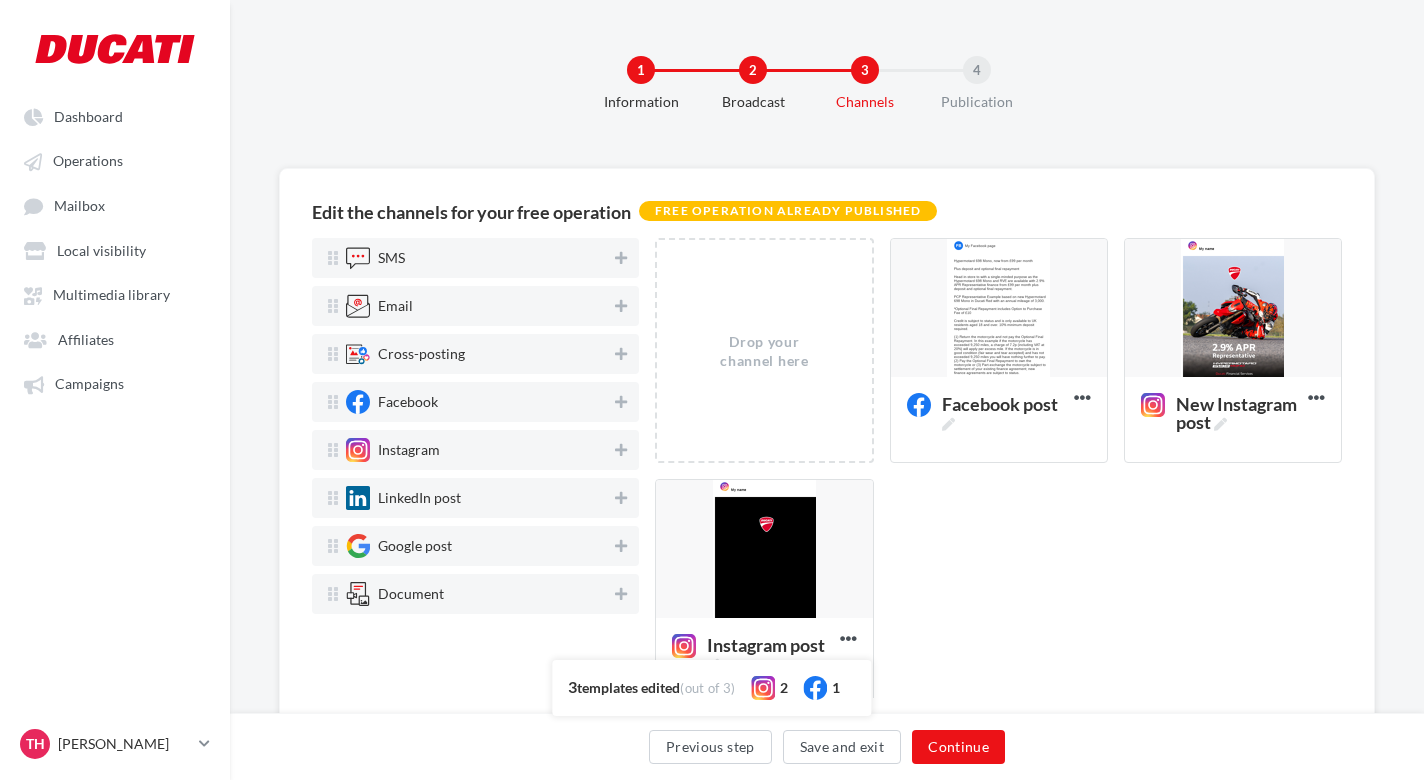 scroll, scrollTop: 0, scrollLeft: 0, axis: both 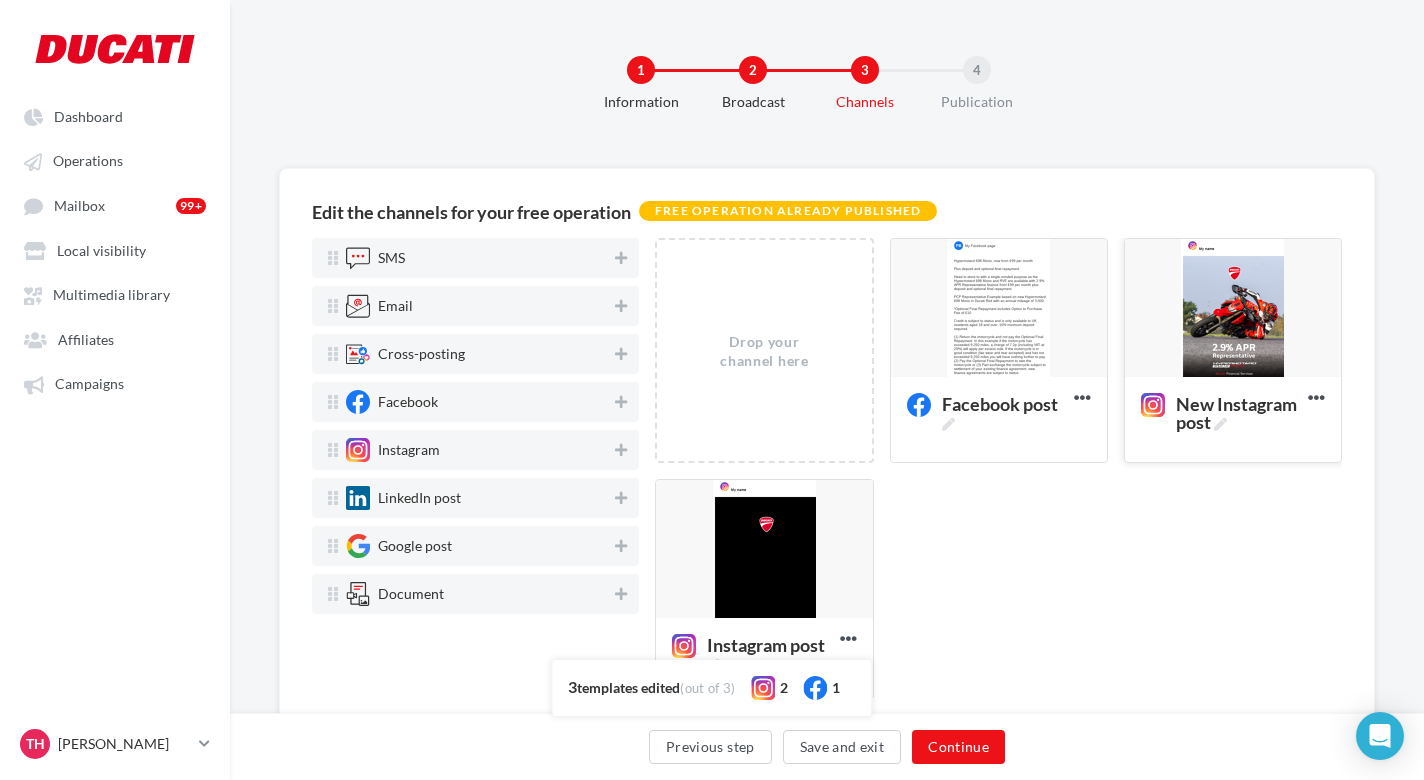 click at bounding box center (1233, 309) 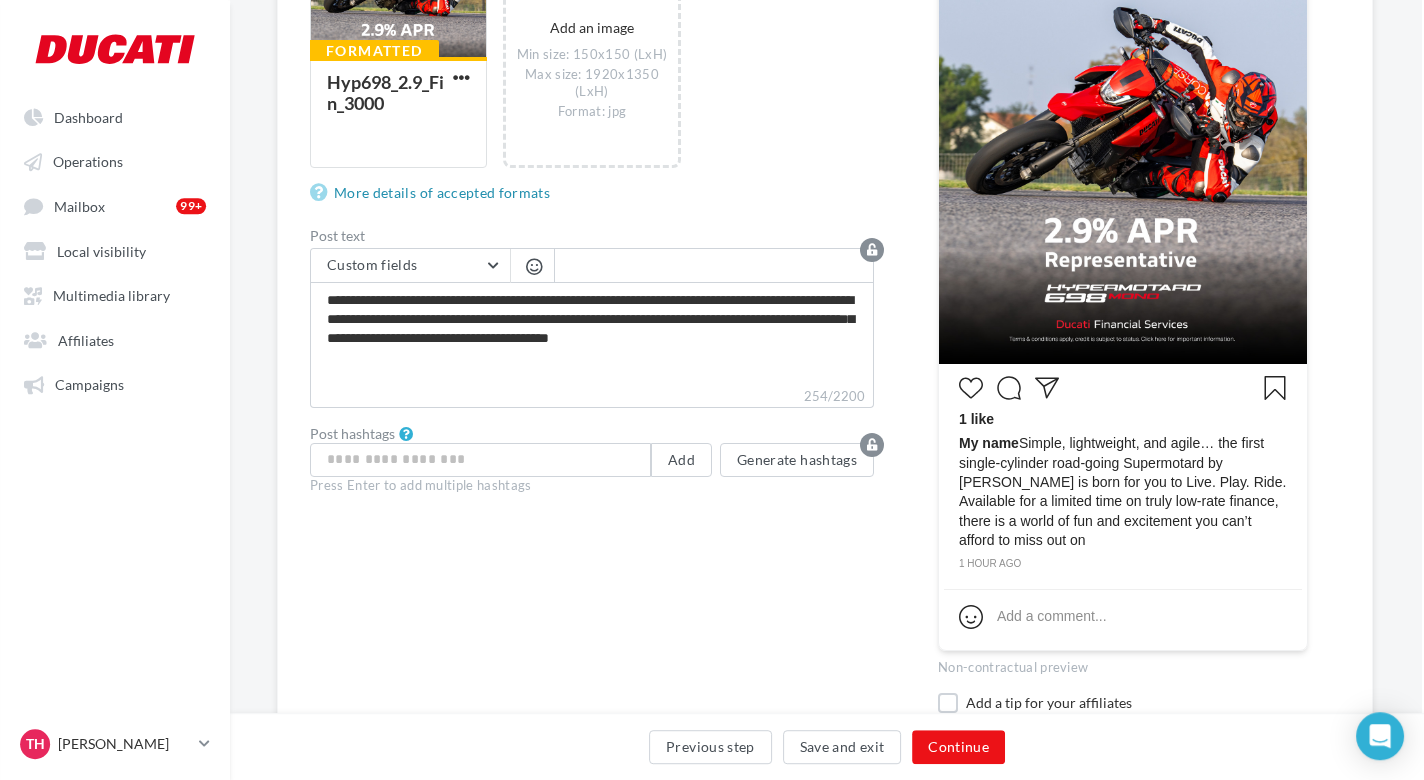scroll, scrollTop: 477, scrollLeft: 0, axis: vertical 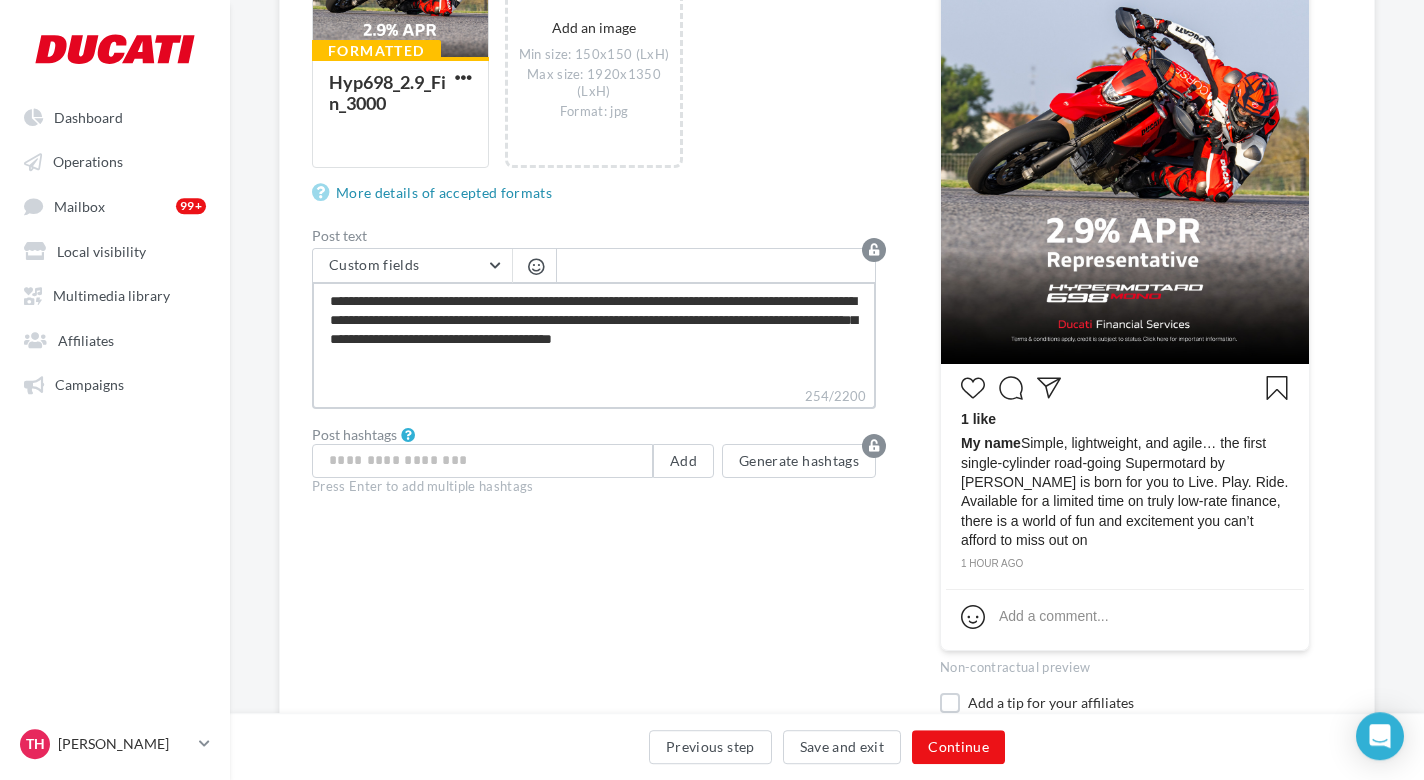 click on "**********" at bounding box center [594, 334] 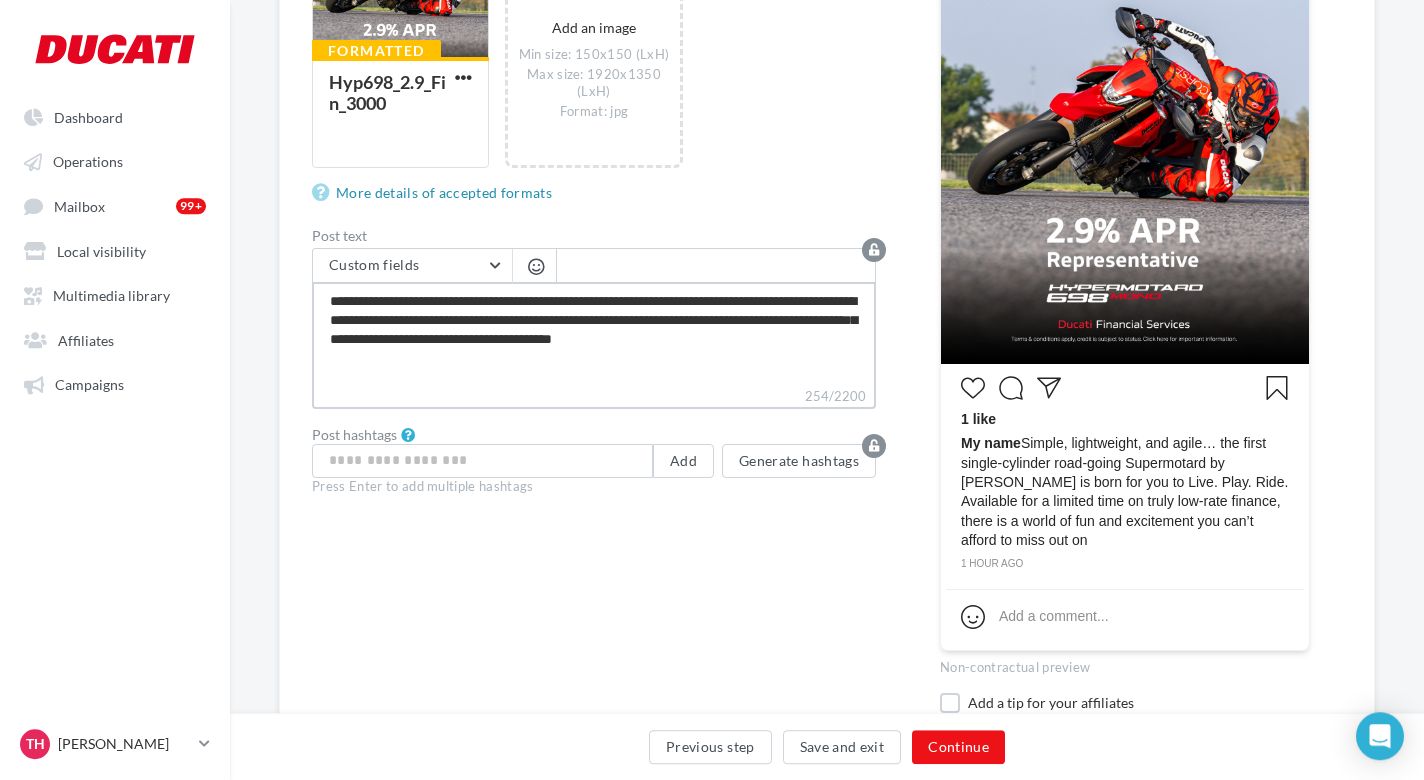 type on "**********" 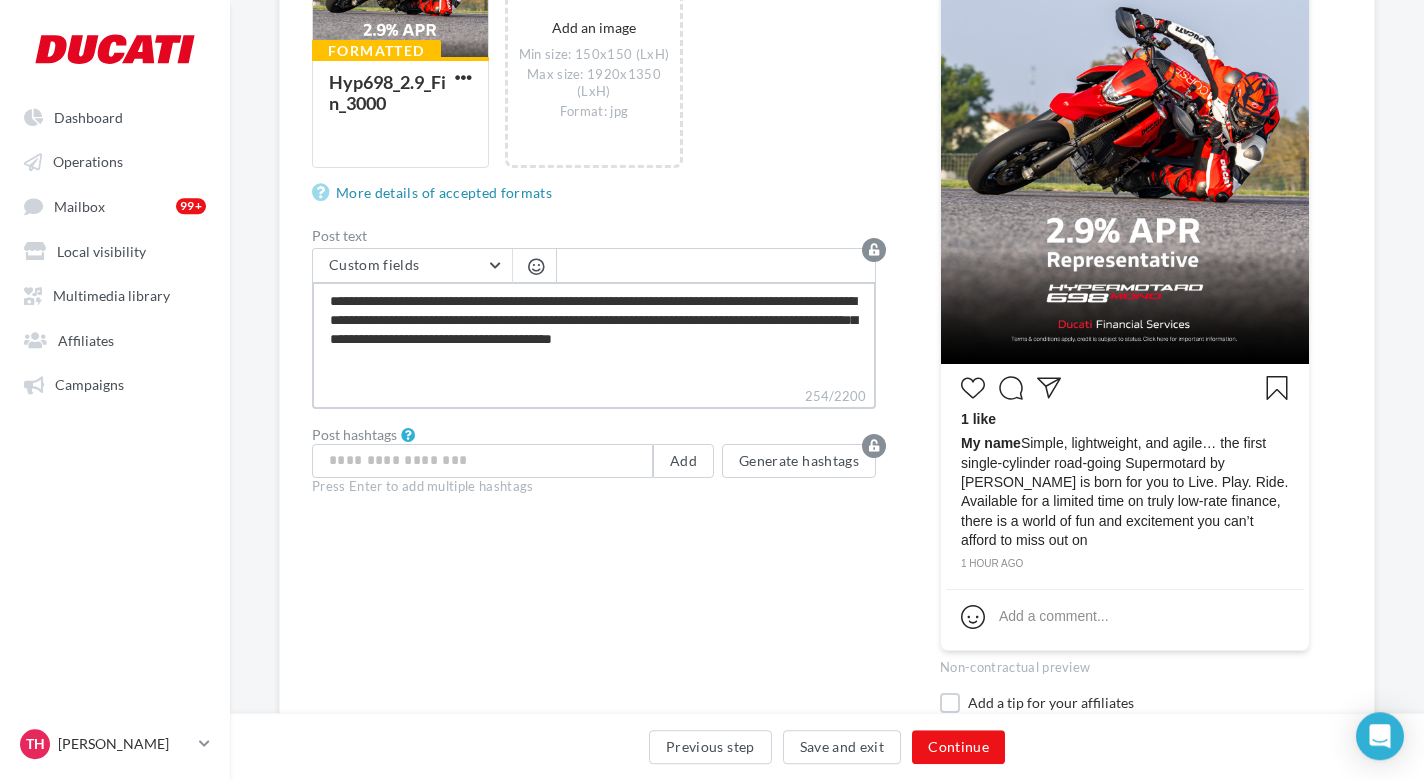 type on "**********" 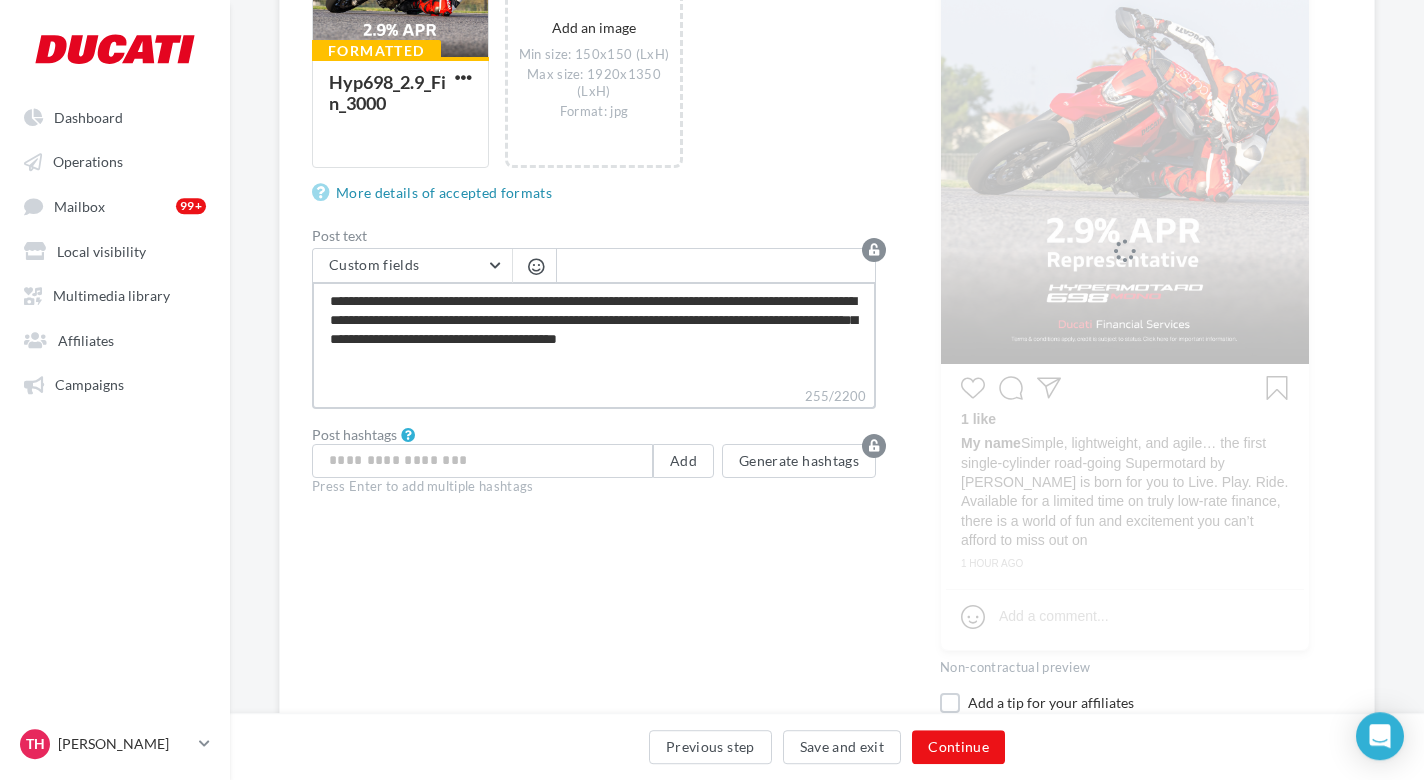 type on "**********" 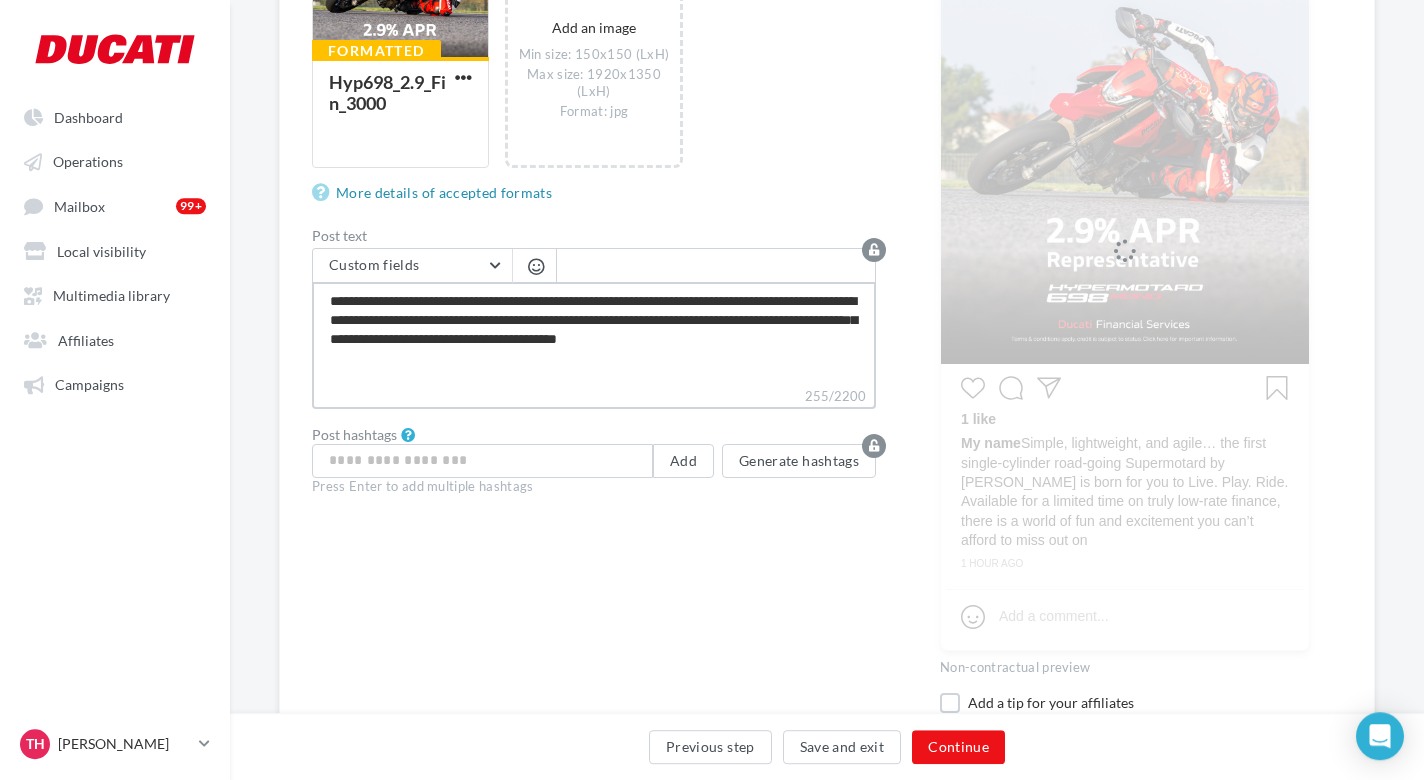 type on "**********" 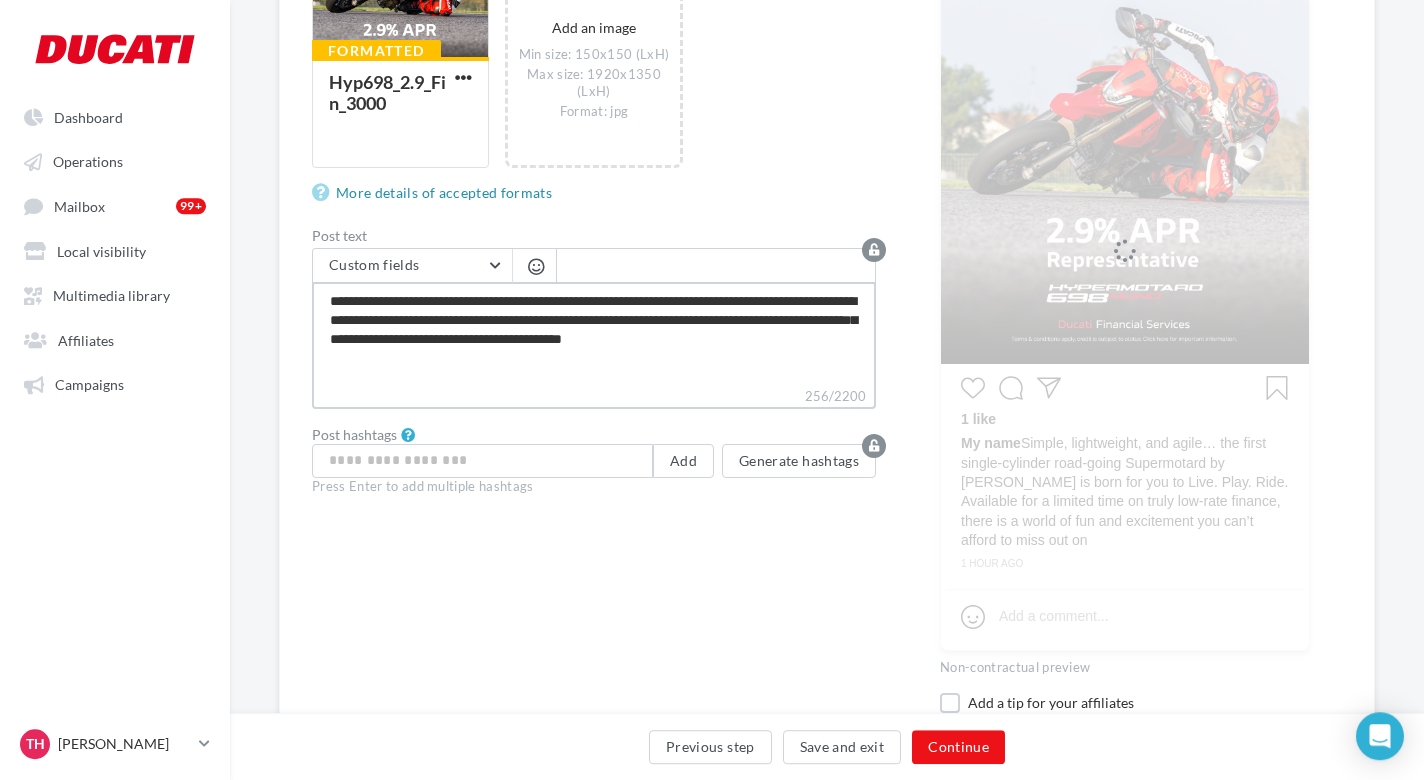 type on "**********" 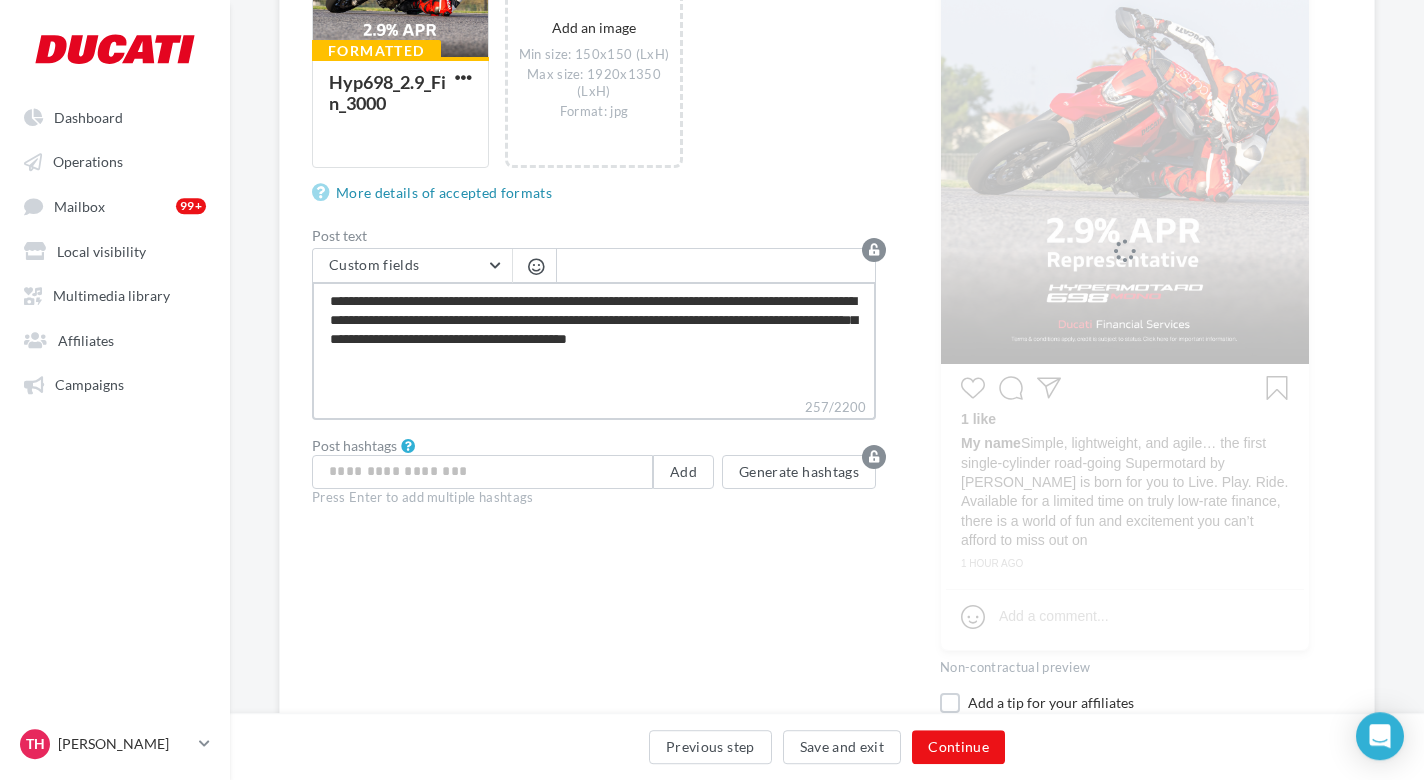 type on "**********" 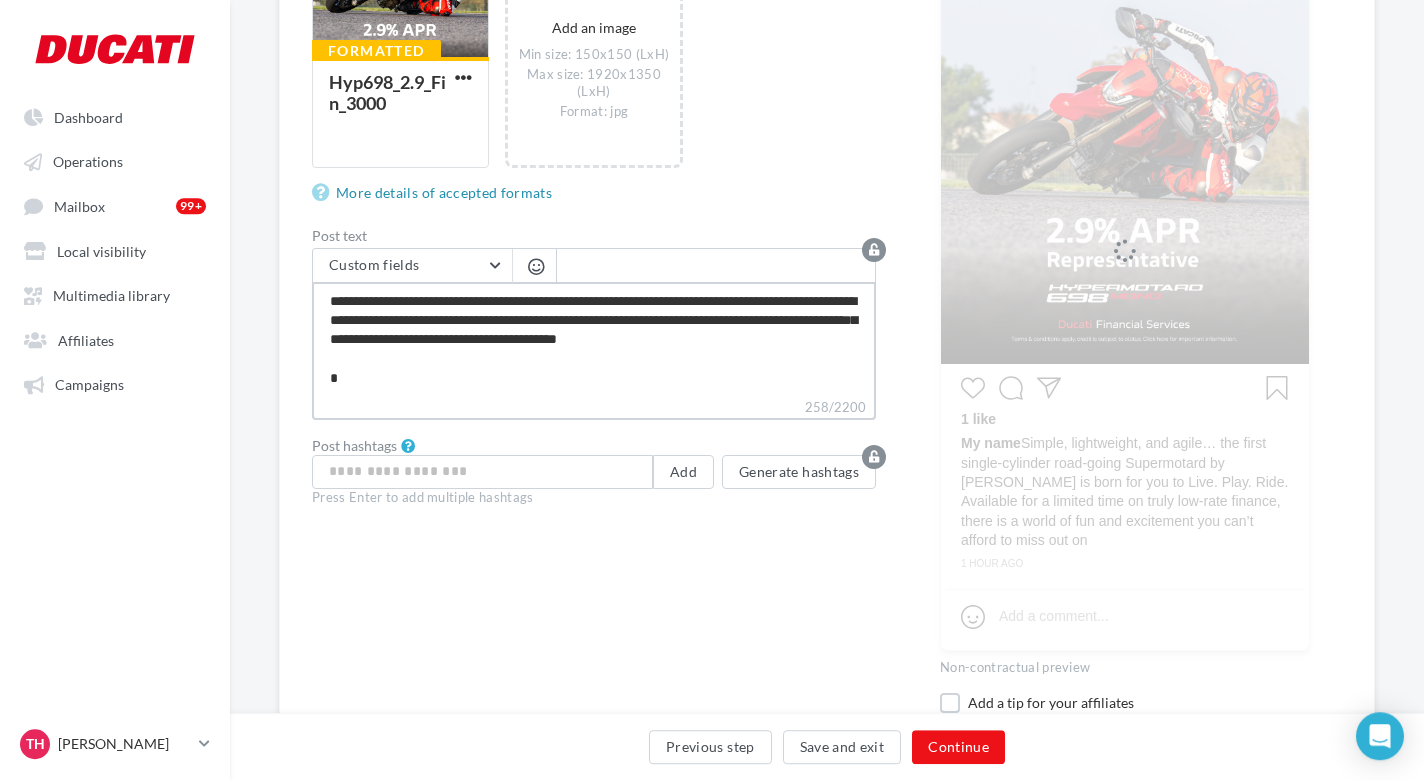 type on "**********" 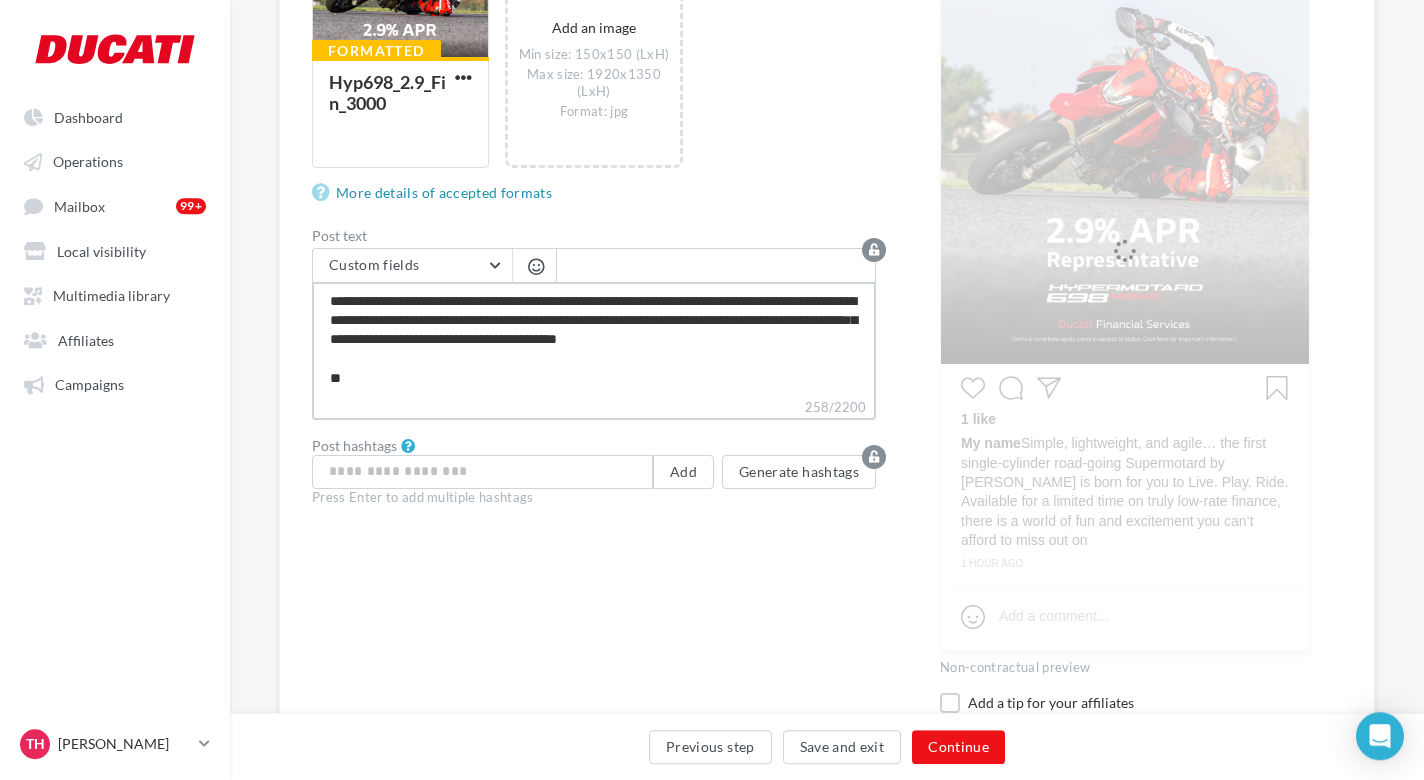 type on "**********" 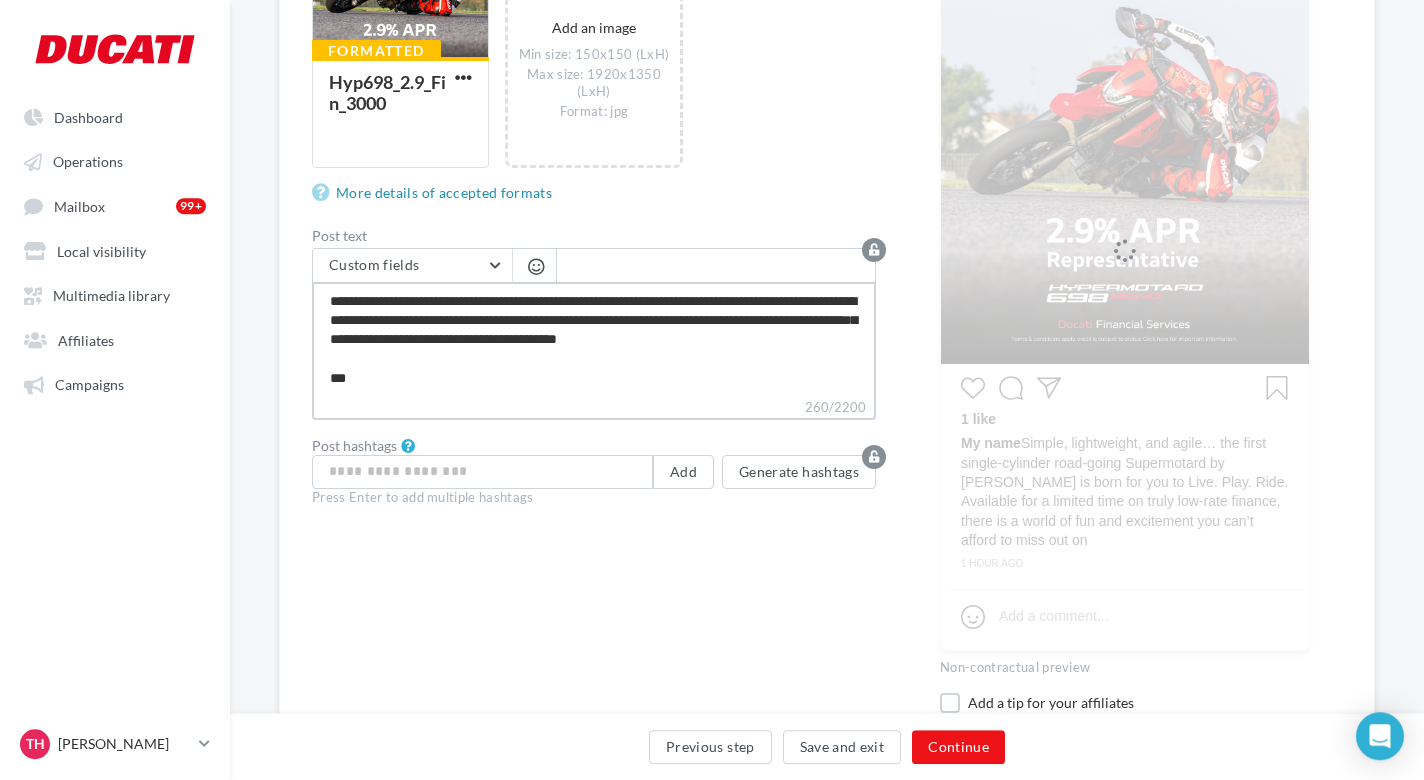 type on "**********" 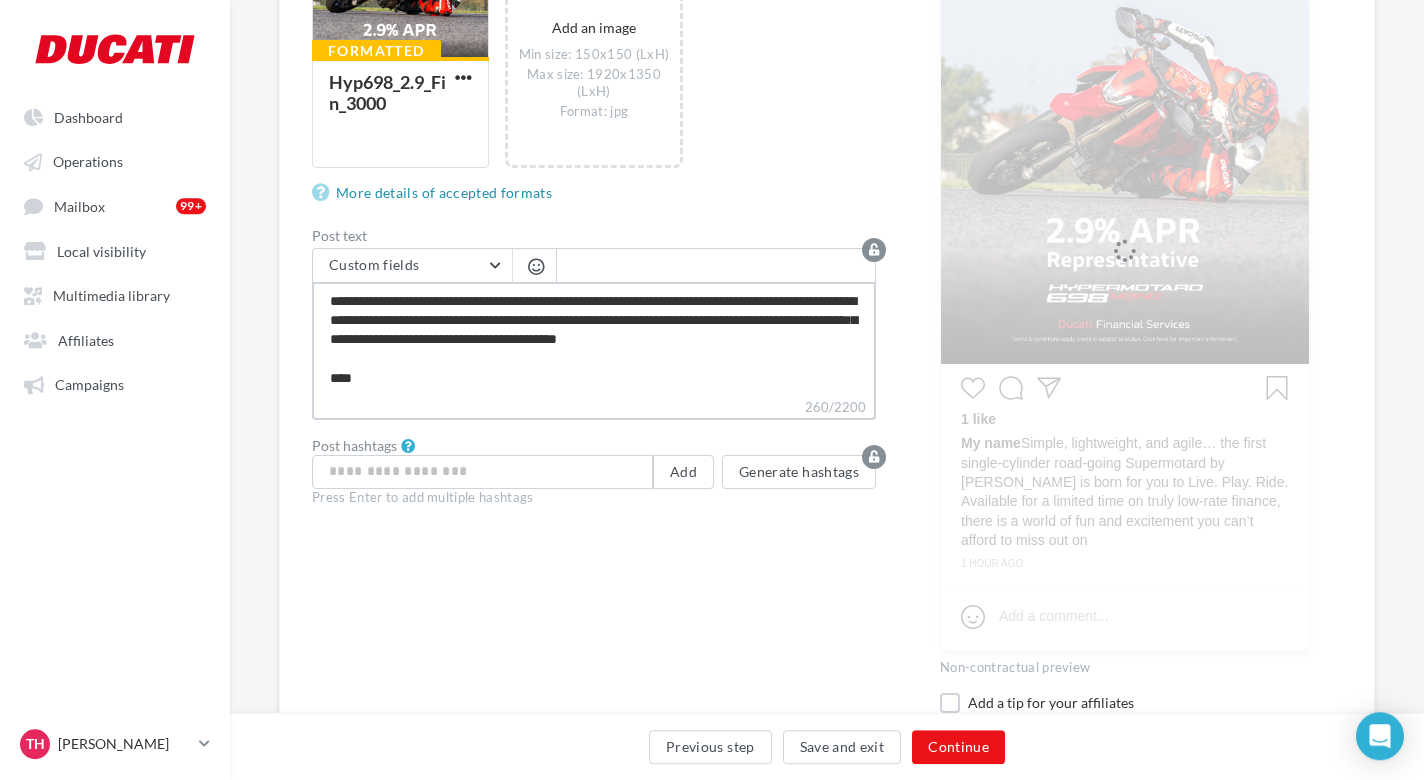 type on "**********" 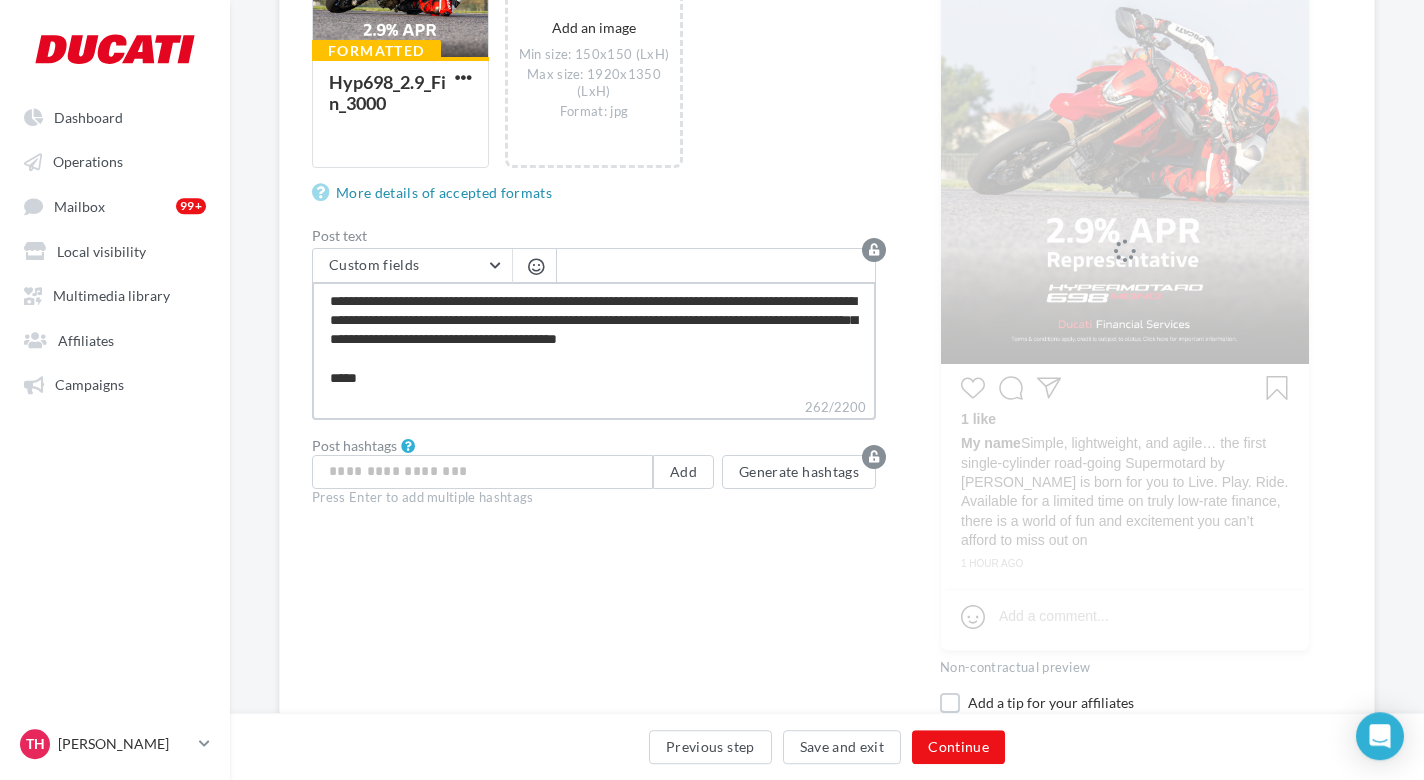 type on "**********" 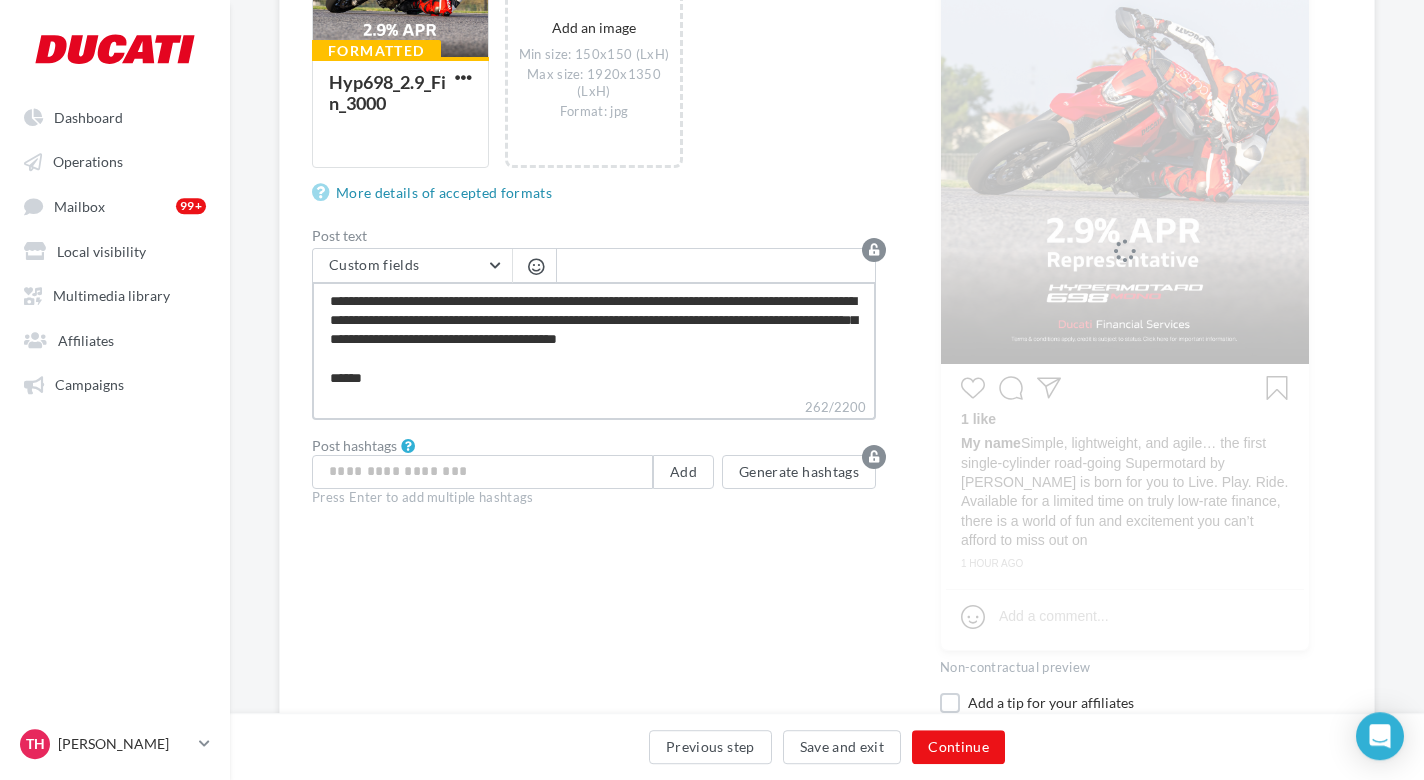 type on "**********" 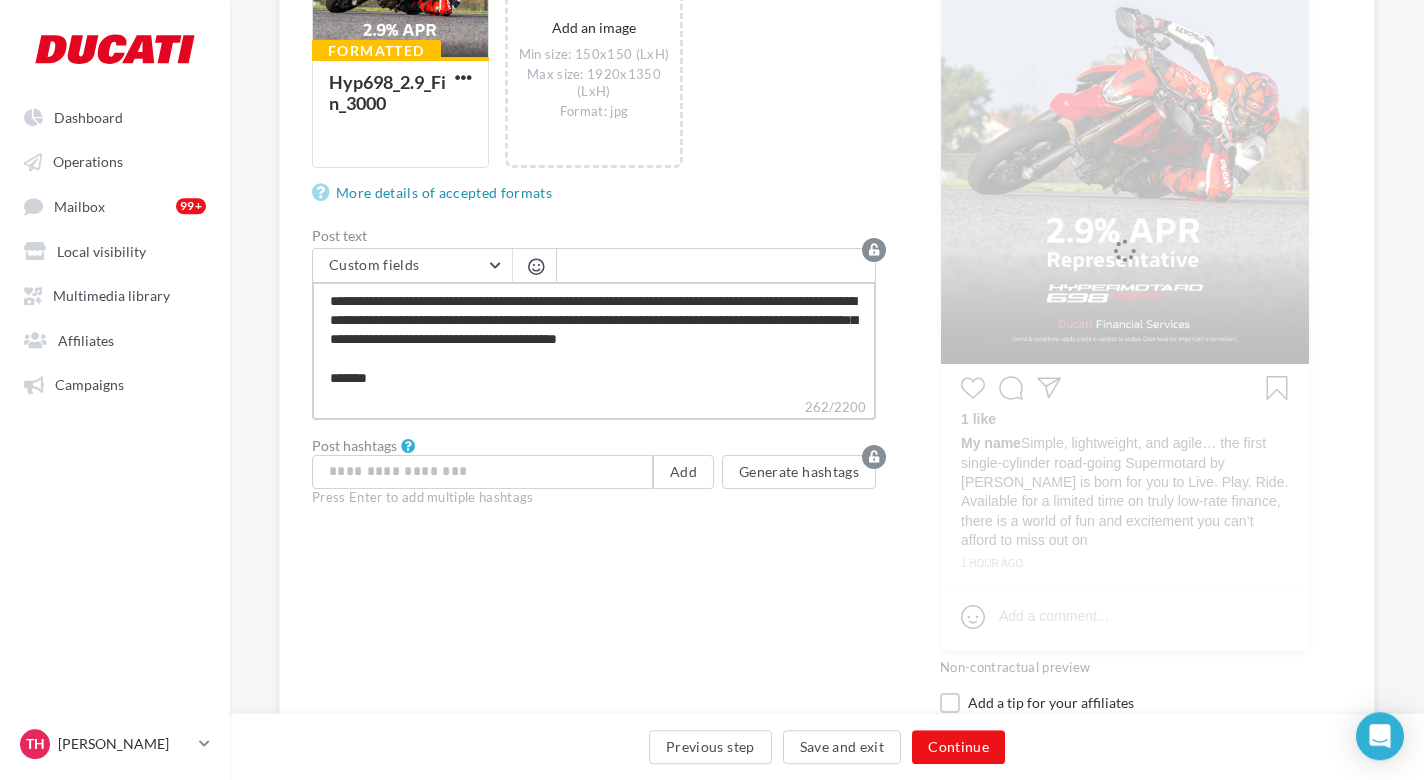 type on "**********" 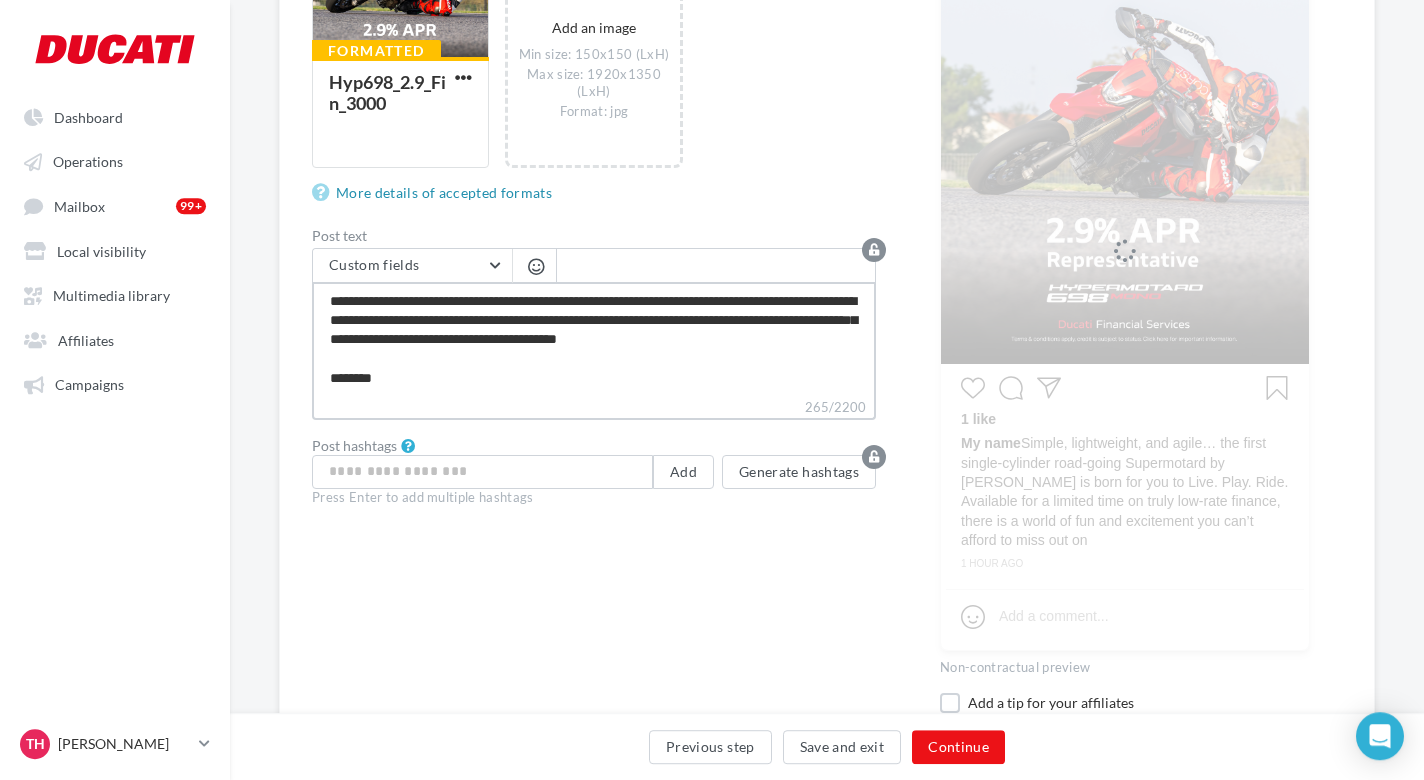 type on "**********" 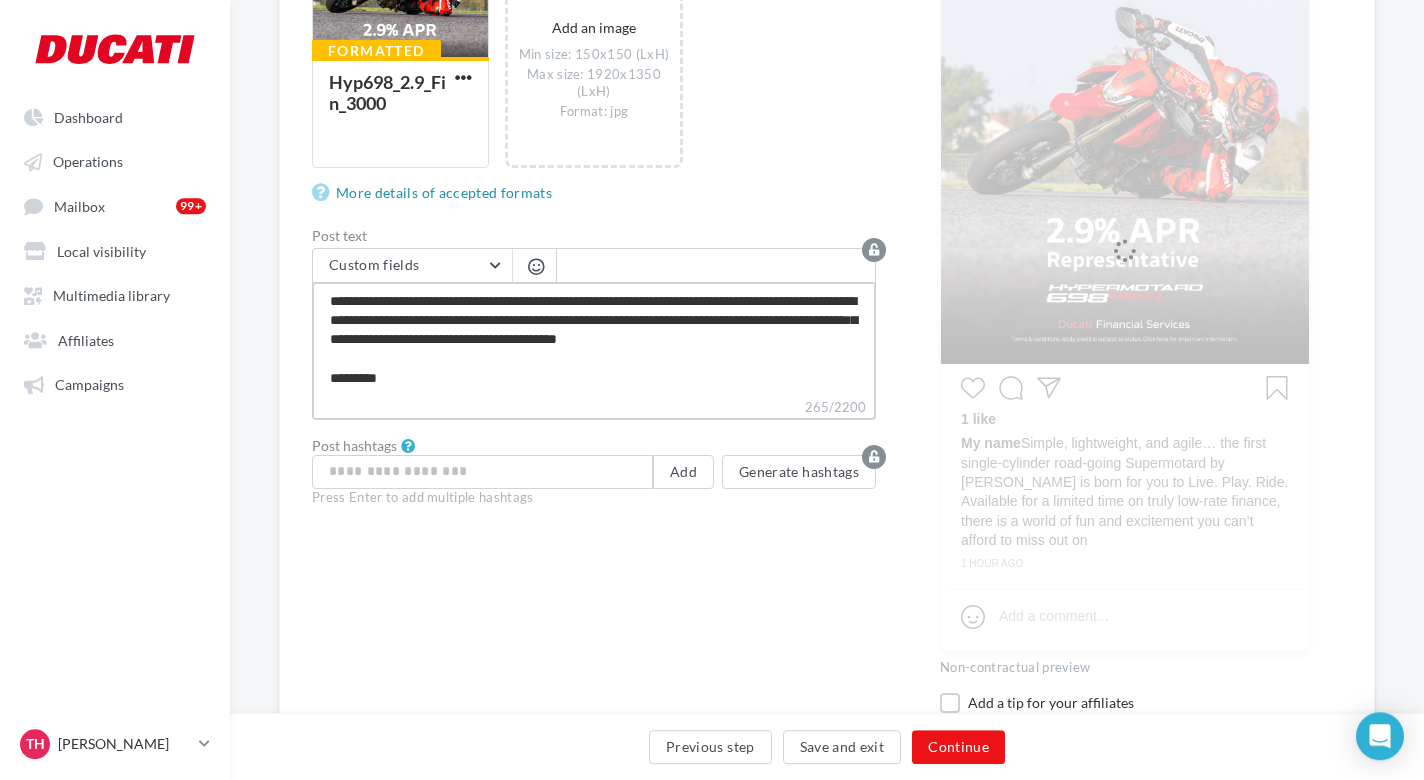 type on "**********" 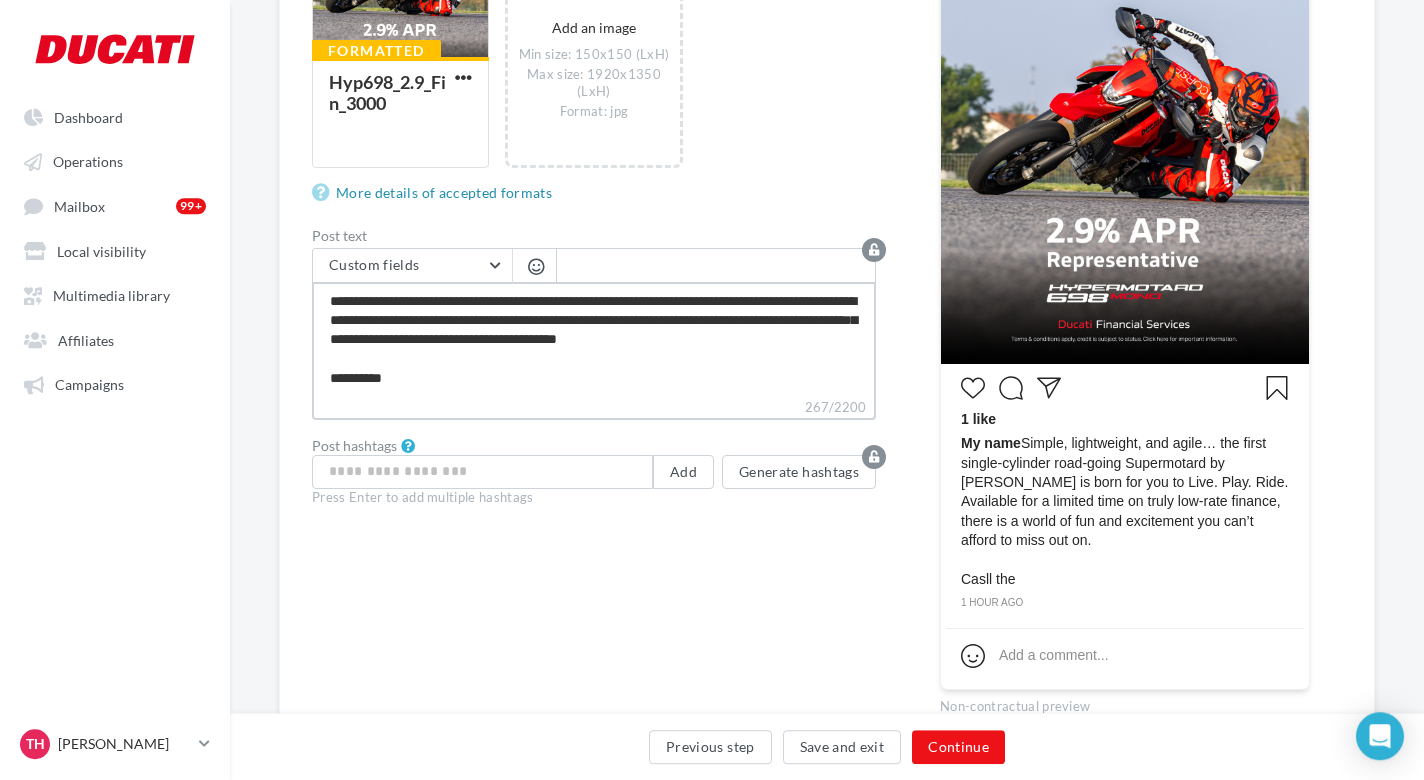 type on "**********" 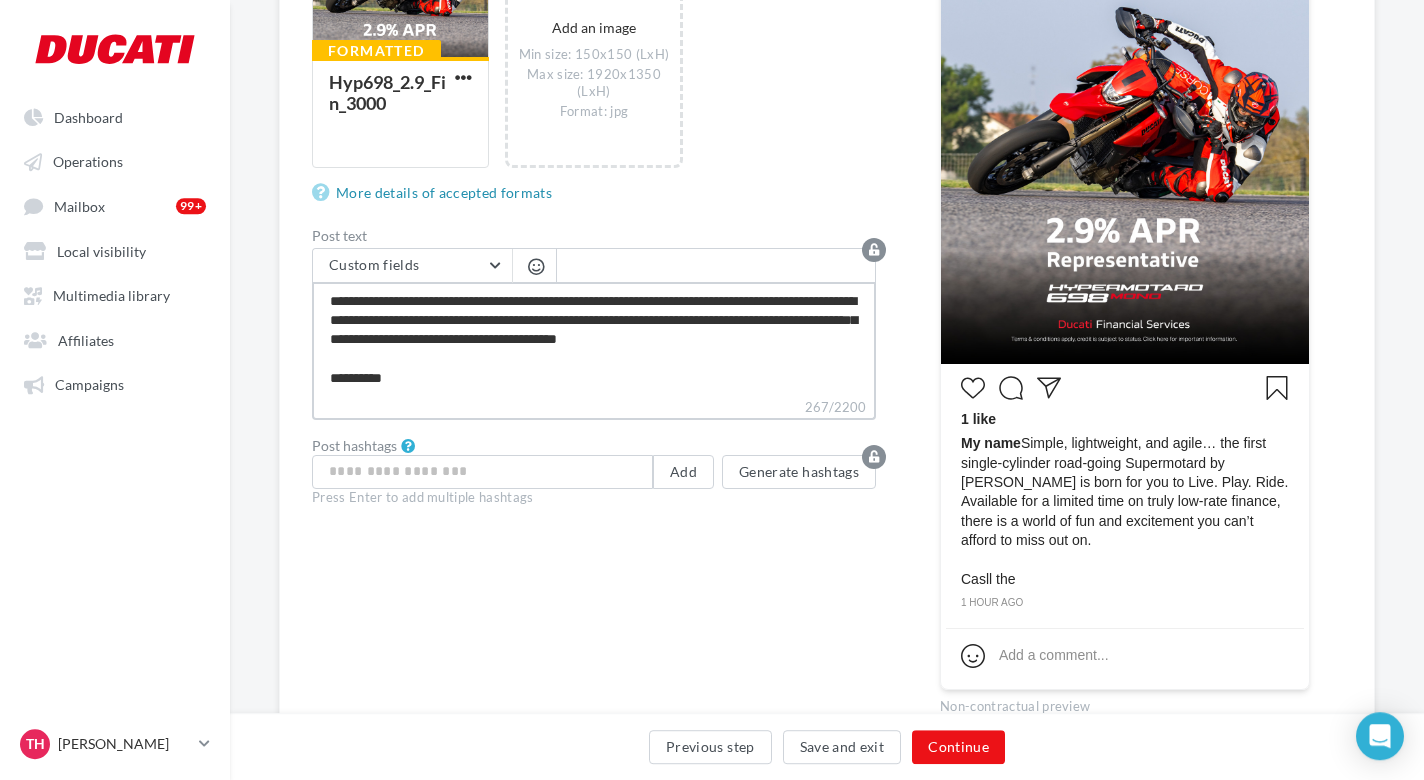 type on "**********" 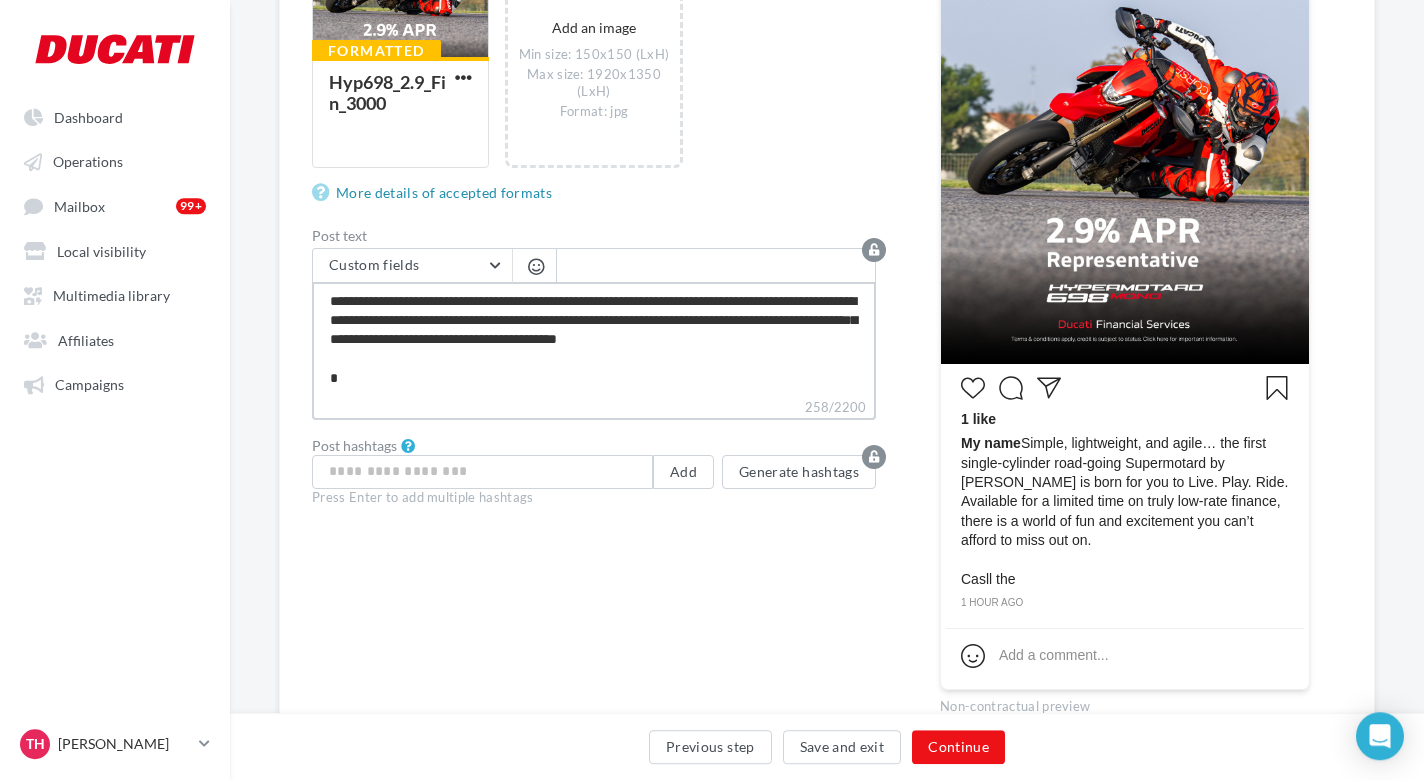 type on "**********" 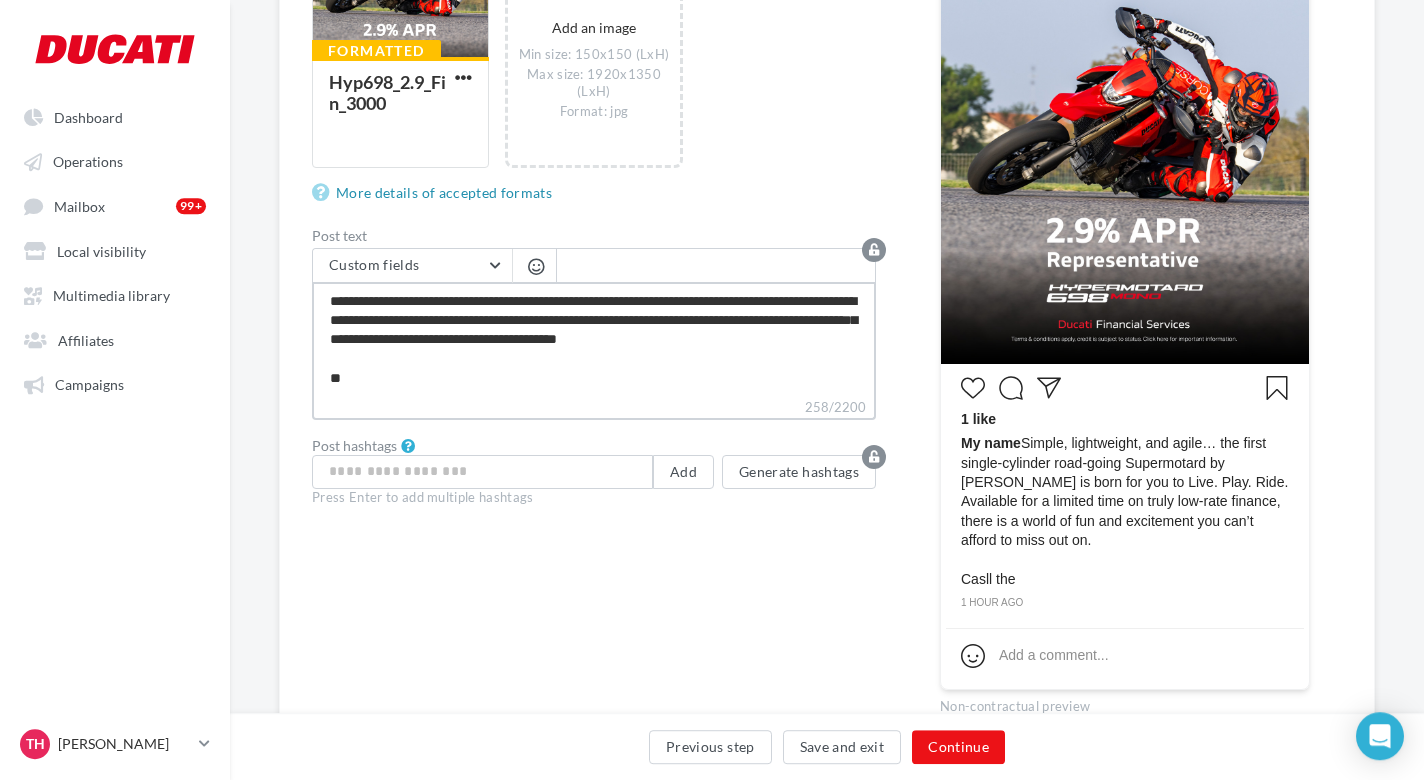 type on "**********" 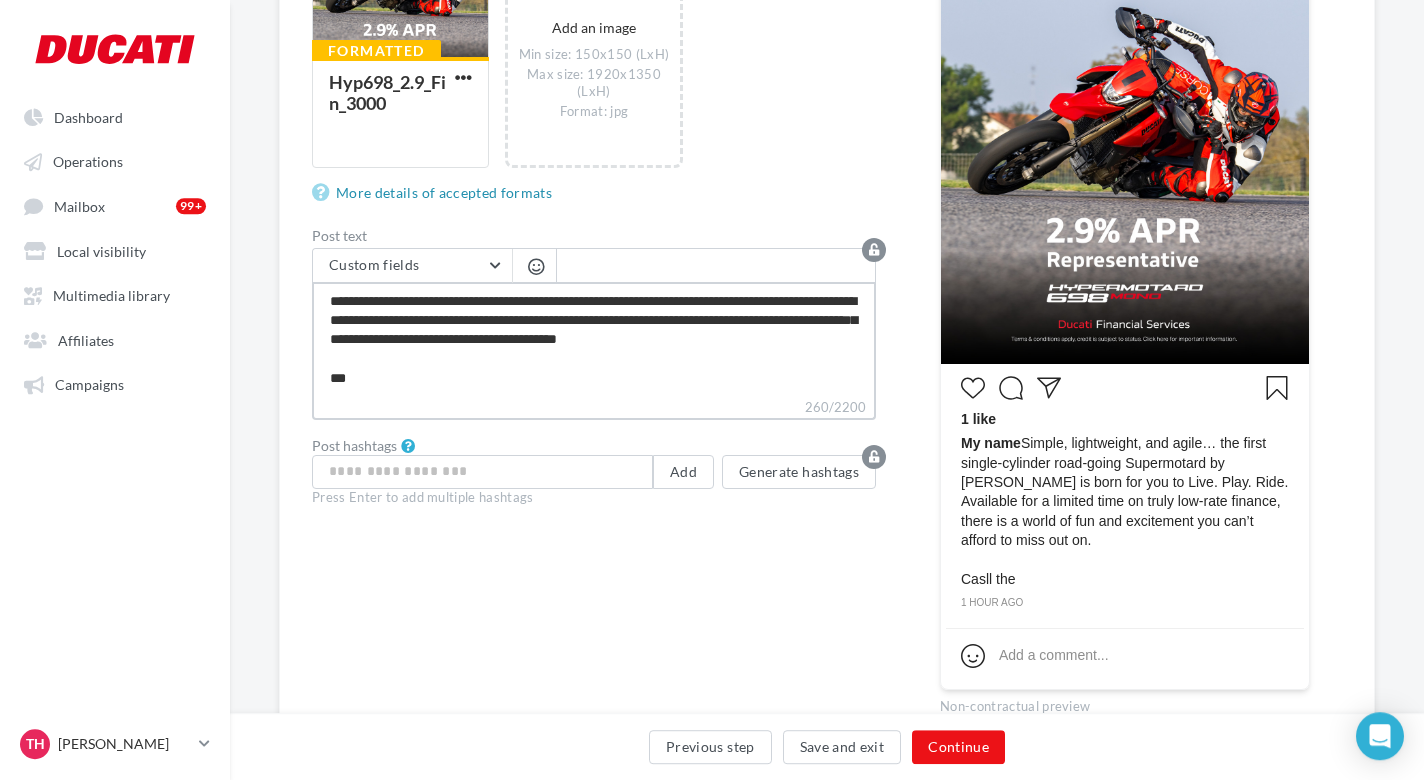 type on "**********" 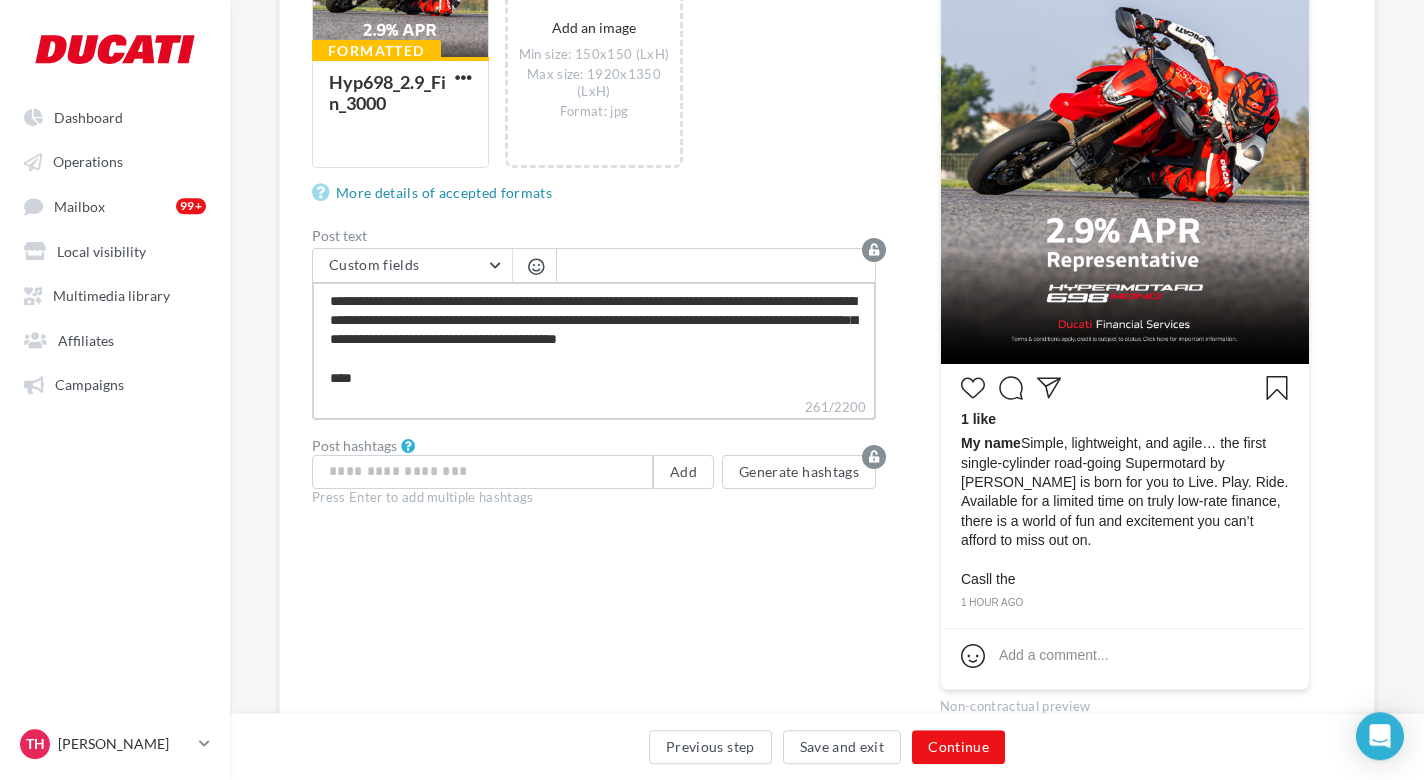 type on "**********" 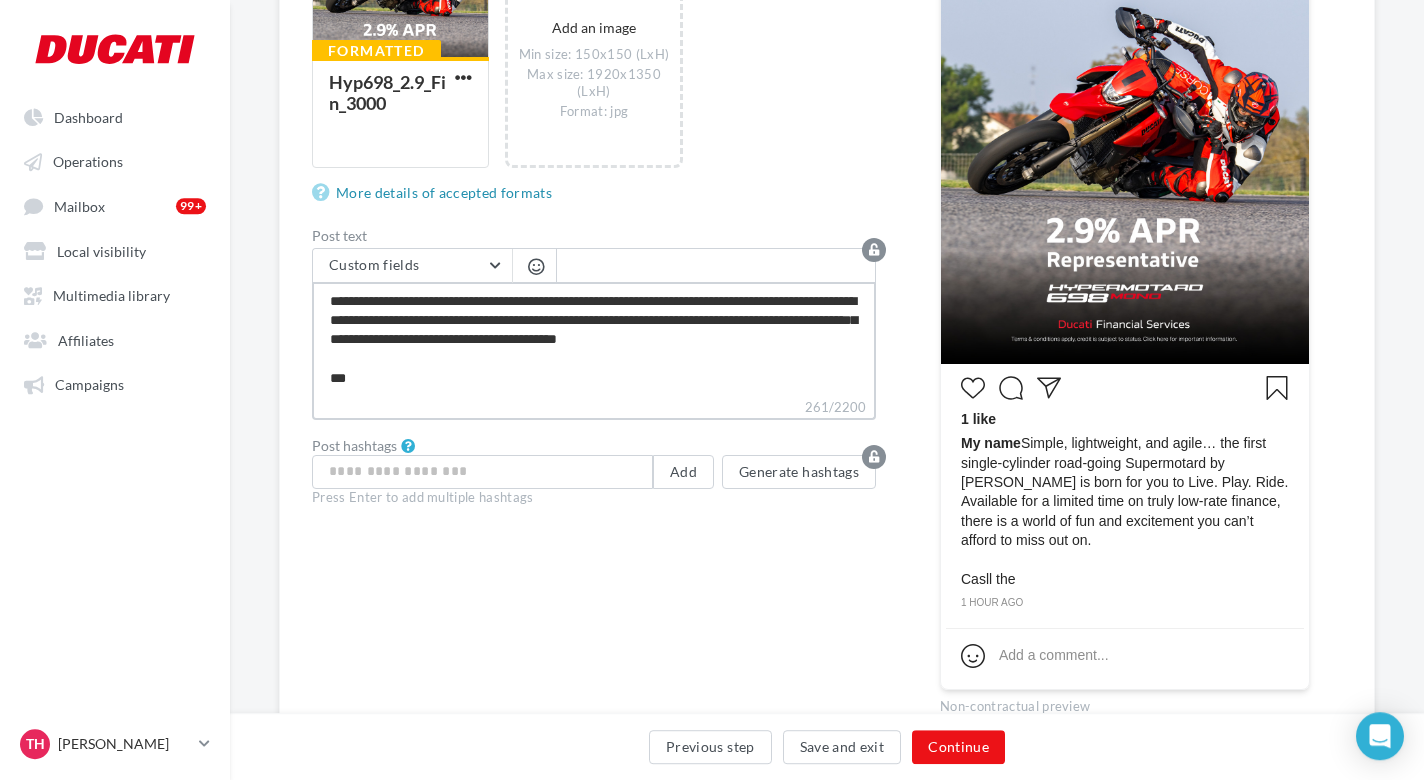 type on "**********" 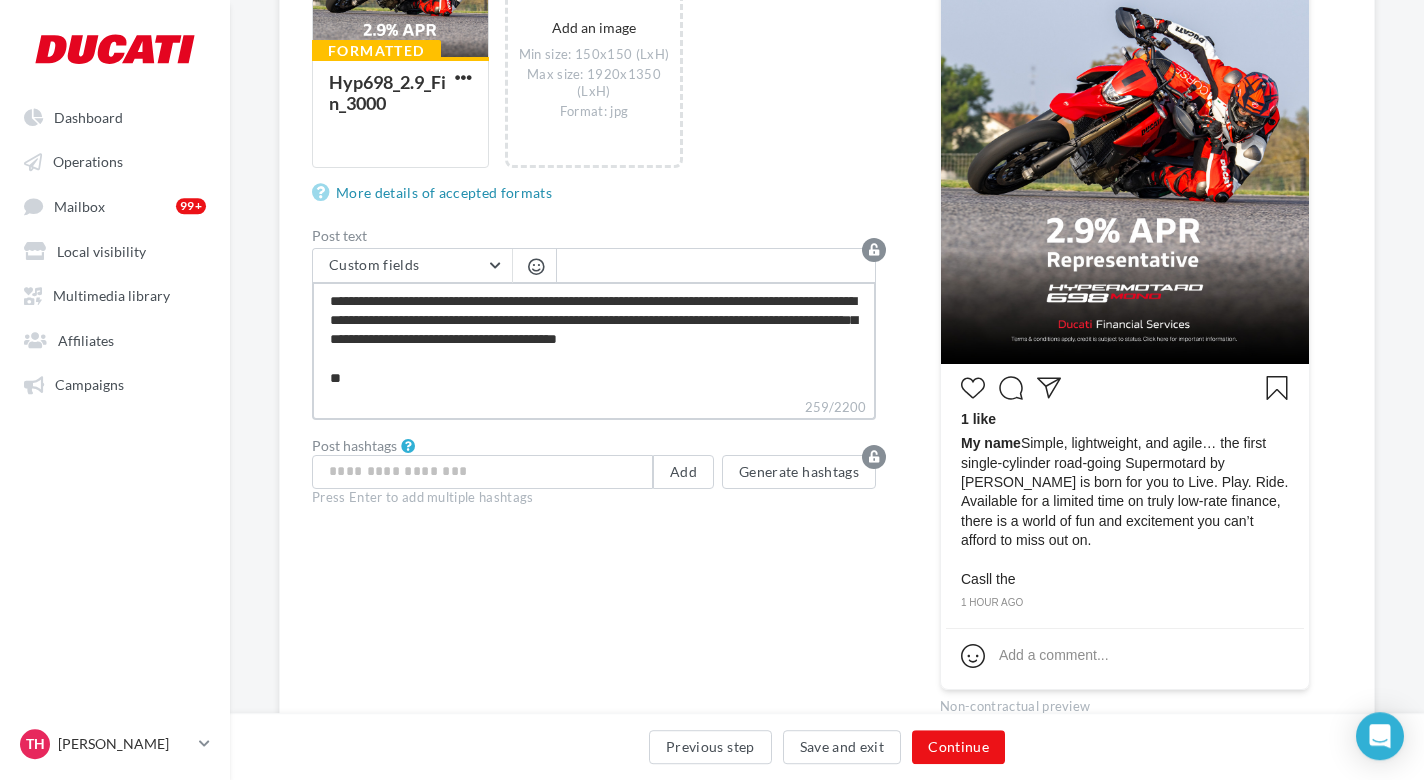 type on "**********" 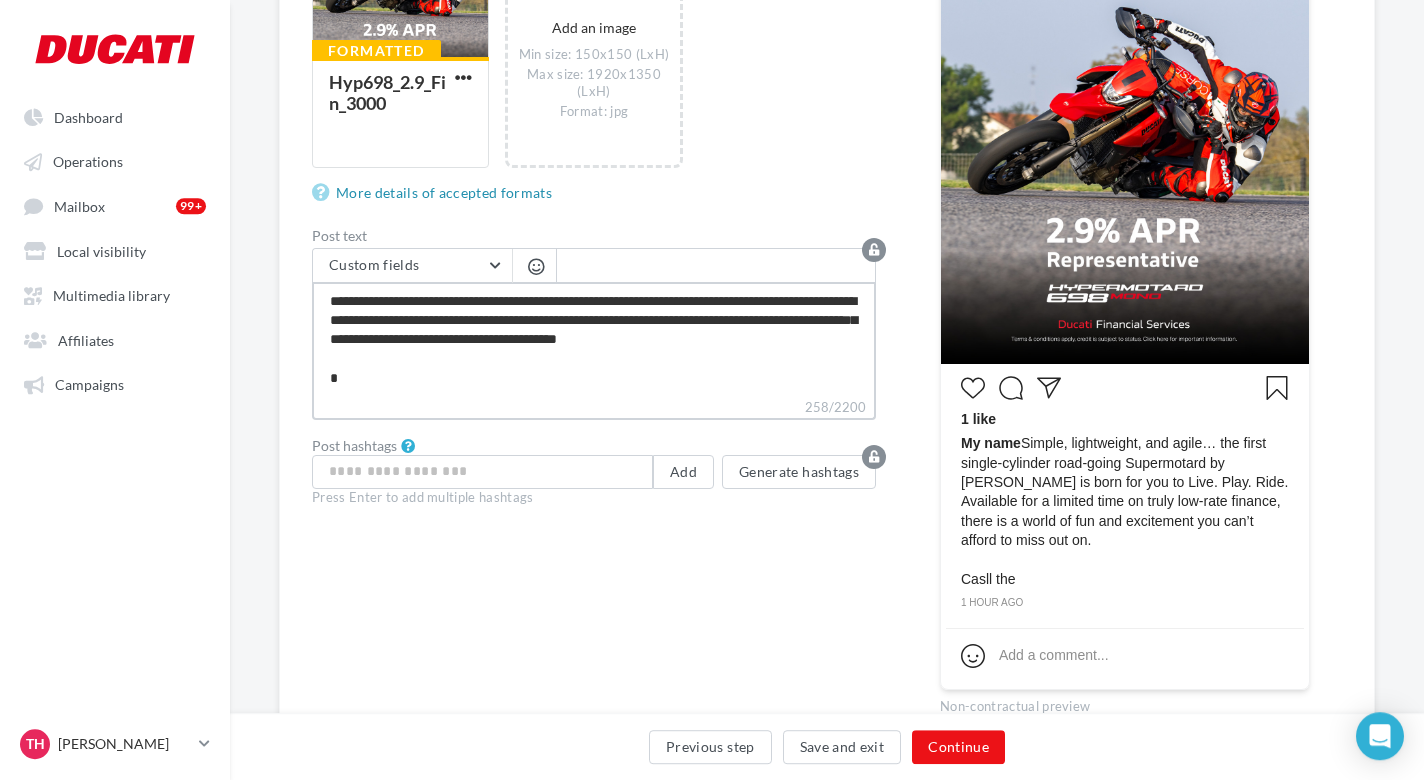 type on "**********" 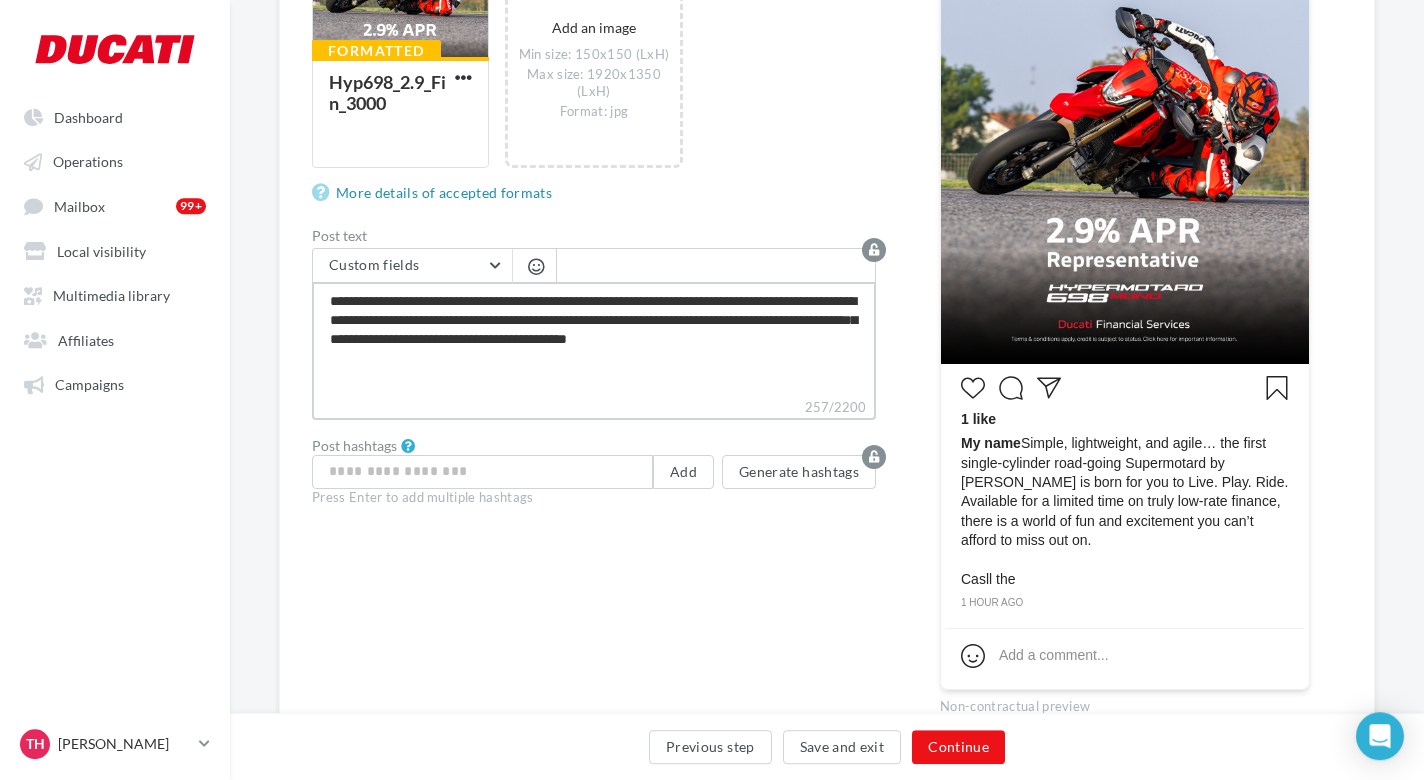 type on "**********" 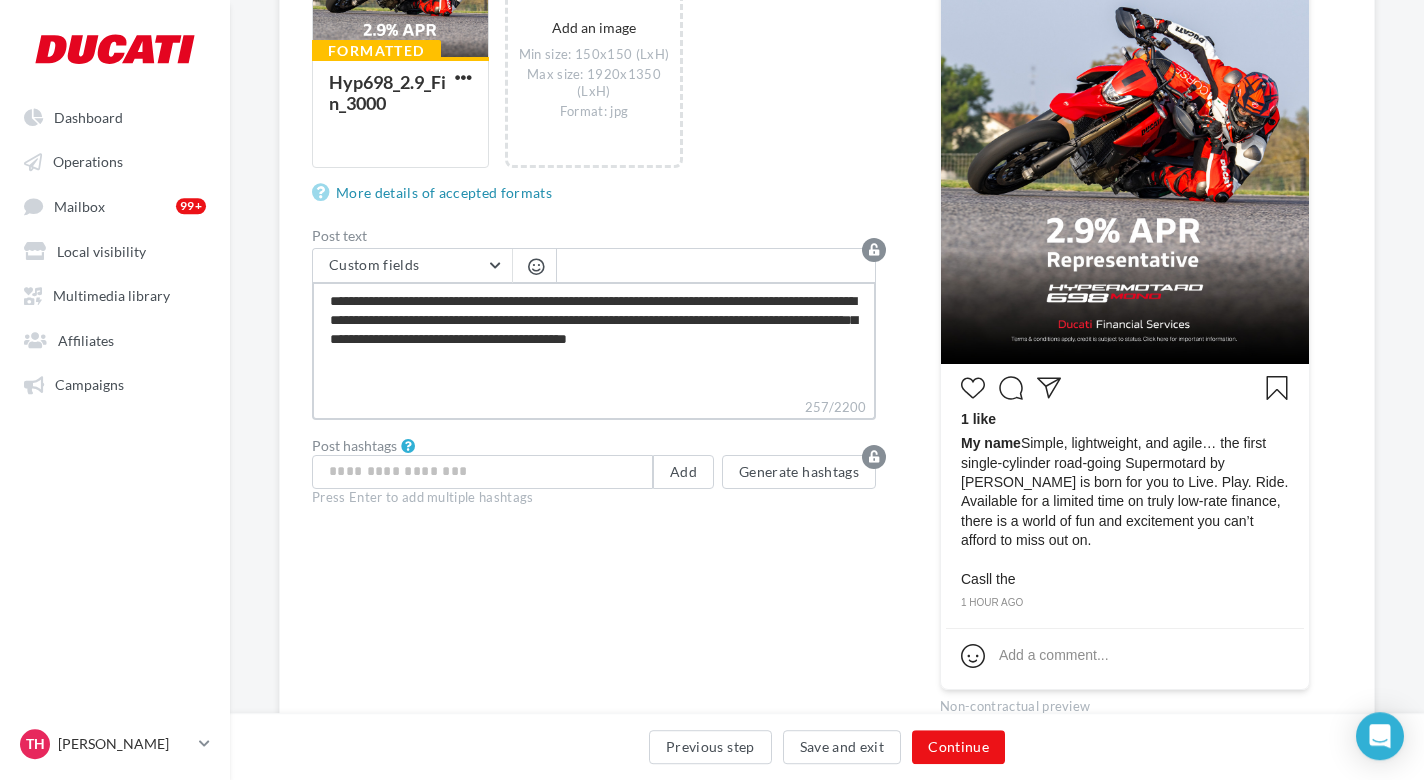 type on "**********" 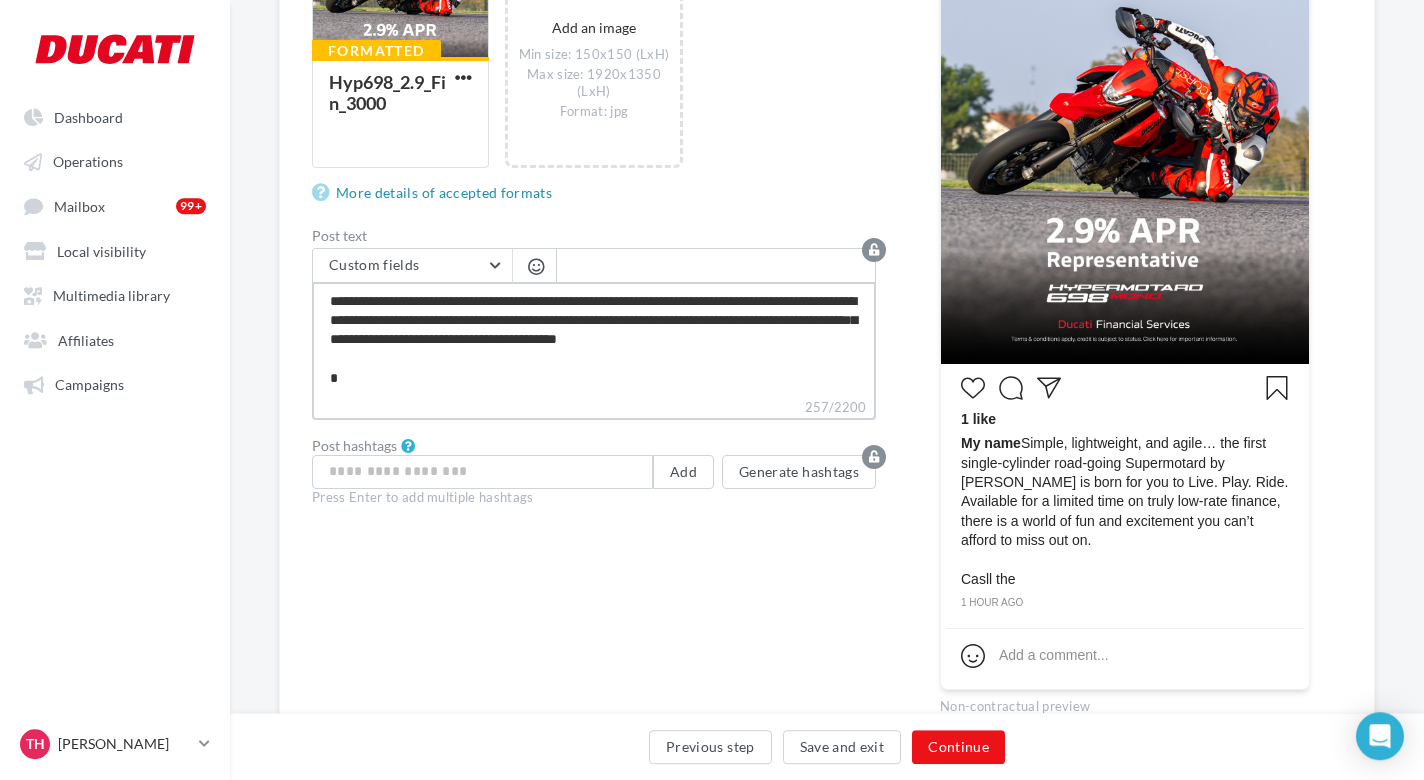 type on "**********" 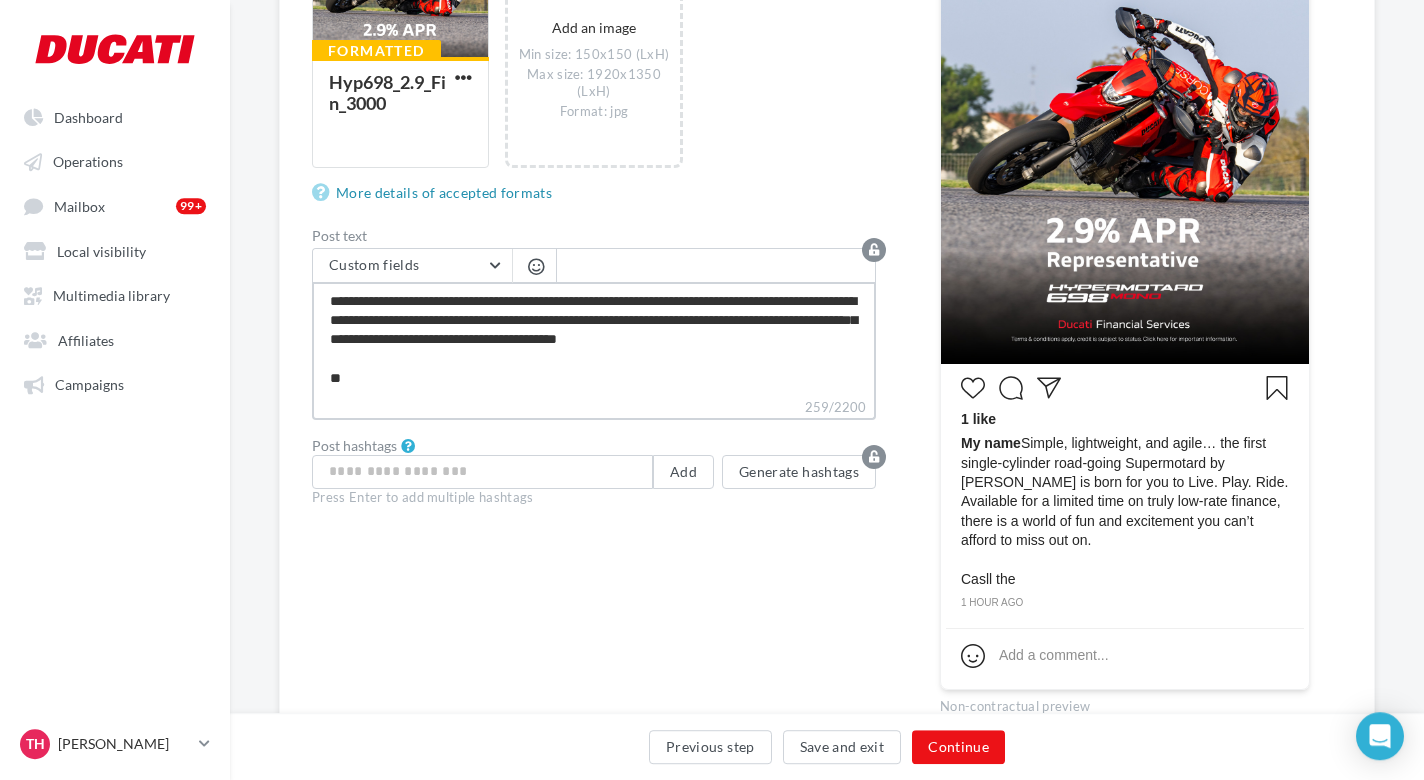 type on "**********" 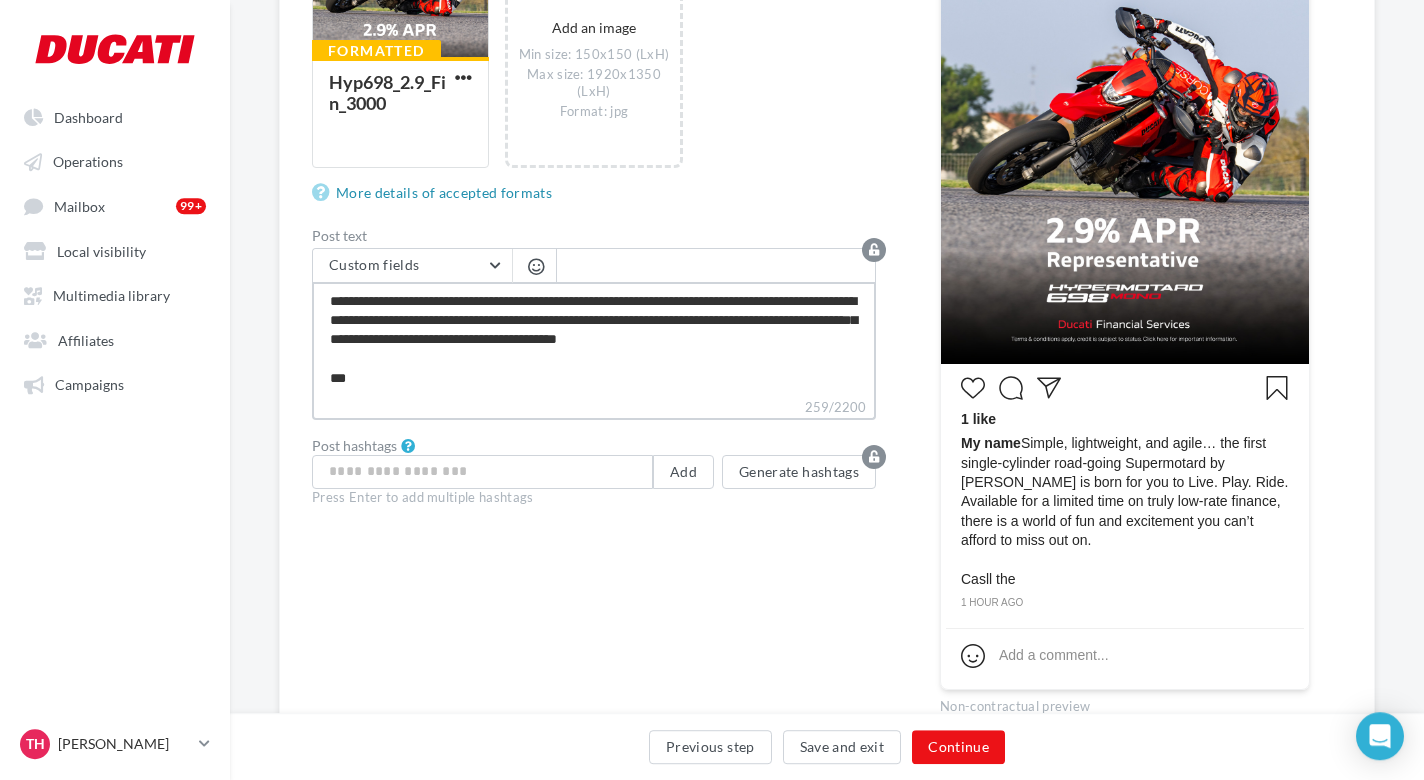 type on "**********" 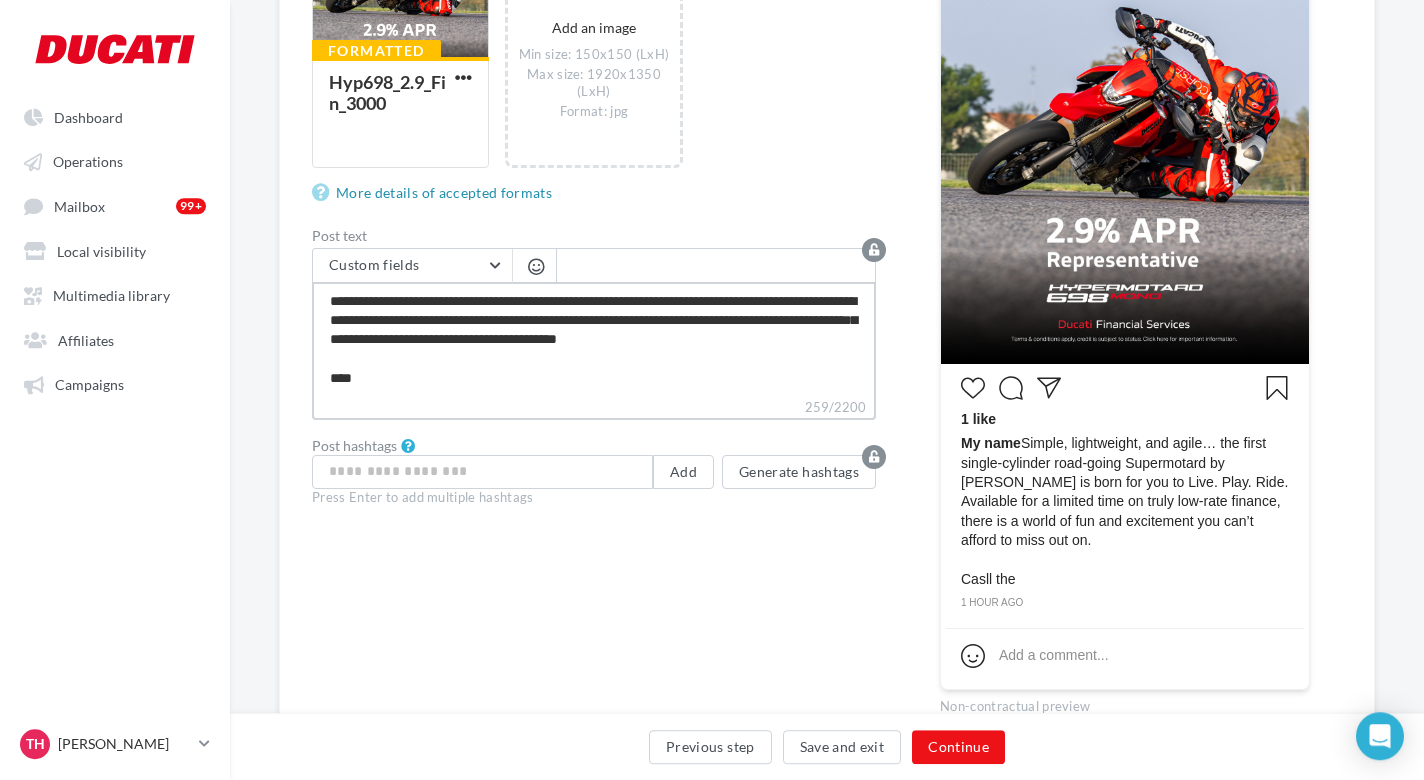 type on "**********" 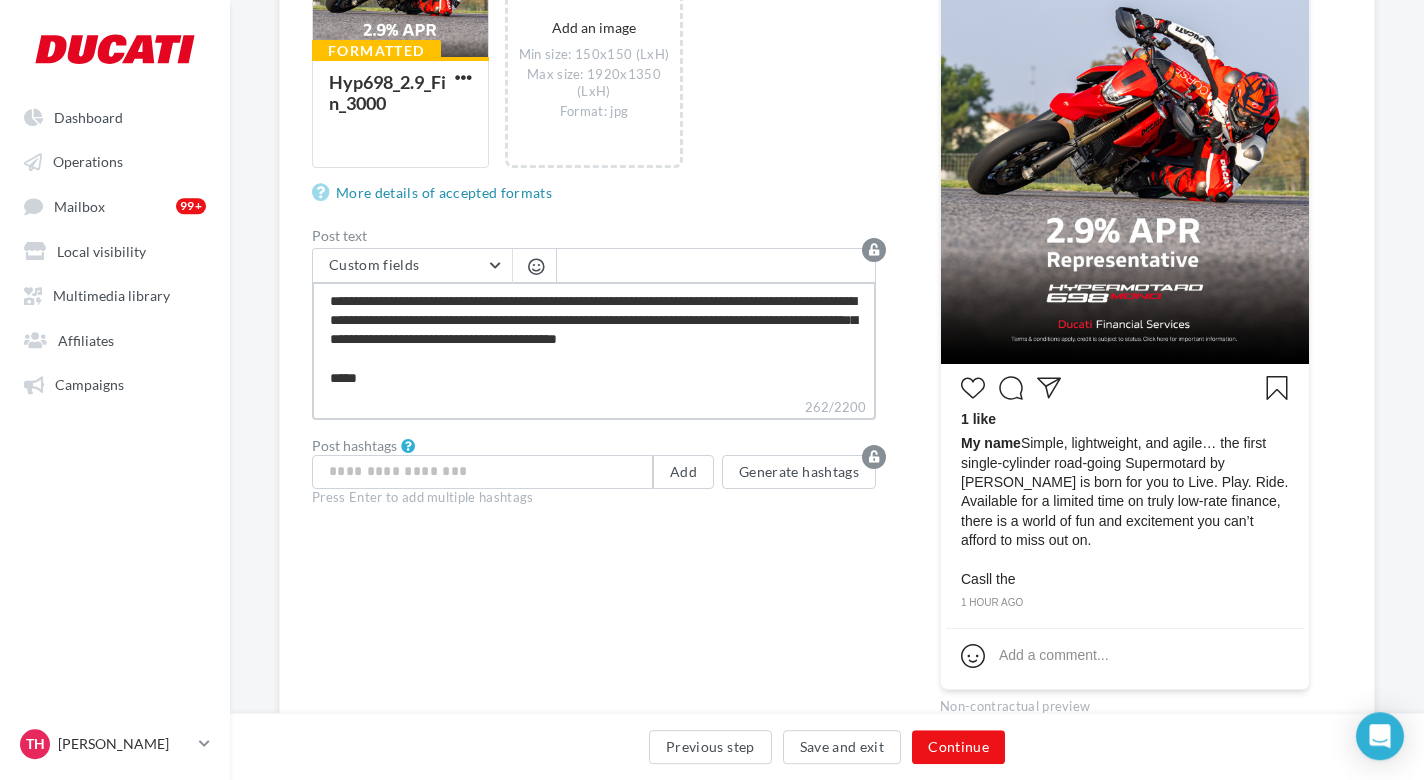 type on "**********" 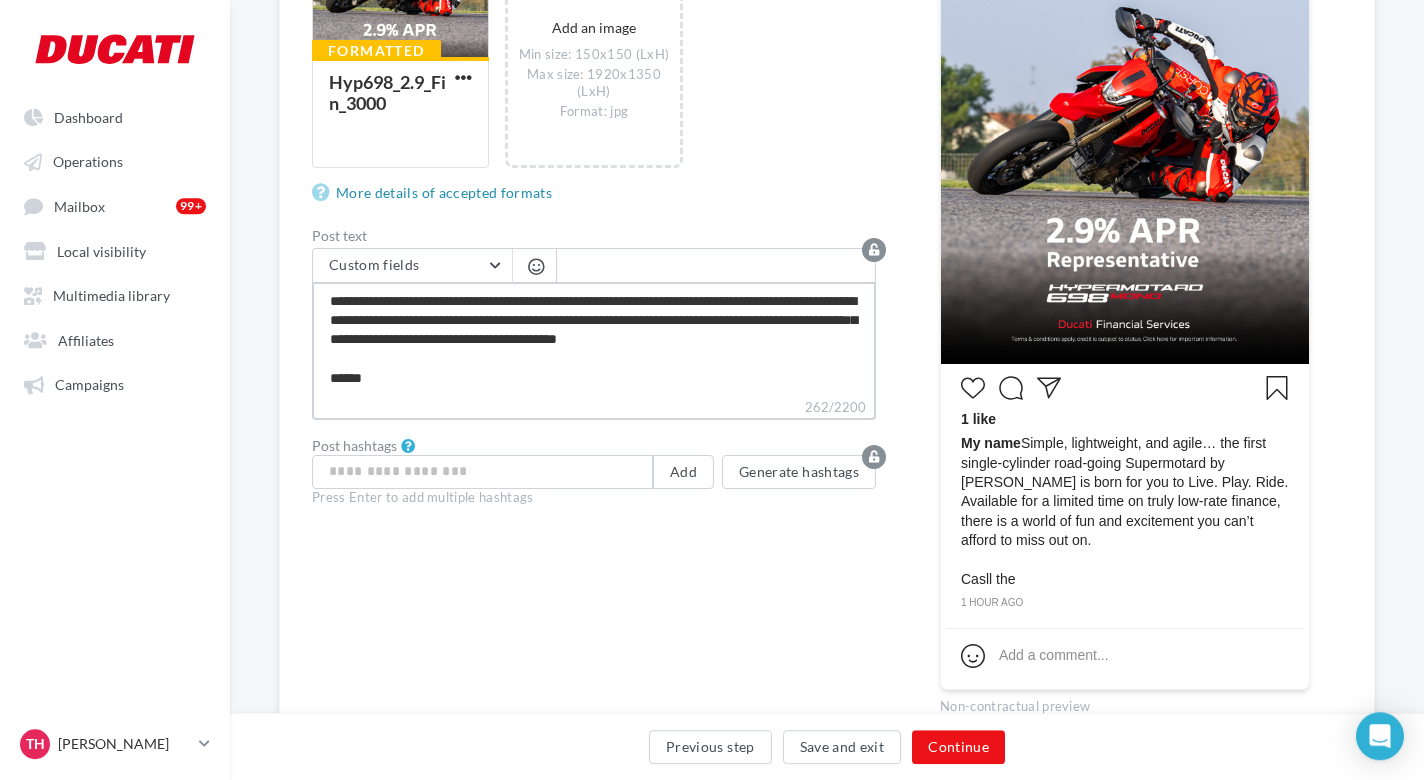 type on "**********" 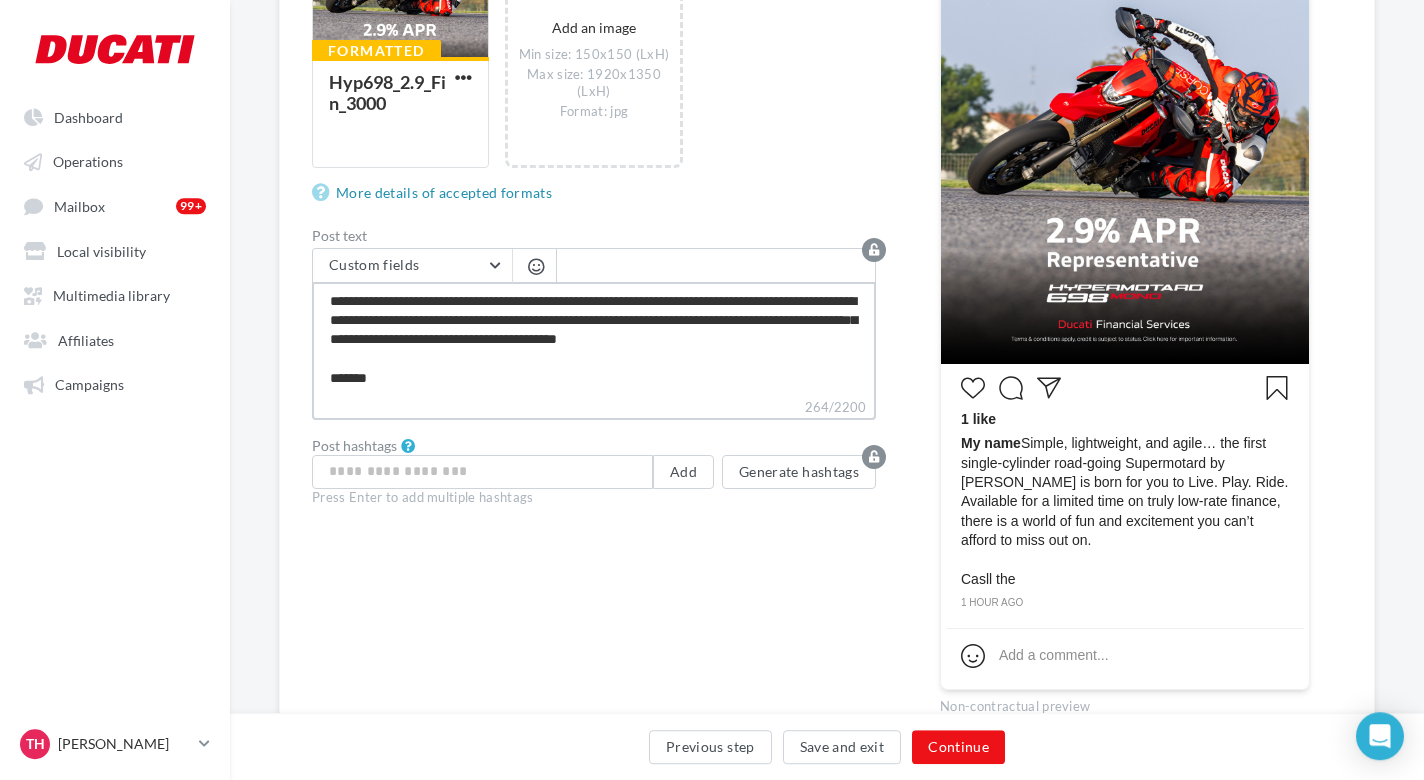 type on "**********" 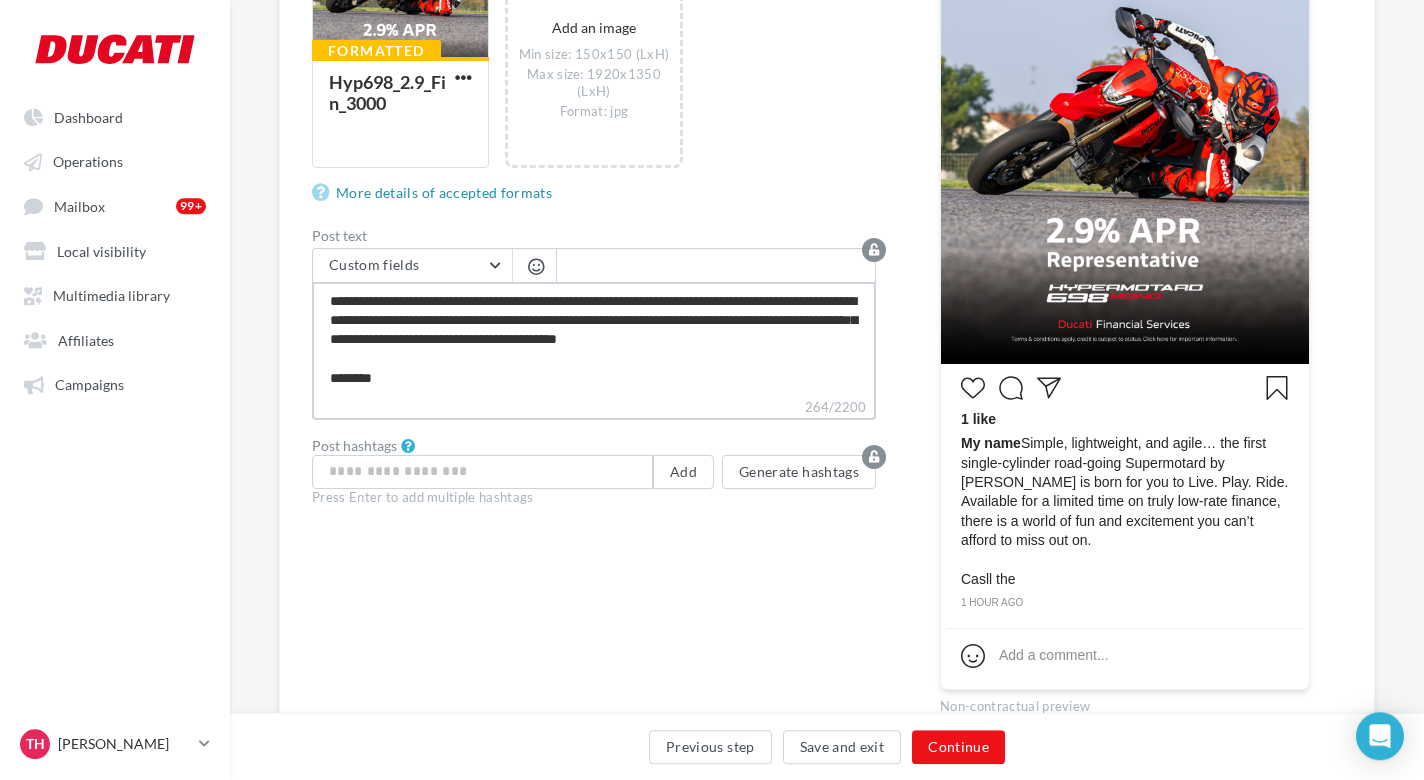 type on "**********" 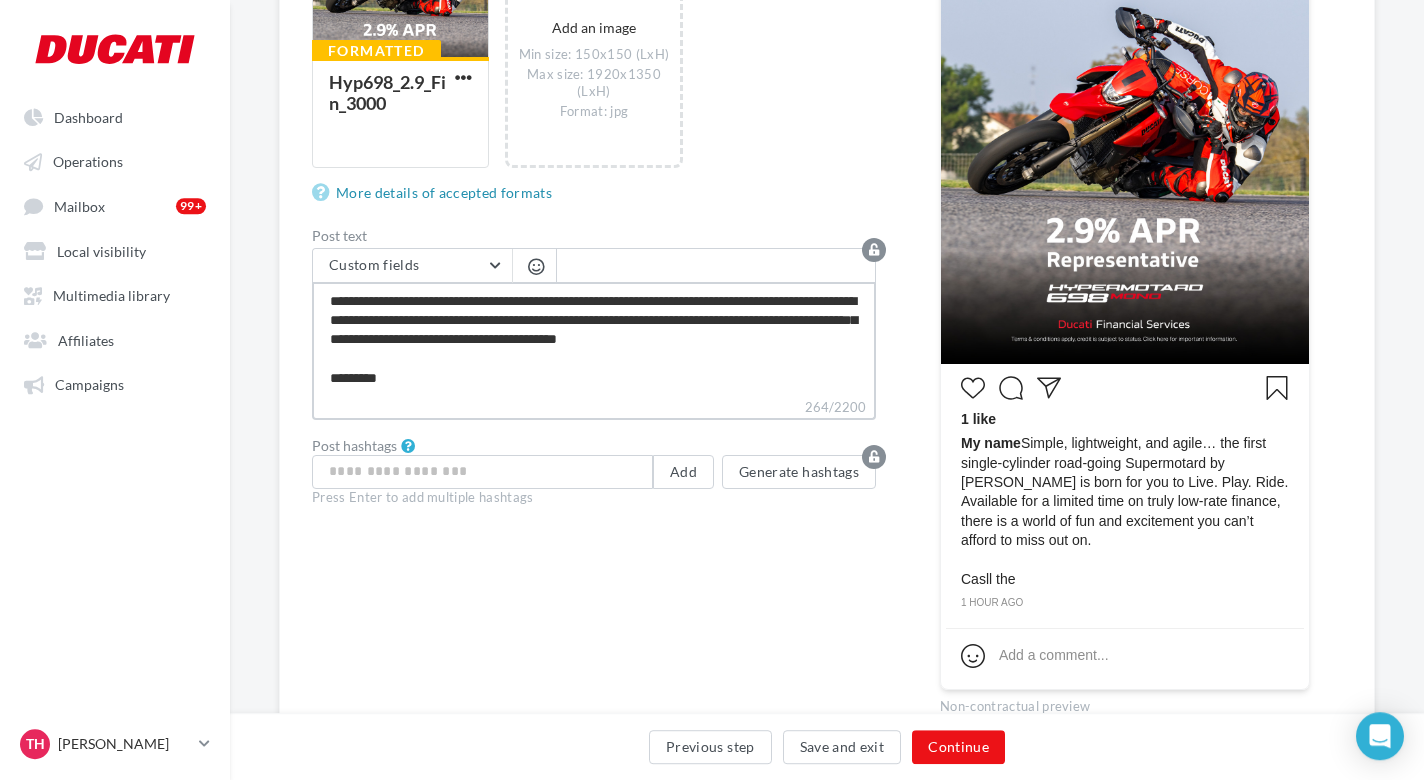 type on "**********" 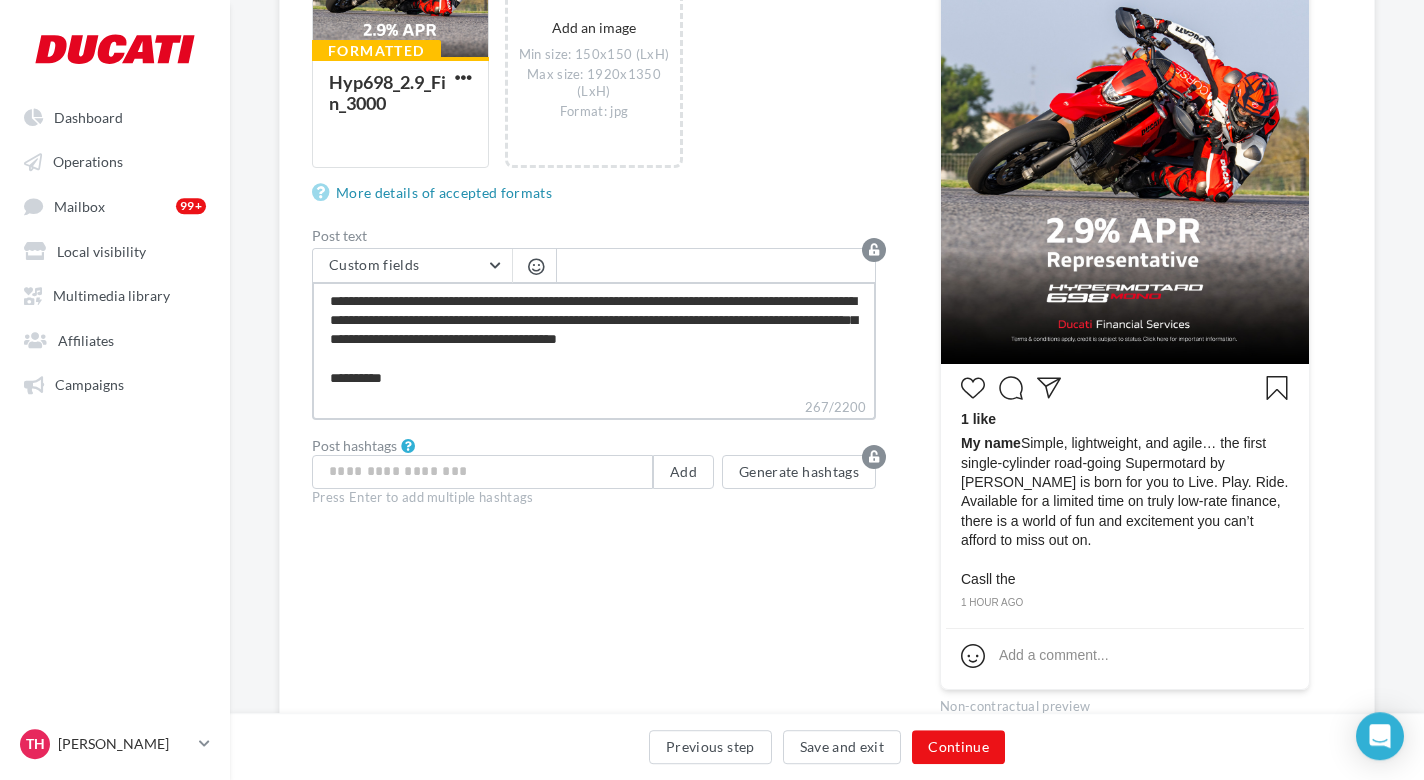 type on "**********" 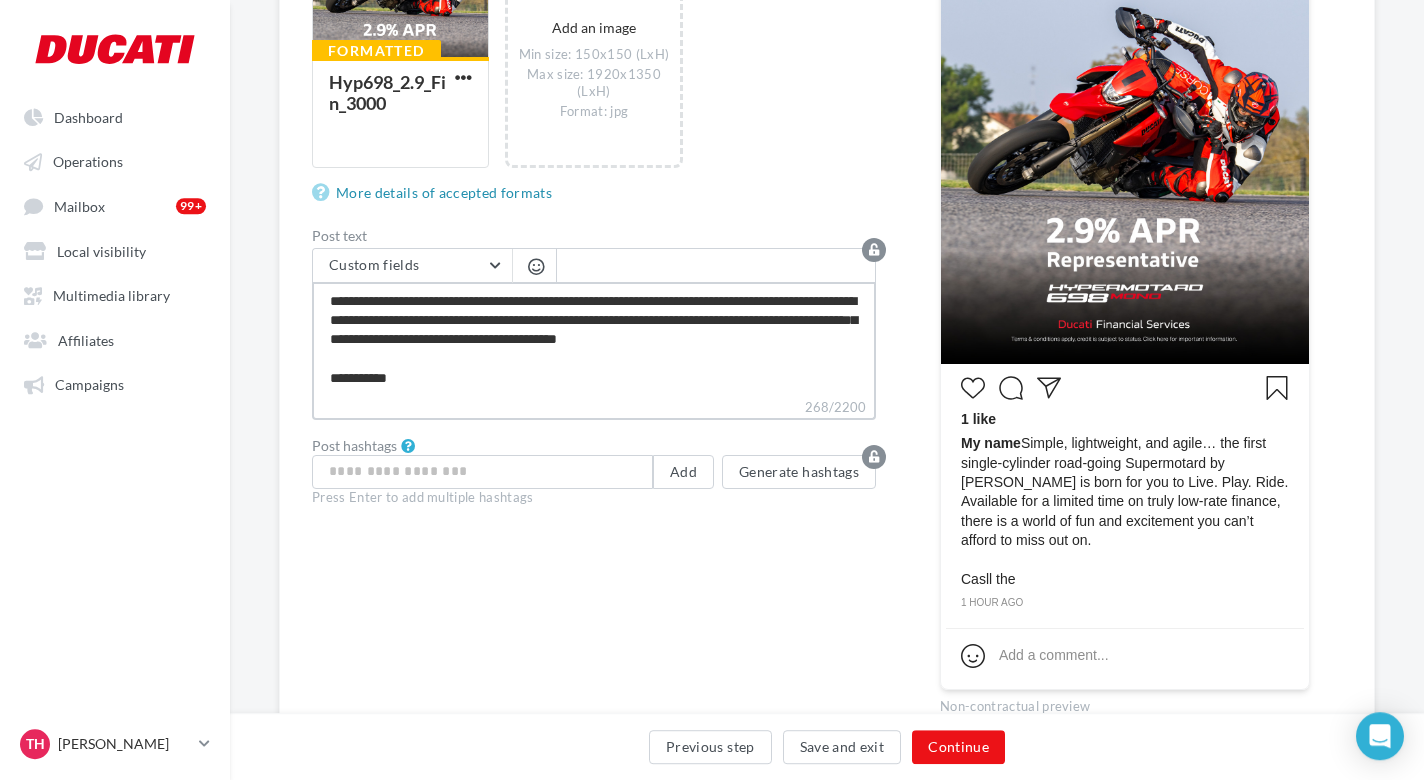 type on "**********" 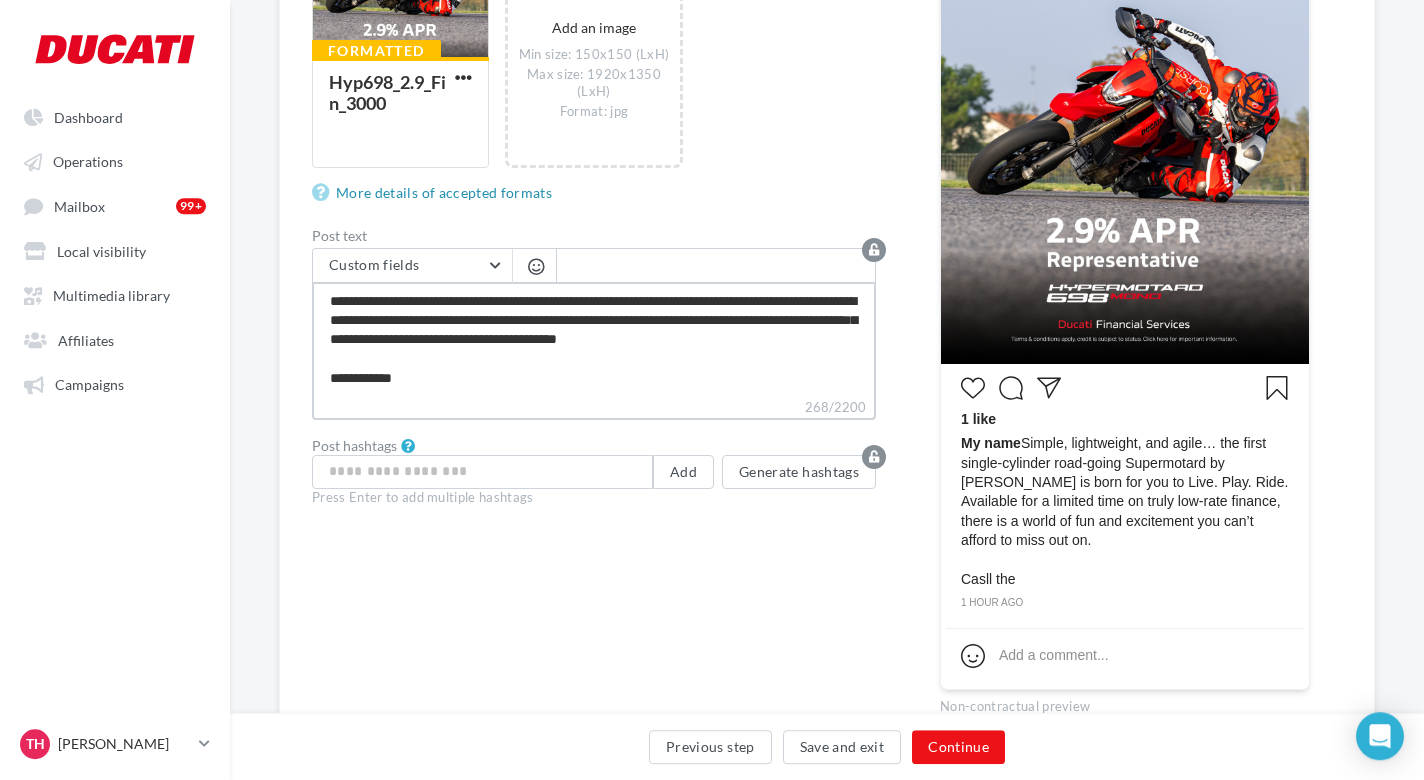 type on "**********" 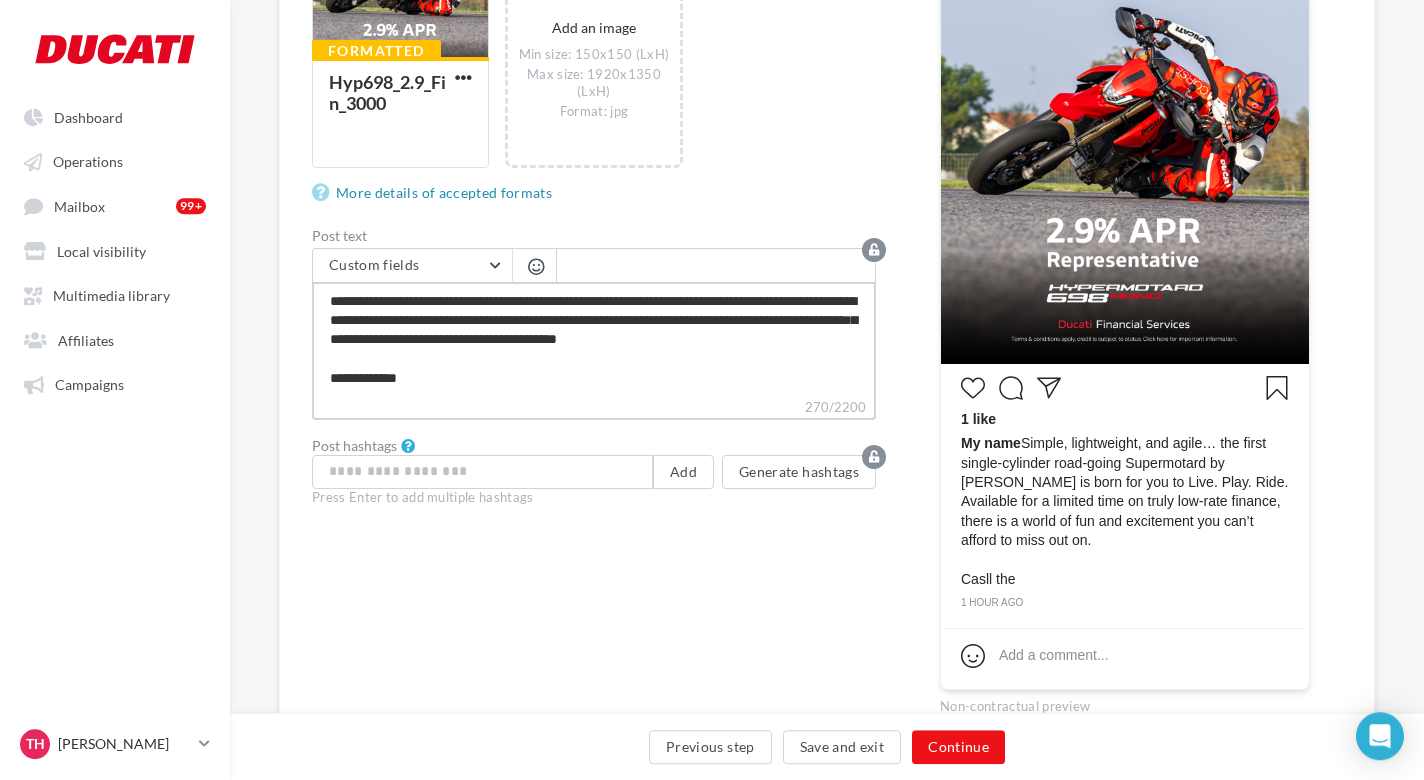 type on "**********" 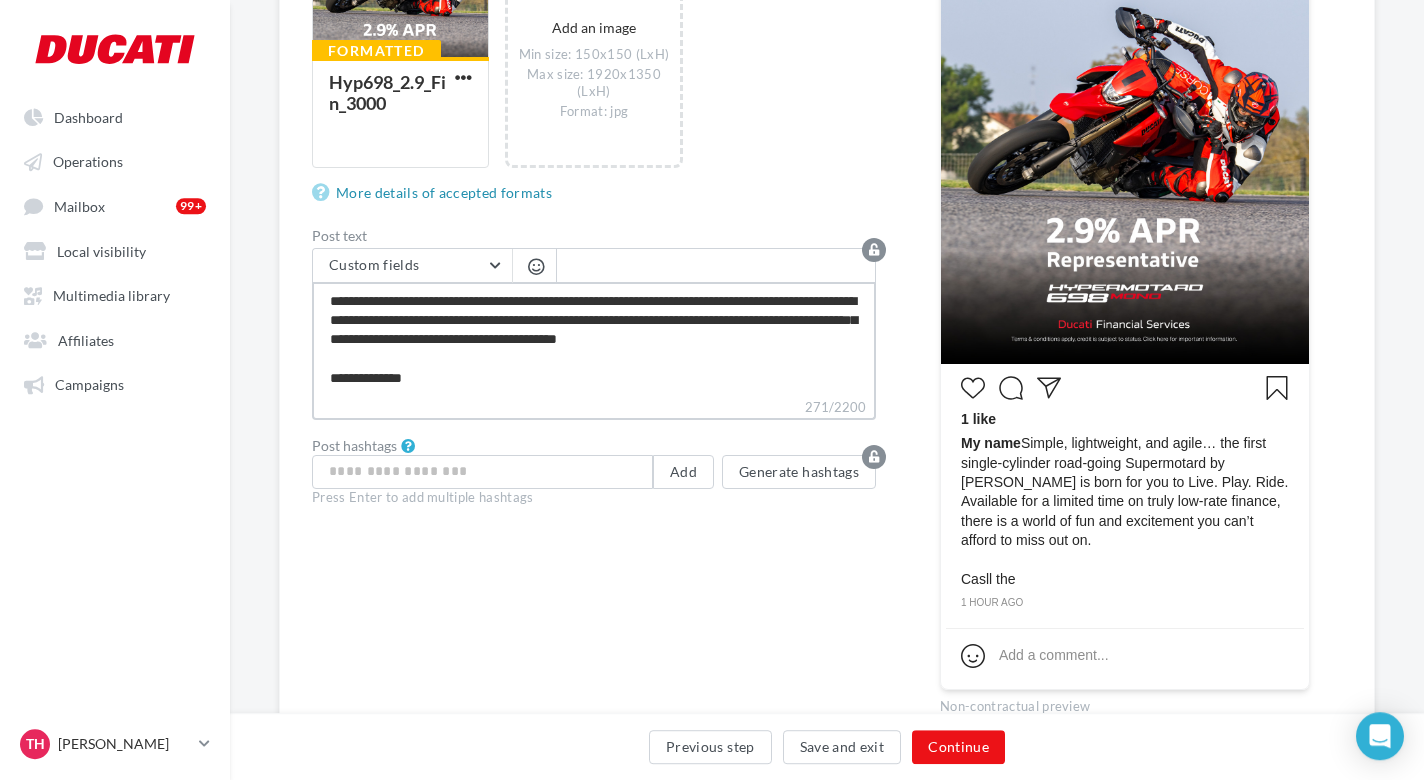 type on "**********" 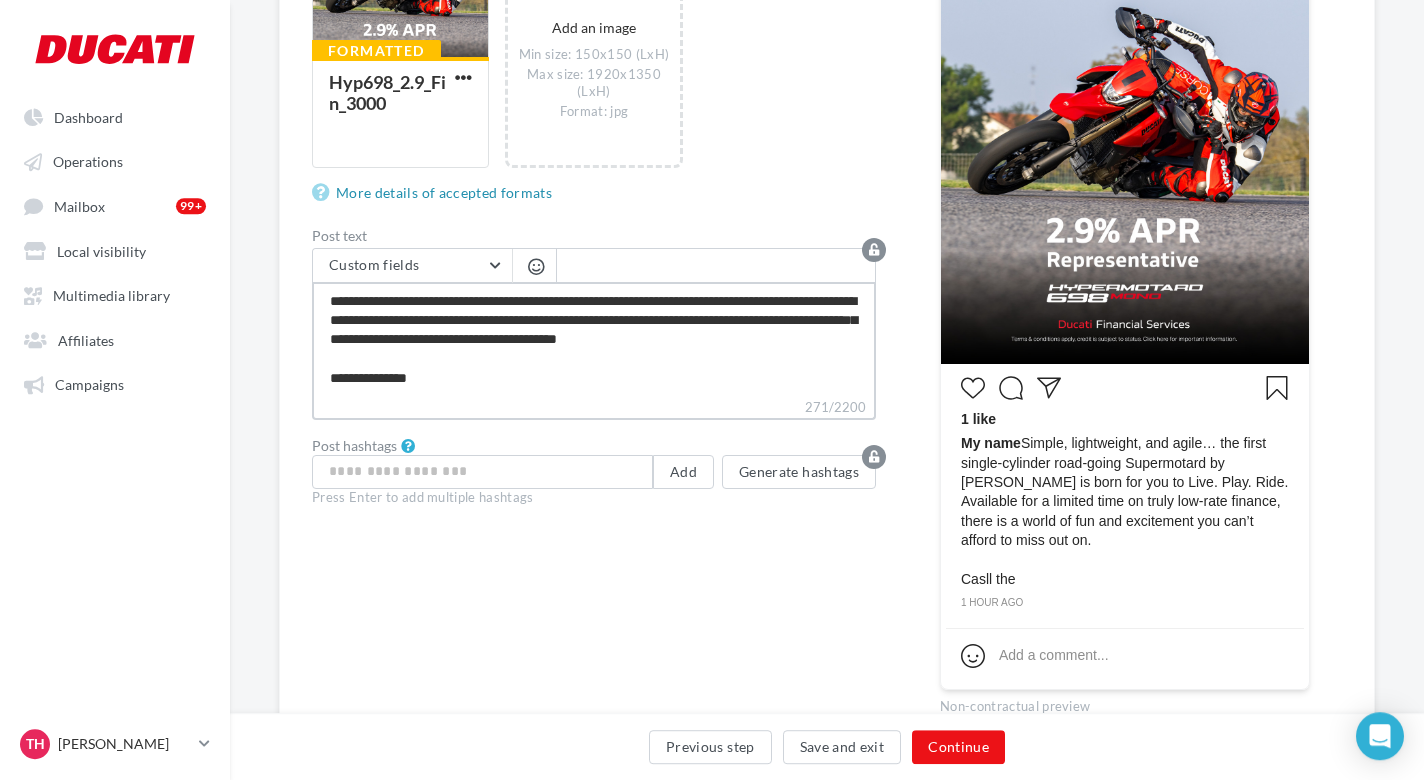 type on "**********" 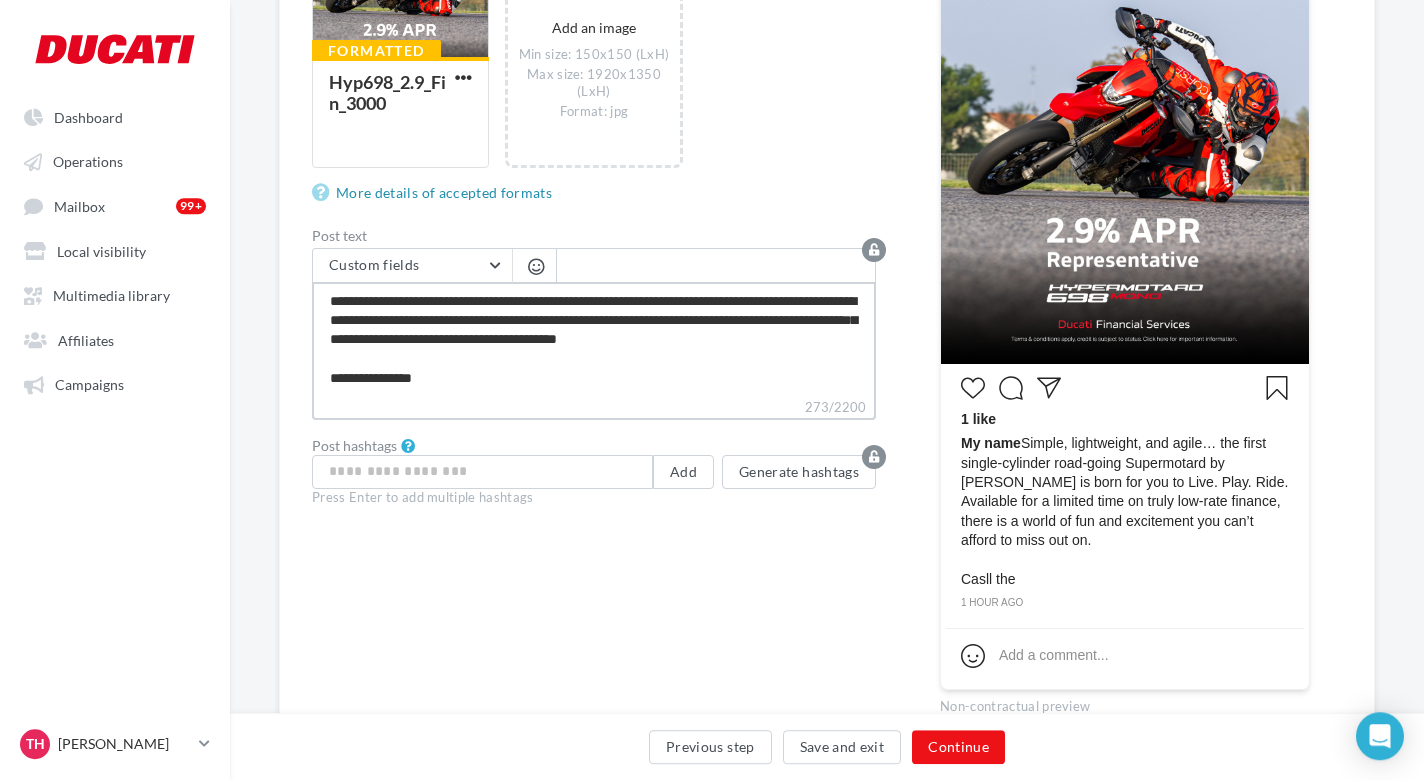 type on "**********" 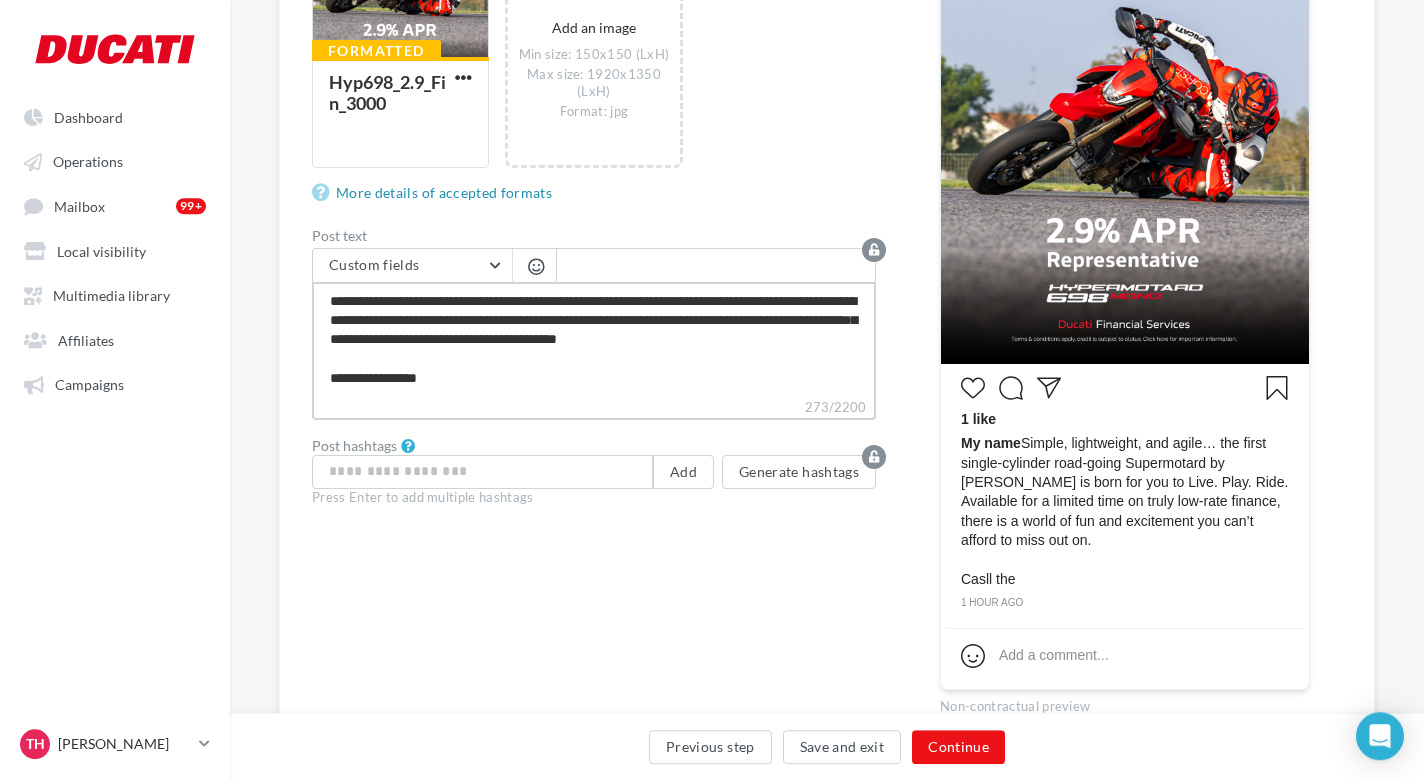 type on "**********" 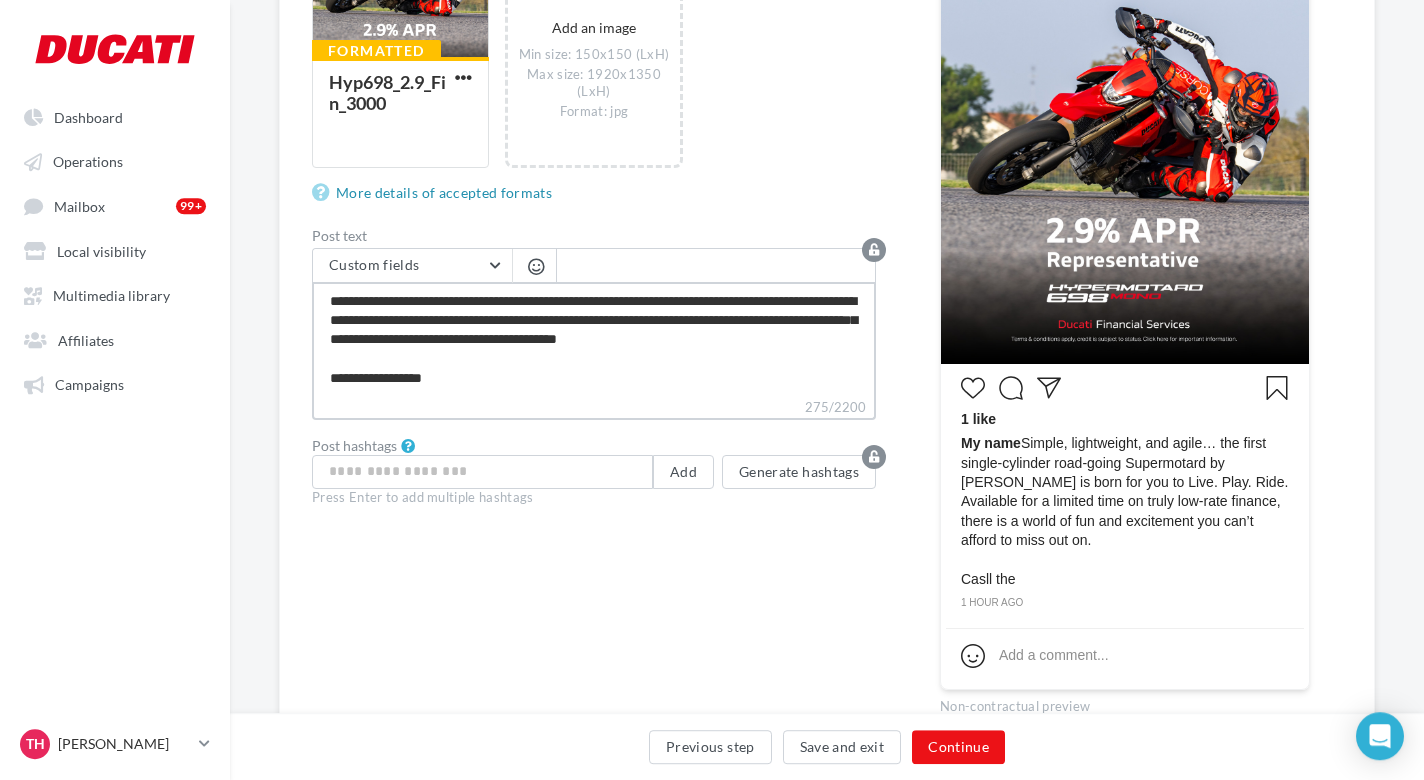 type on "**********" 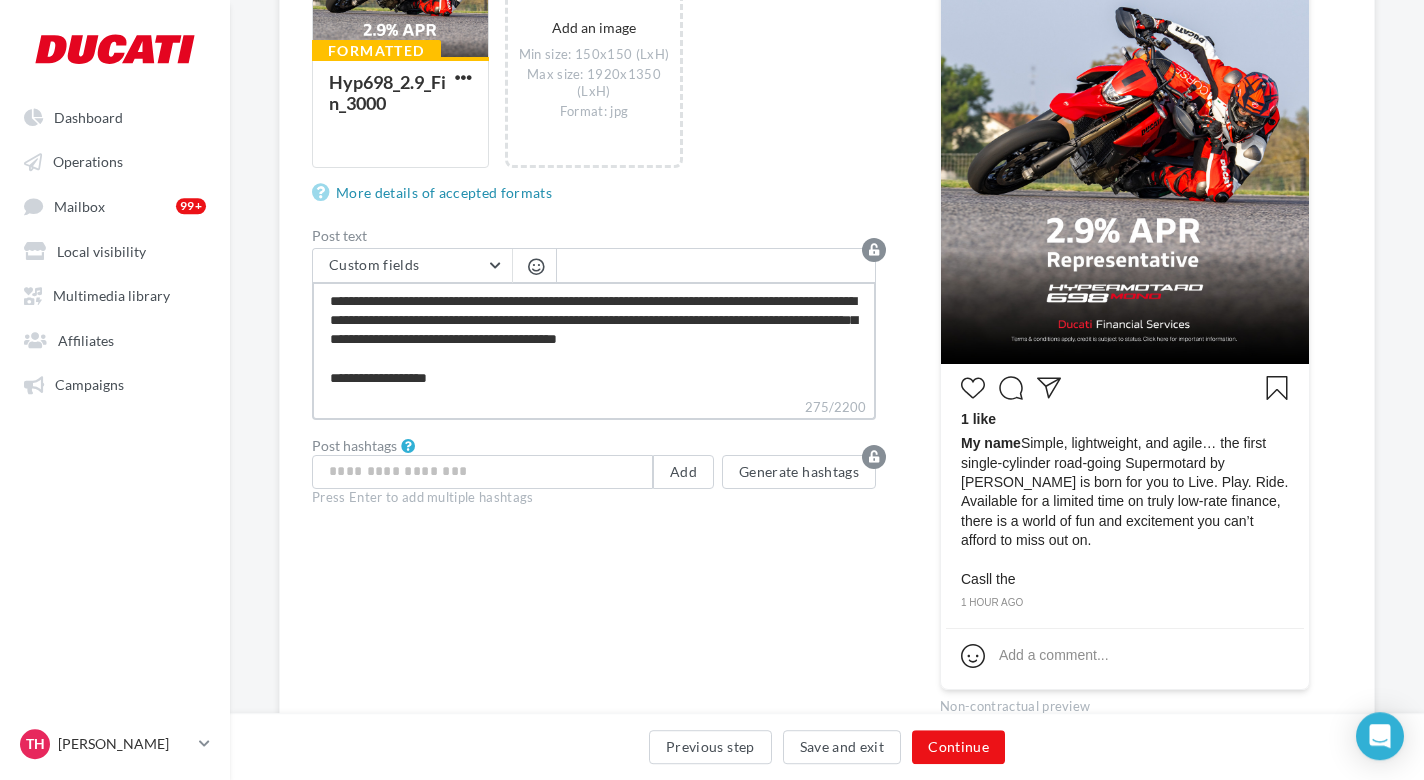 type on "**********" 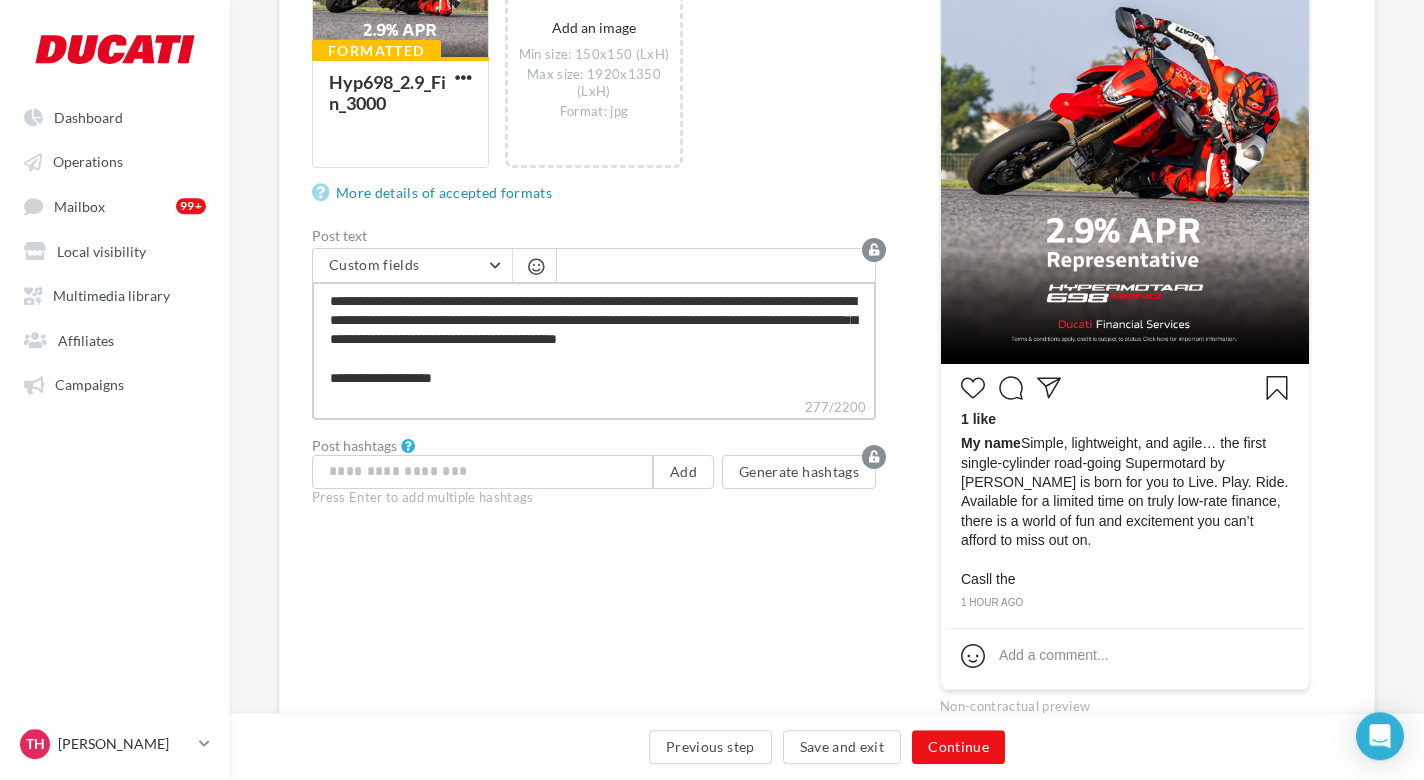 type on "**********" 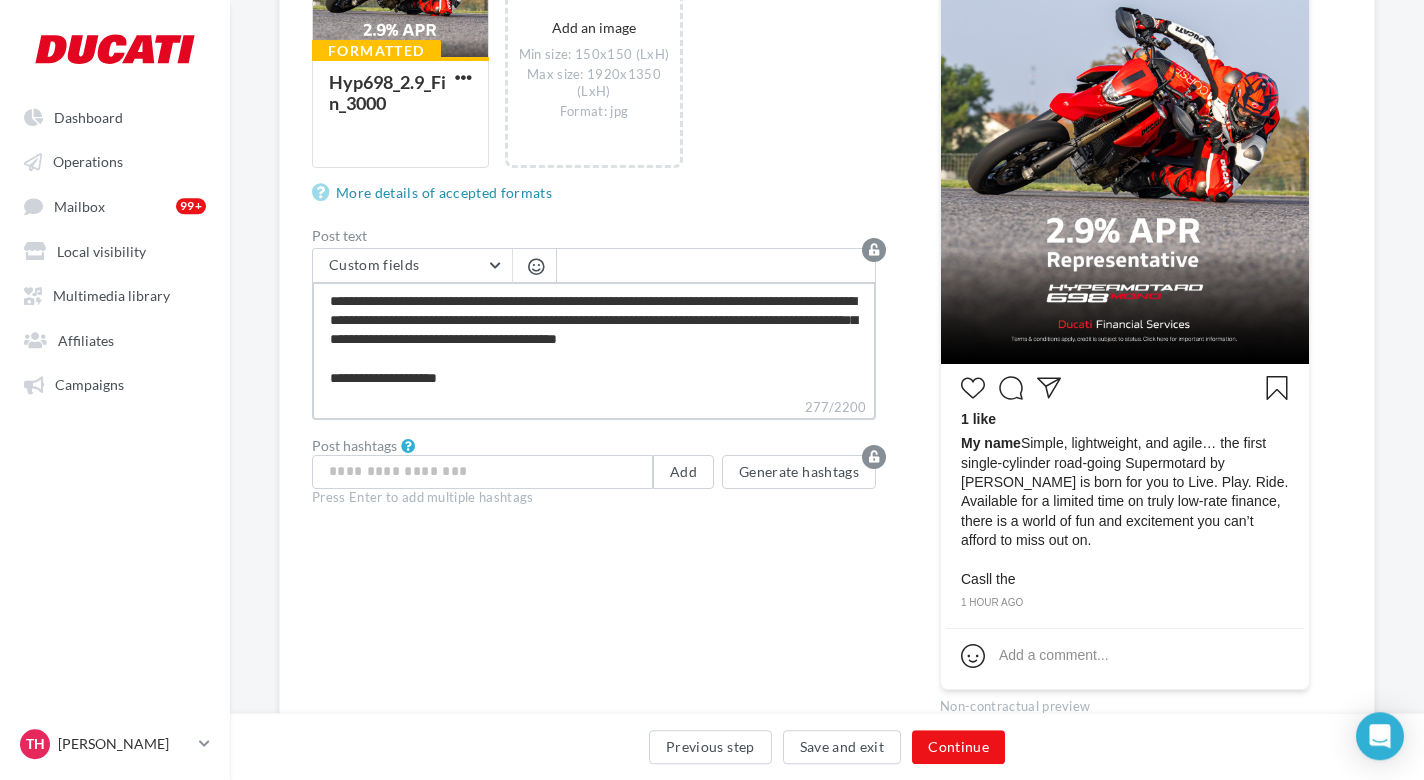 type on "**********" 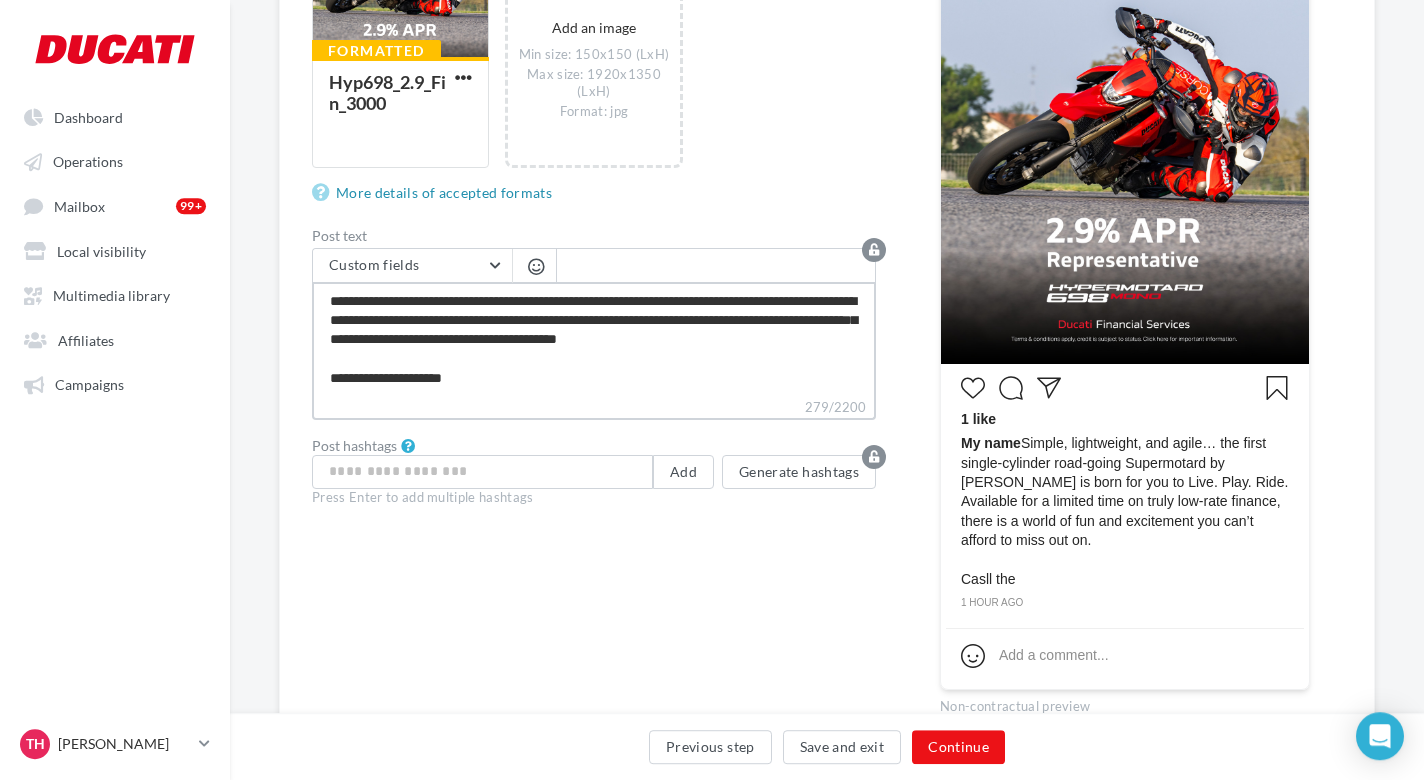 type on "**********" 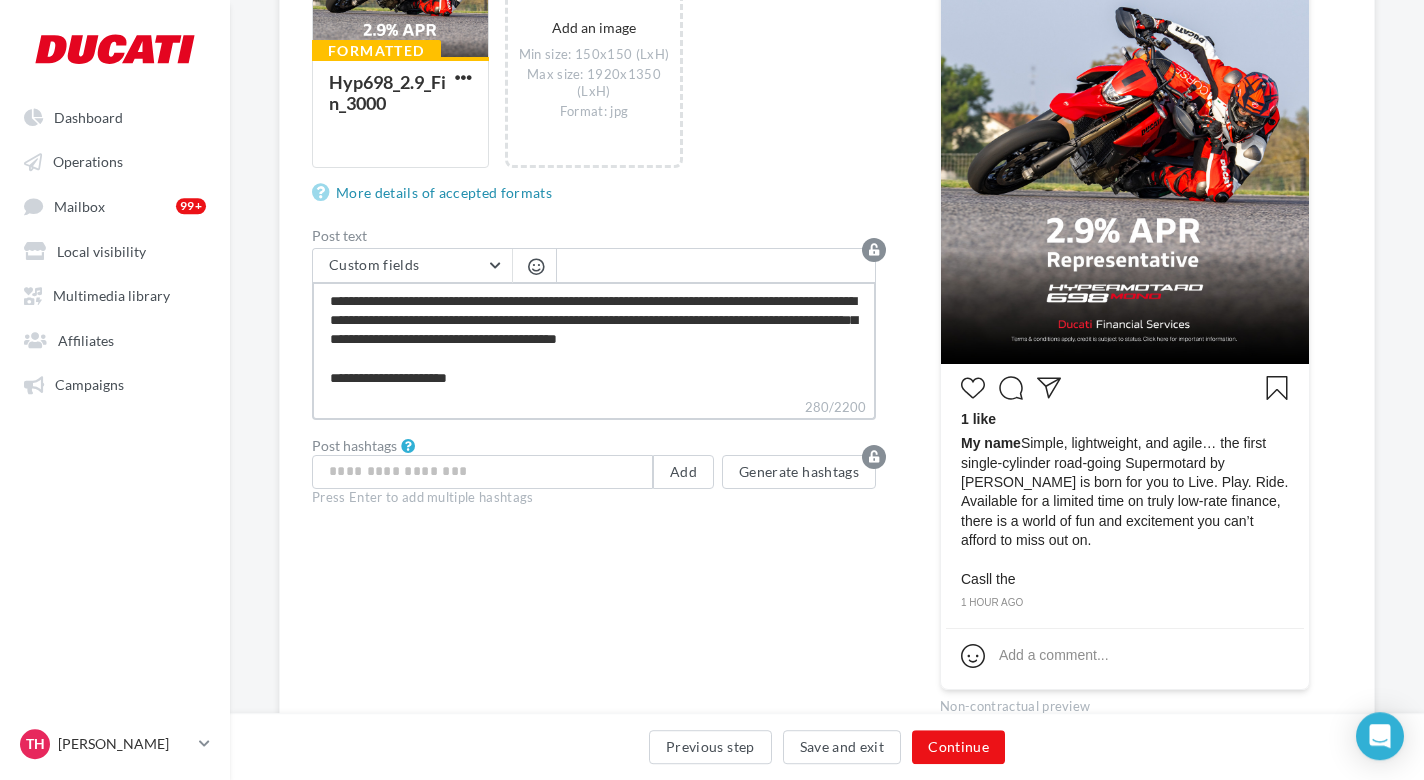 type on "**********" 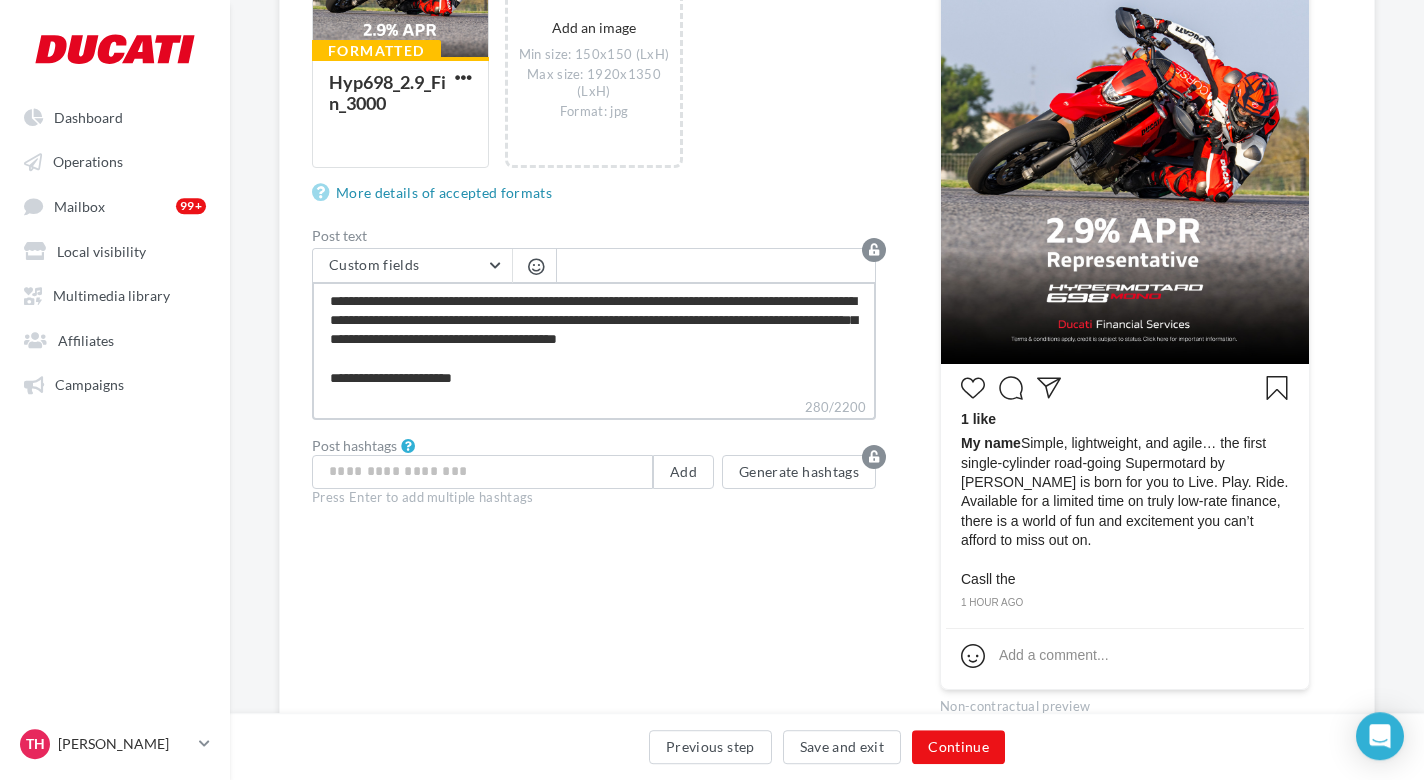 type on "**********" 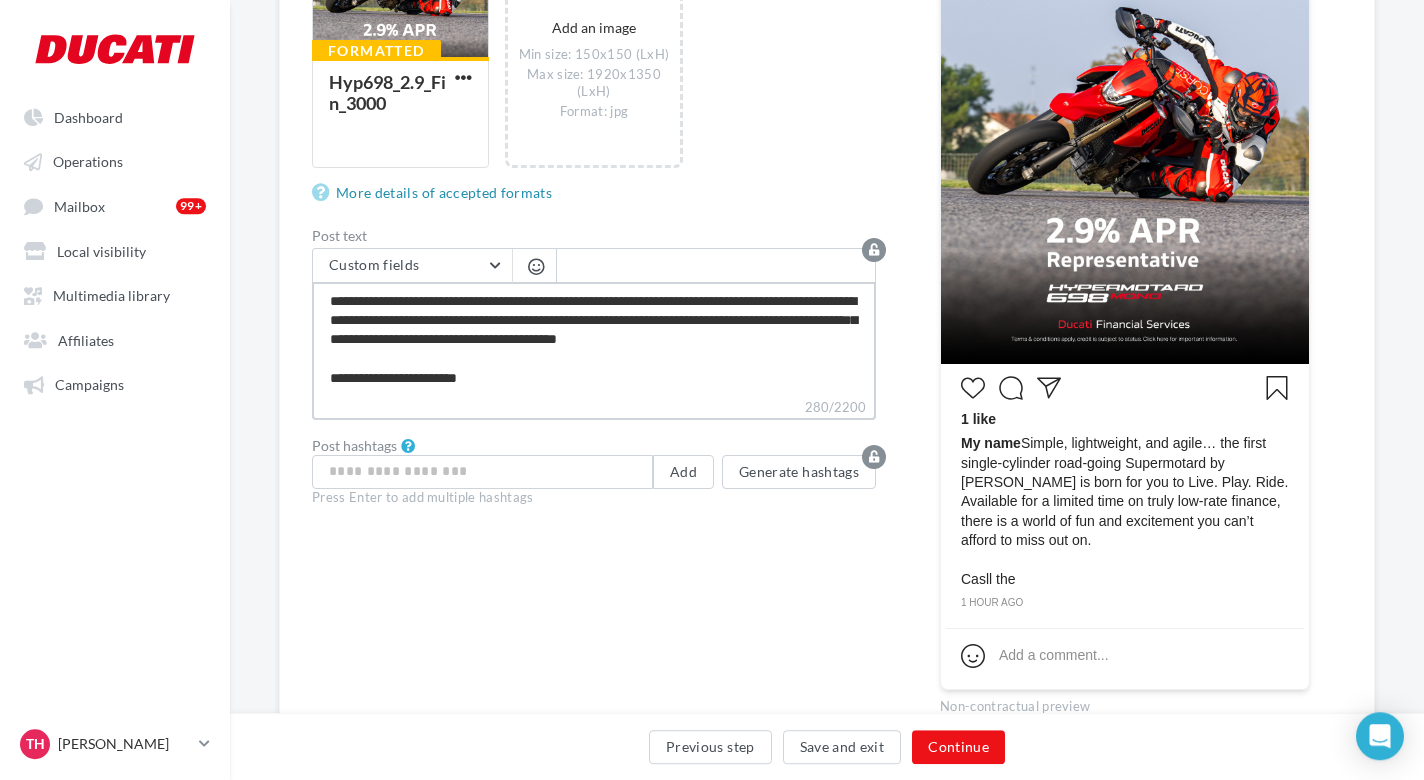 type on "**********" 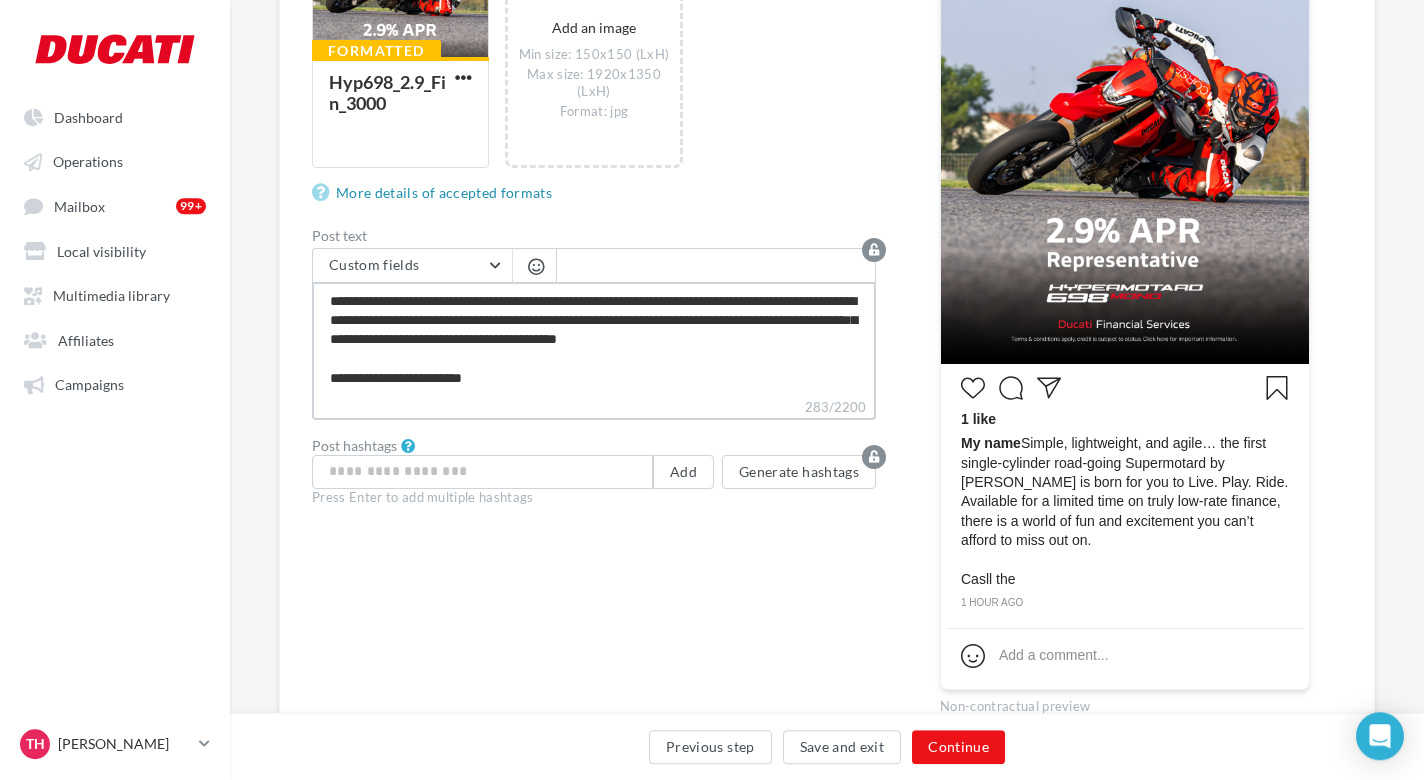 type on "**********" 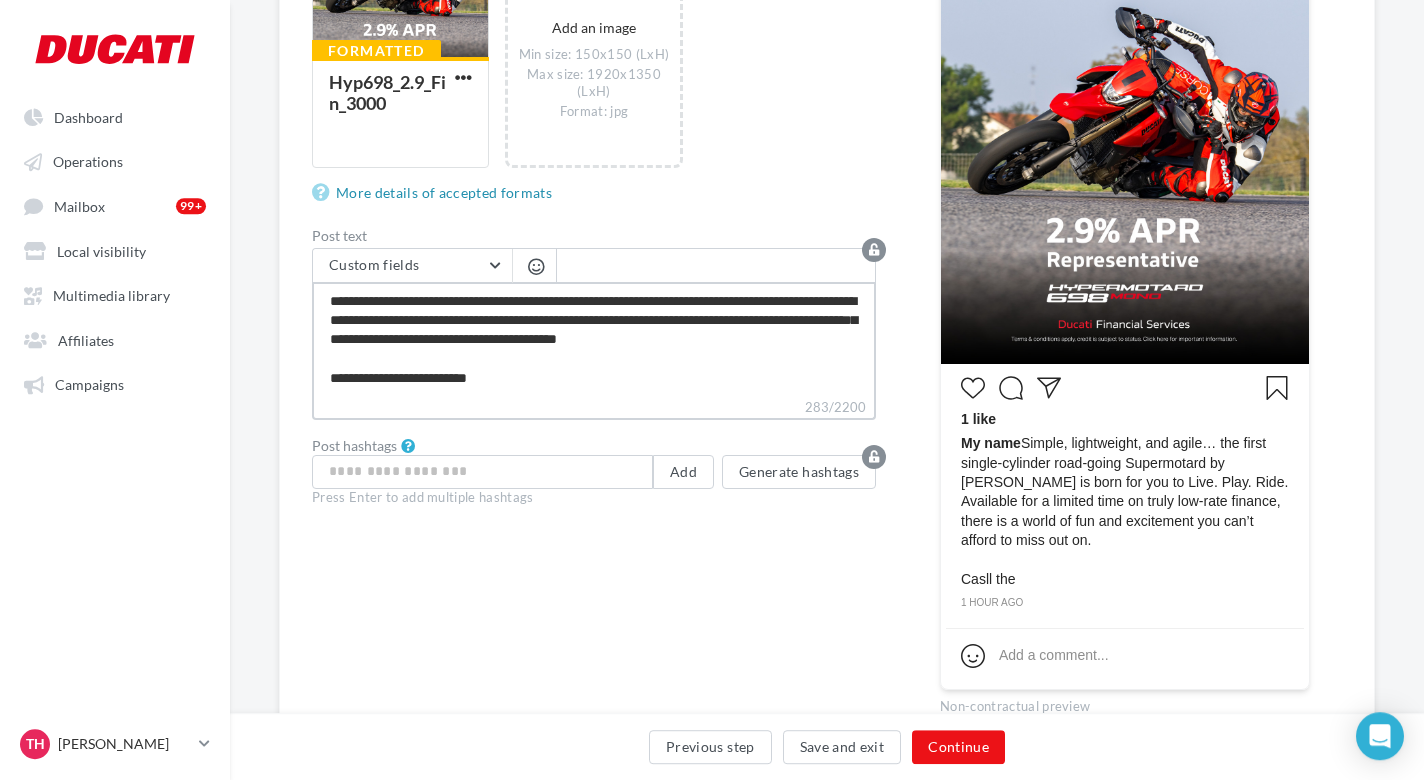 type on "**********" 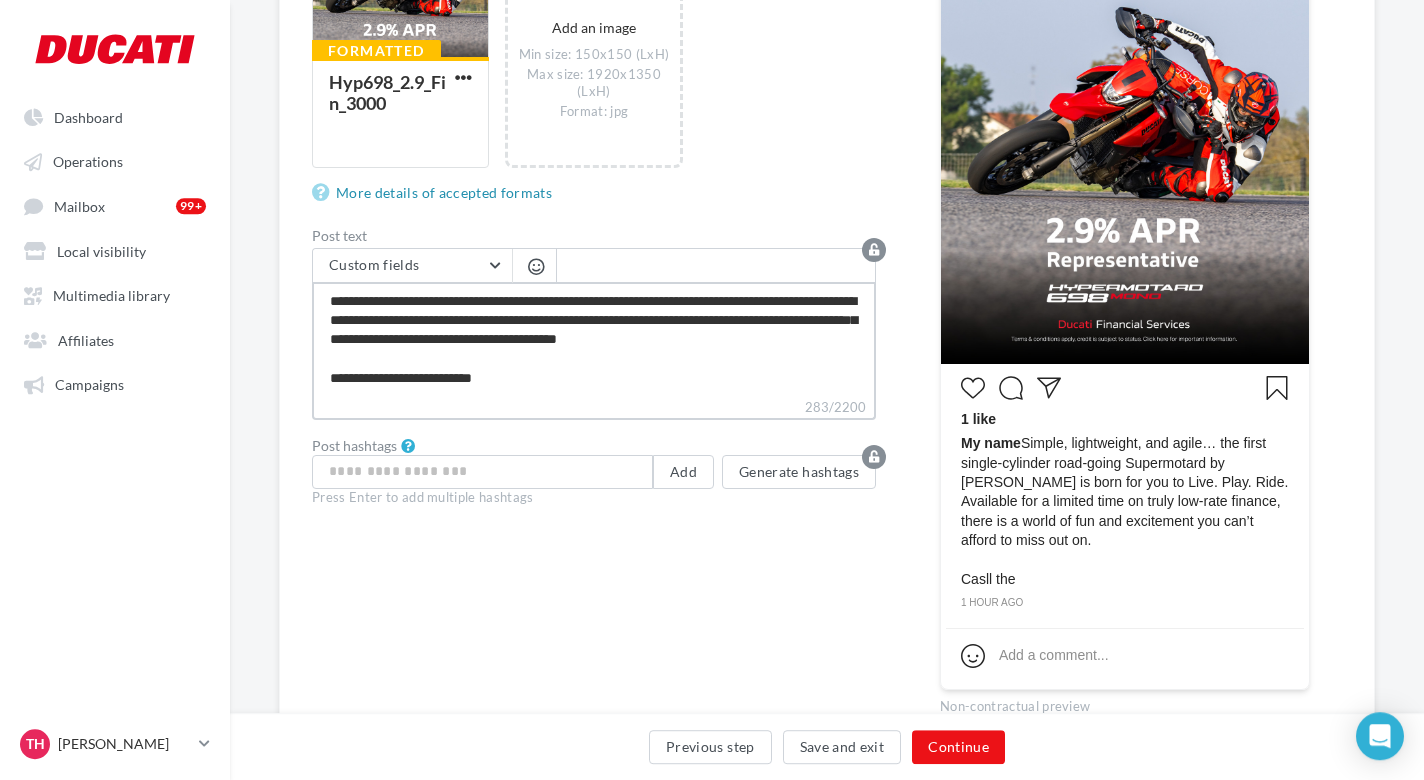 type on "**********" 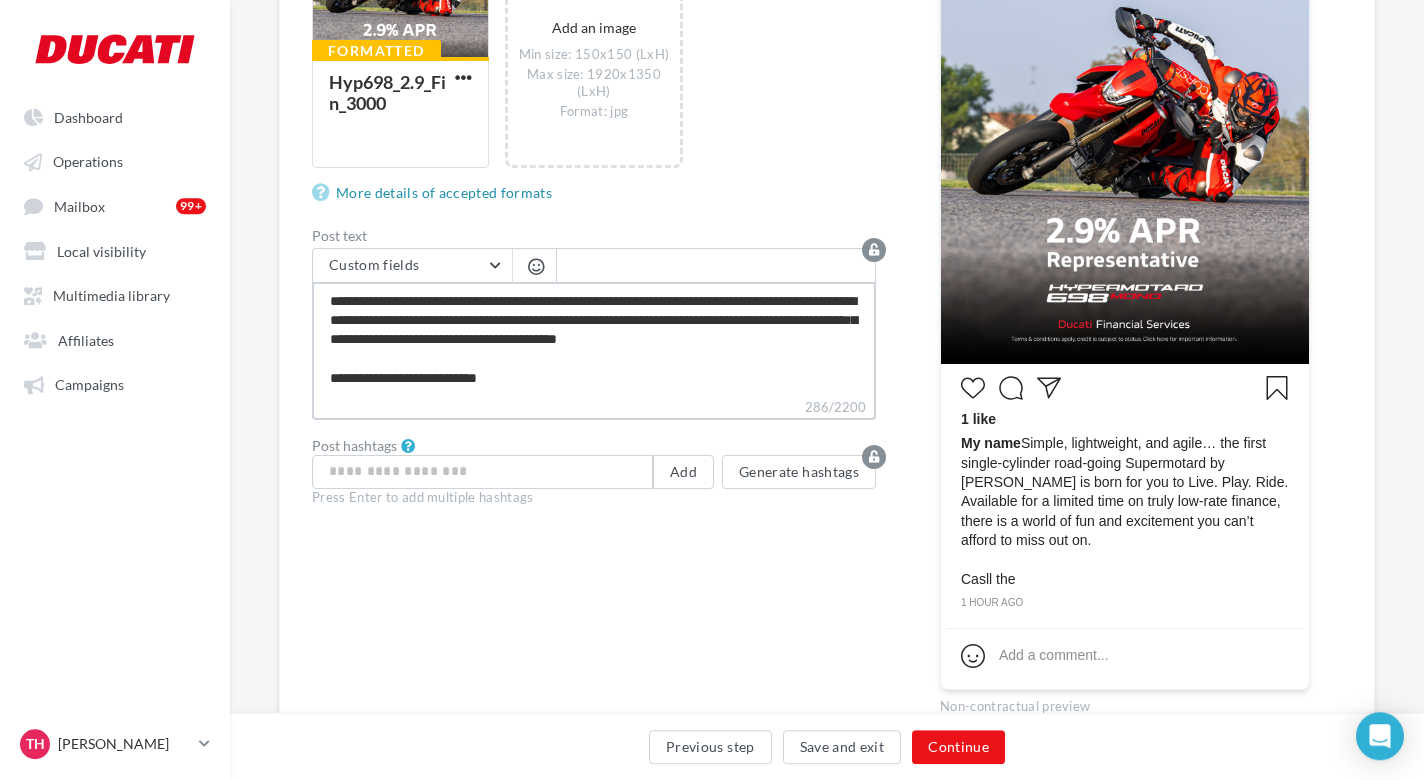 type on "**********" 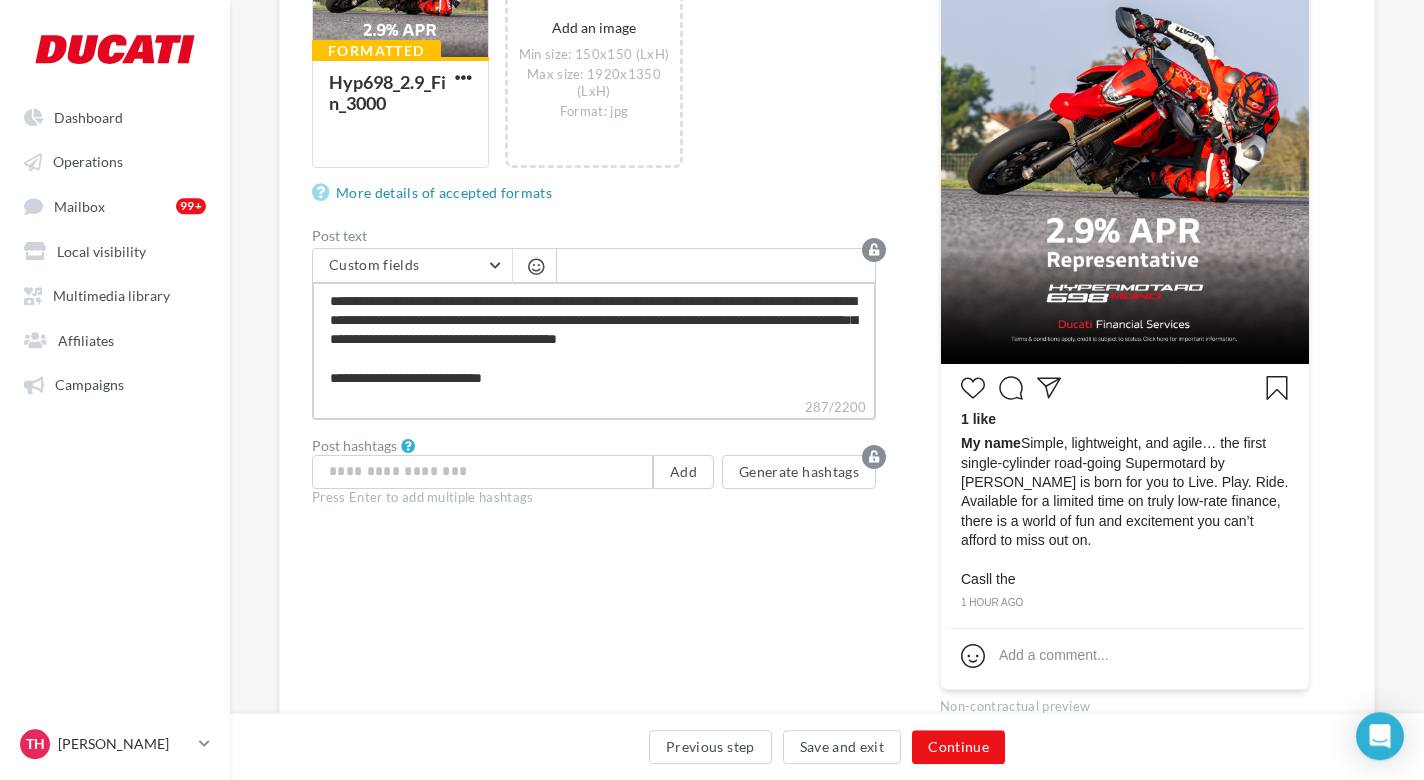 type on "**********" 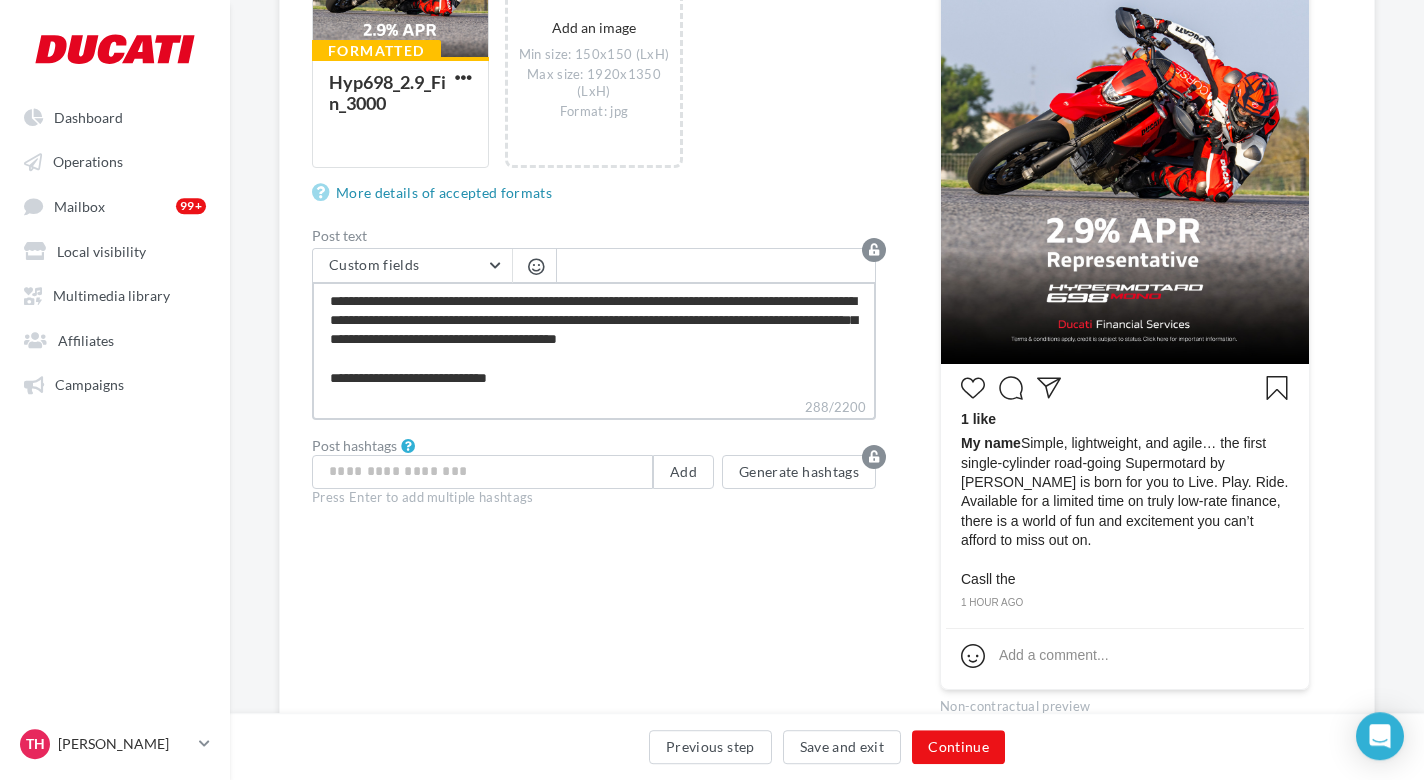 type on "**********" 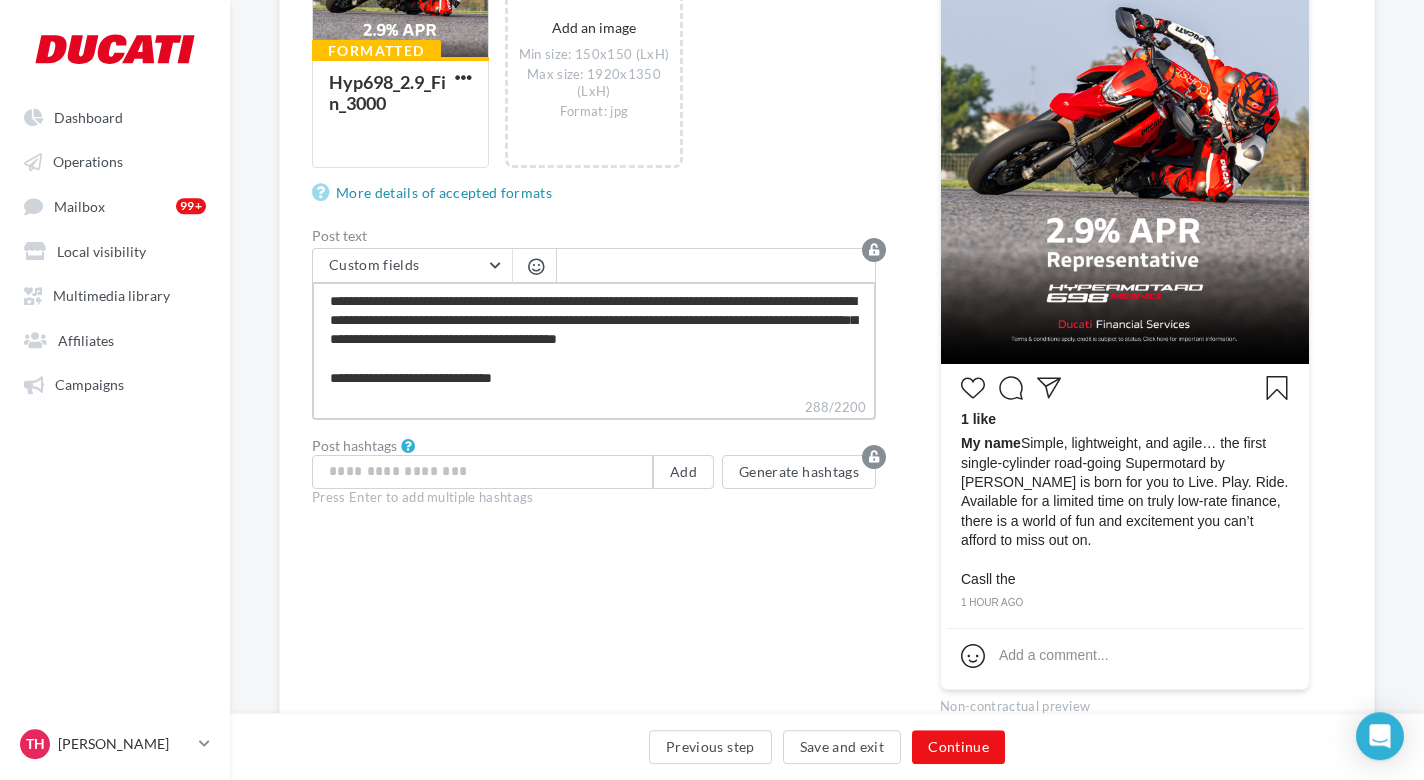 type on "**********" 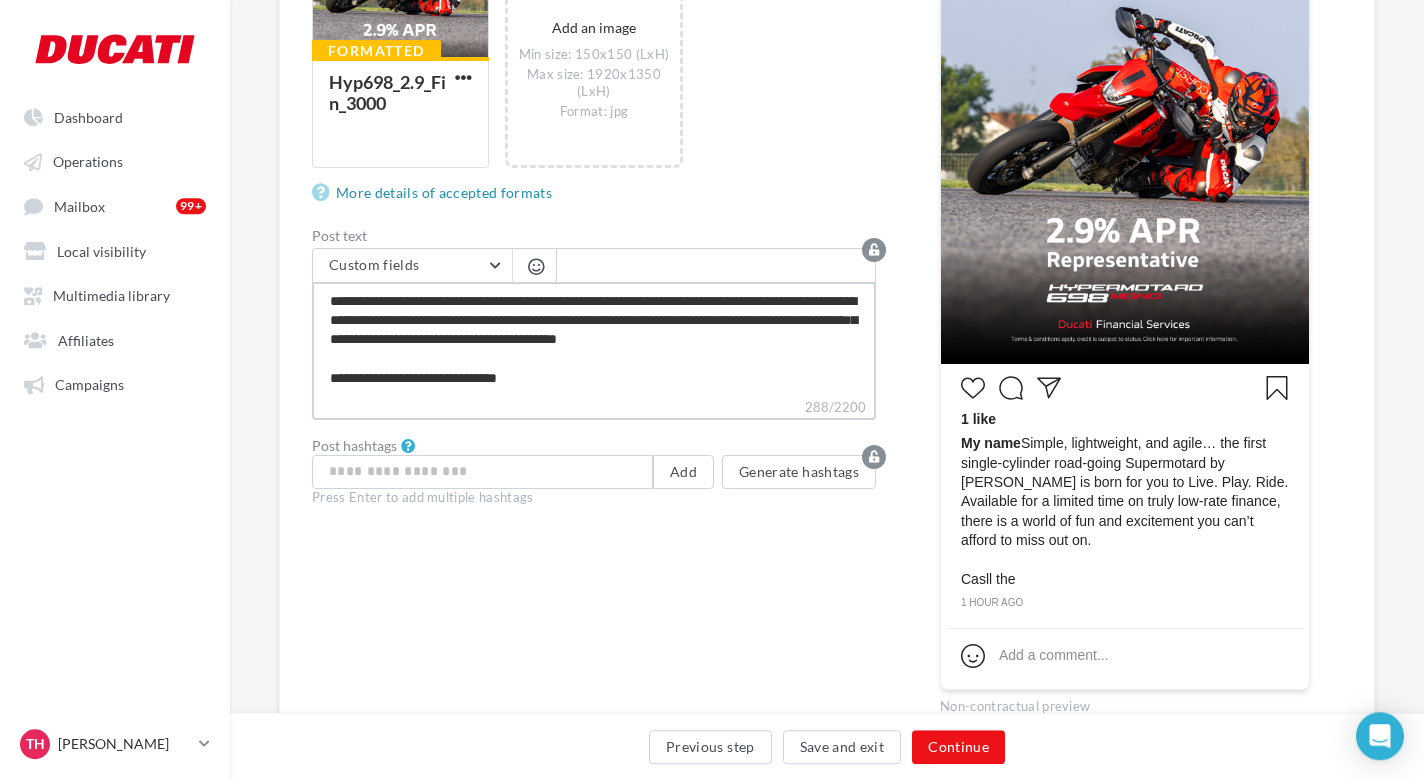 type on "**********" 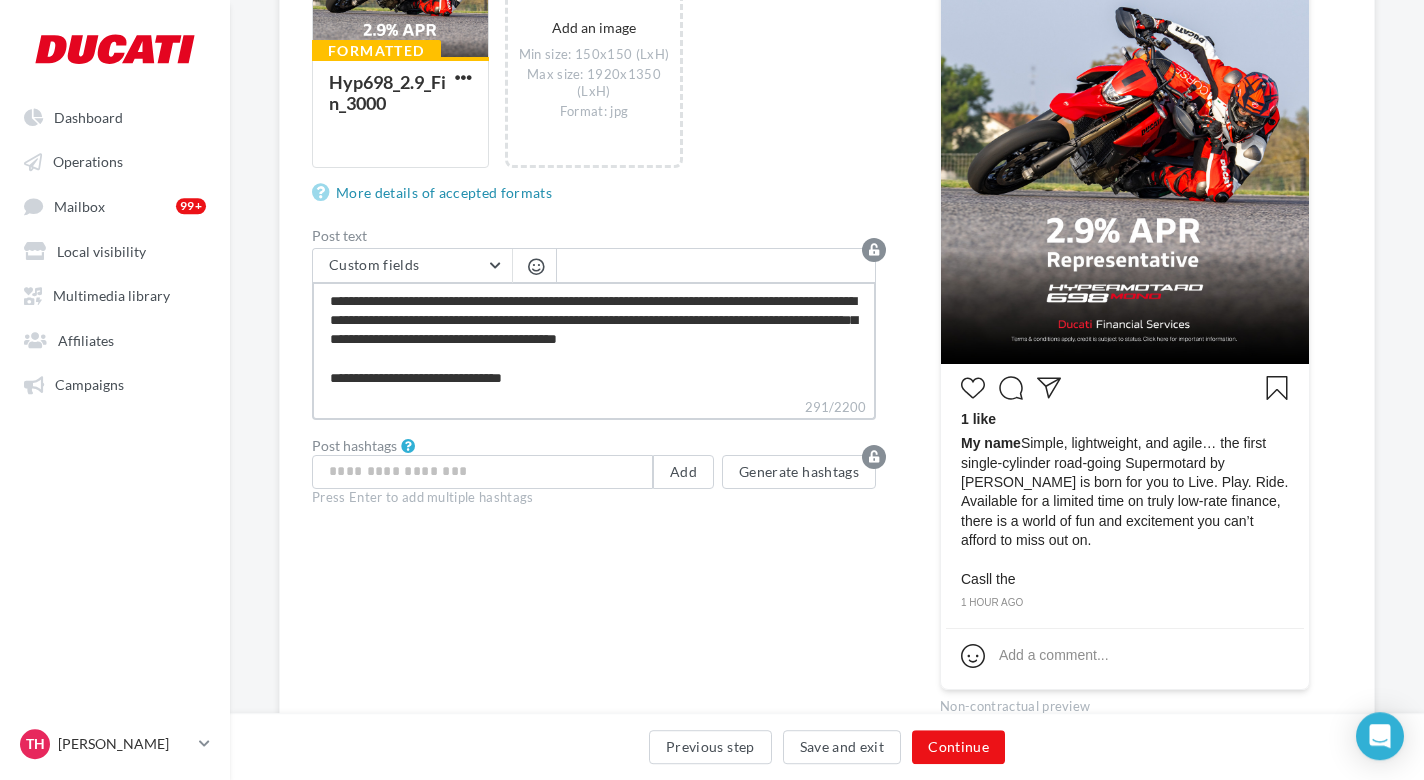 type on "**********" 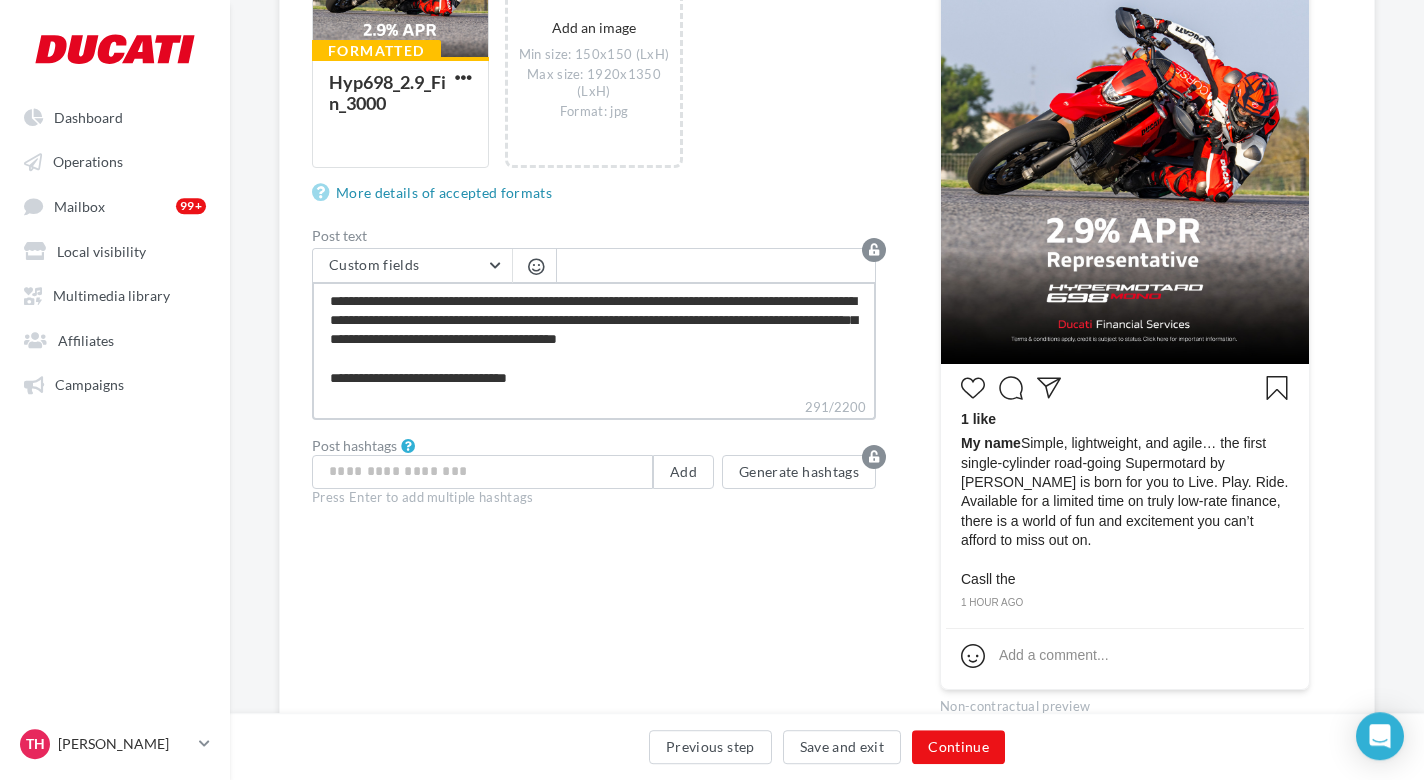 type on "**********" 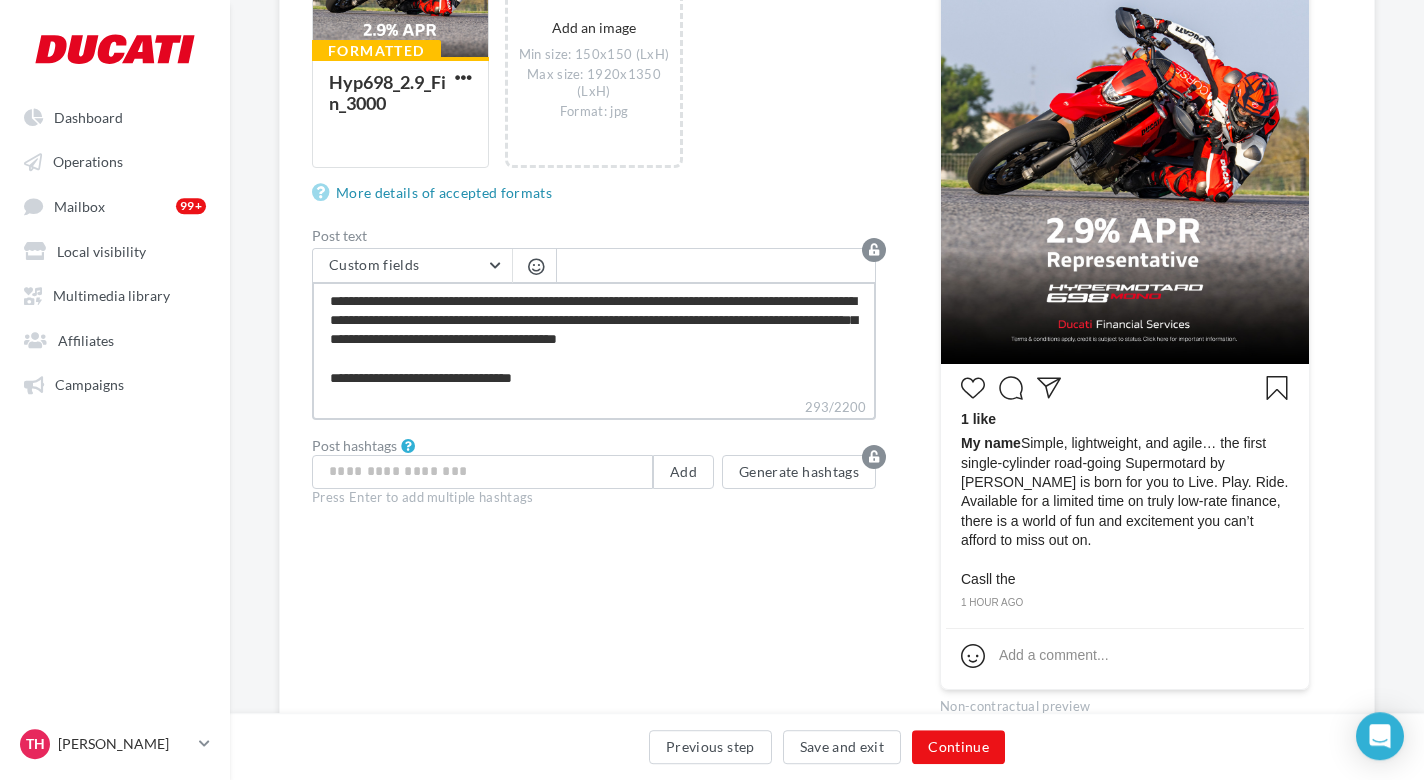 type on "**********" 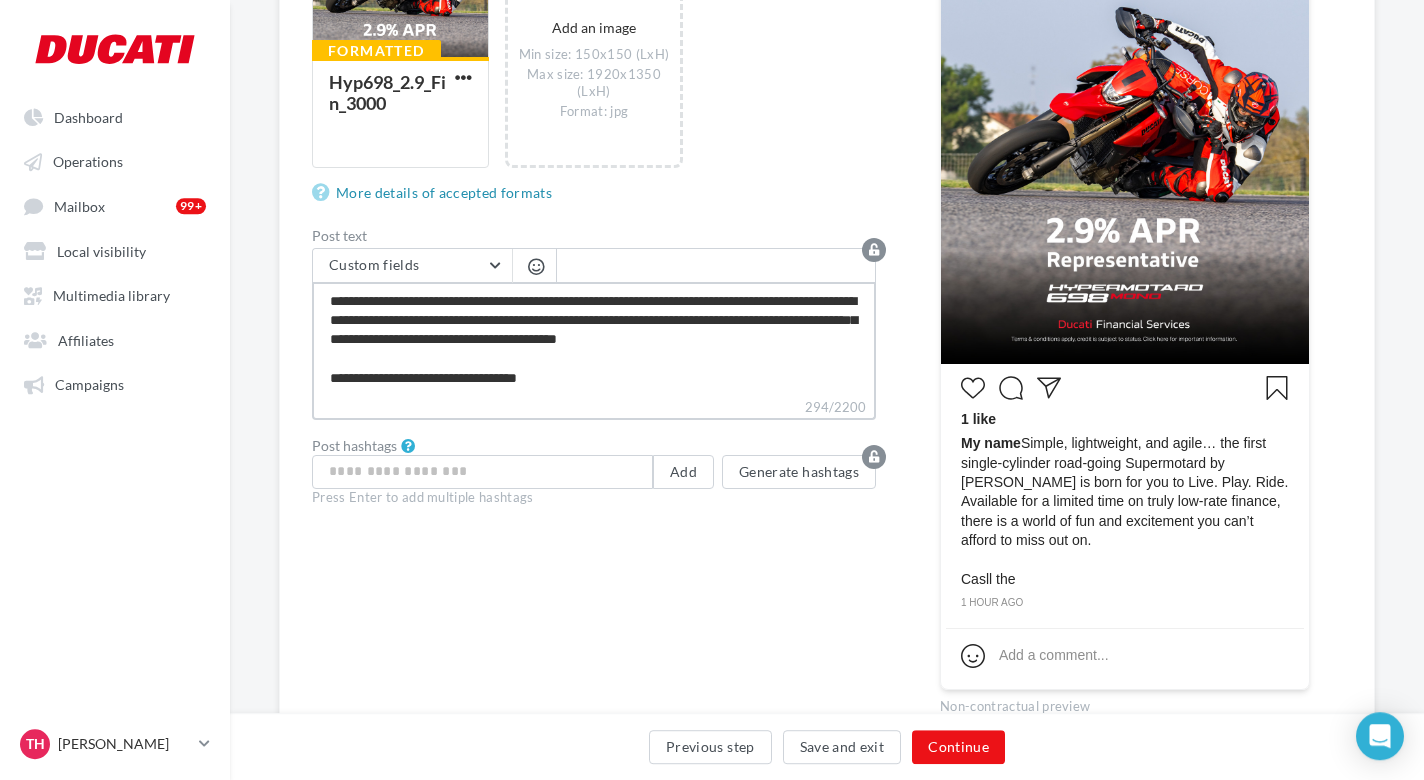 type on "**********" 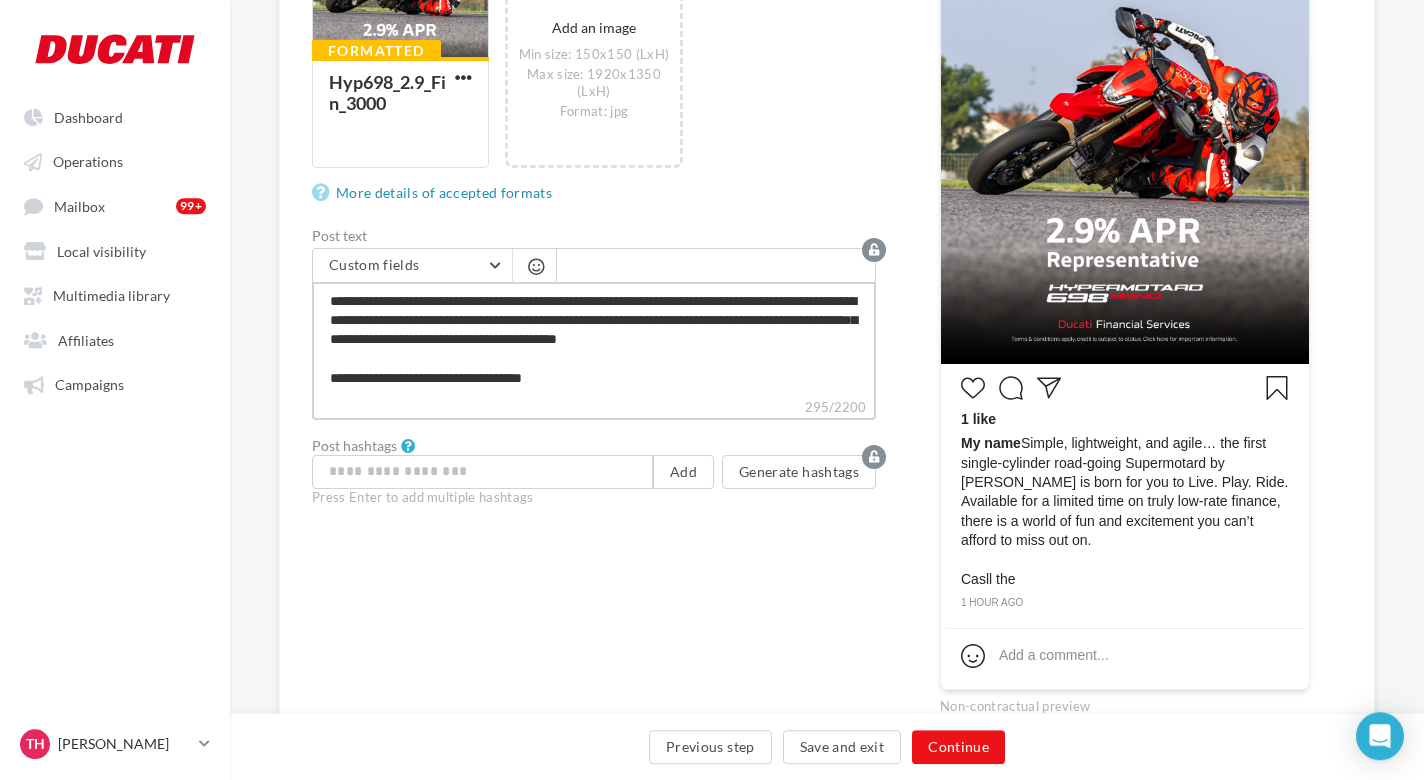 type on "**********" 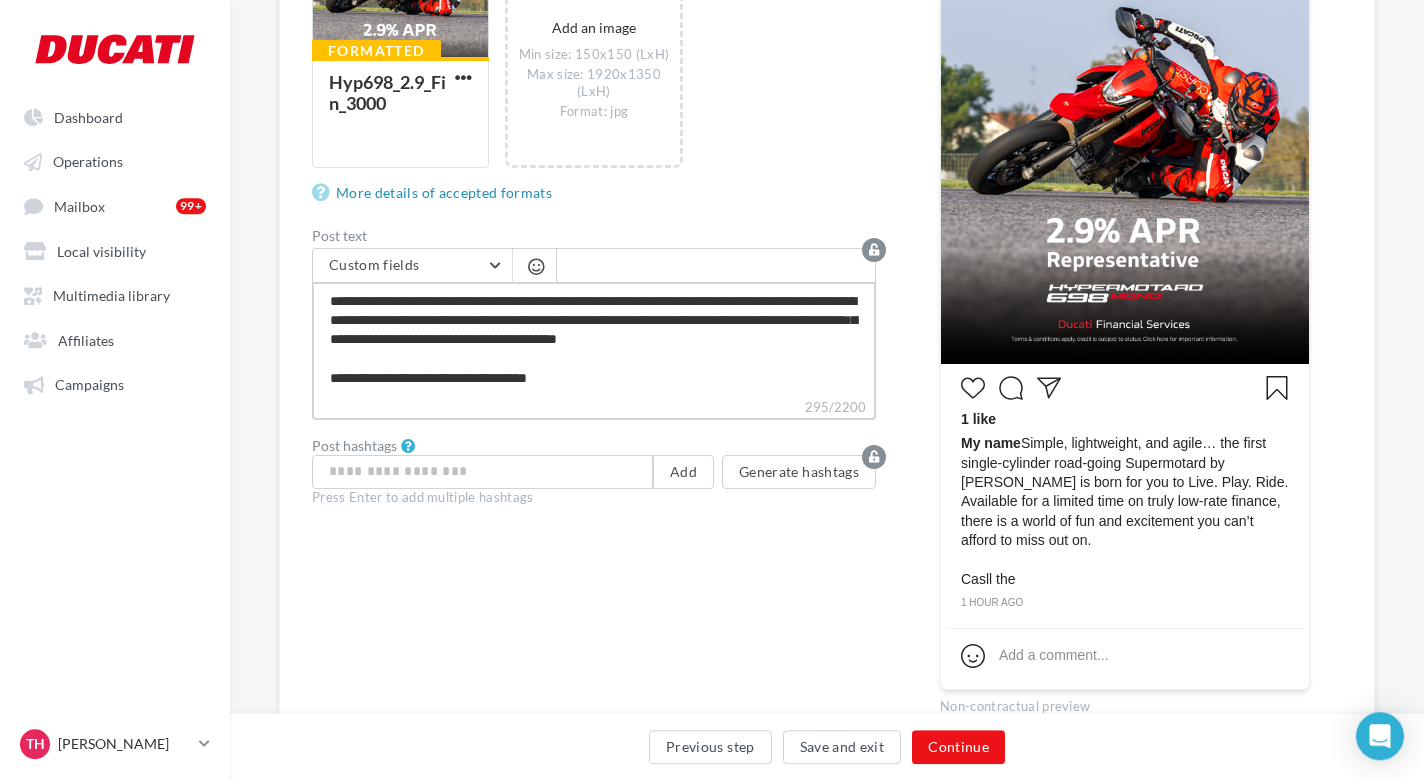 type on "**********" 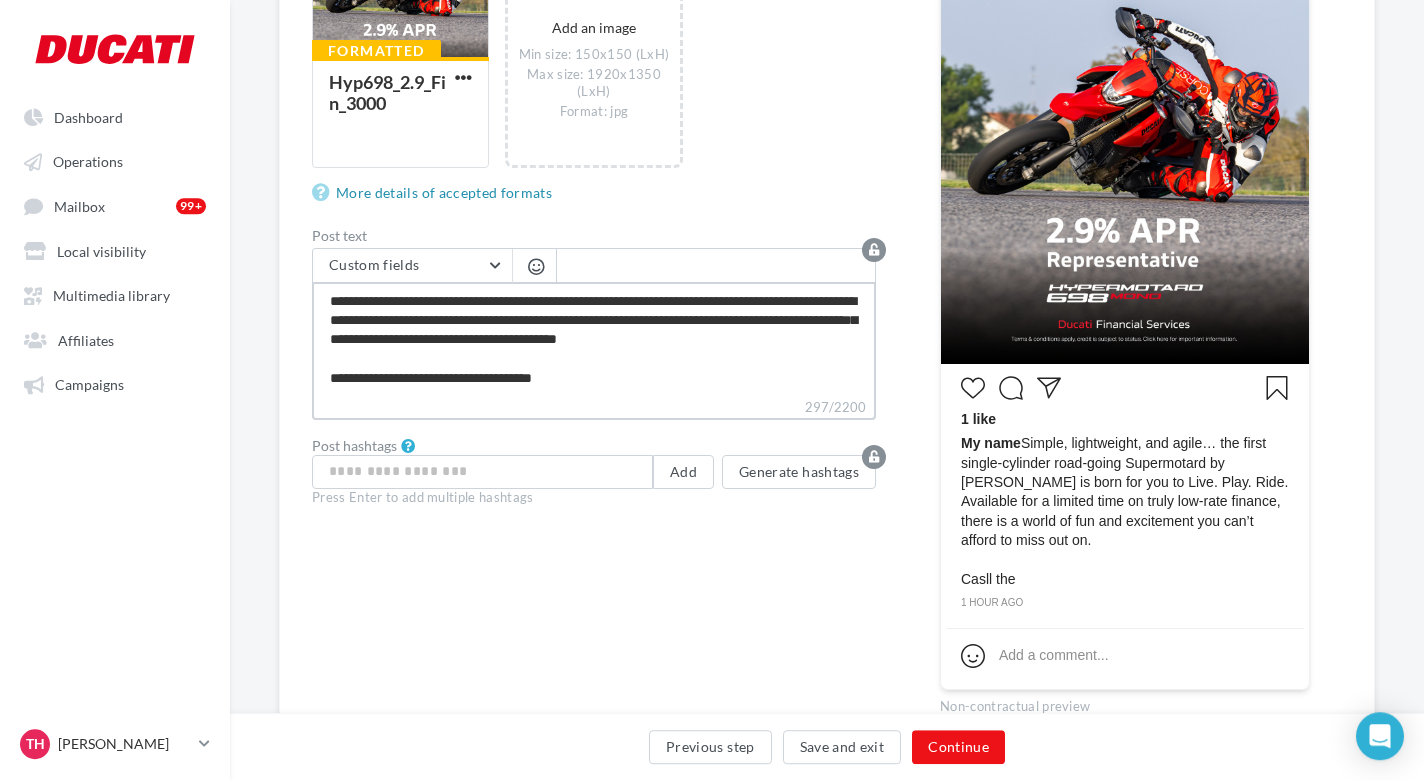type on "**********" 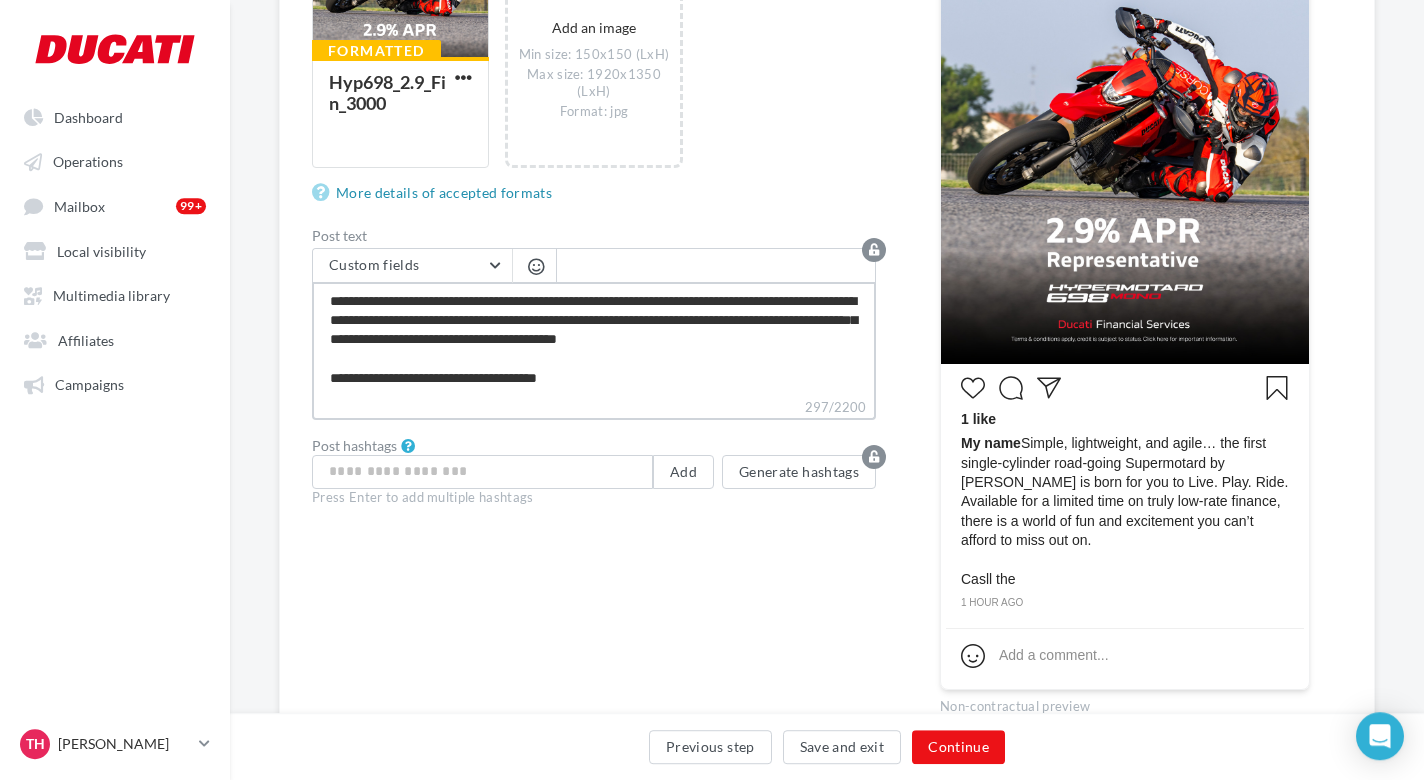 type on "**********" 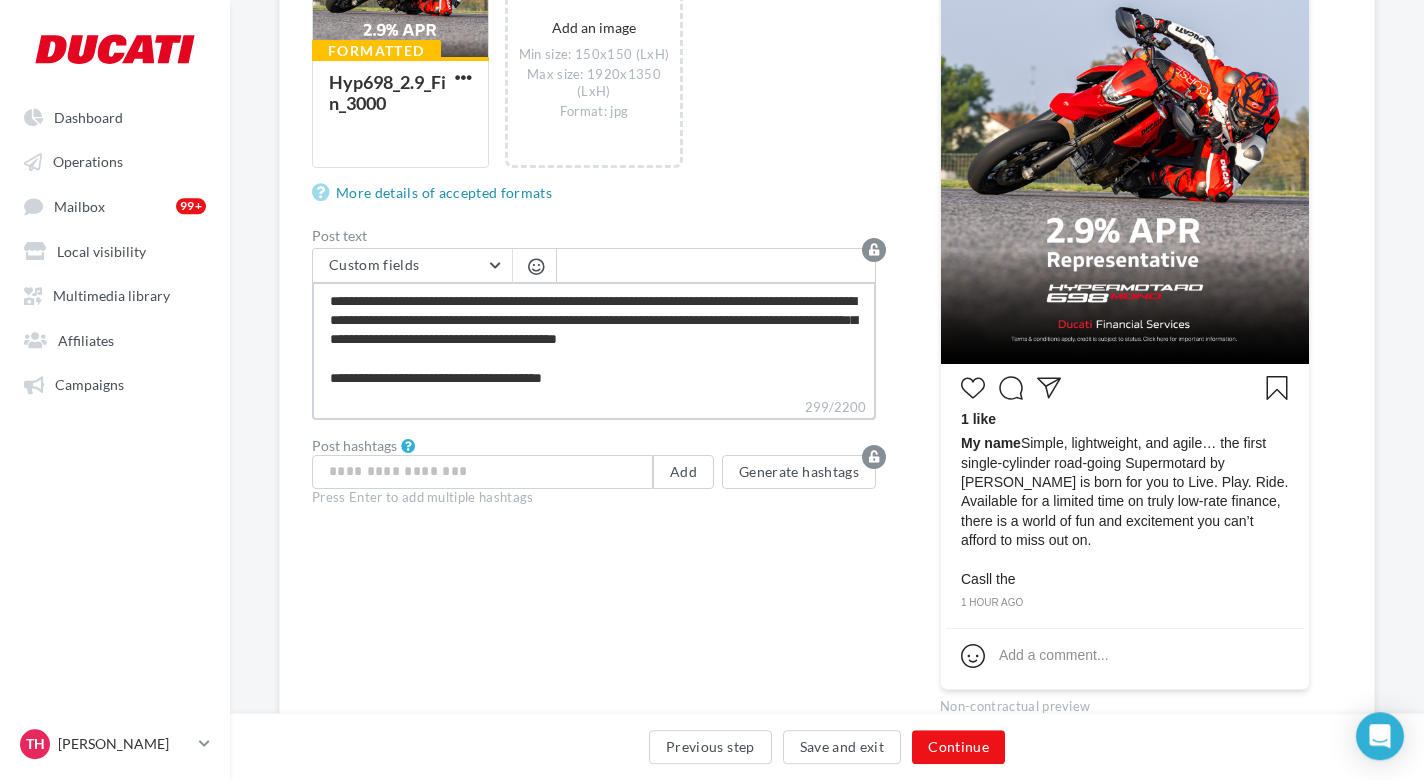 type on "**********" 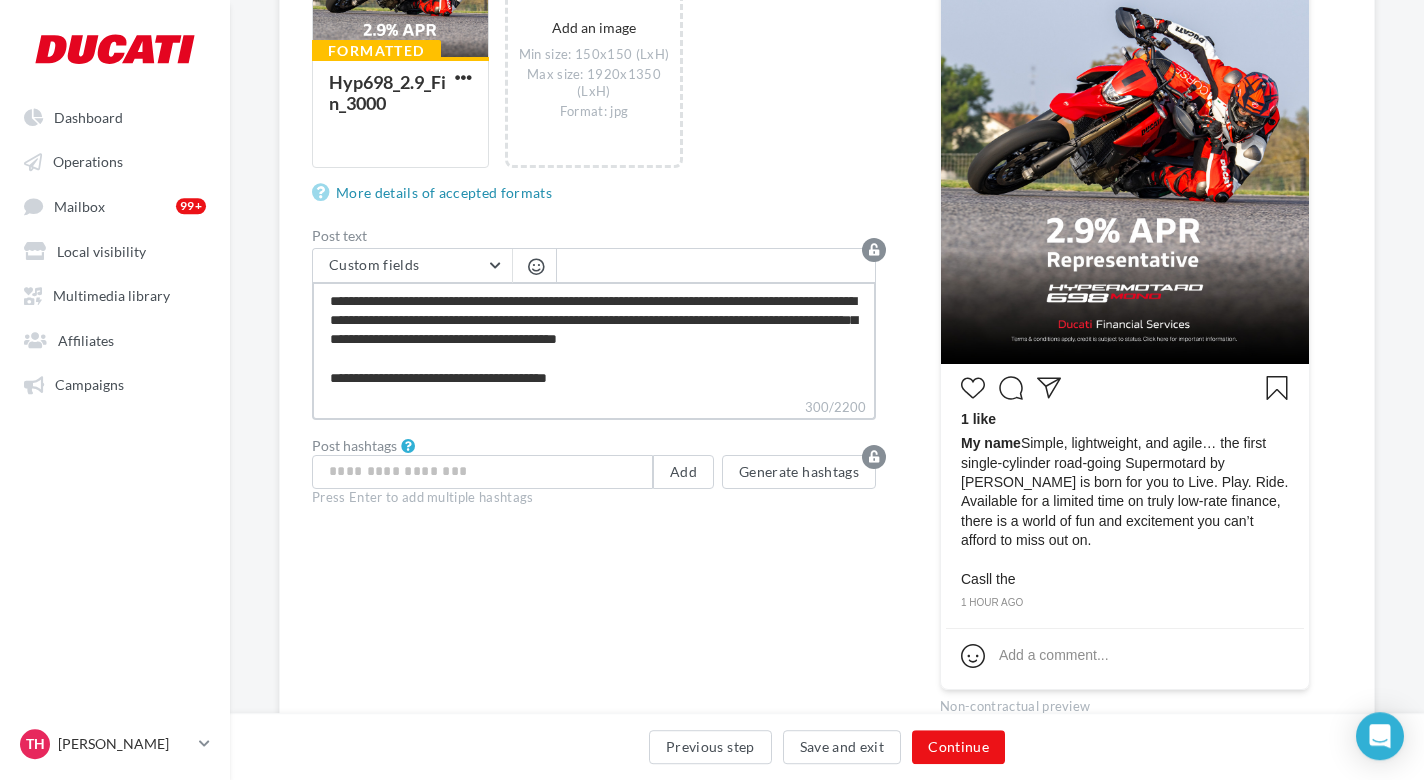 type on "**********" 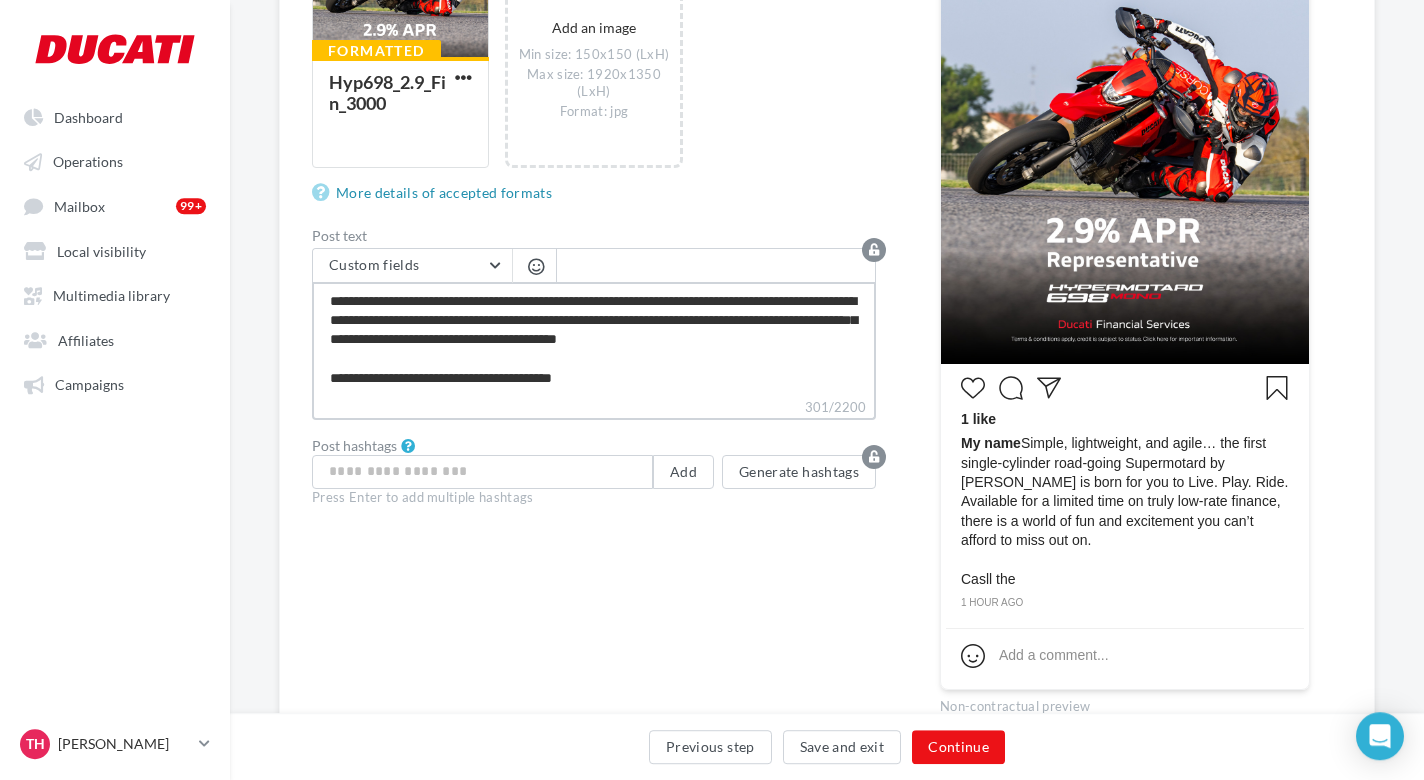 type on "**********" 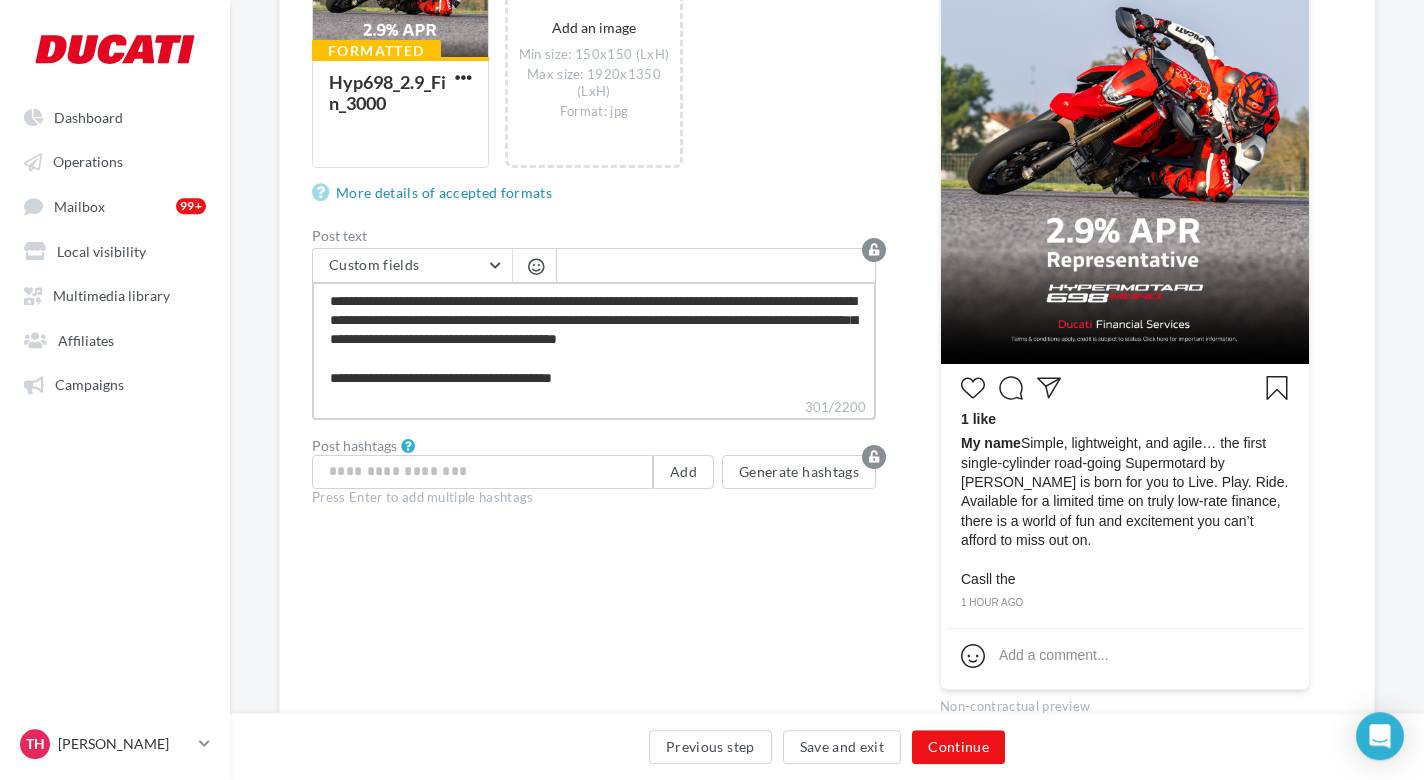 type on "**********" 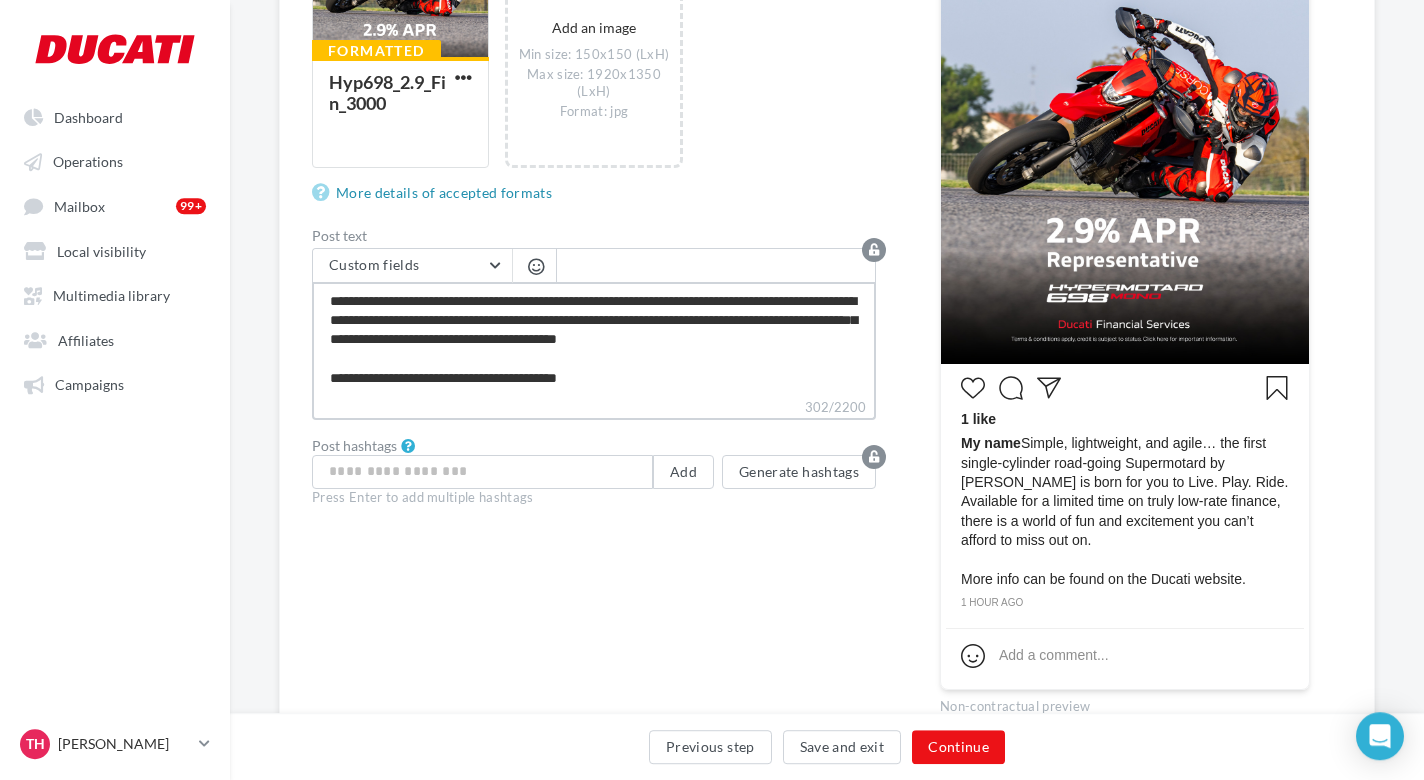 type on "**********" 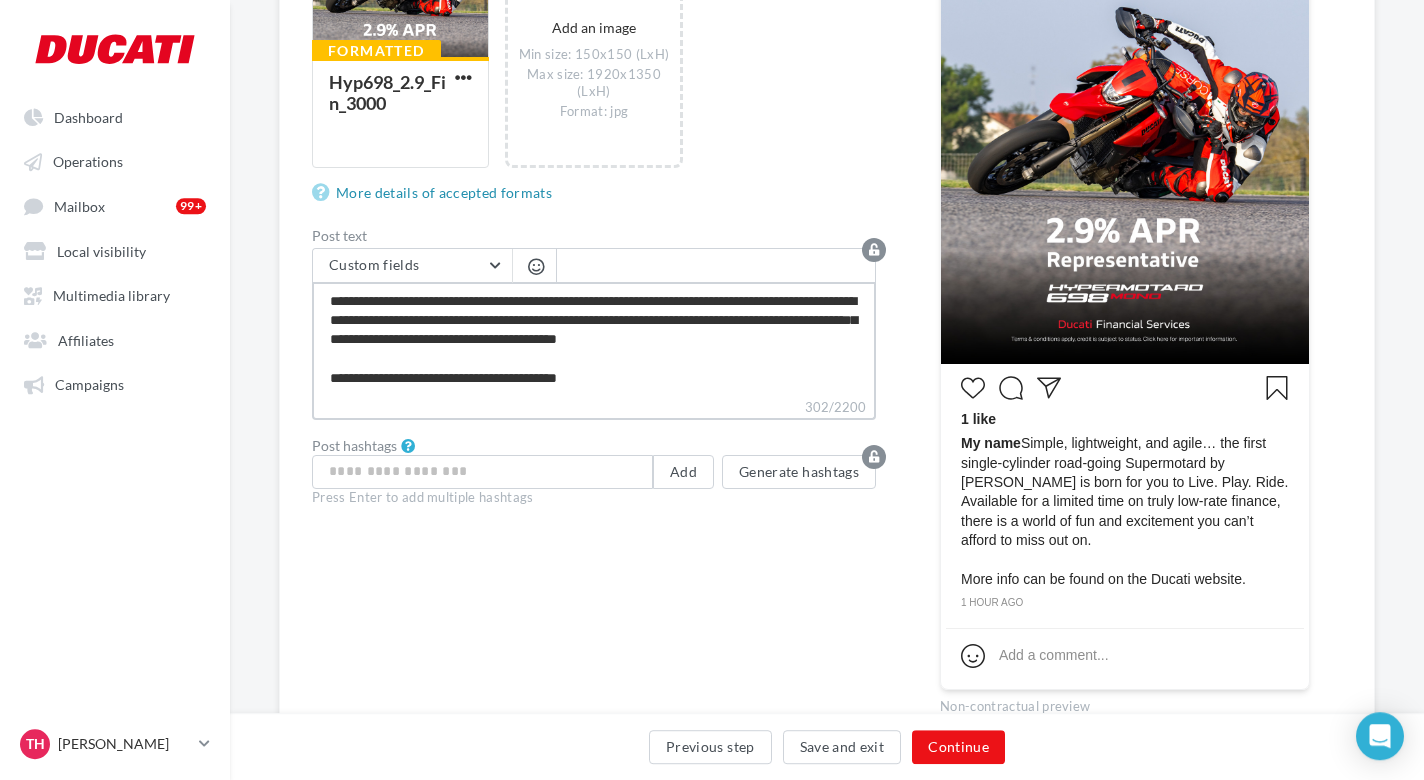 type on "**********" 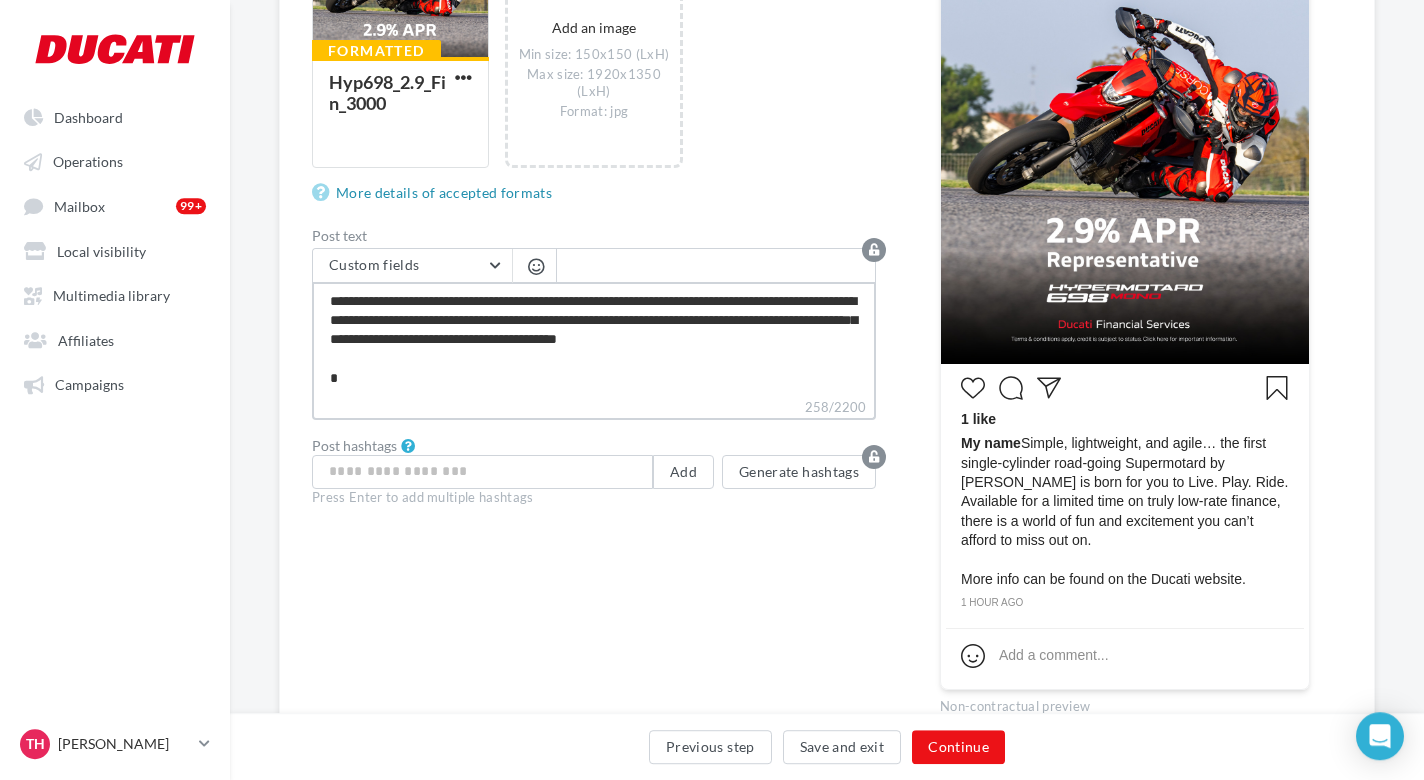 type on "**********" 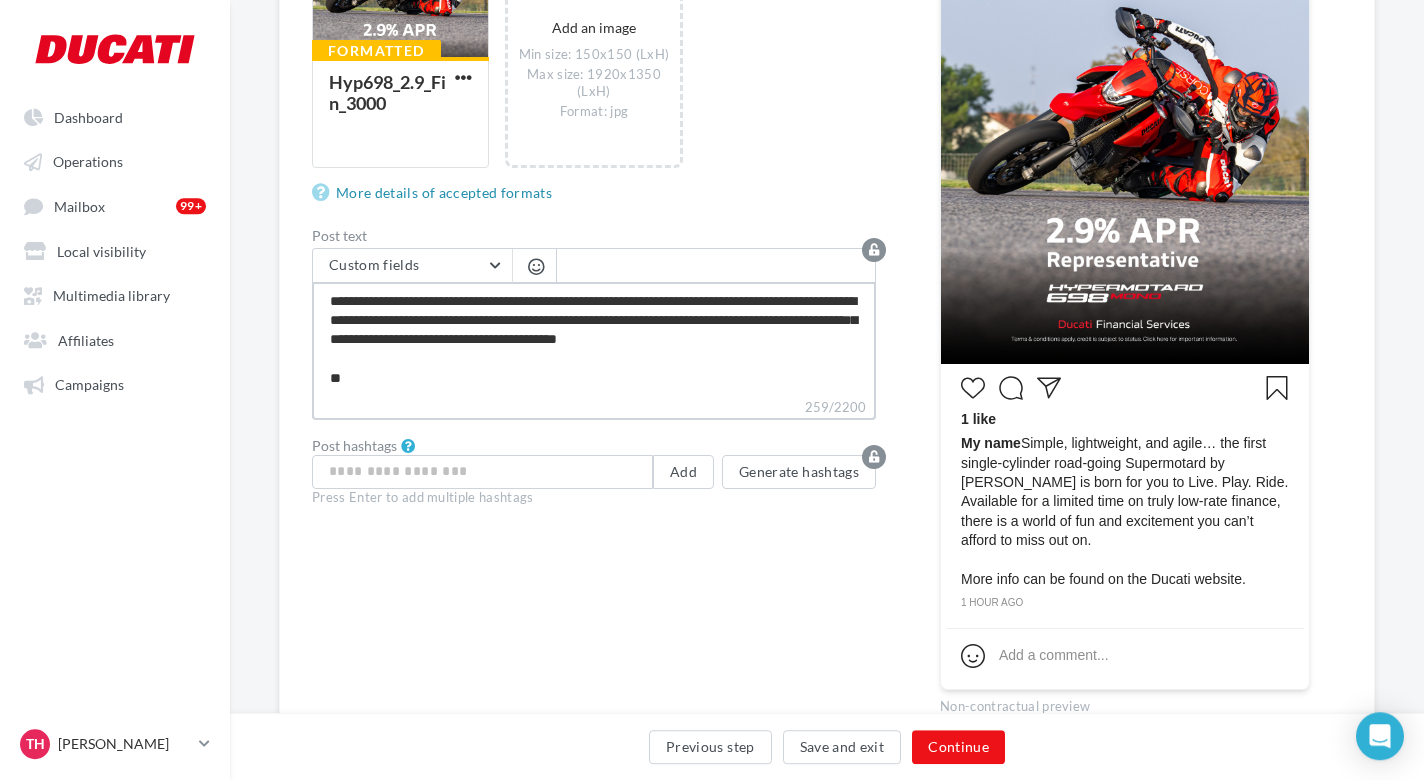 type on "**********" 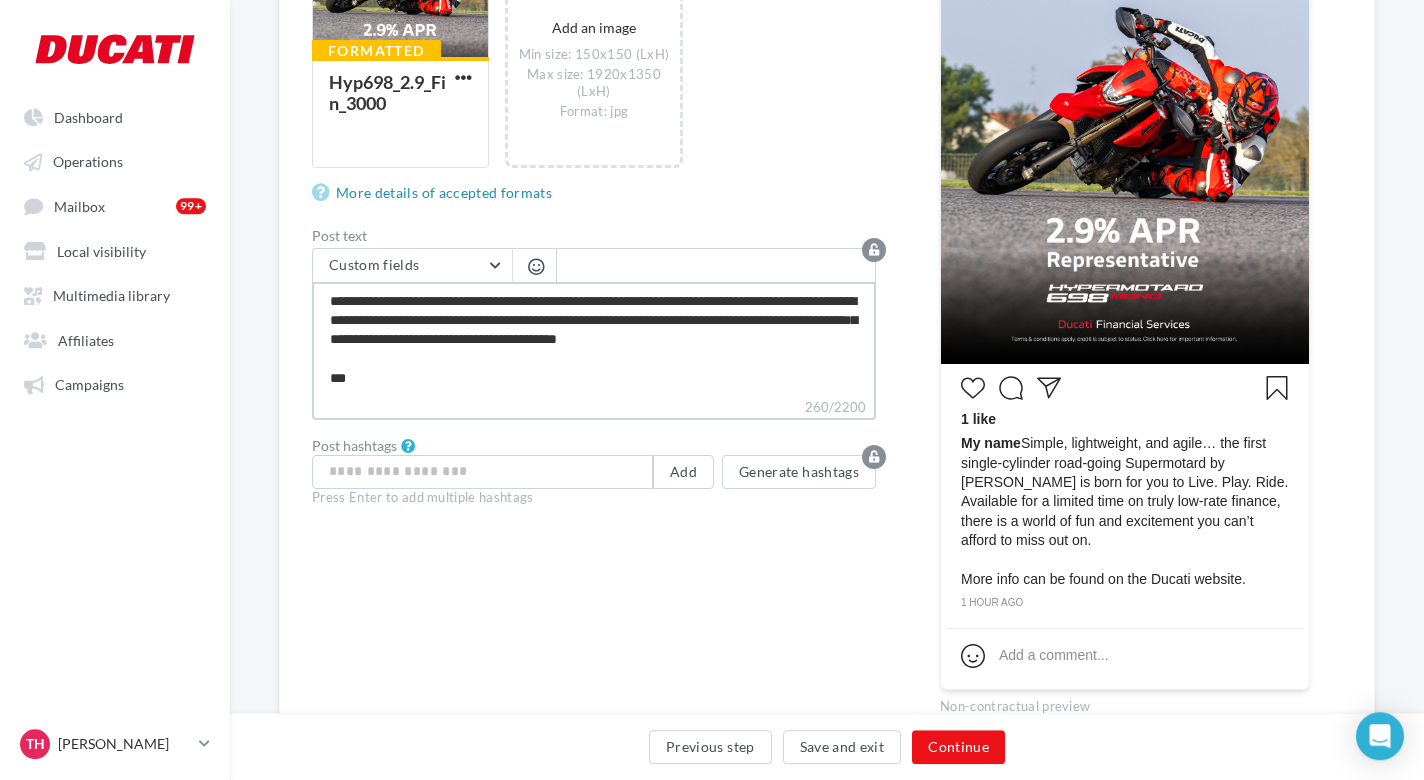 type on "**********" 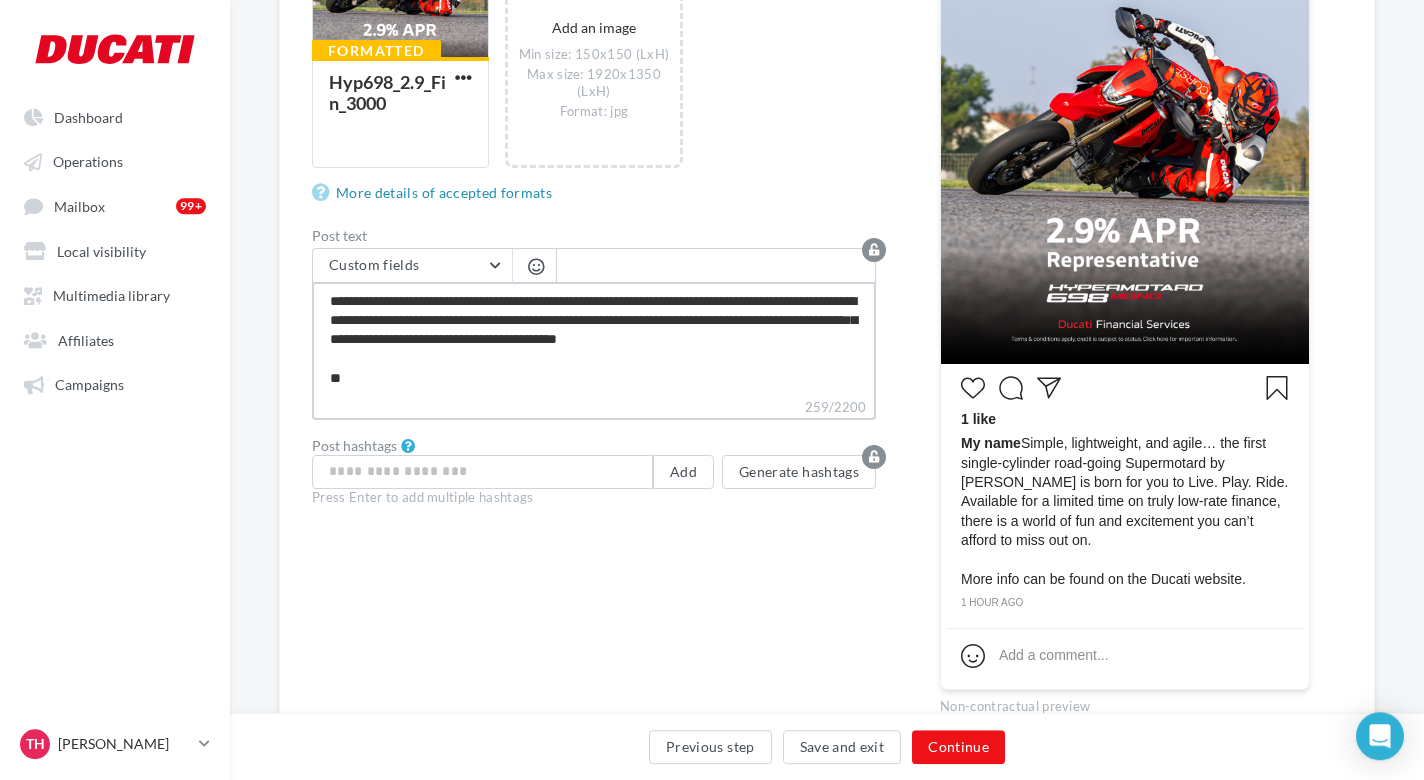 type on "**********" 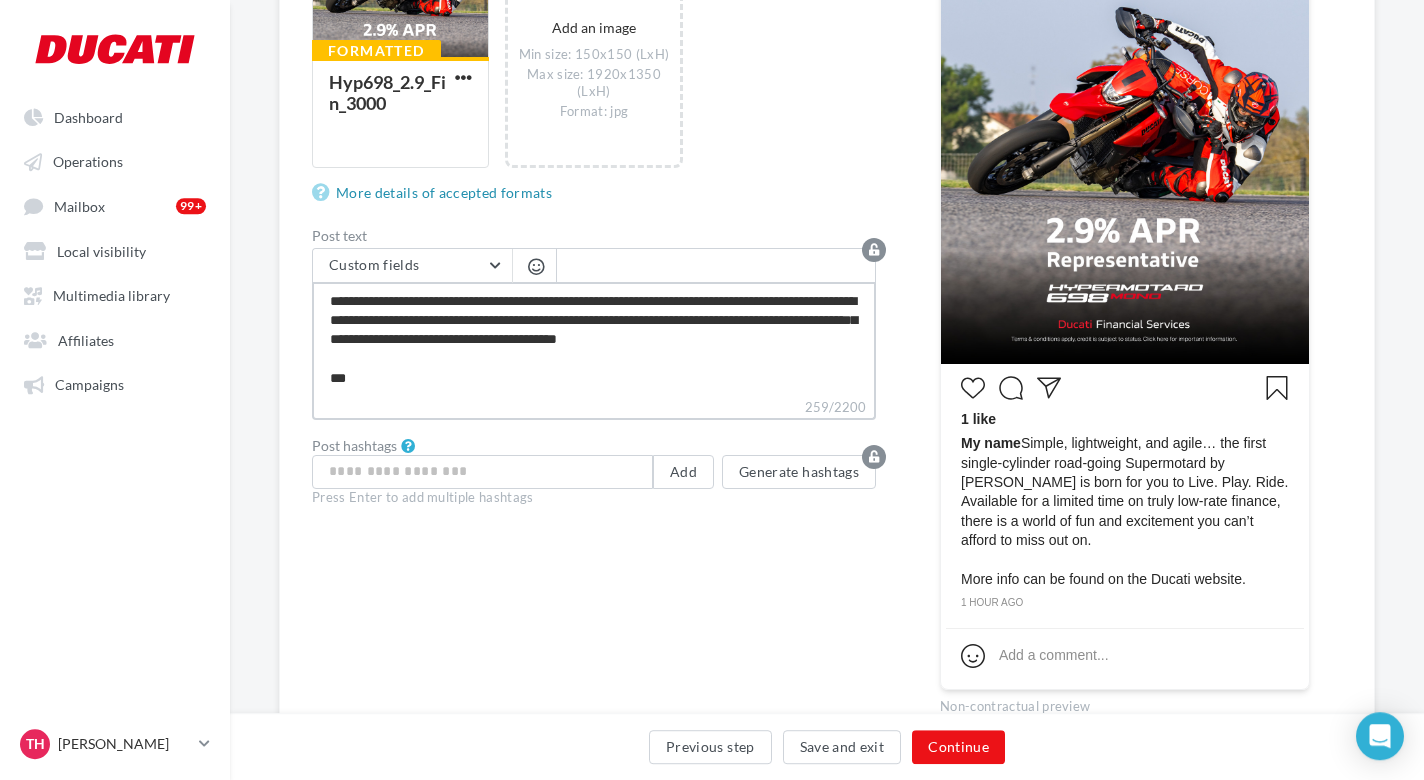 type on "**********" 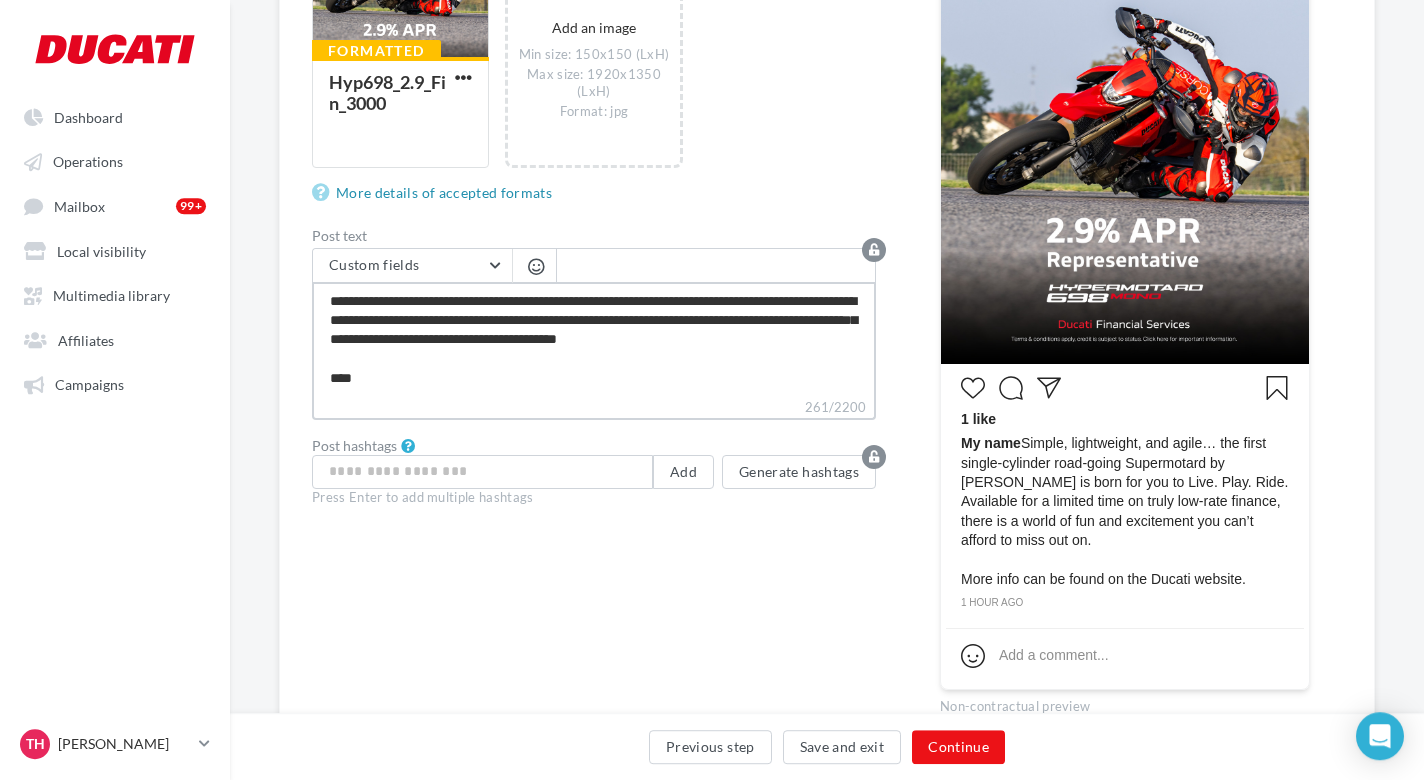 type on "**********" 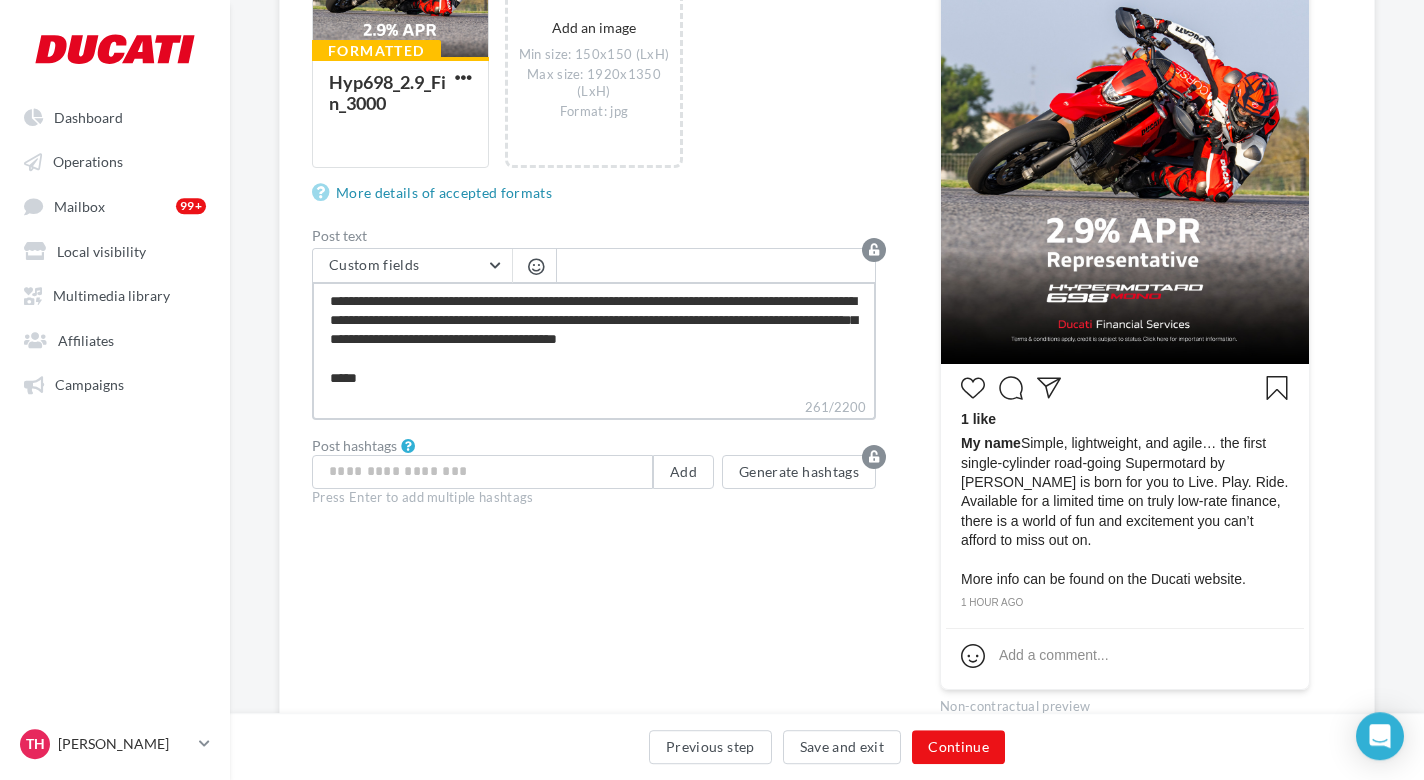 type on "**********" 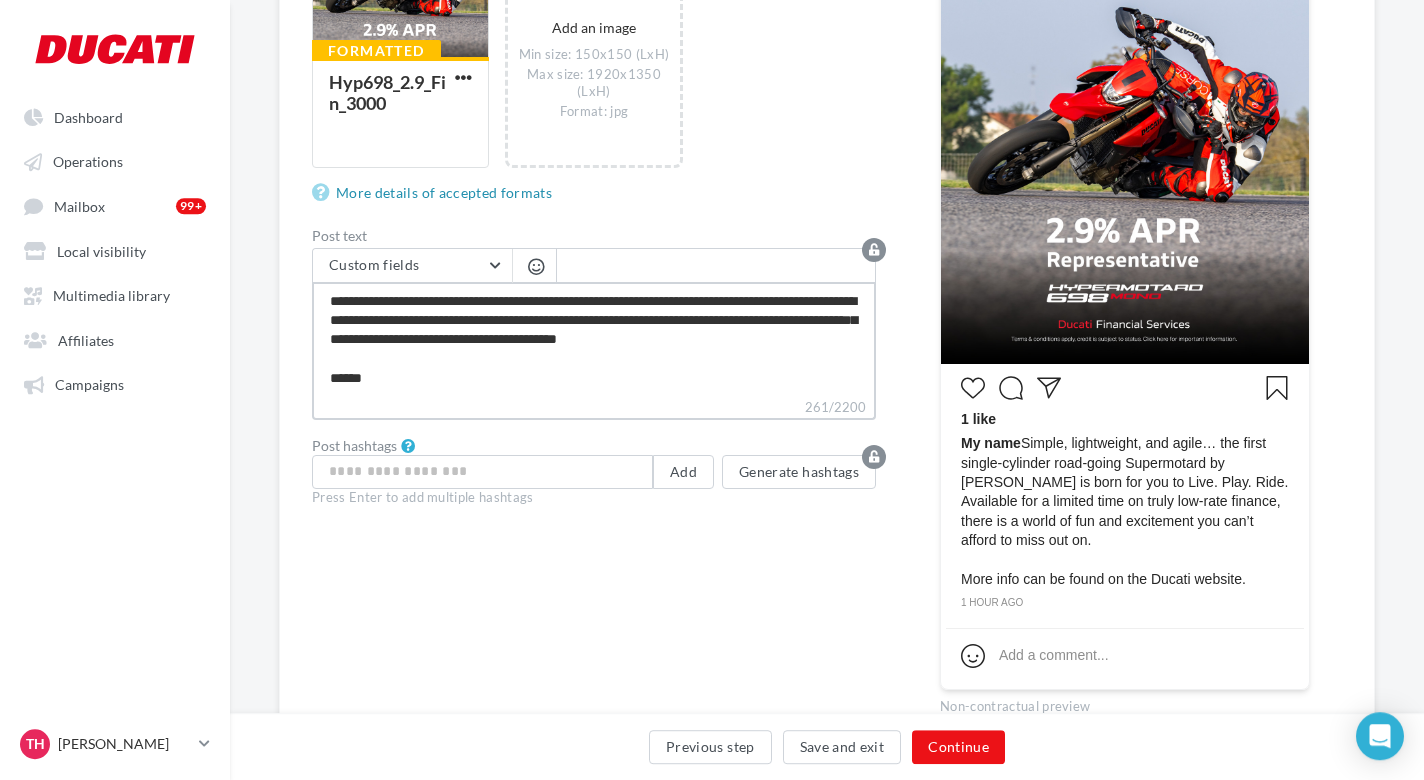 type on "**********" 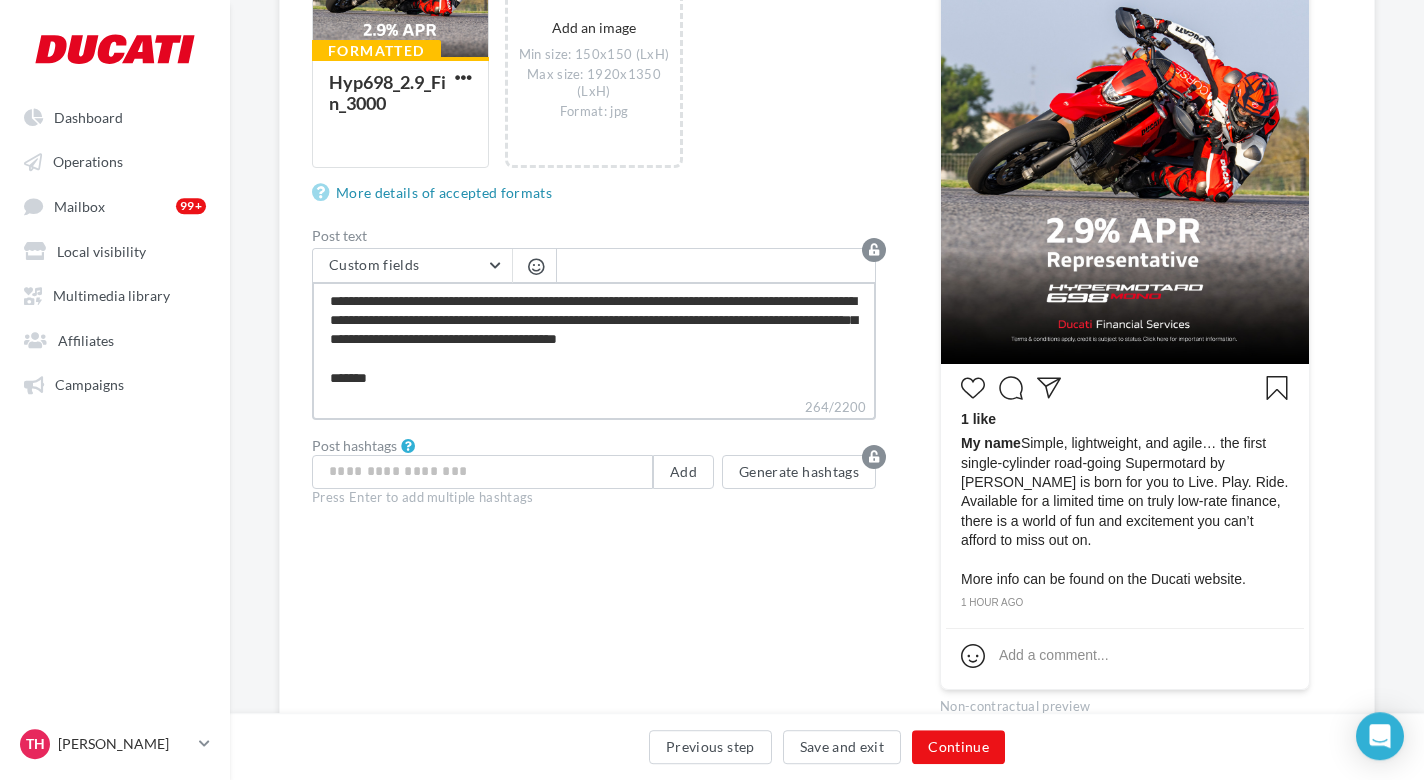 type on "**********" 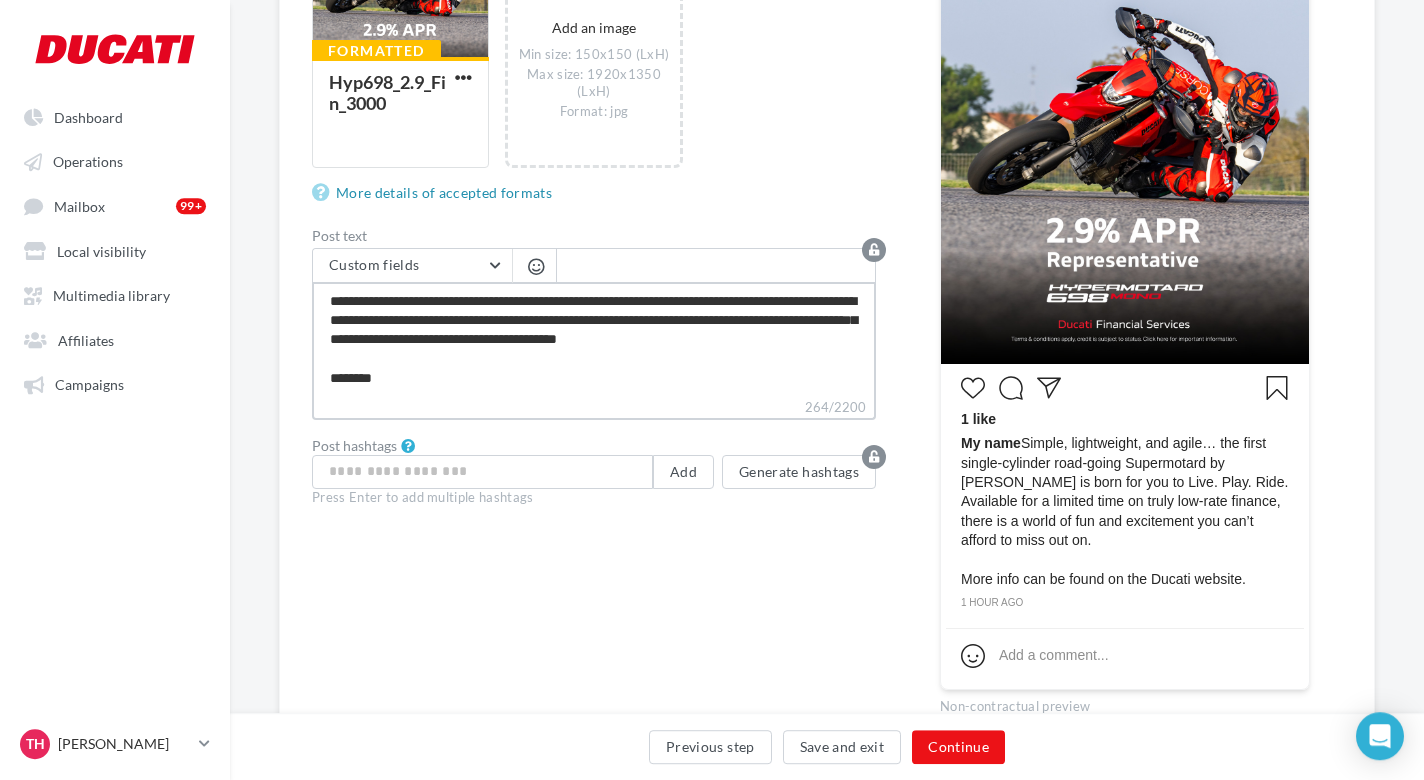 type on "**********" 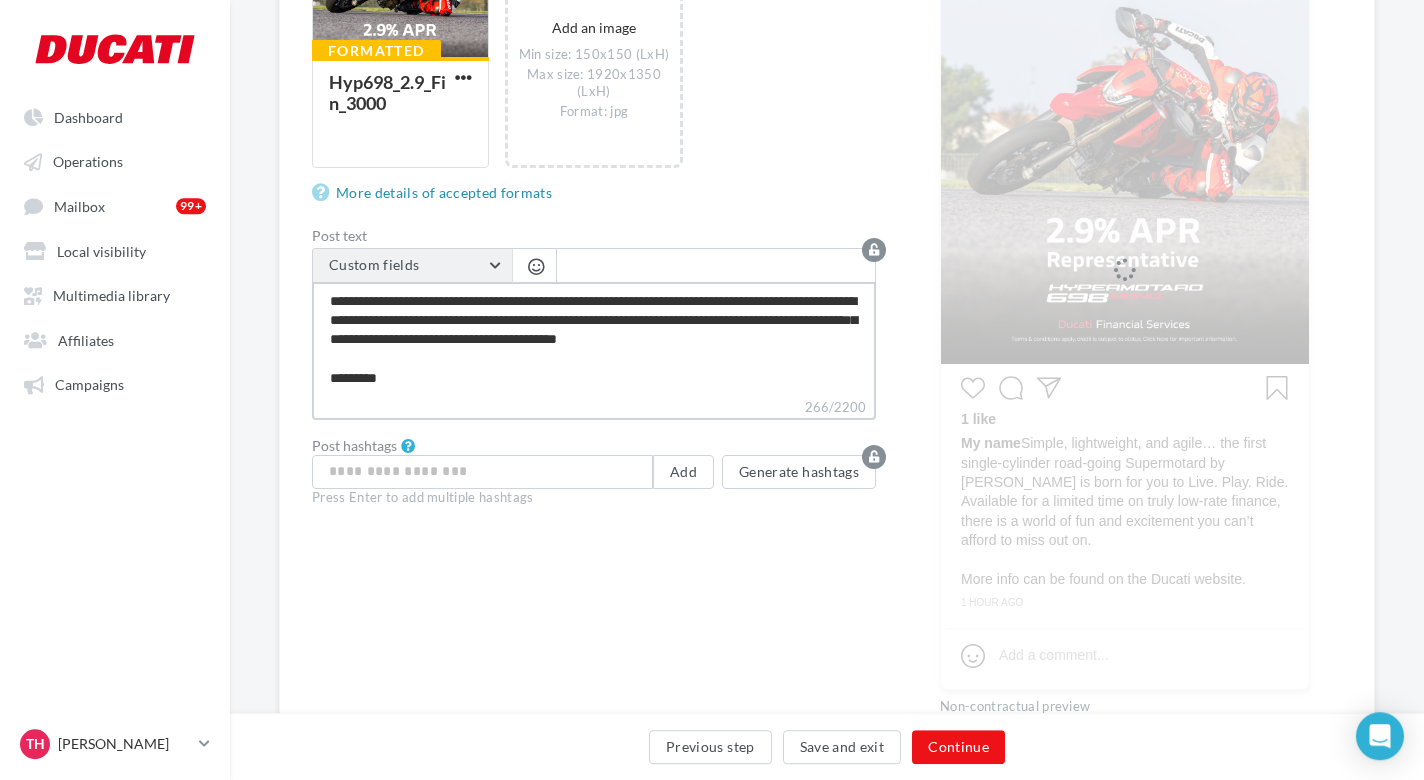 type on "**********" 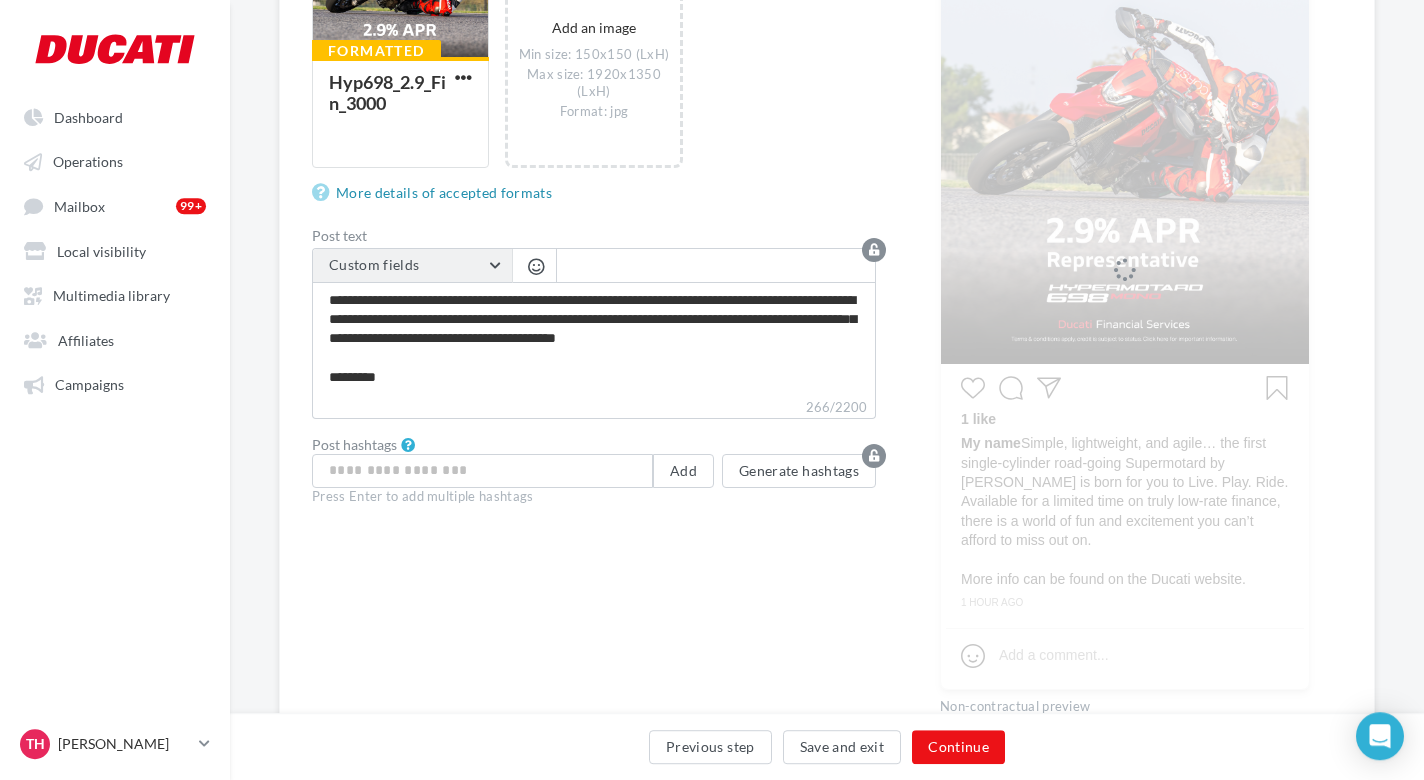 click on "Custom fields" at bounding box center [412, 266] 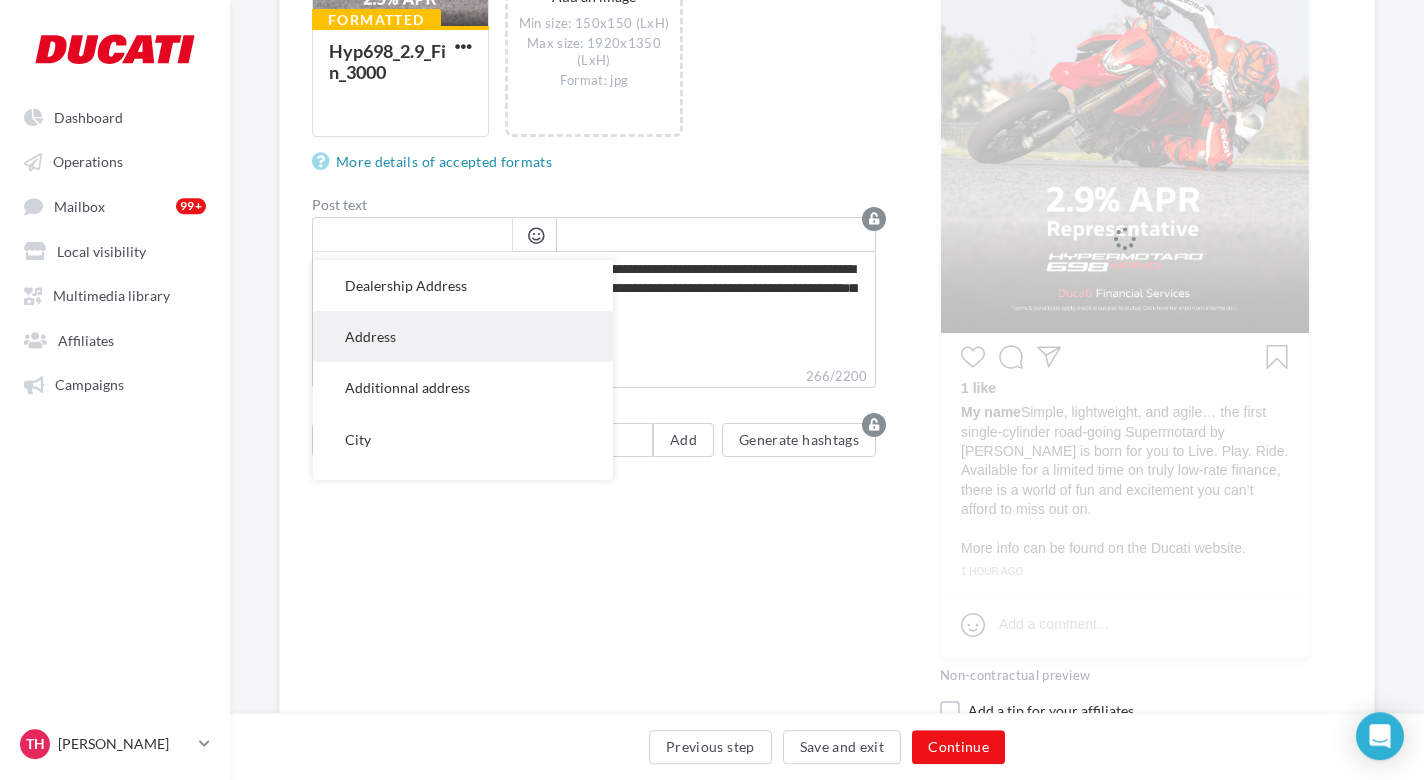 scroll, scrollTop: 563, scrollLeft: 0, axis: vertical 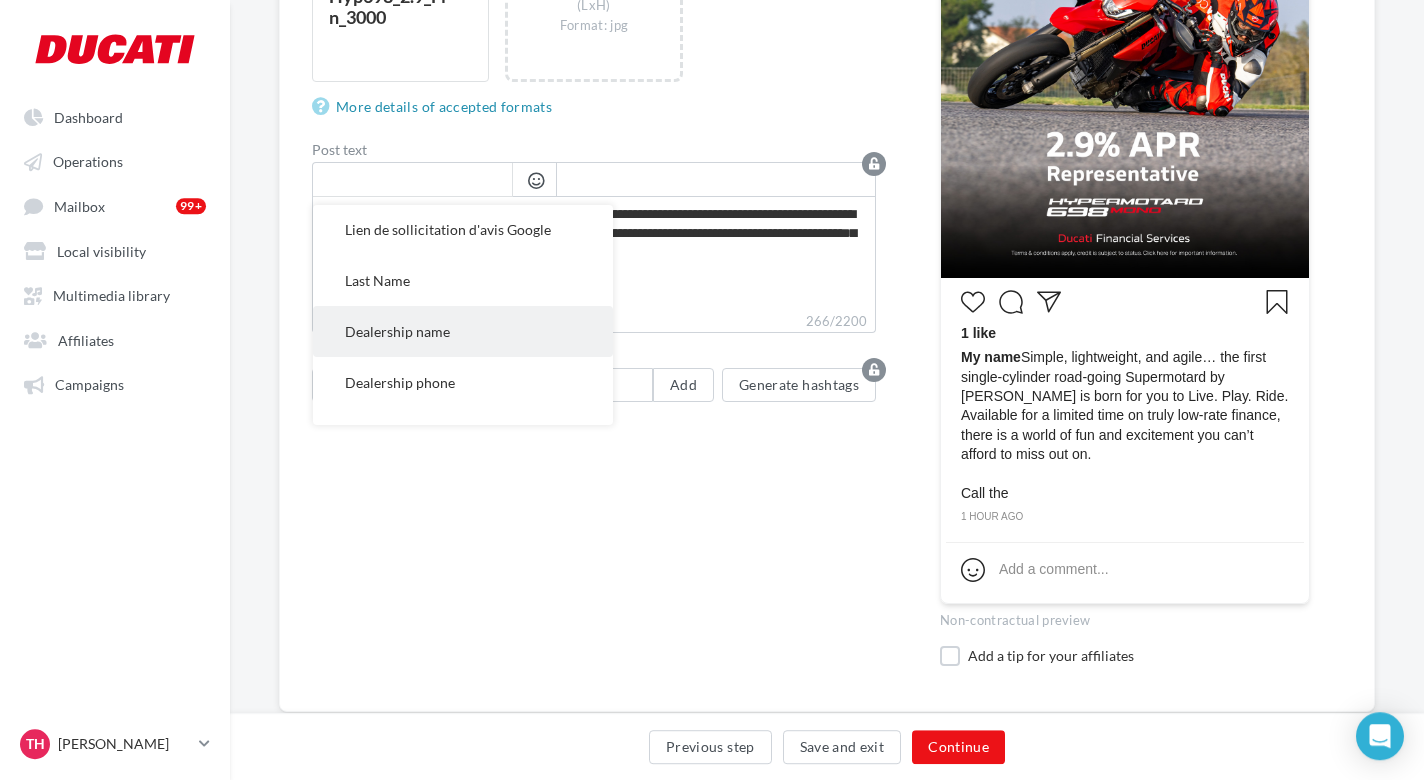 click on "Dealership name" at bounding box center (463, 331) 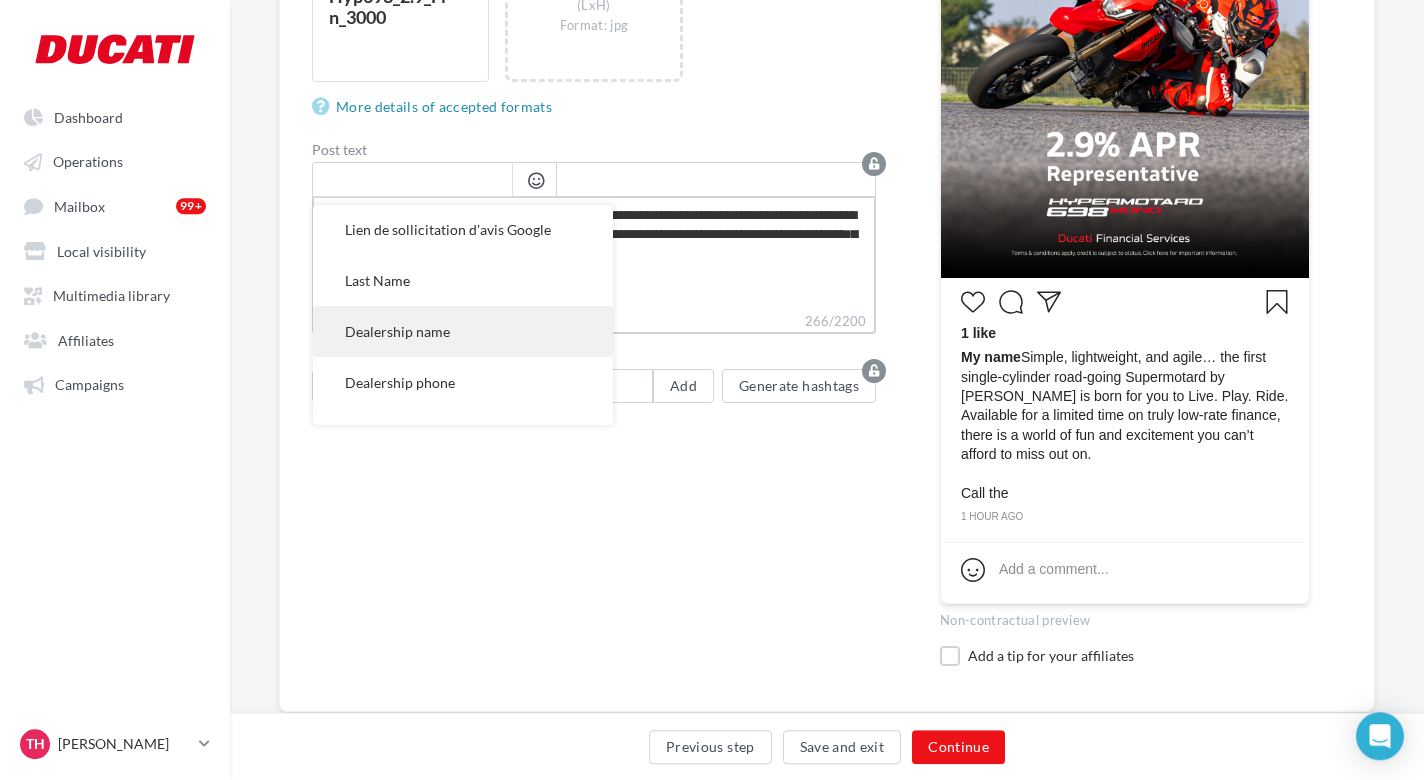 type on "**********" 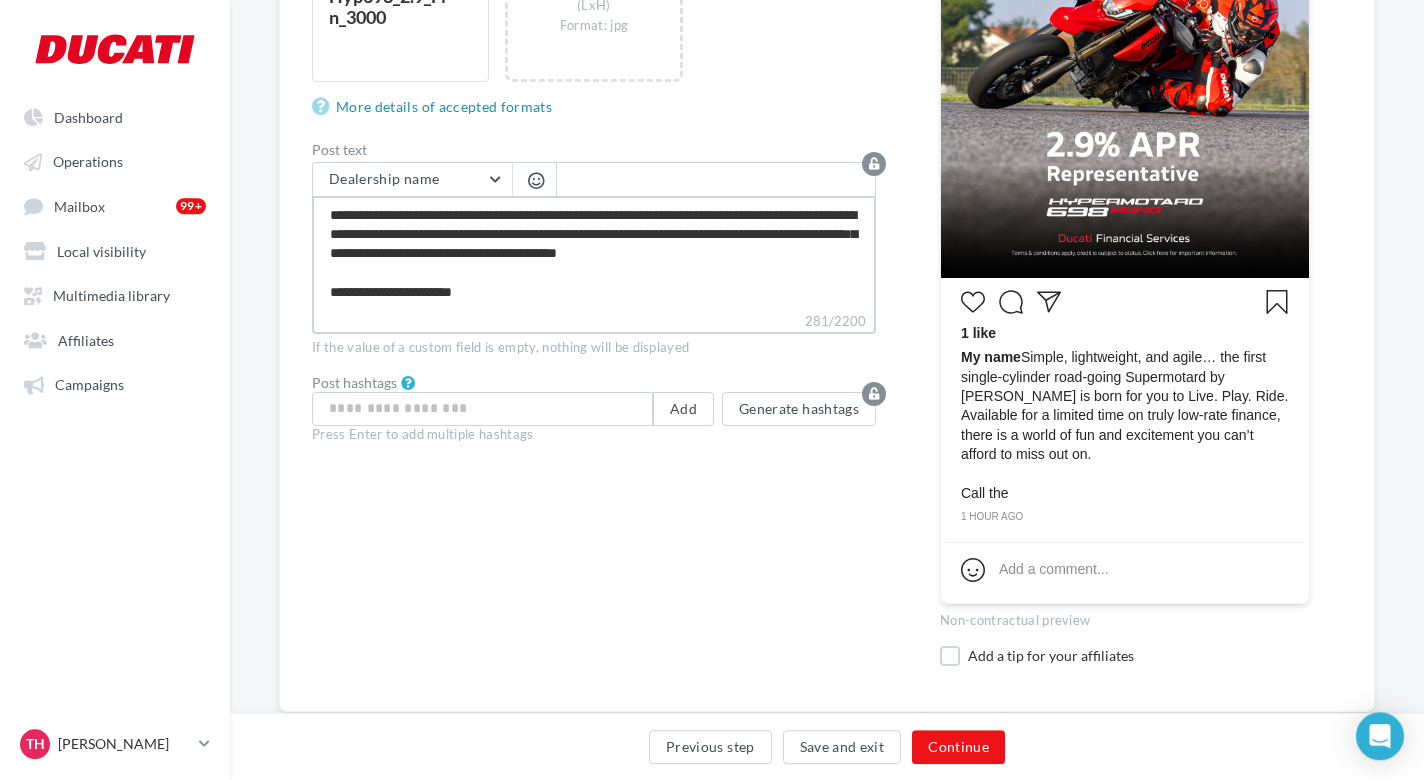 click on "**********" at bounding box center (594, 253) 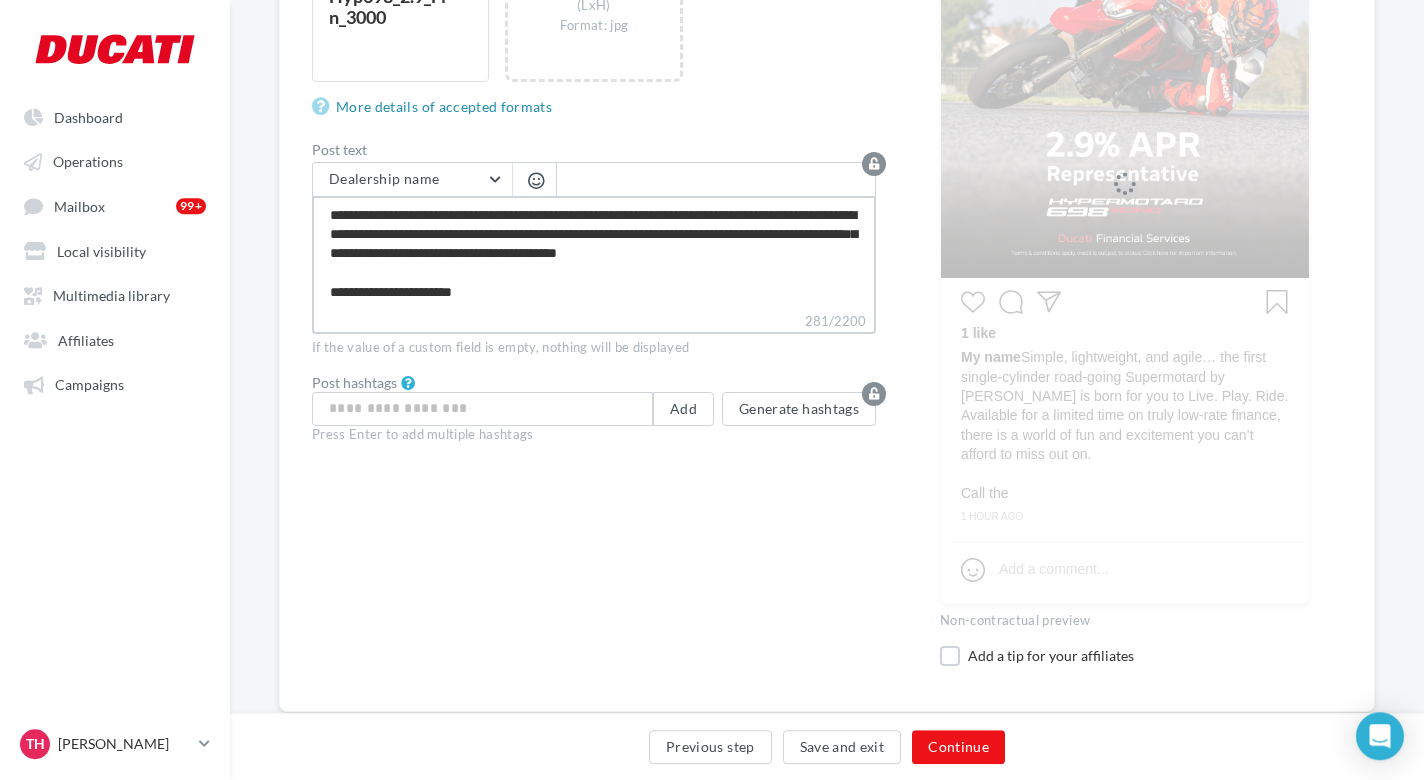 type on "**********" 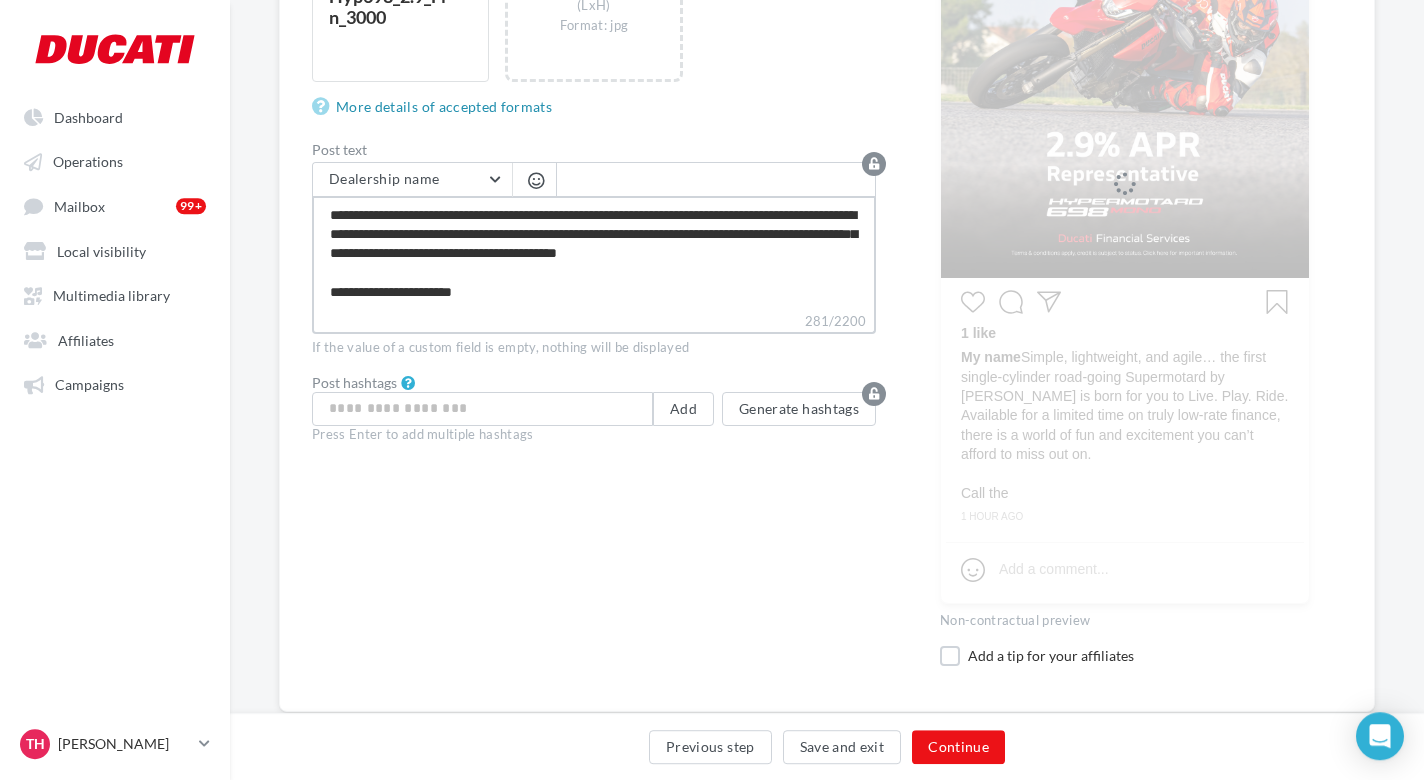 type on "**********" 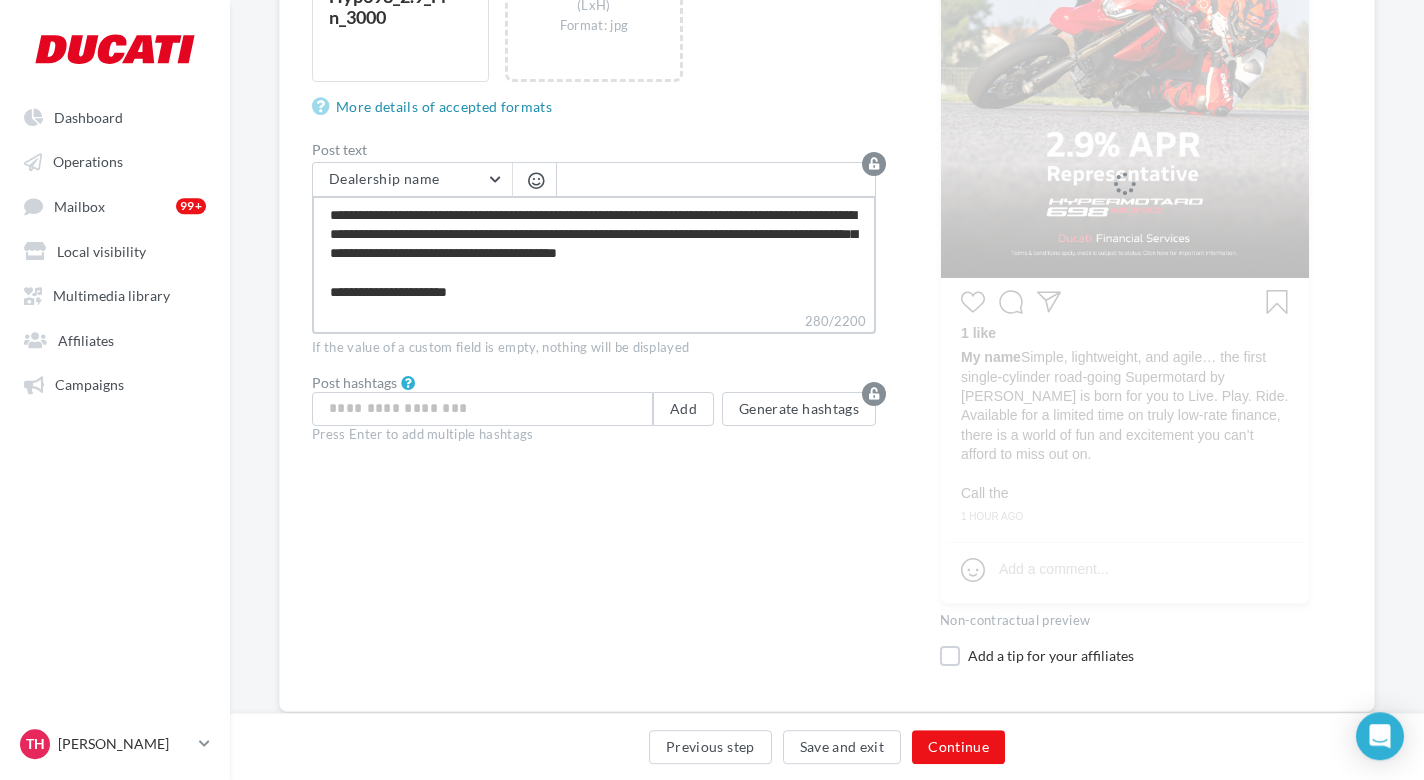 type on "**********" 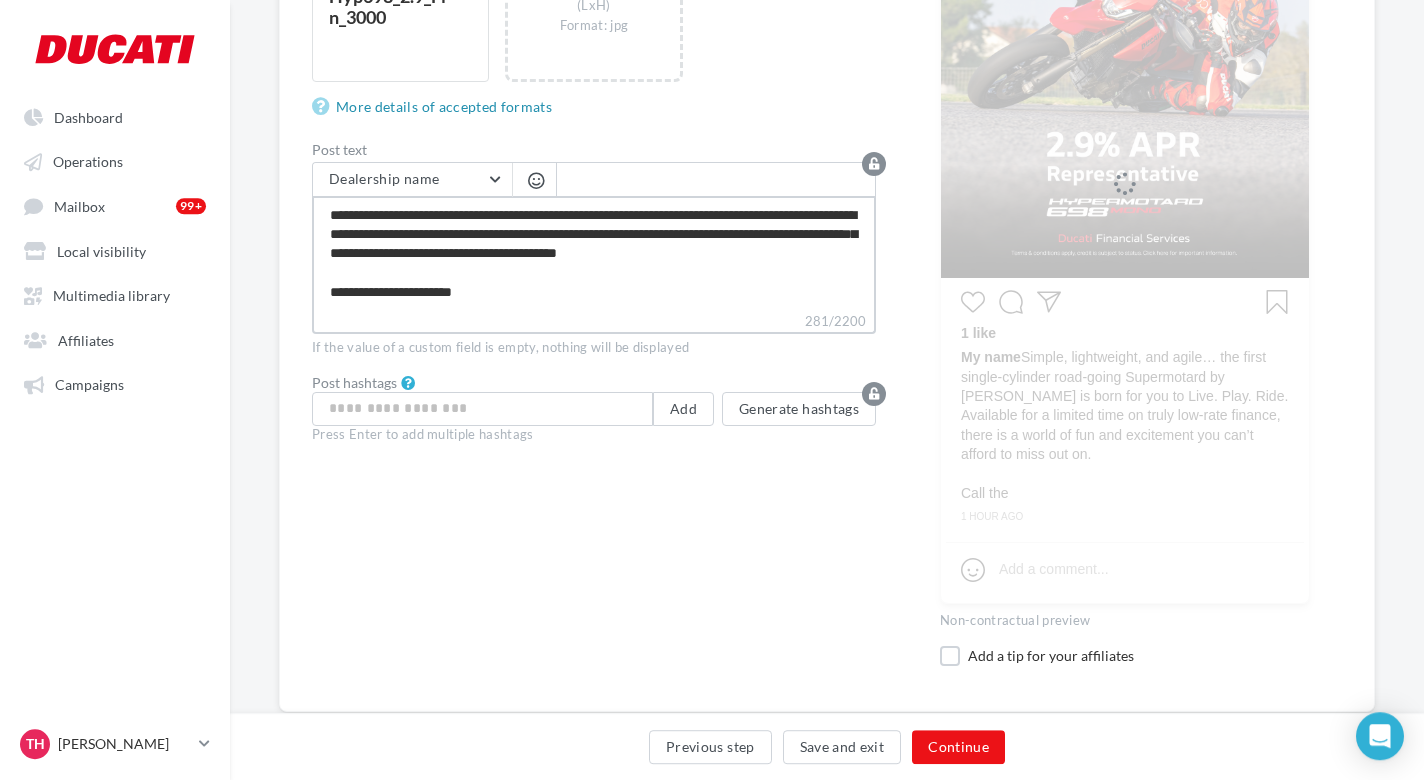 type on "**********" 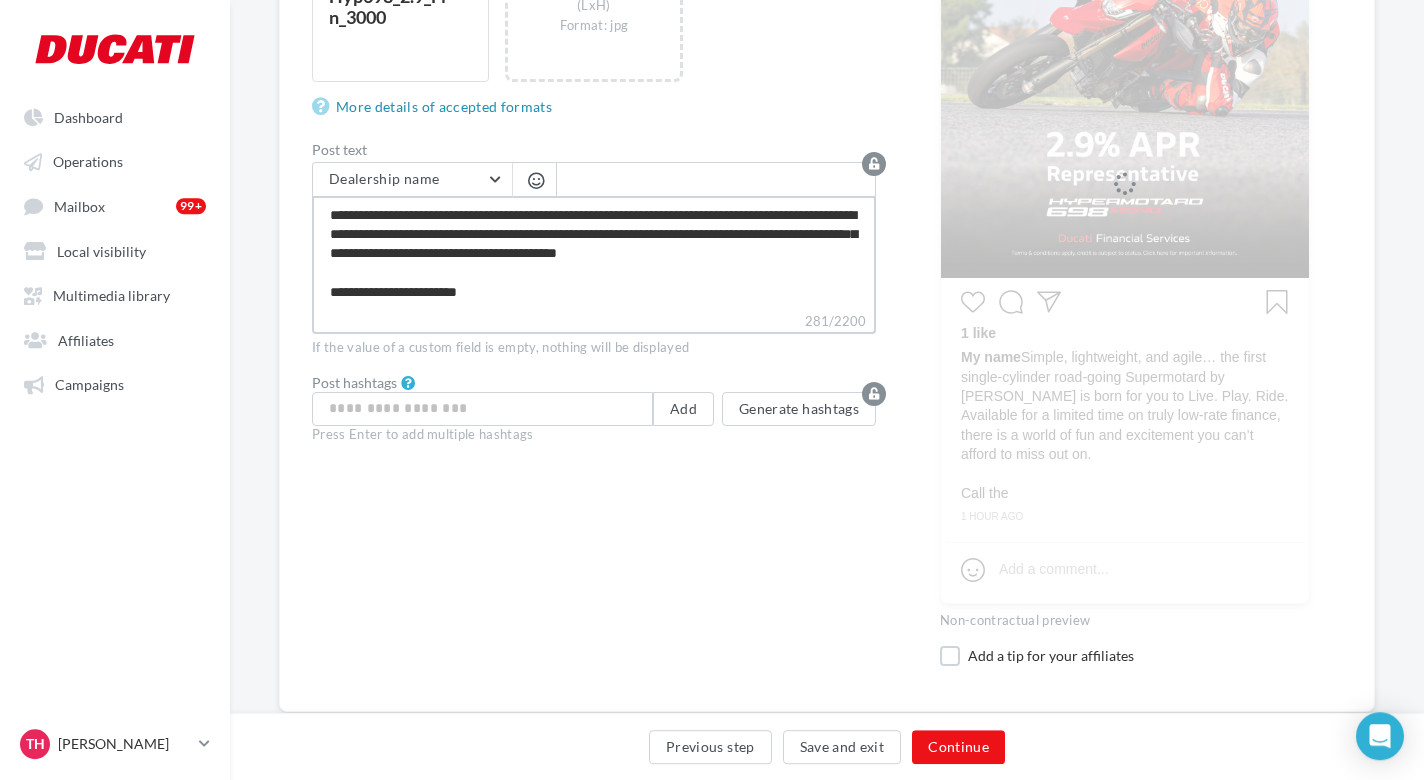 type on "**********" 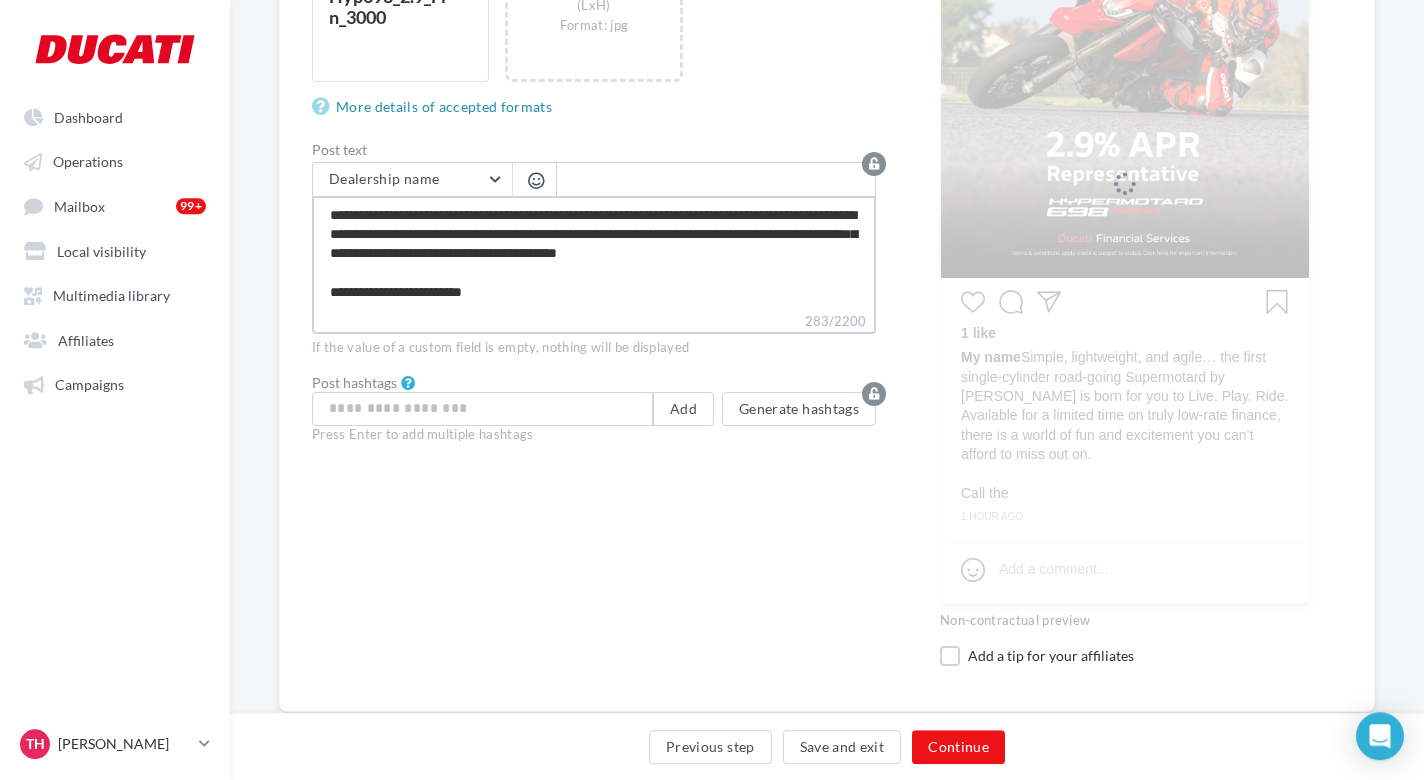 type on "**********" 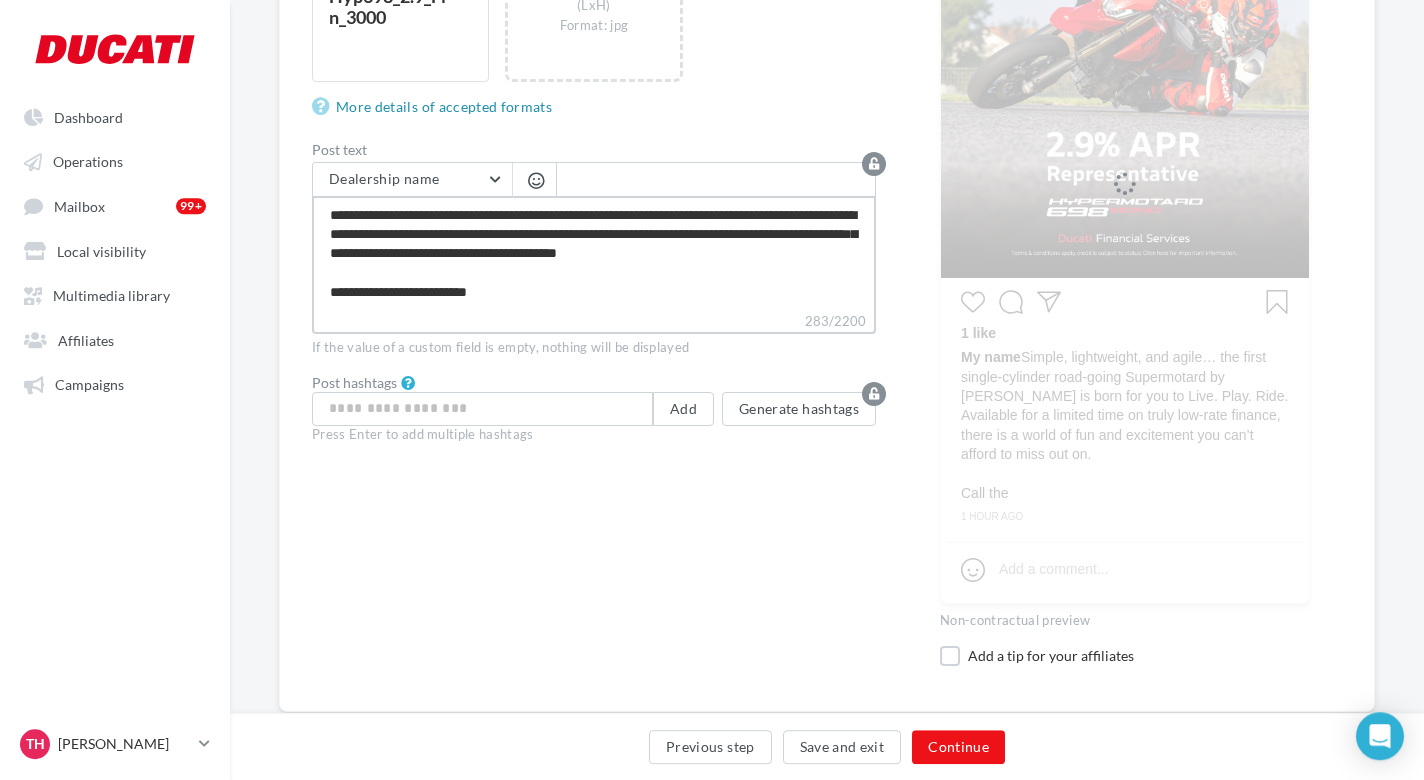 type on "**********" 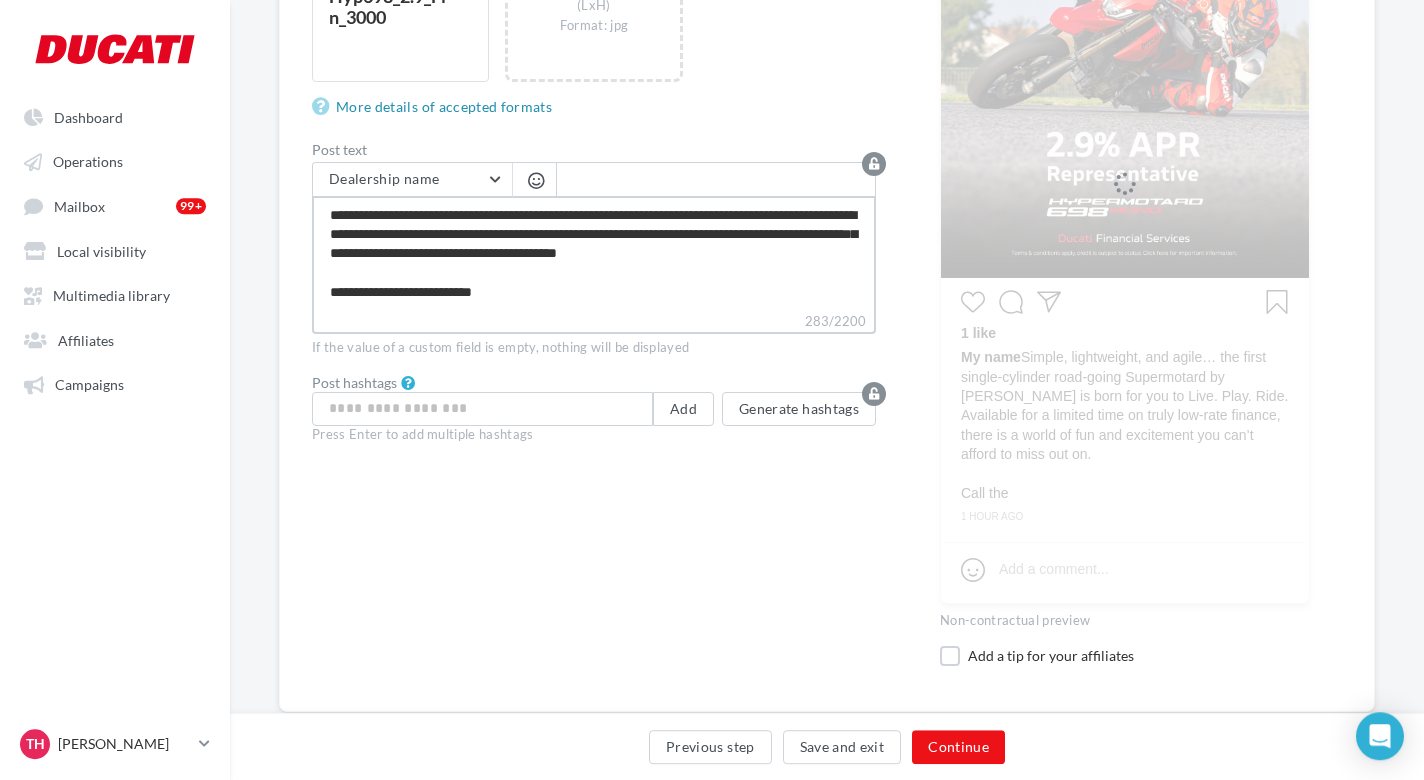 type on "**********" 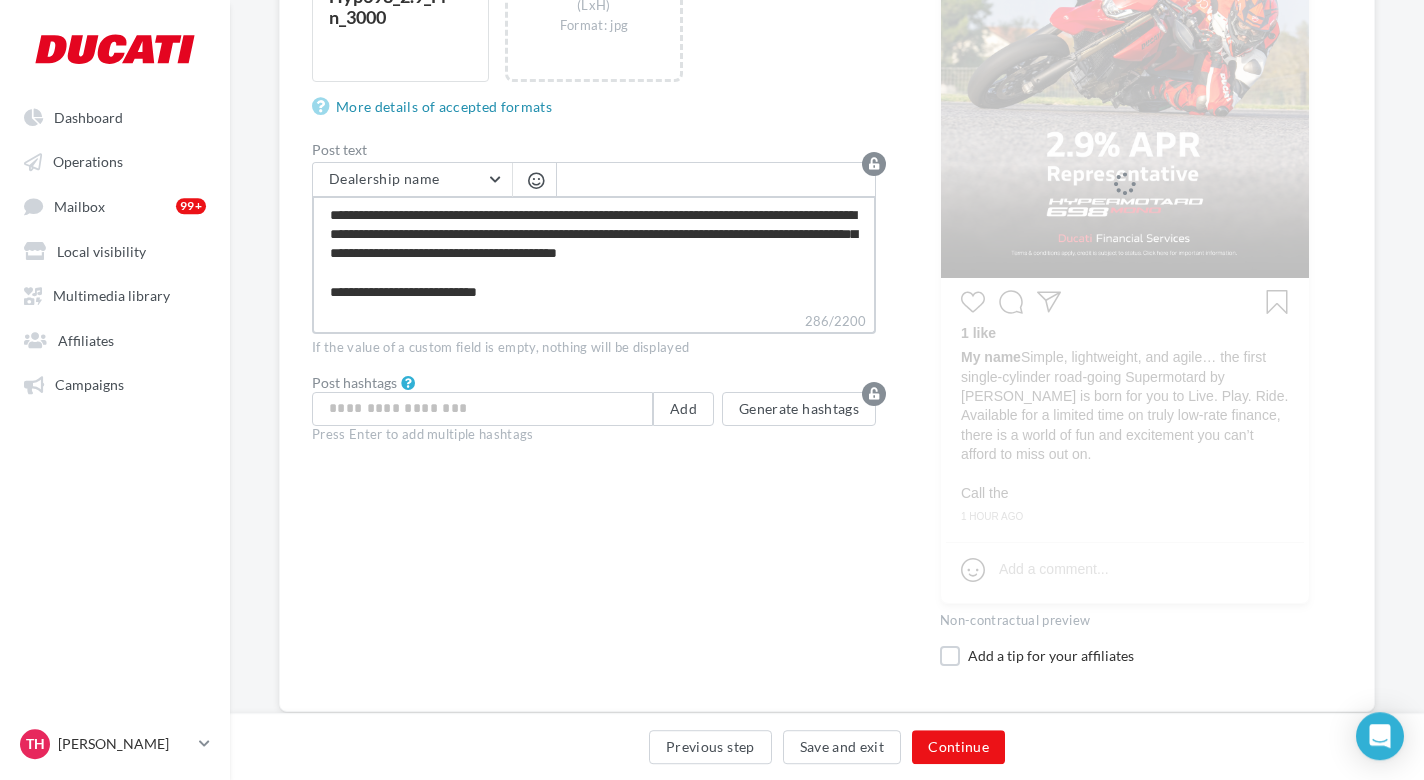 type on "**********" 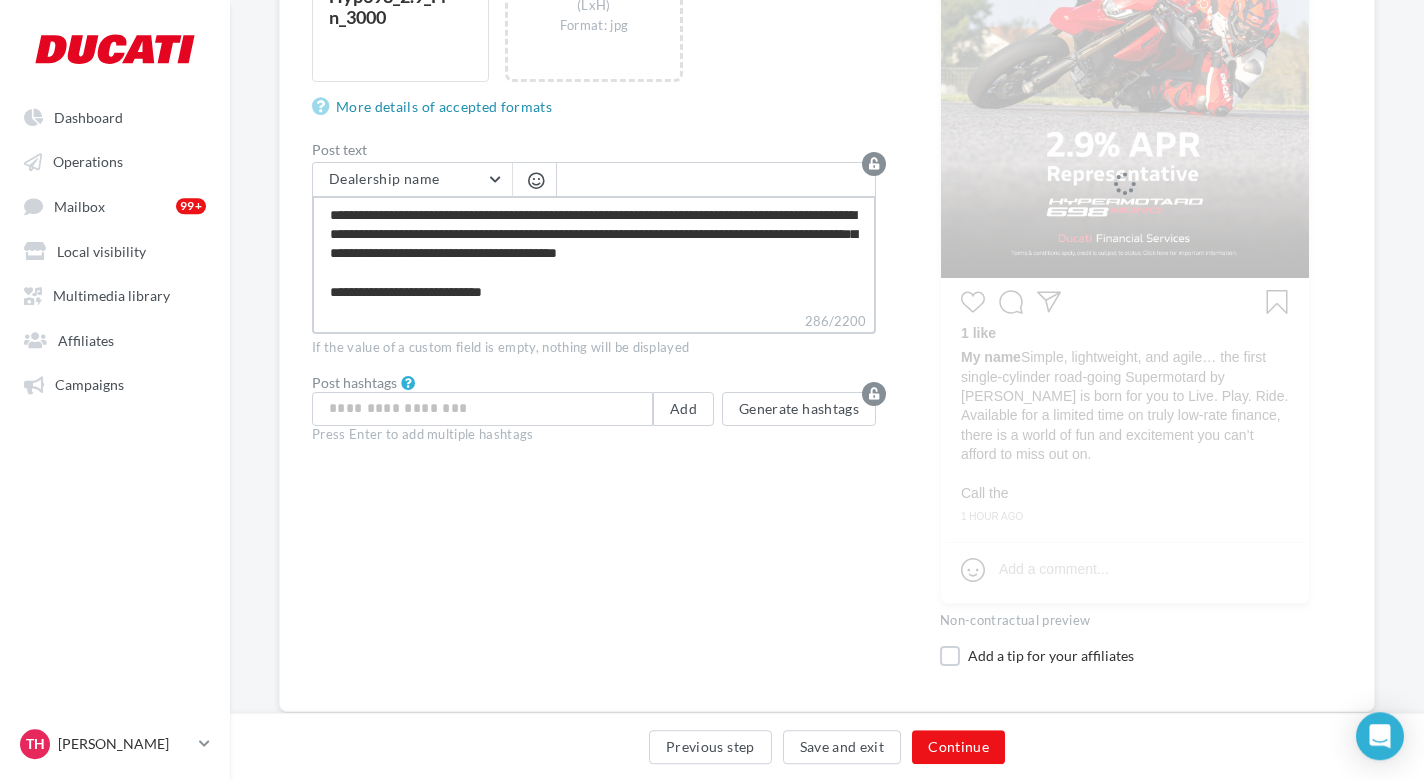 type on "**********" 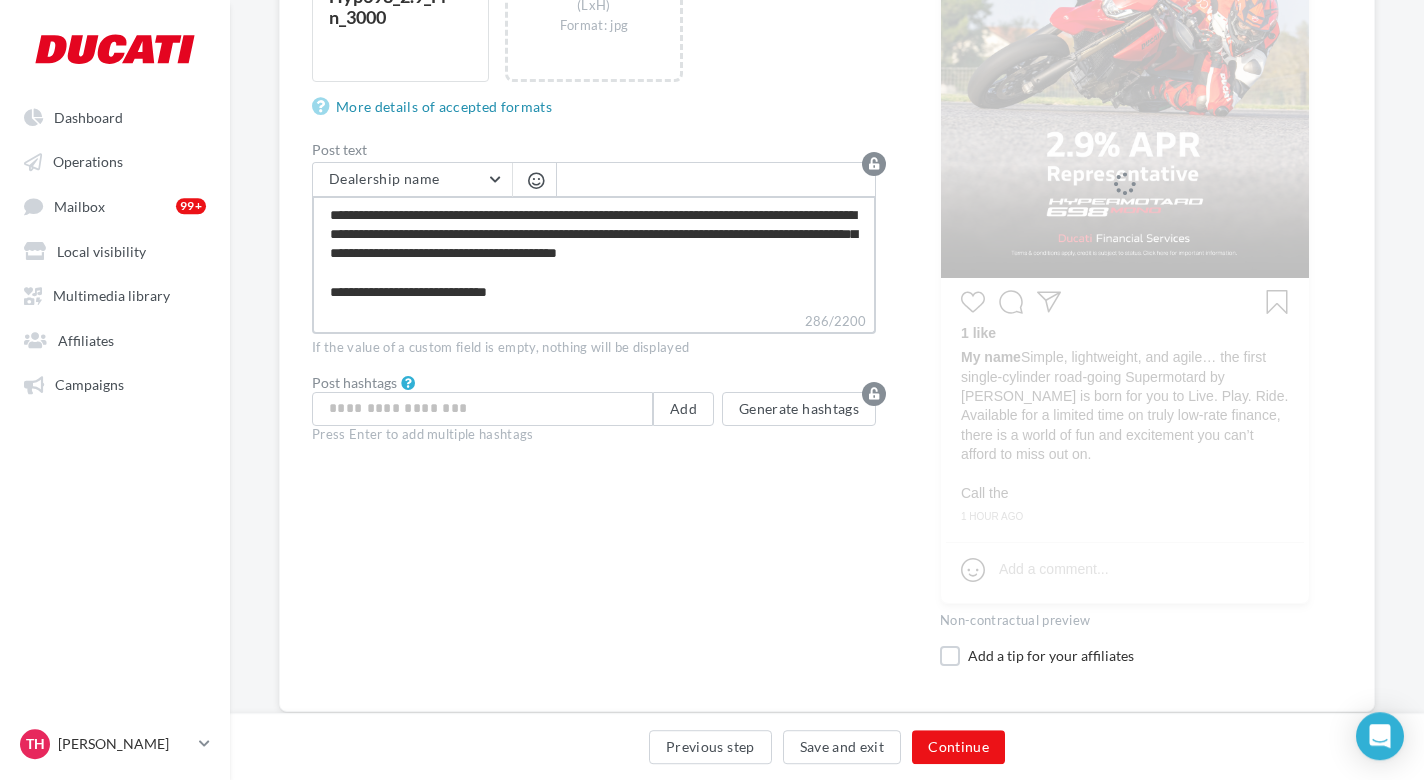 type on "**********" 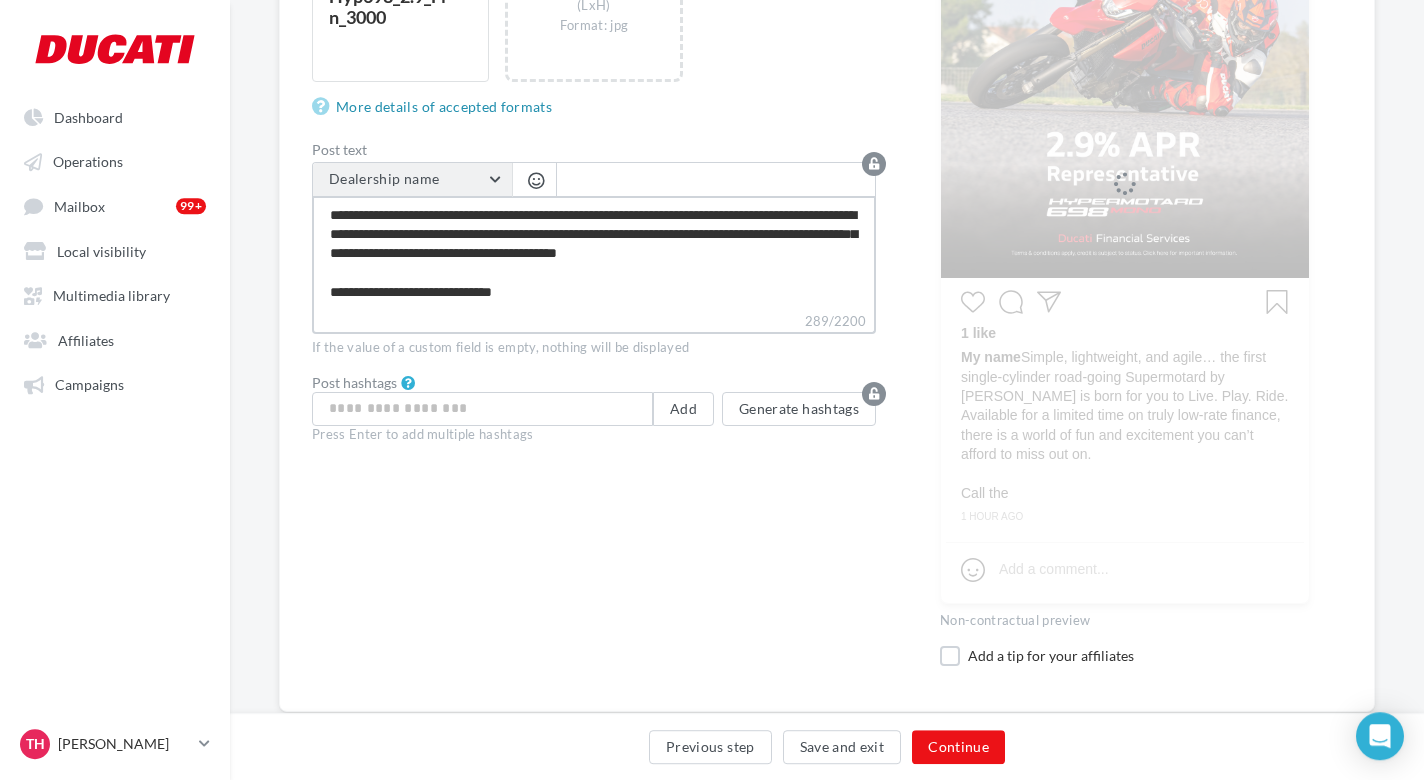 type on "**********" 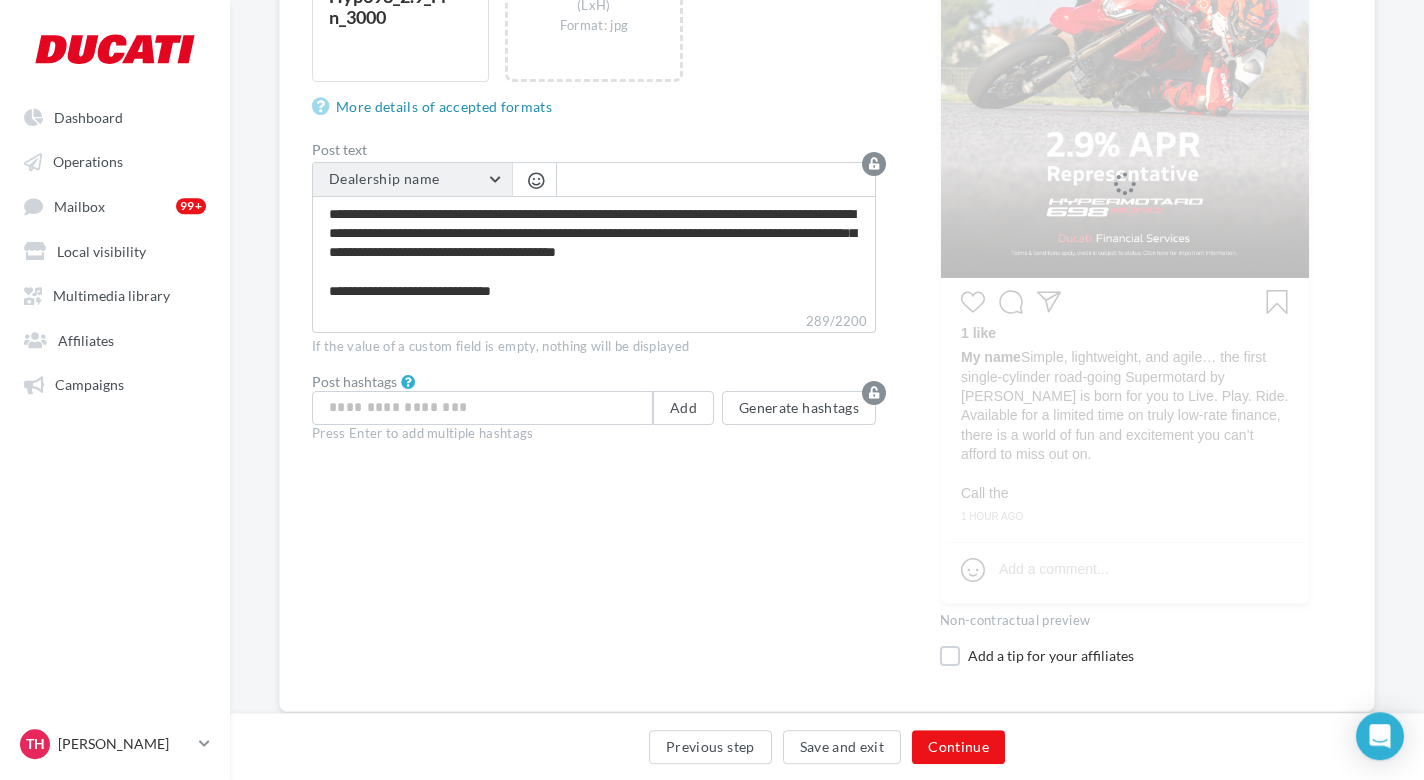 click on "Dealership name" at bounding box center (412, 180) 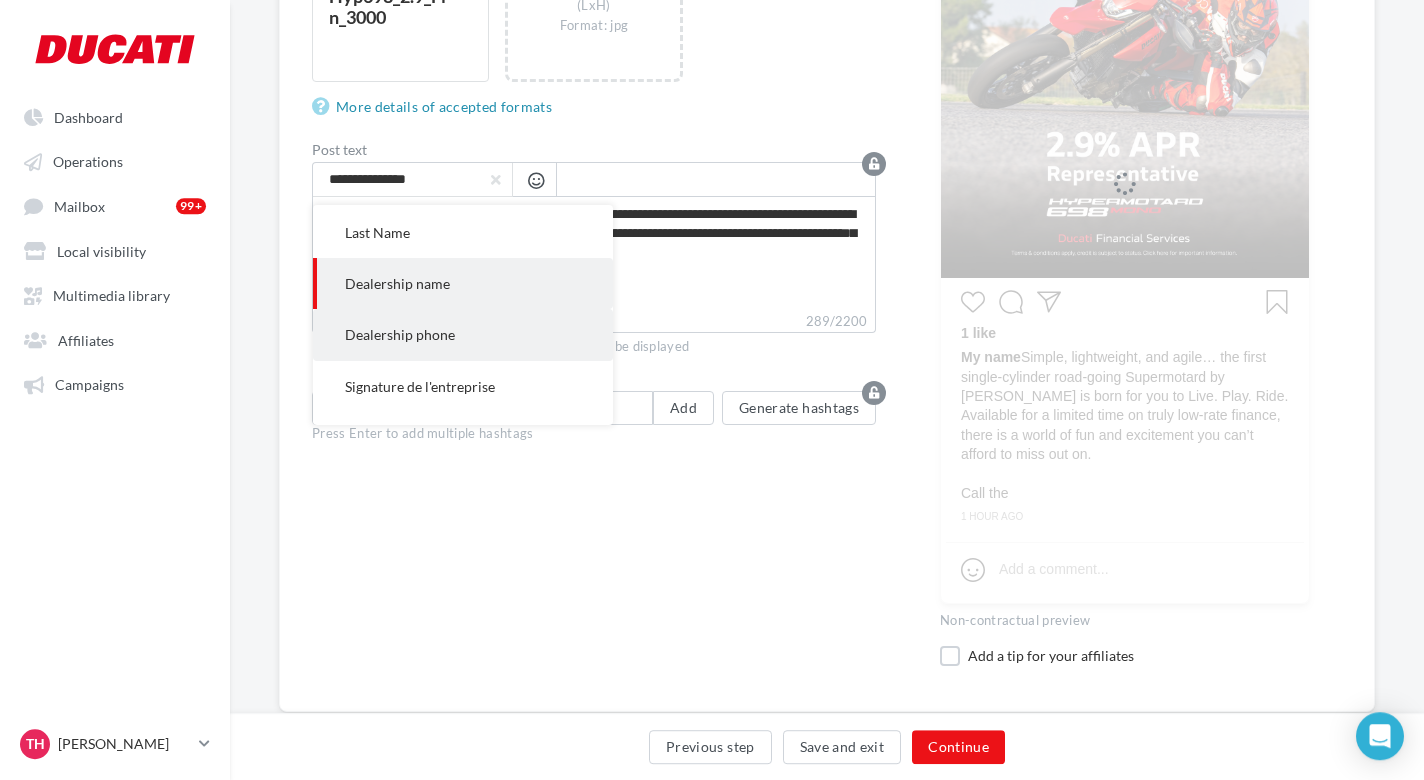 click on "Dealership phone" at bounding box center (463, 334) 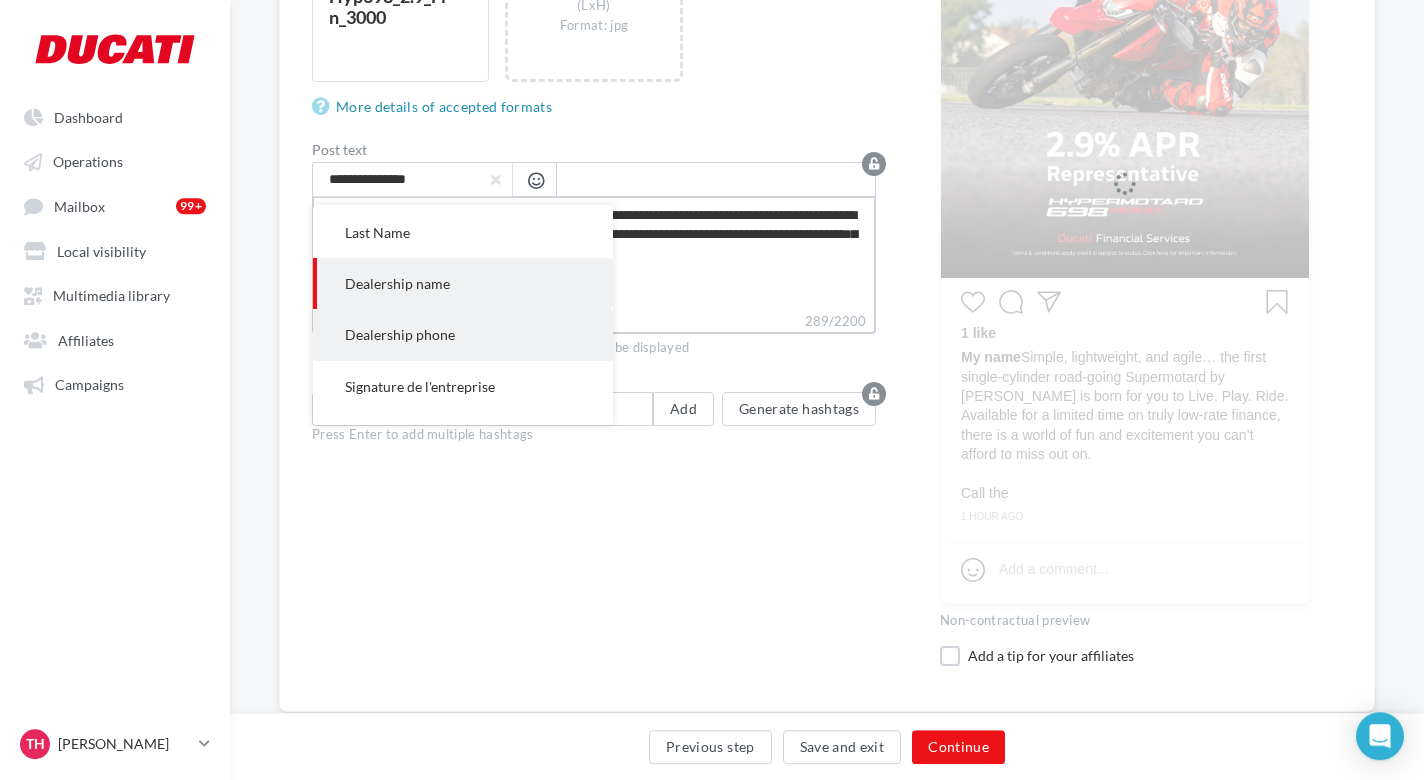 type on "**********" 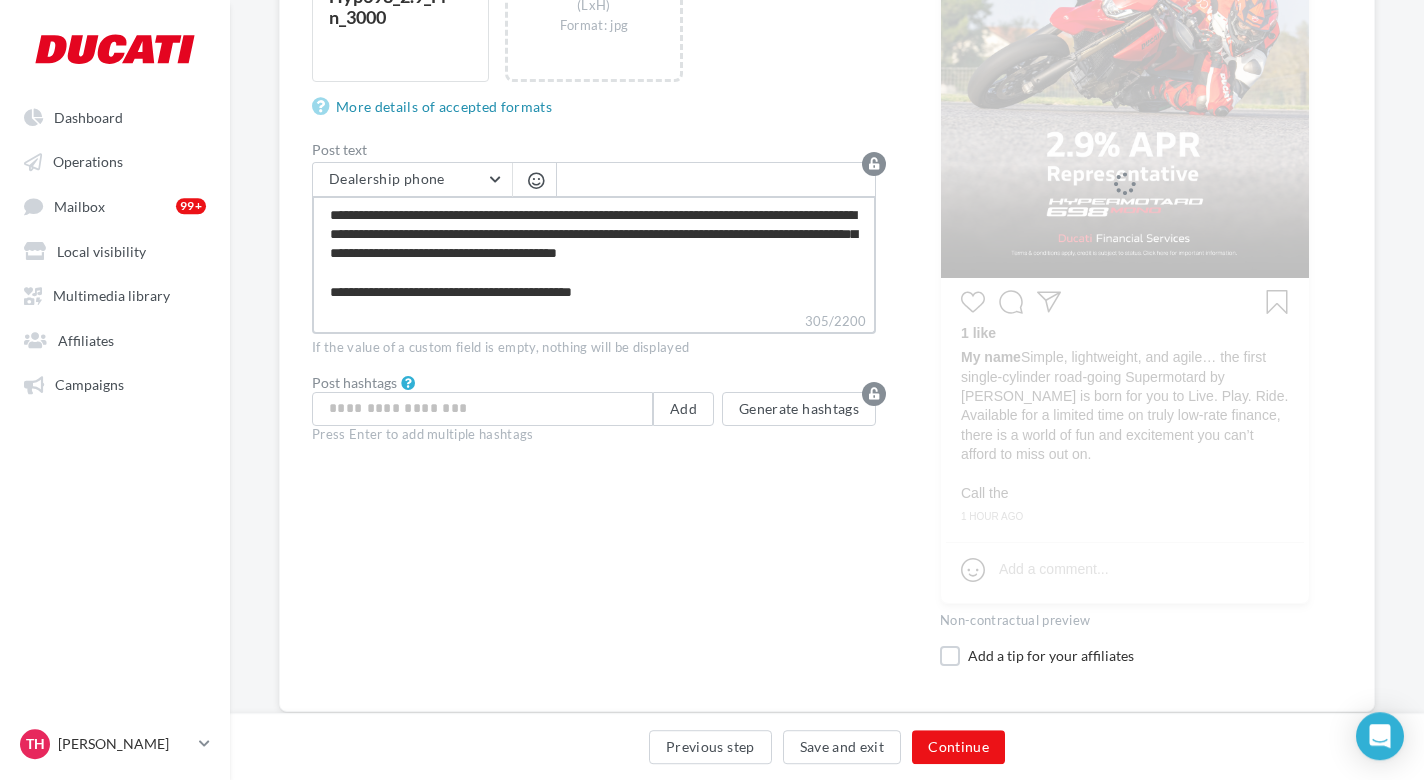 click on "**********" at bounding box center (594, 253) 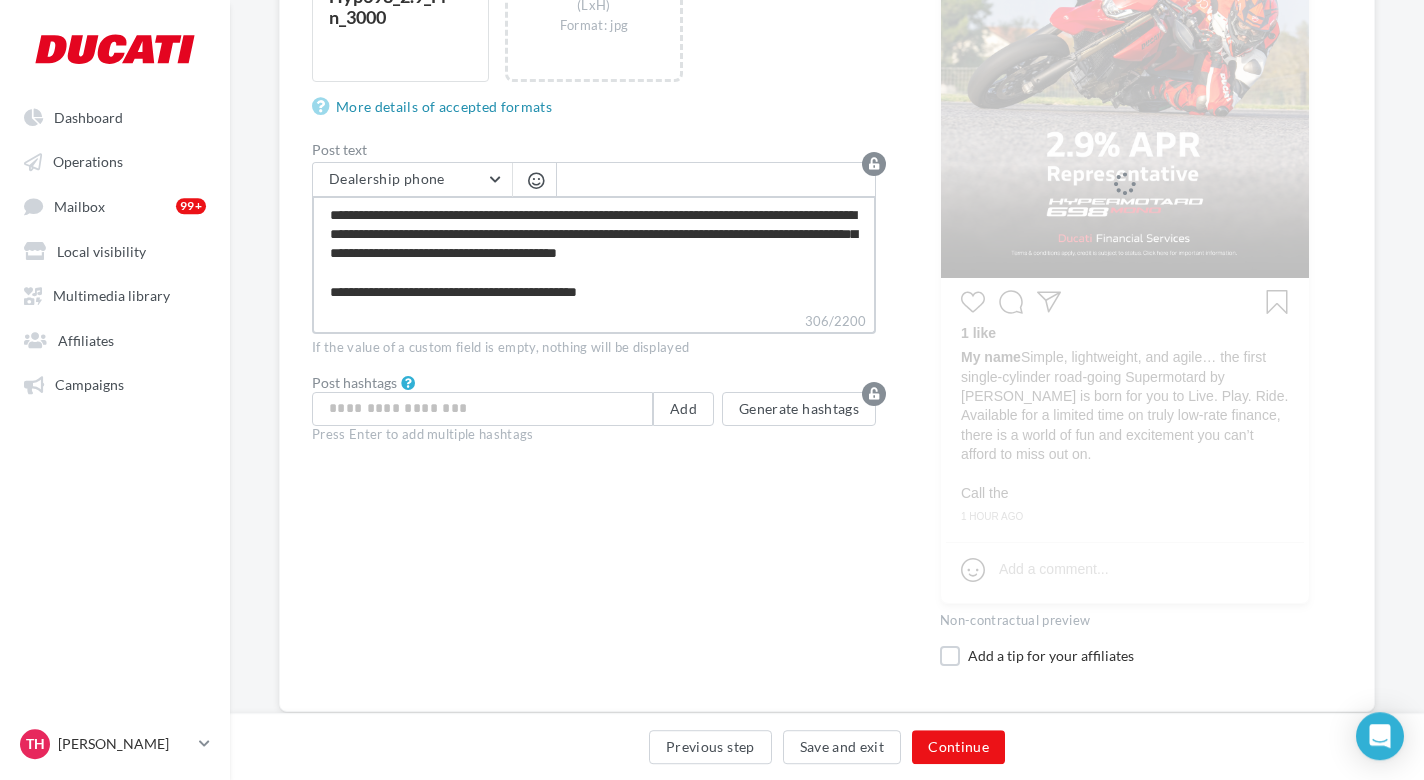 type on "**********" 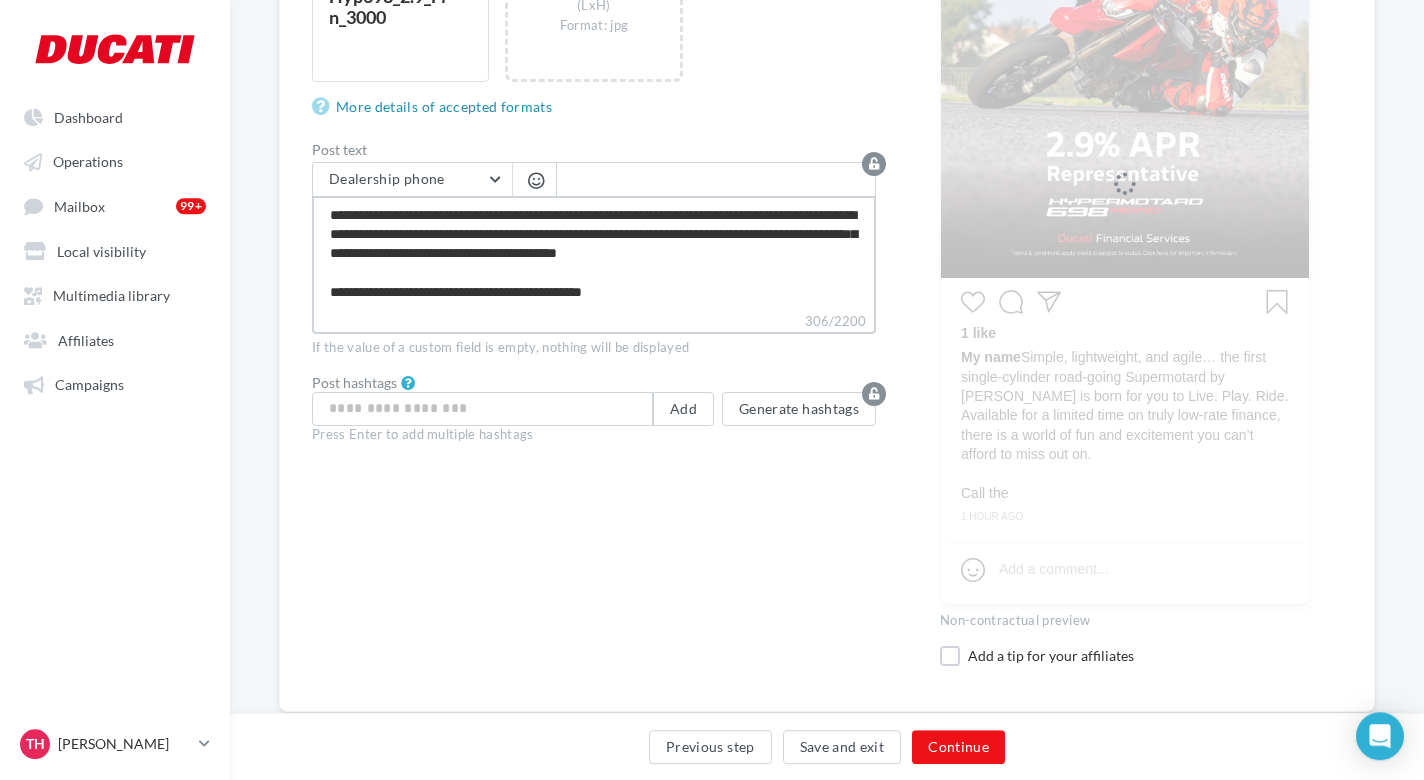 type on "**********" 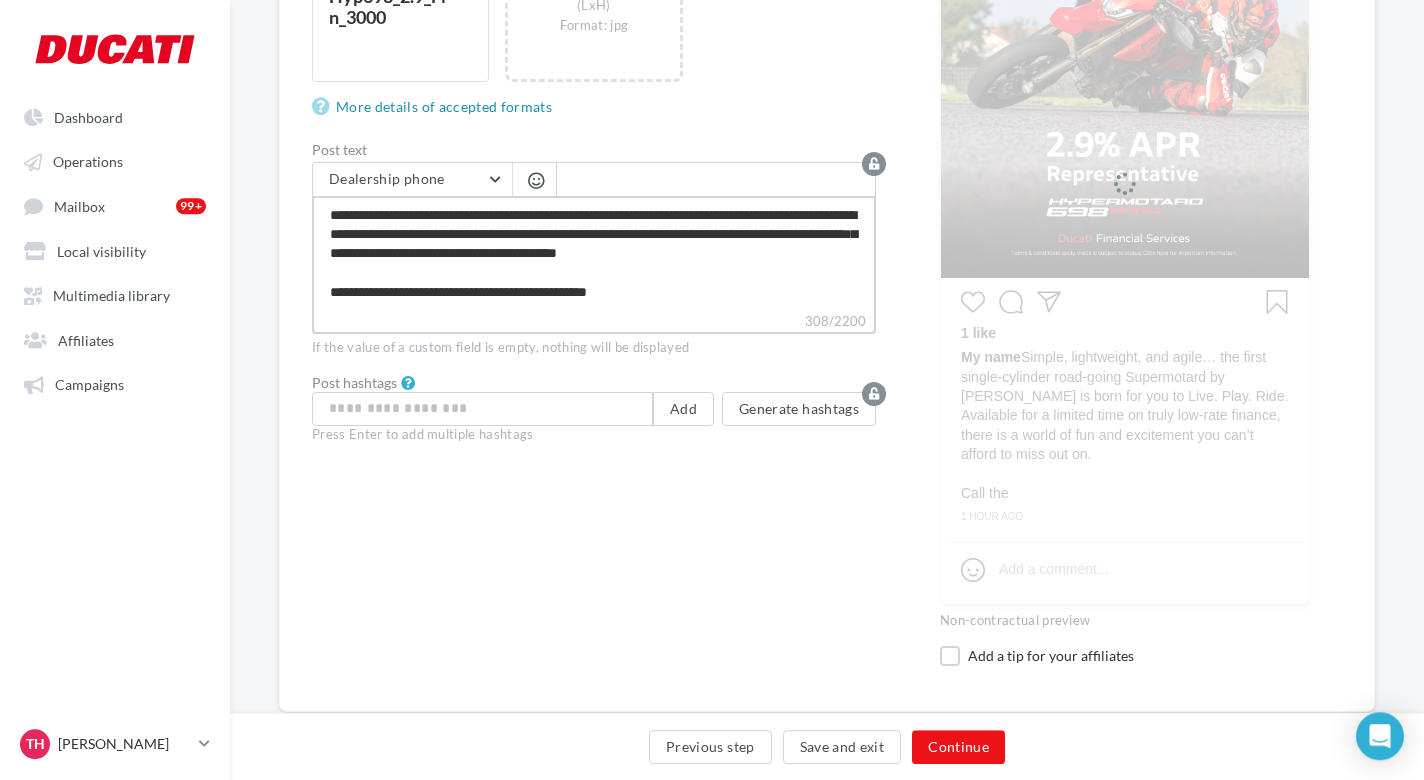 type on "**********" 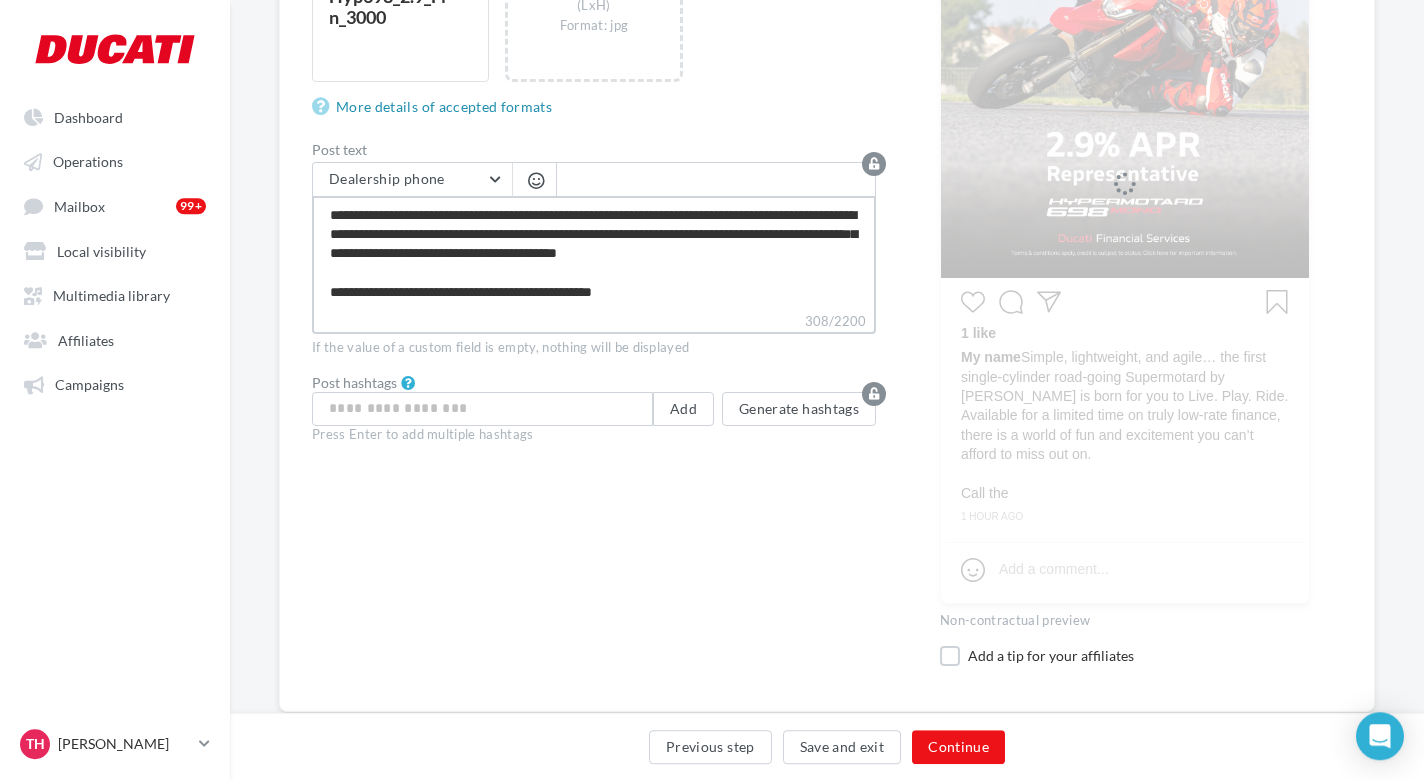 type on "**********" 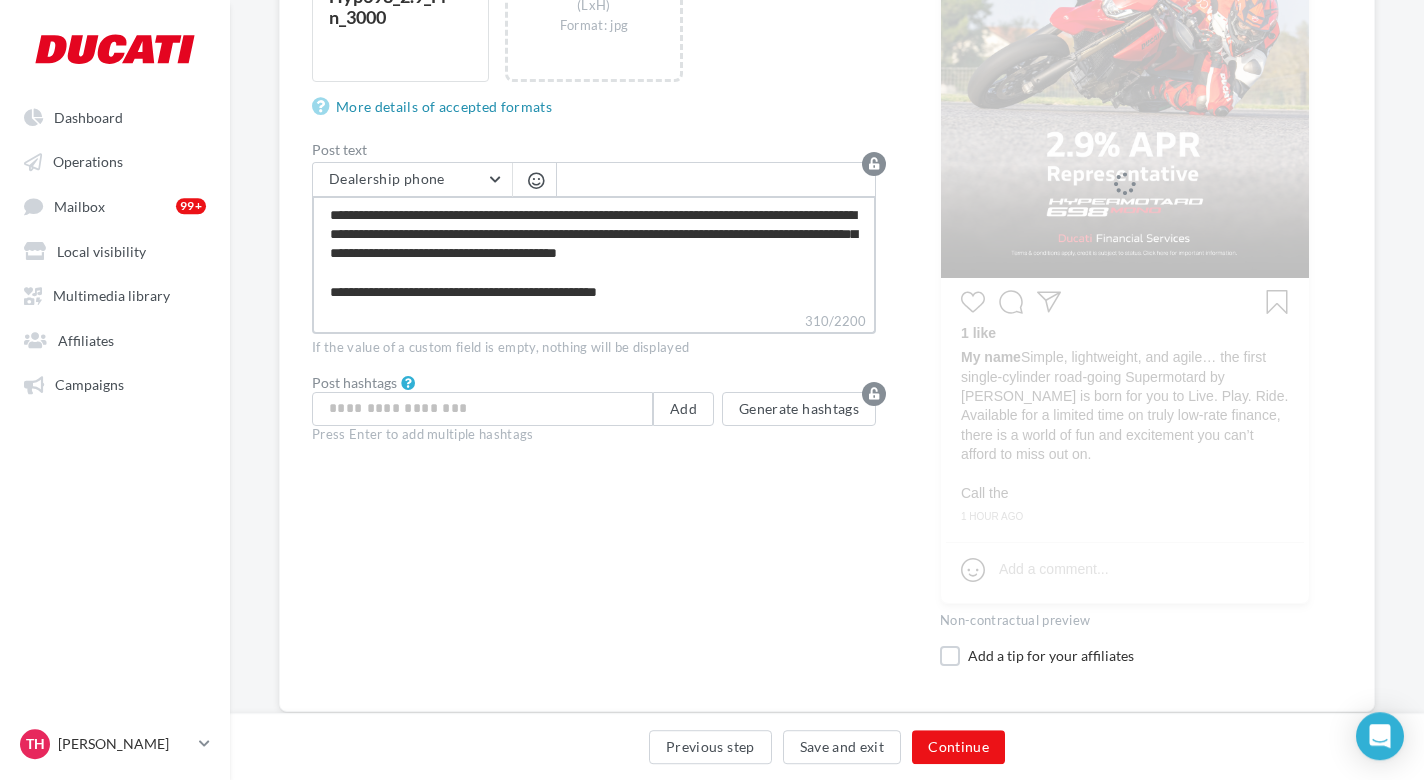 type on "**********" 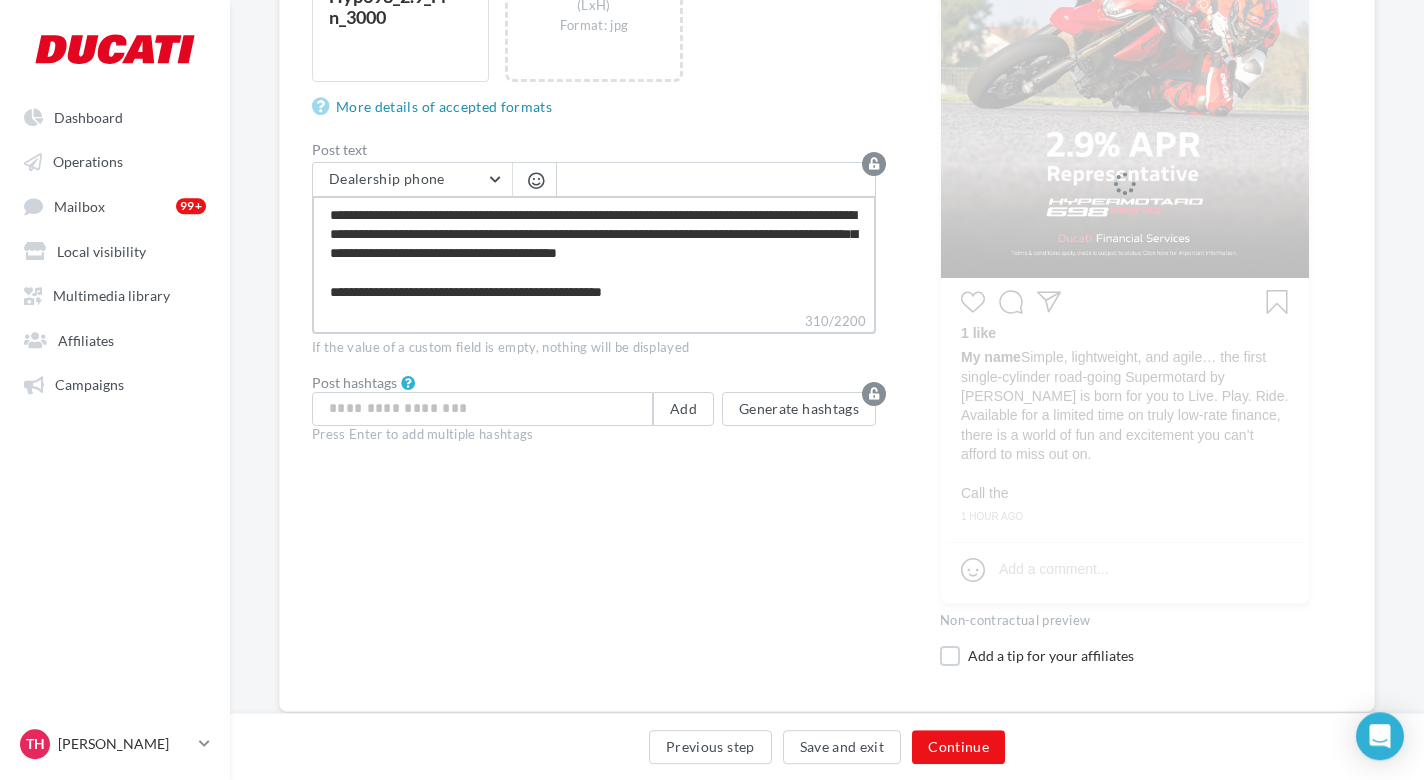type on "**********" 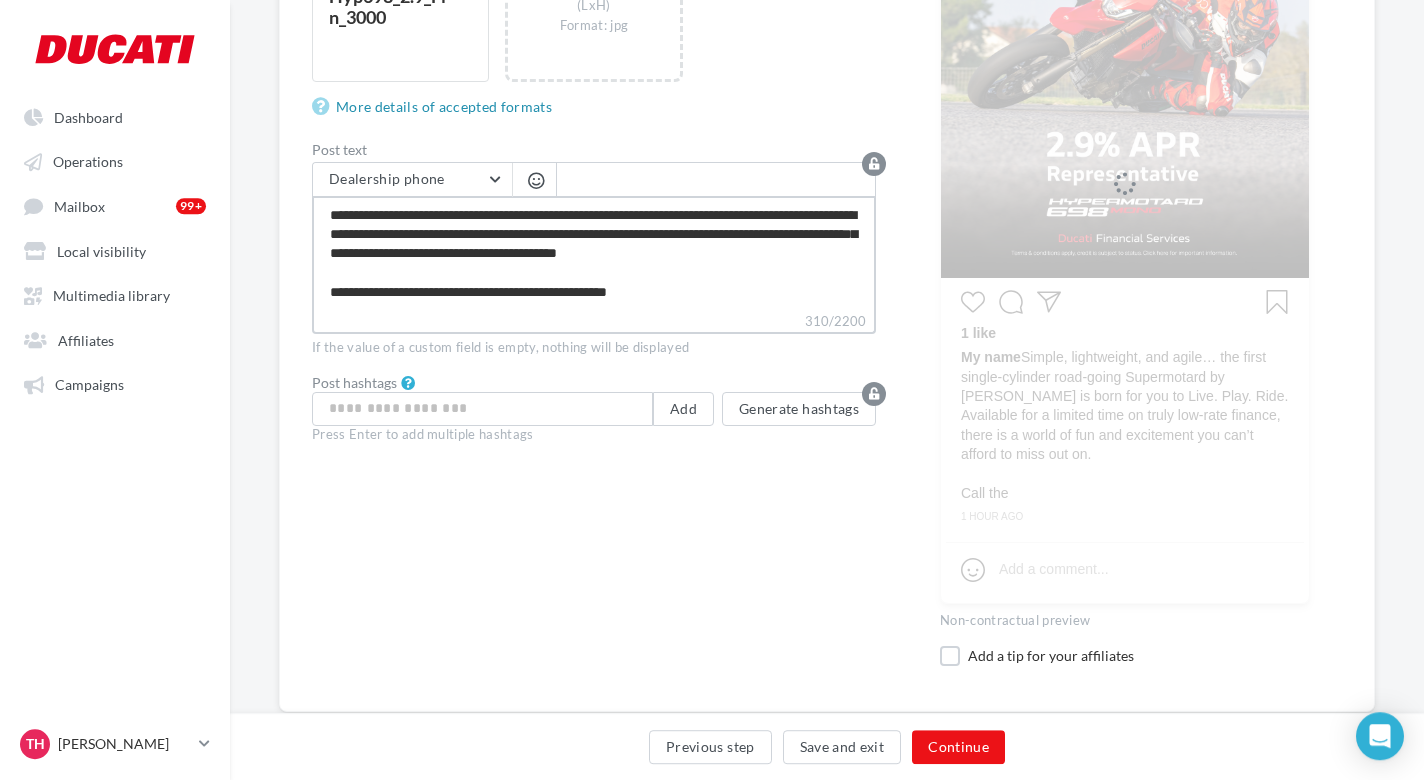 type on "**********" 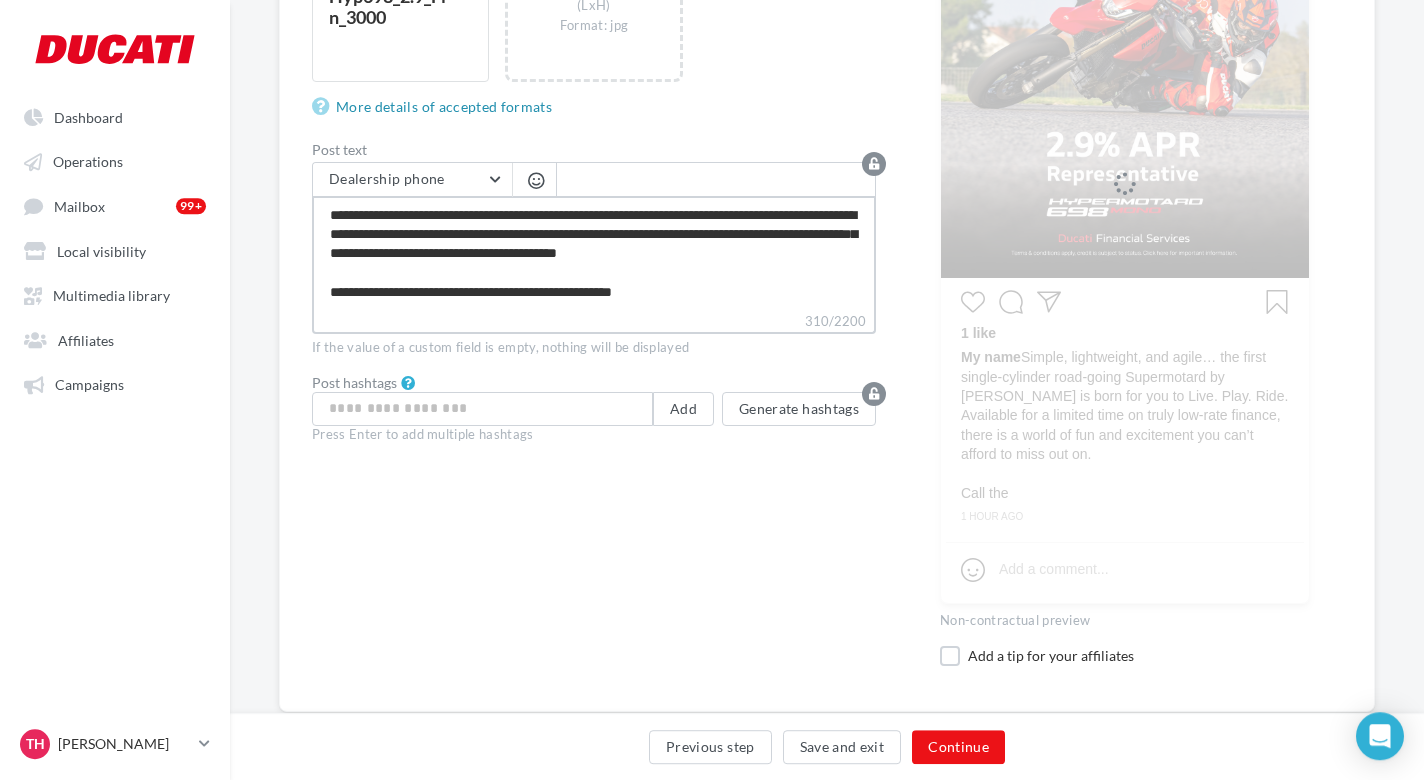 type on "**********" 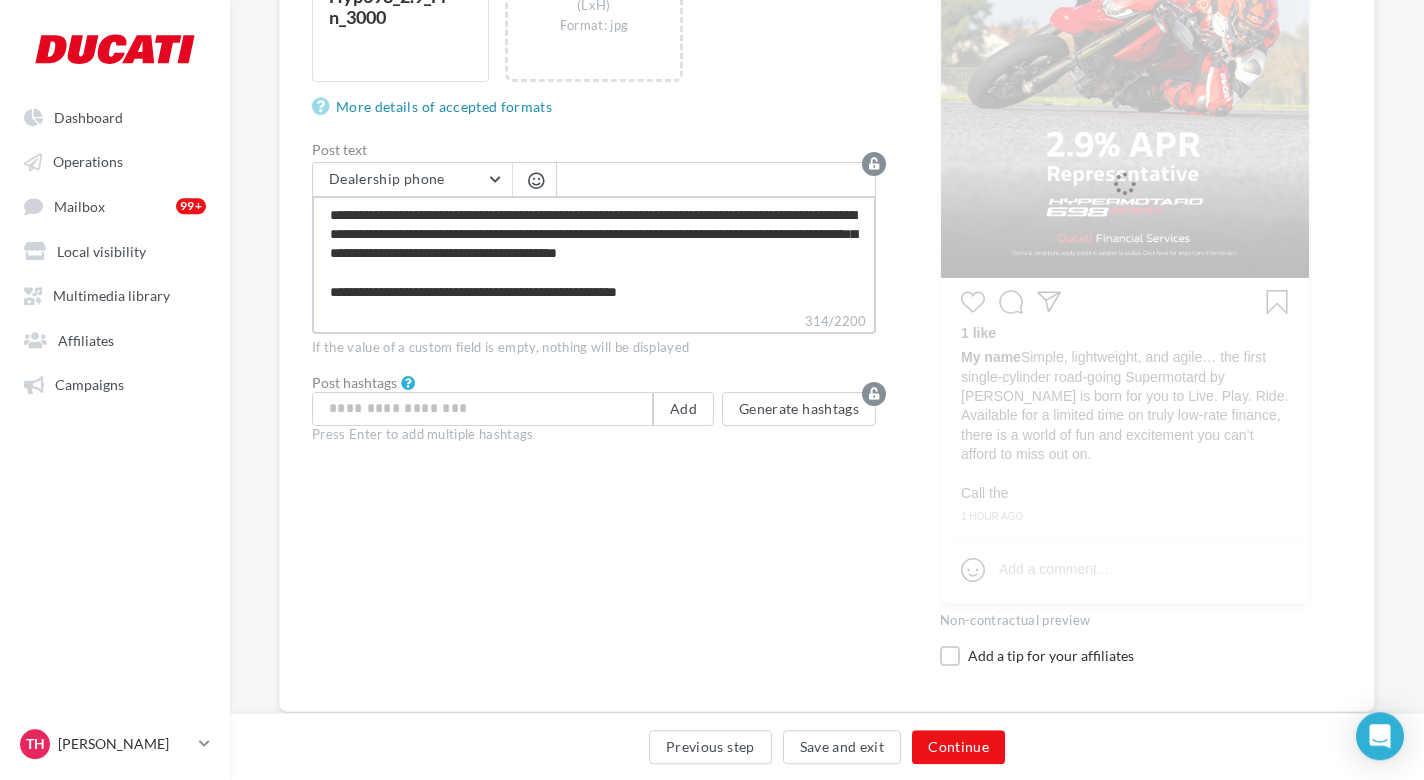 type on "**********" 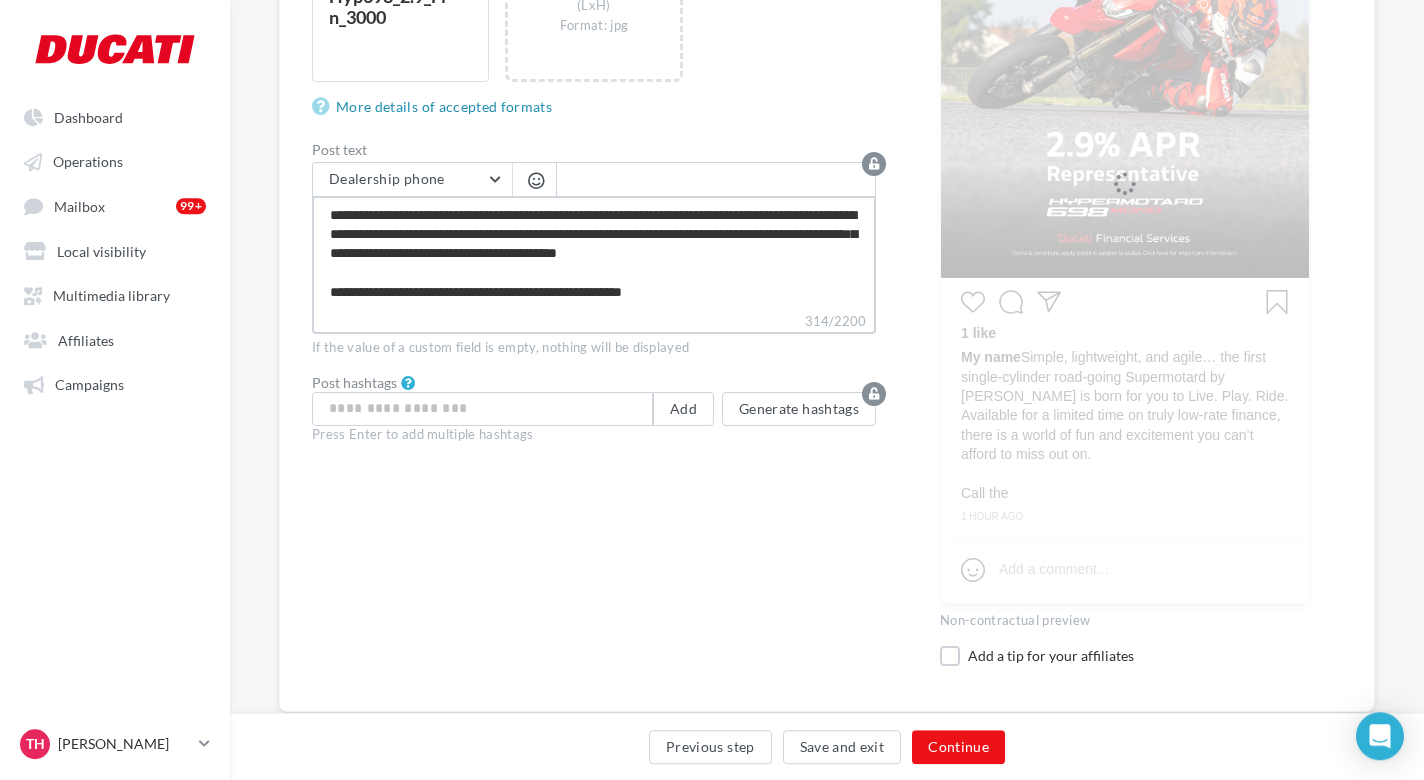 type on "**********" 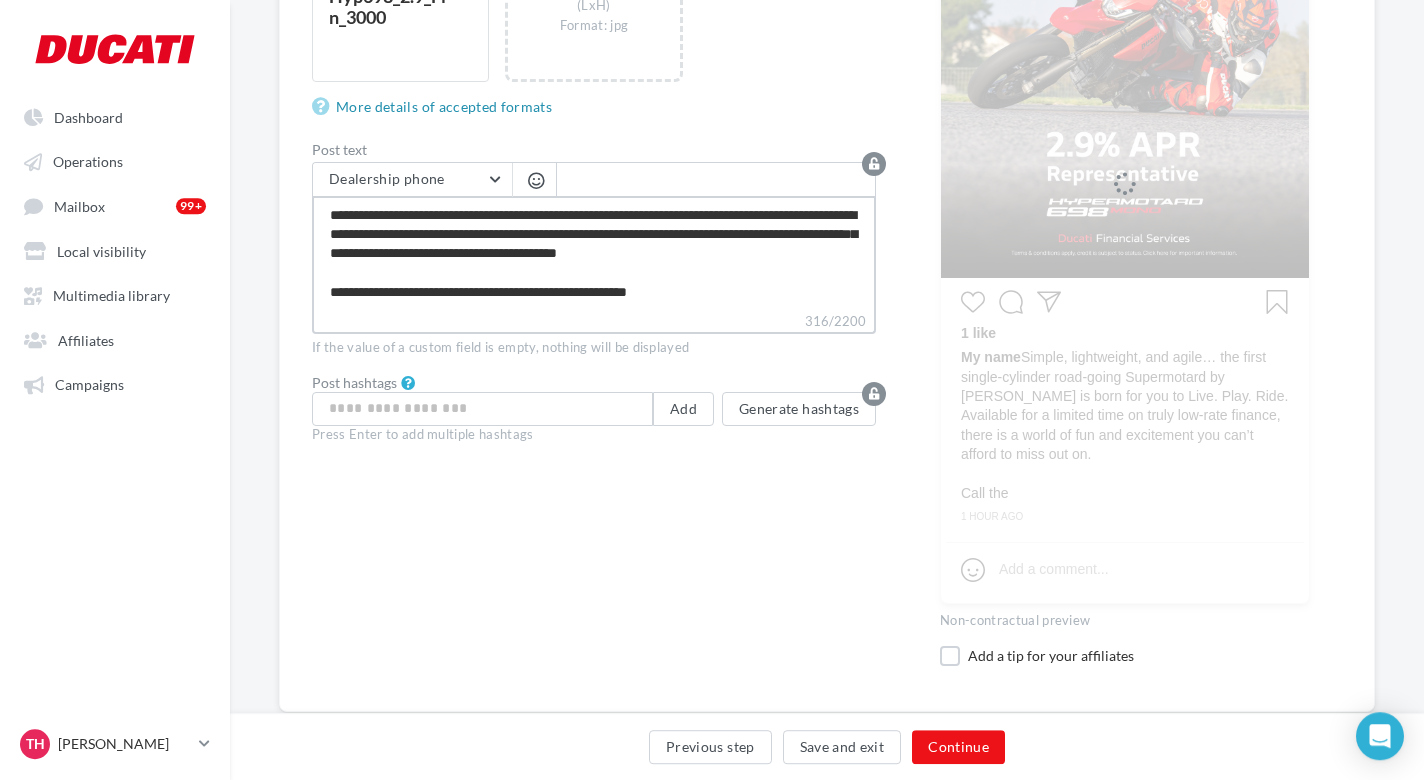 type on "**********" 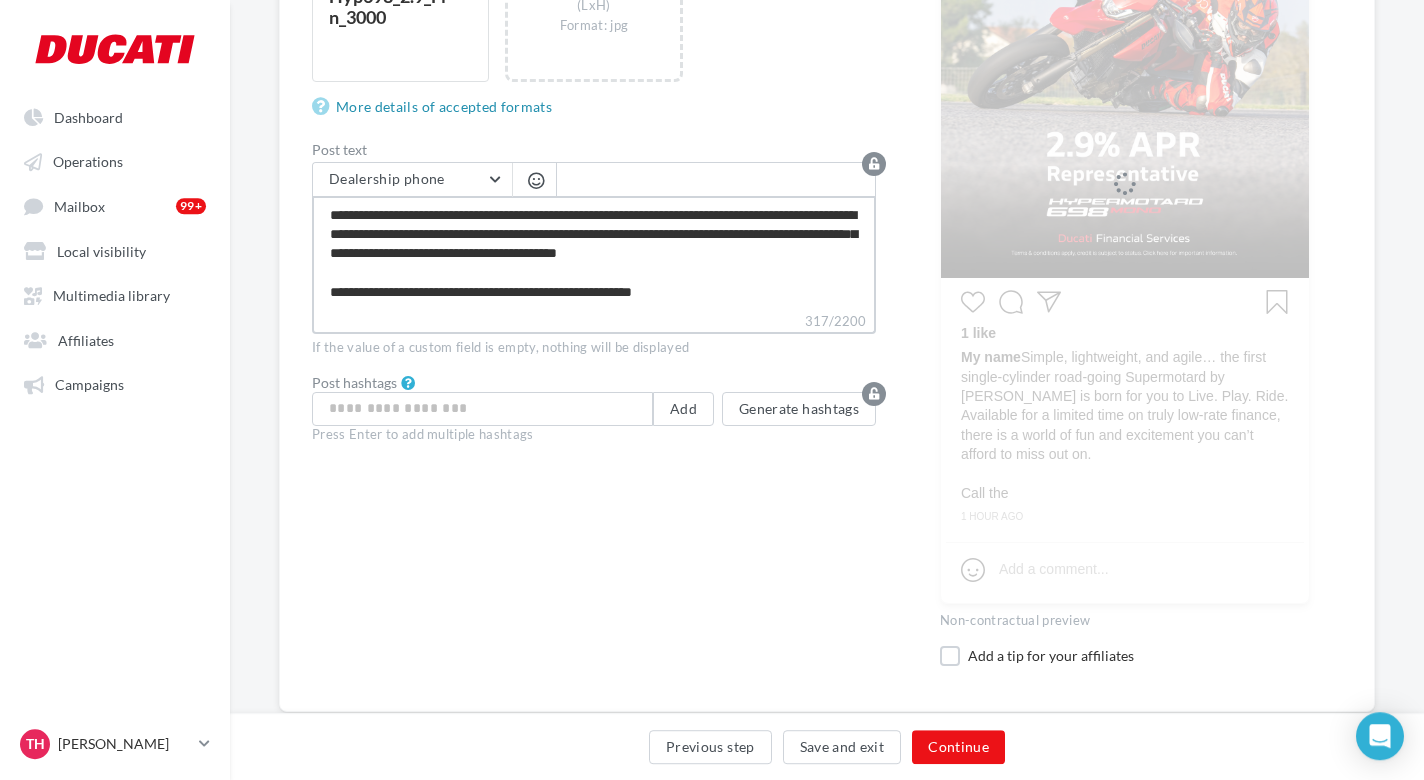 type on "**********" 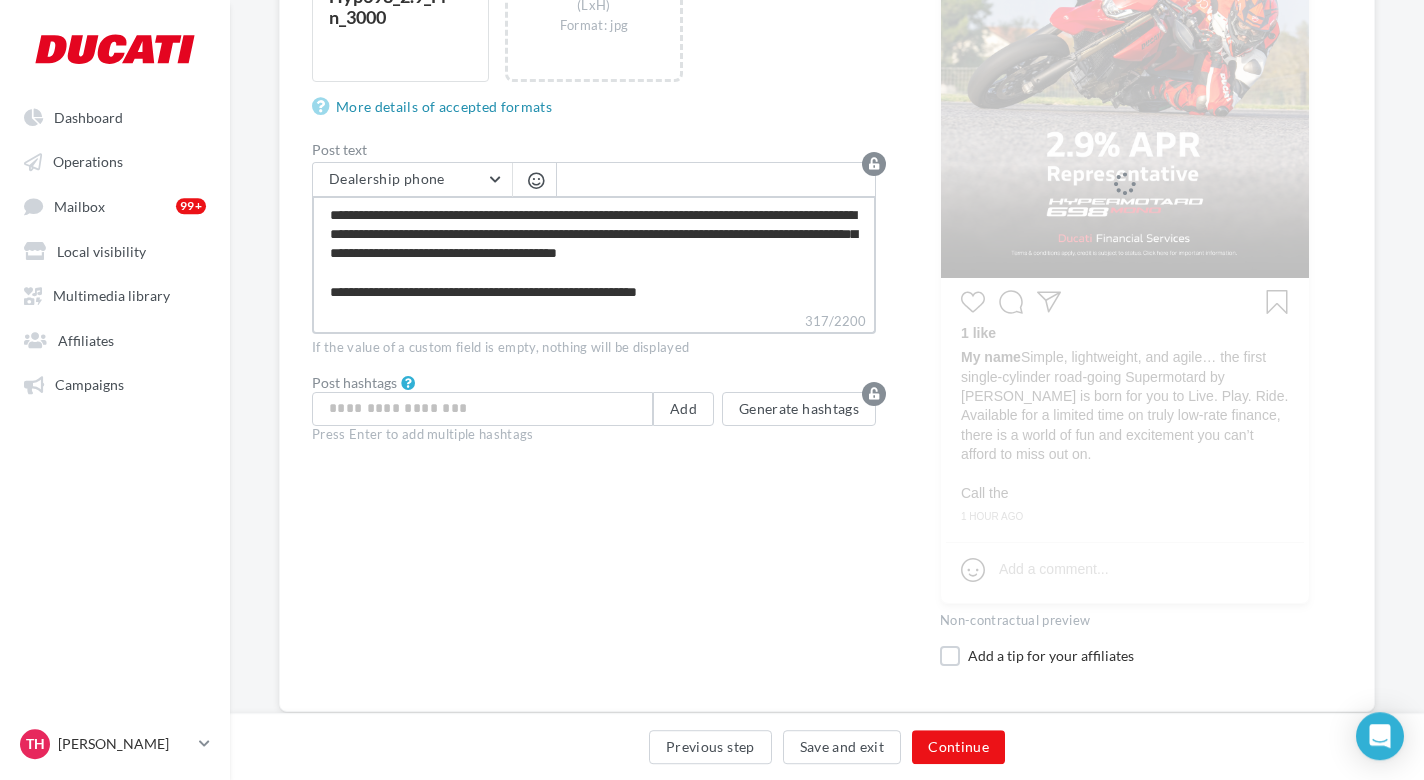 type on "**********" 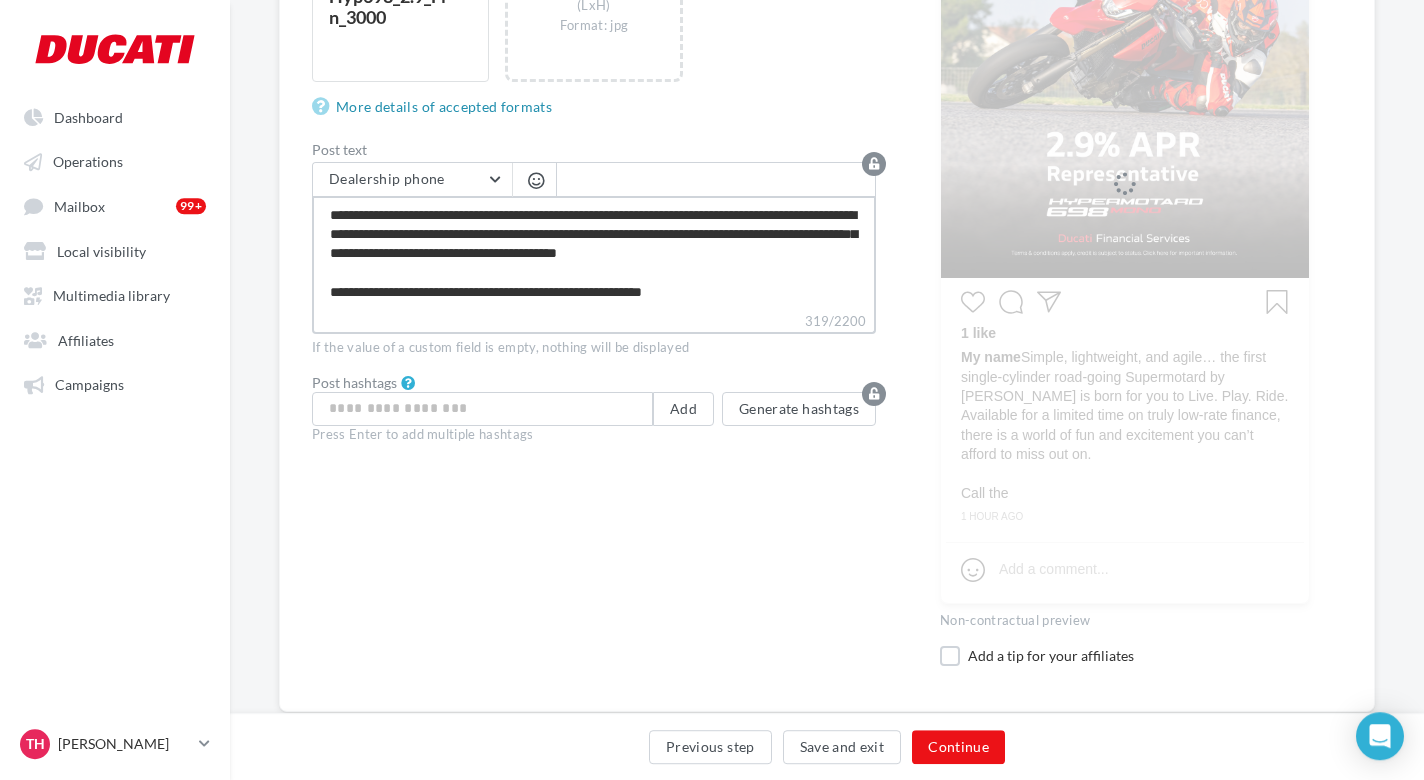type on "**********" 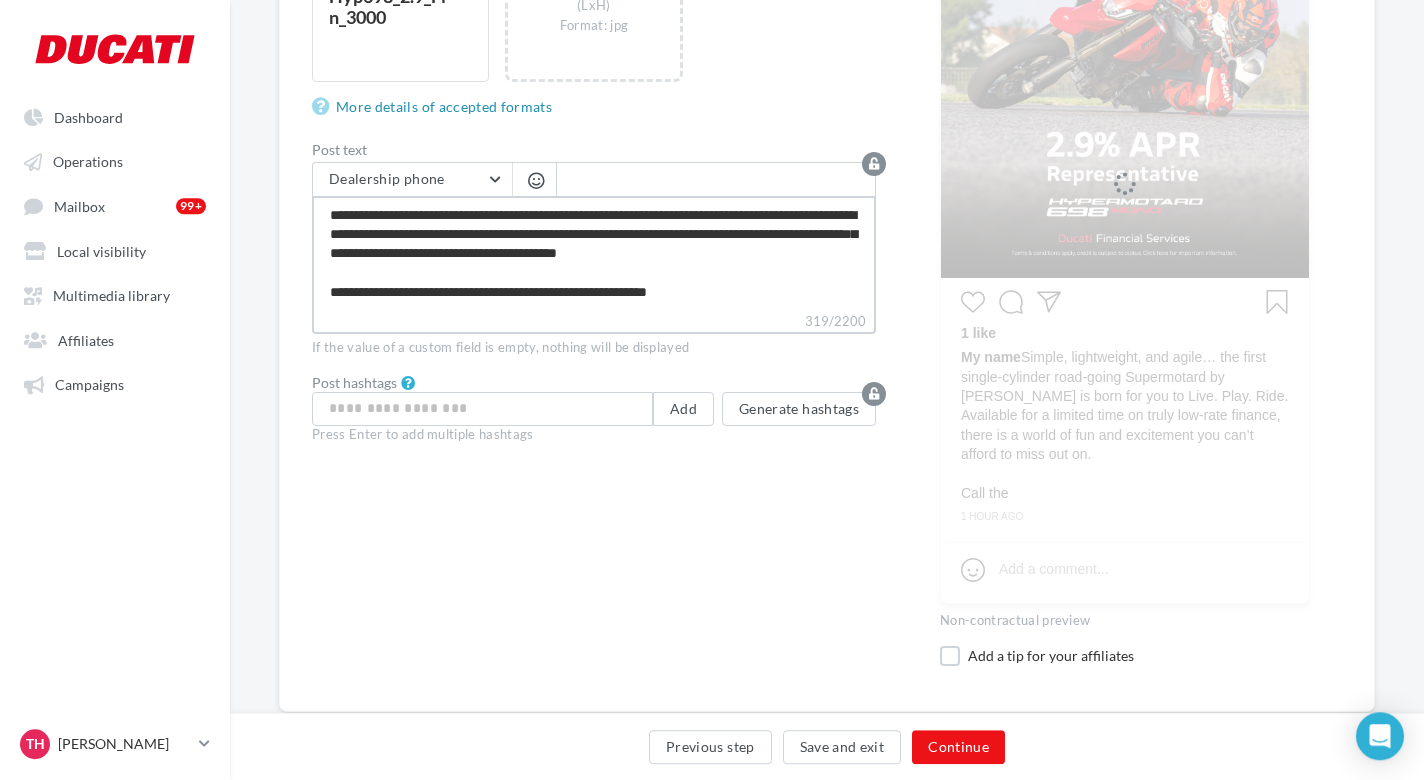 type on "**********" 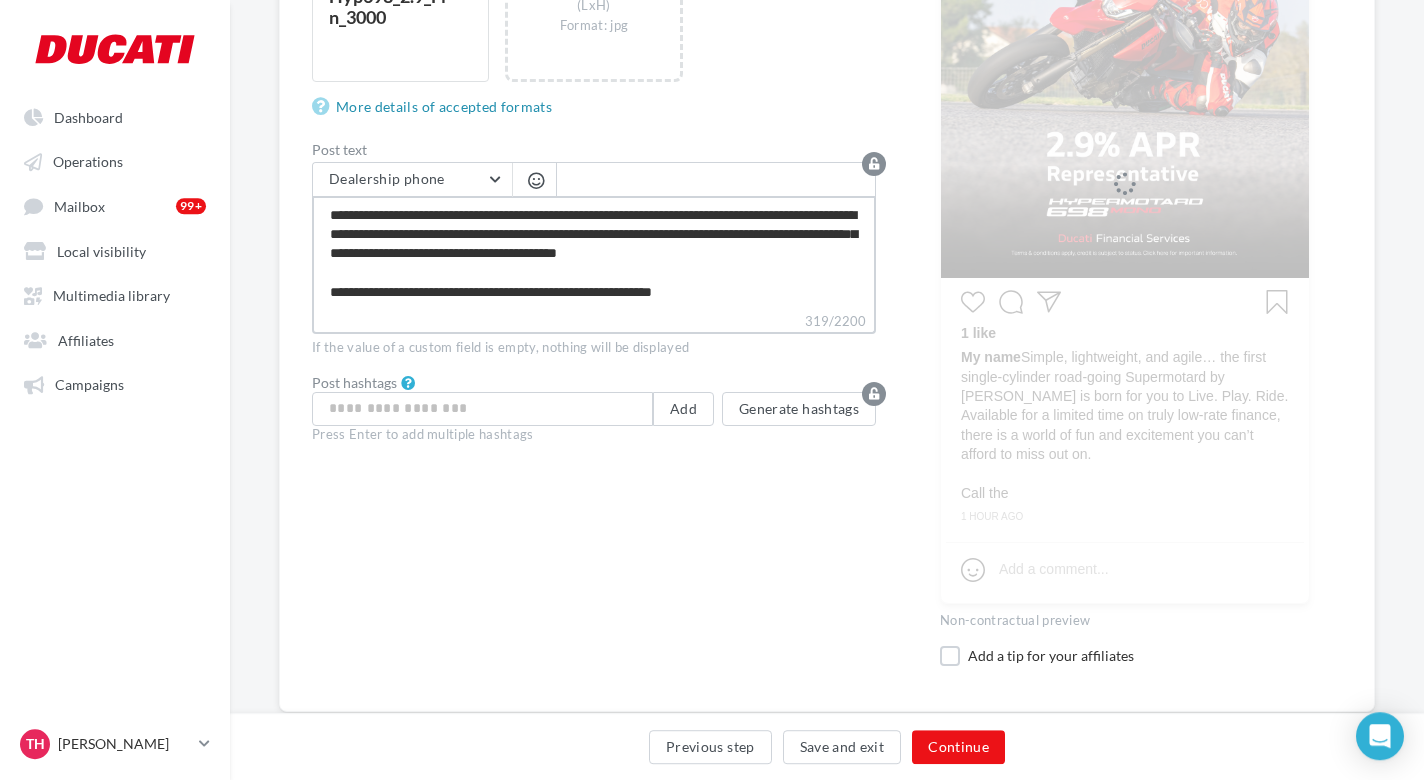 type on "**********" 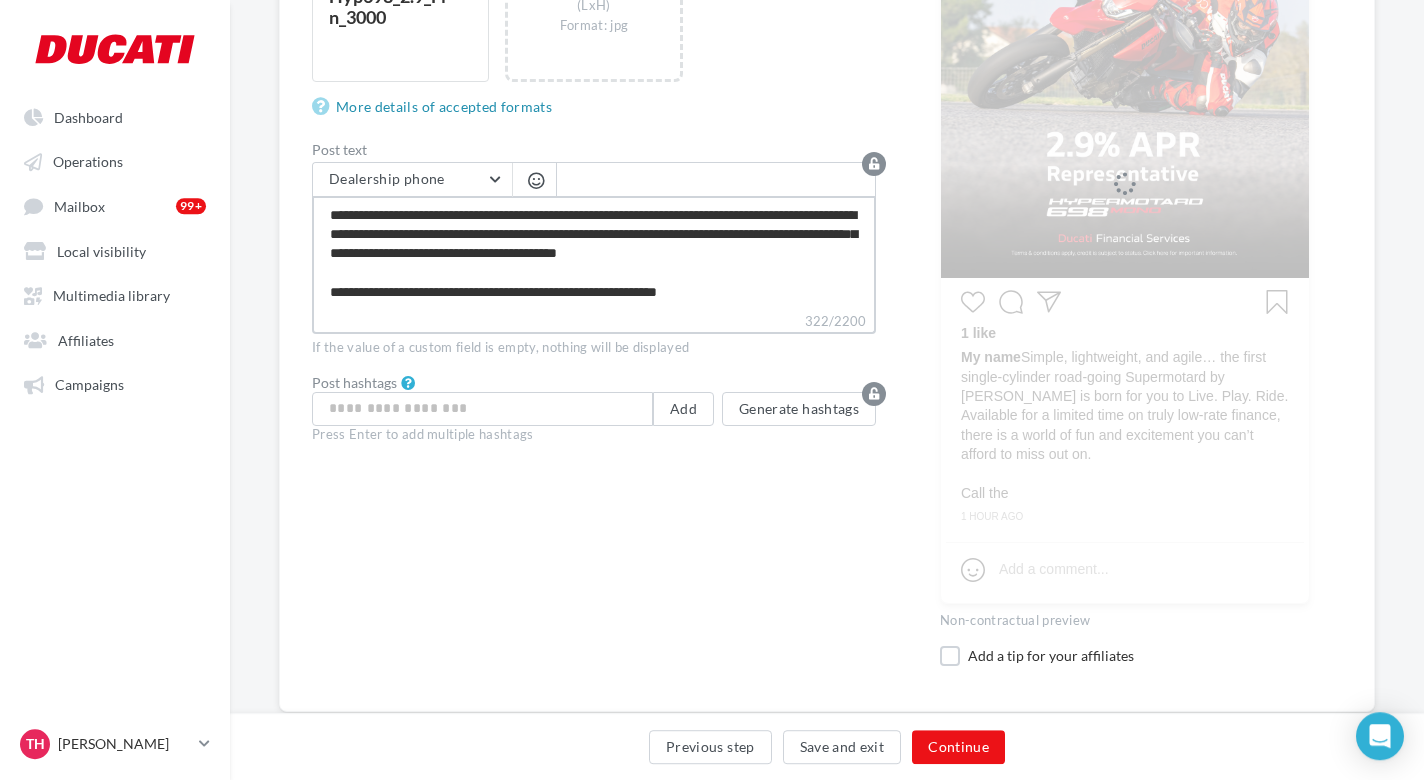 type 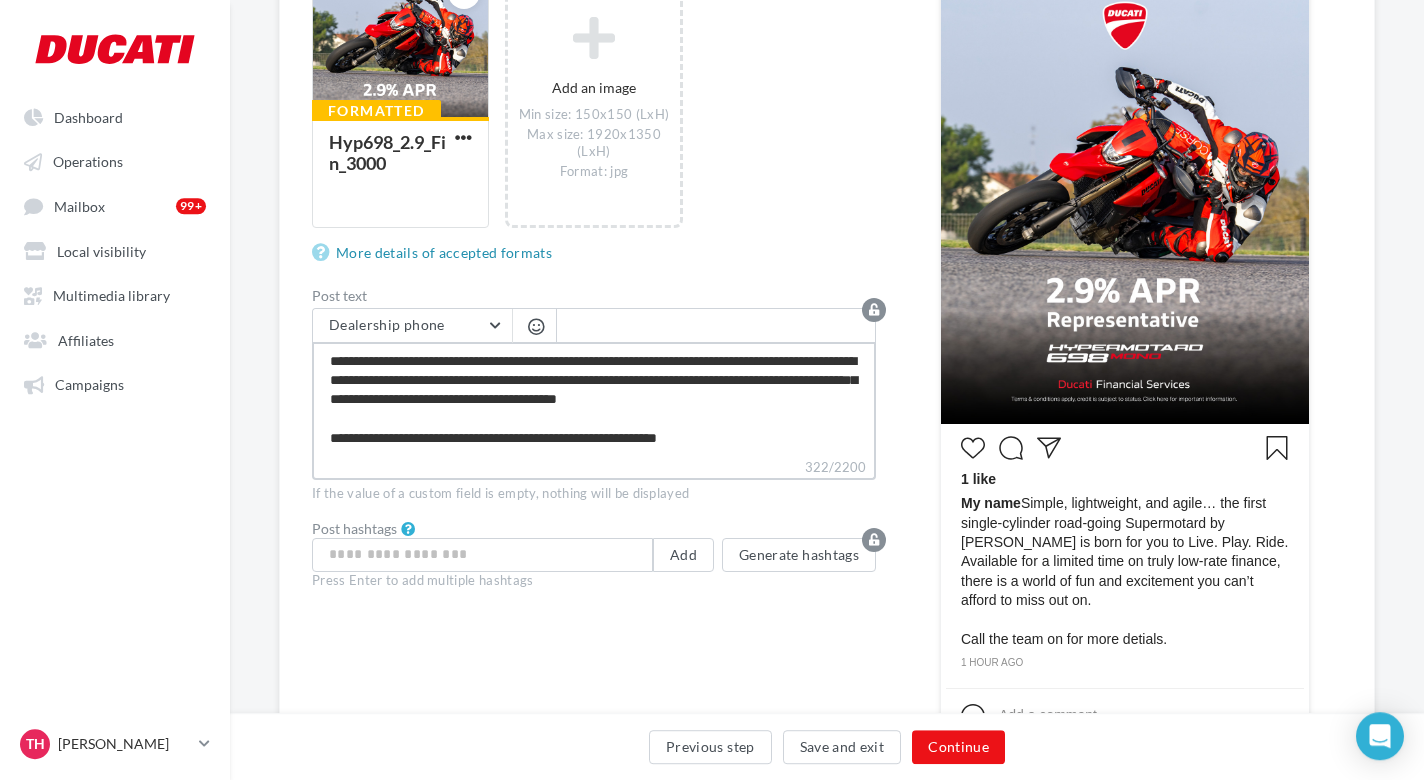 scroll, scrollTop: 419, scrollLeft: 0, axis: vertical 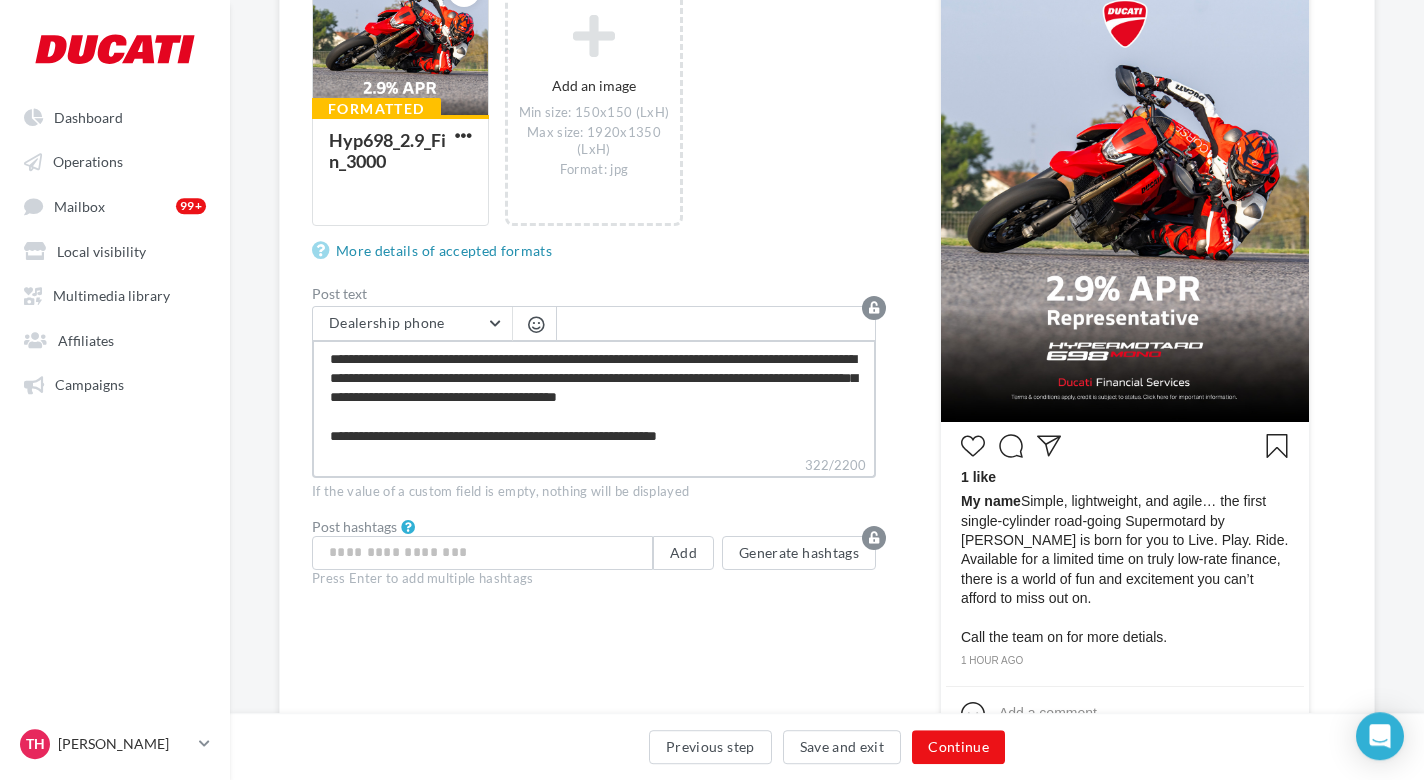 click on "**********" at bounding box center (594, 397) 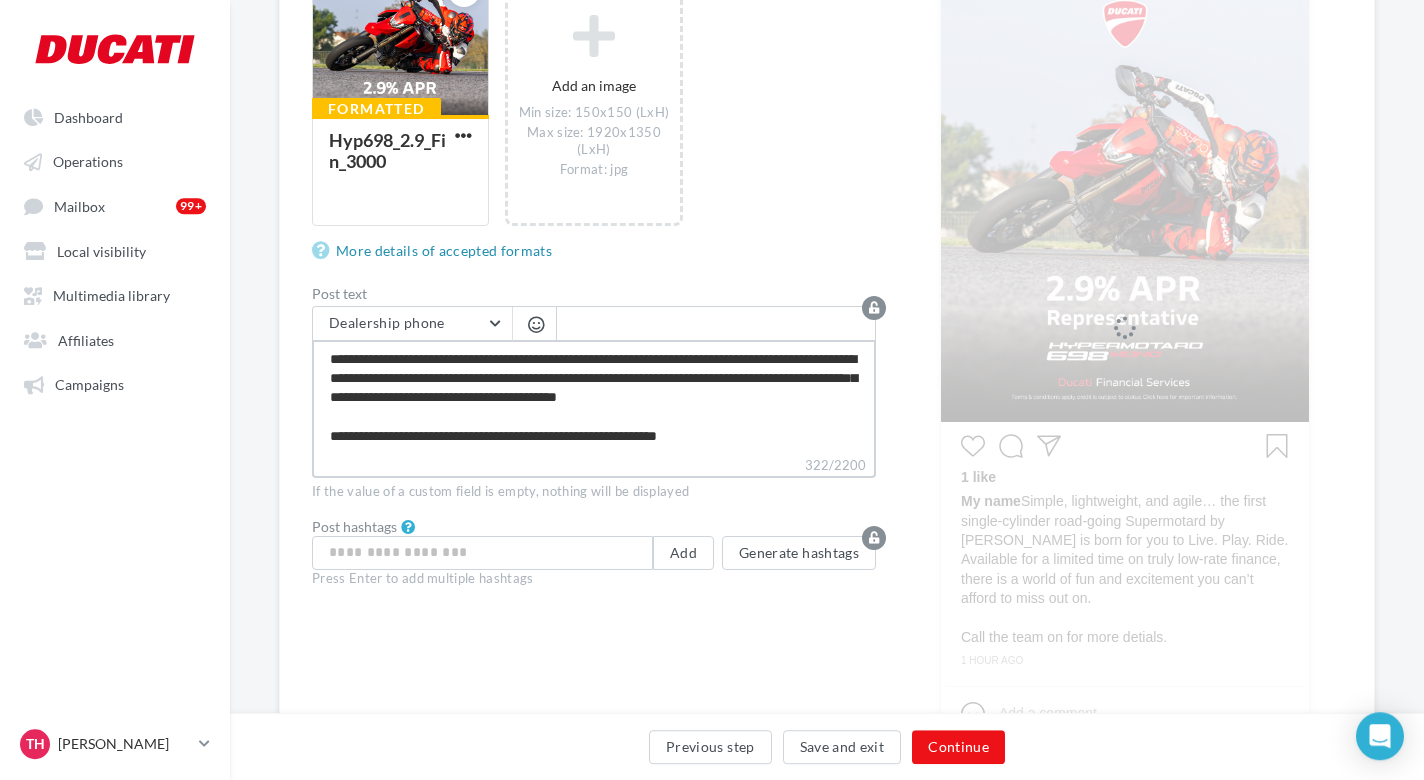 click on "**********" at bounding box center (594, 397) 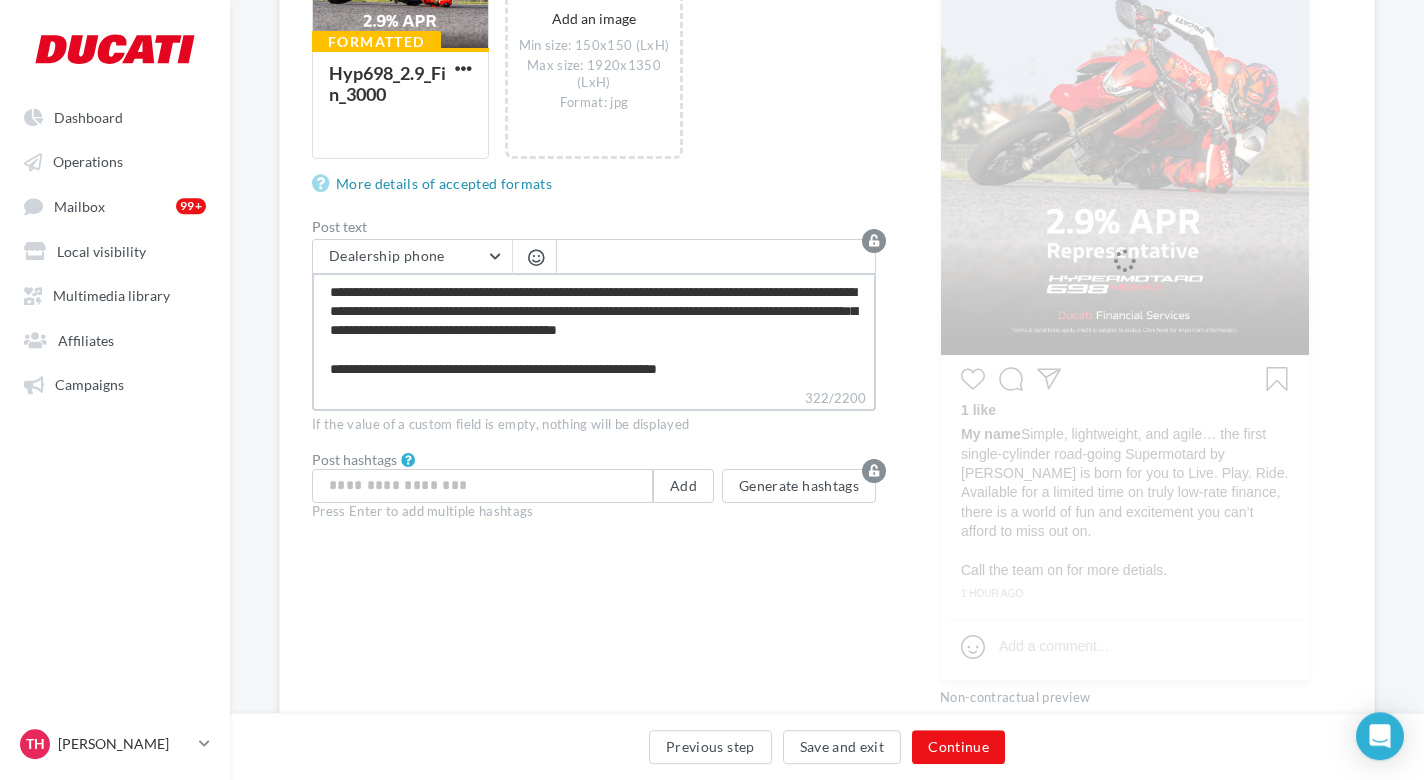 scroll, scrollTop: 485, scrollLeft: 0, axis: vertical 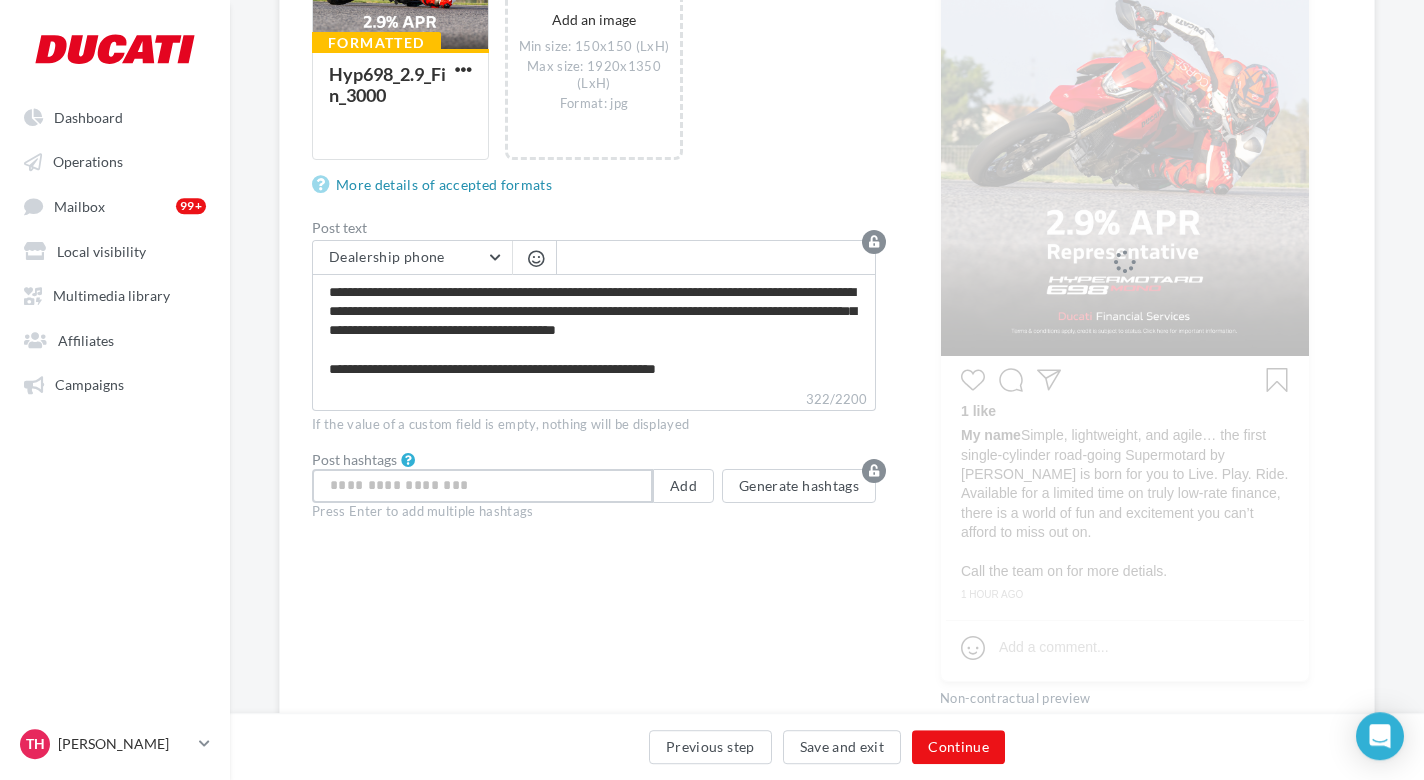 click at bounding box center (482, 486) 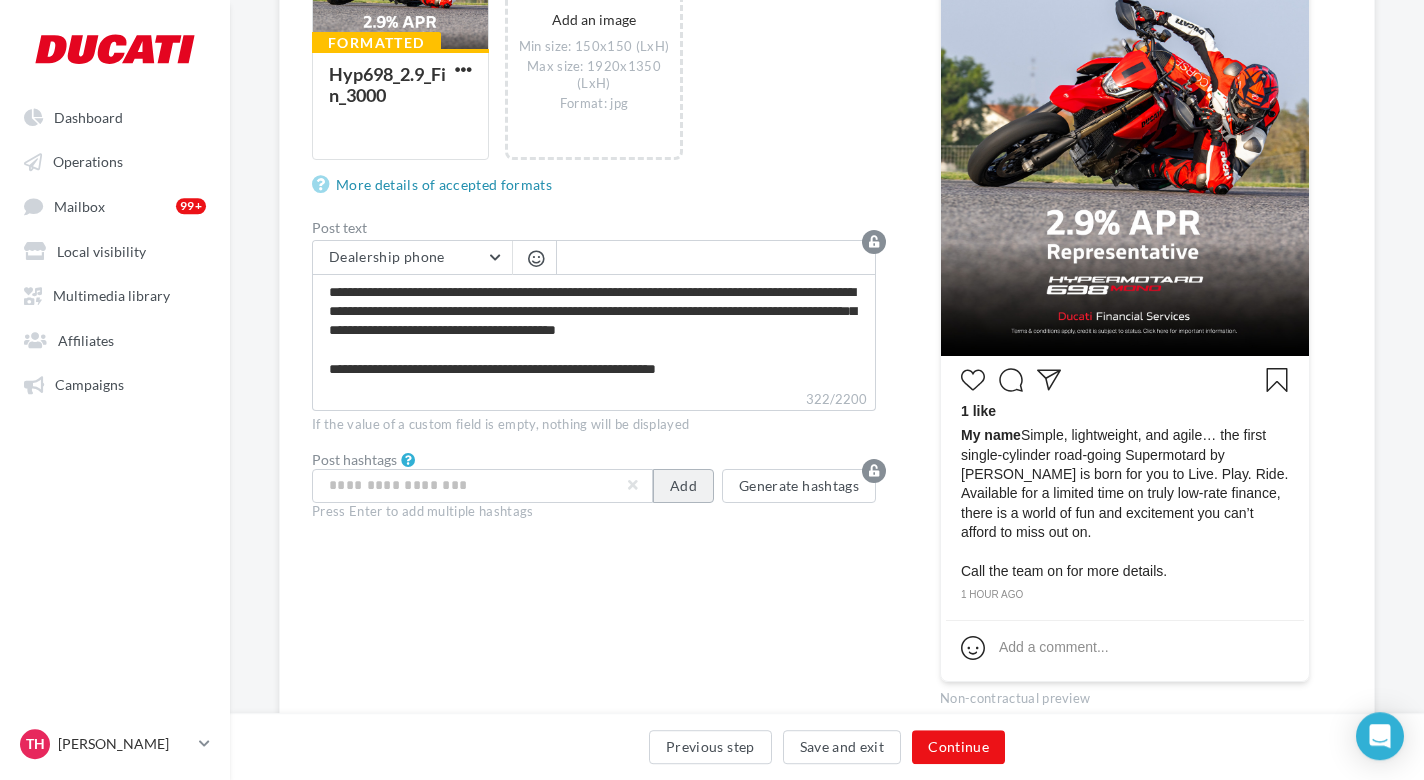 click on "Add" at bounding box center (683, 486) 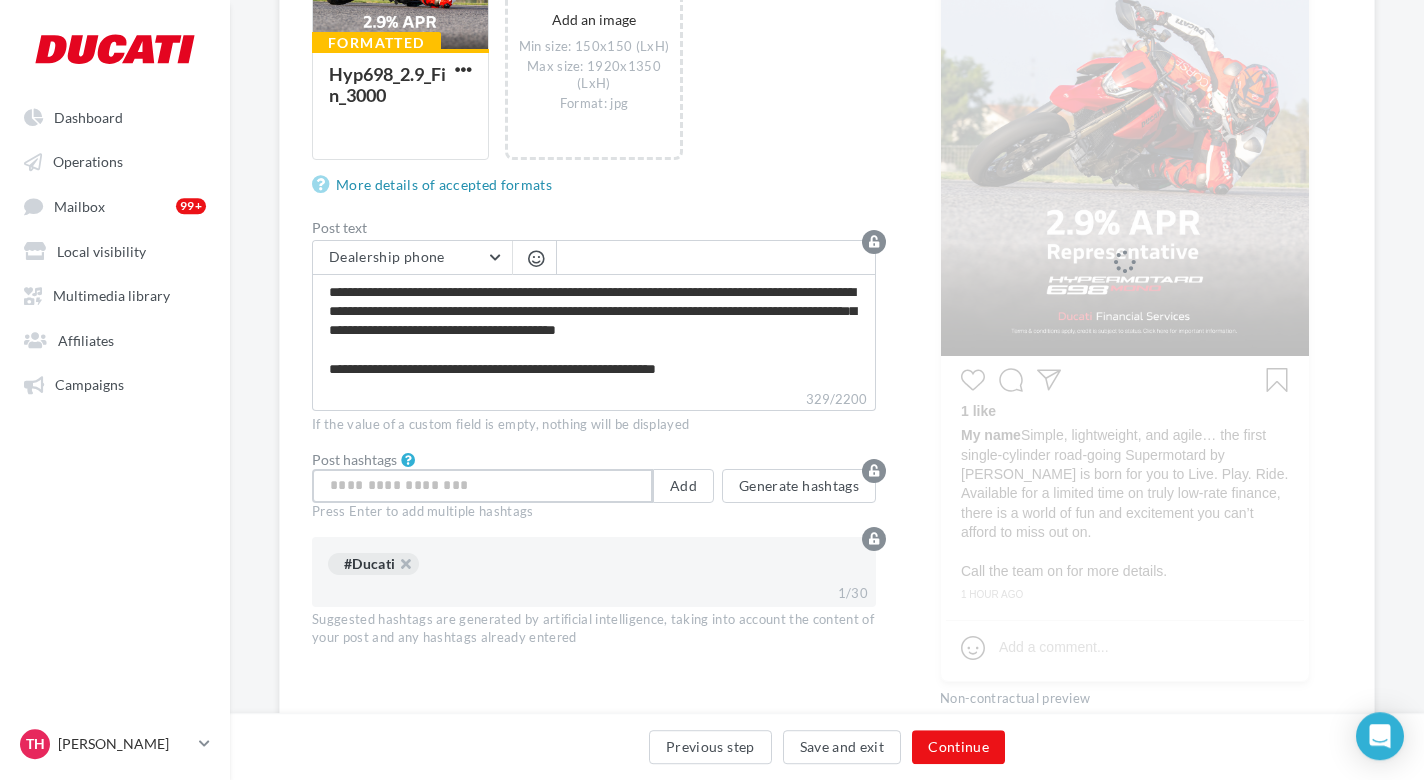 click at bounding box center (482, 486) 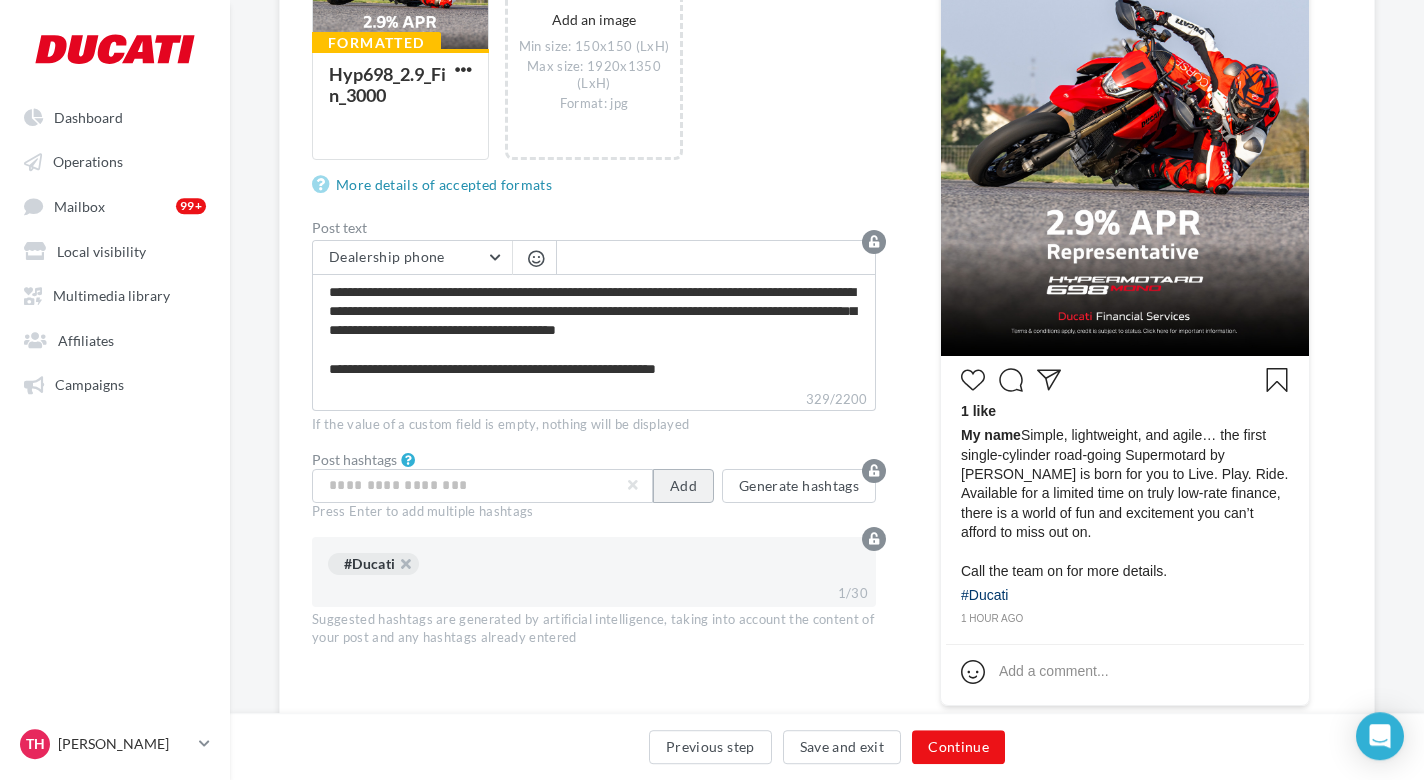 click on "Add" at bounding box center (683, 486) 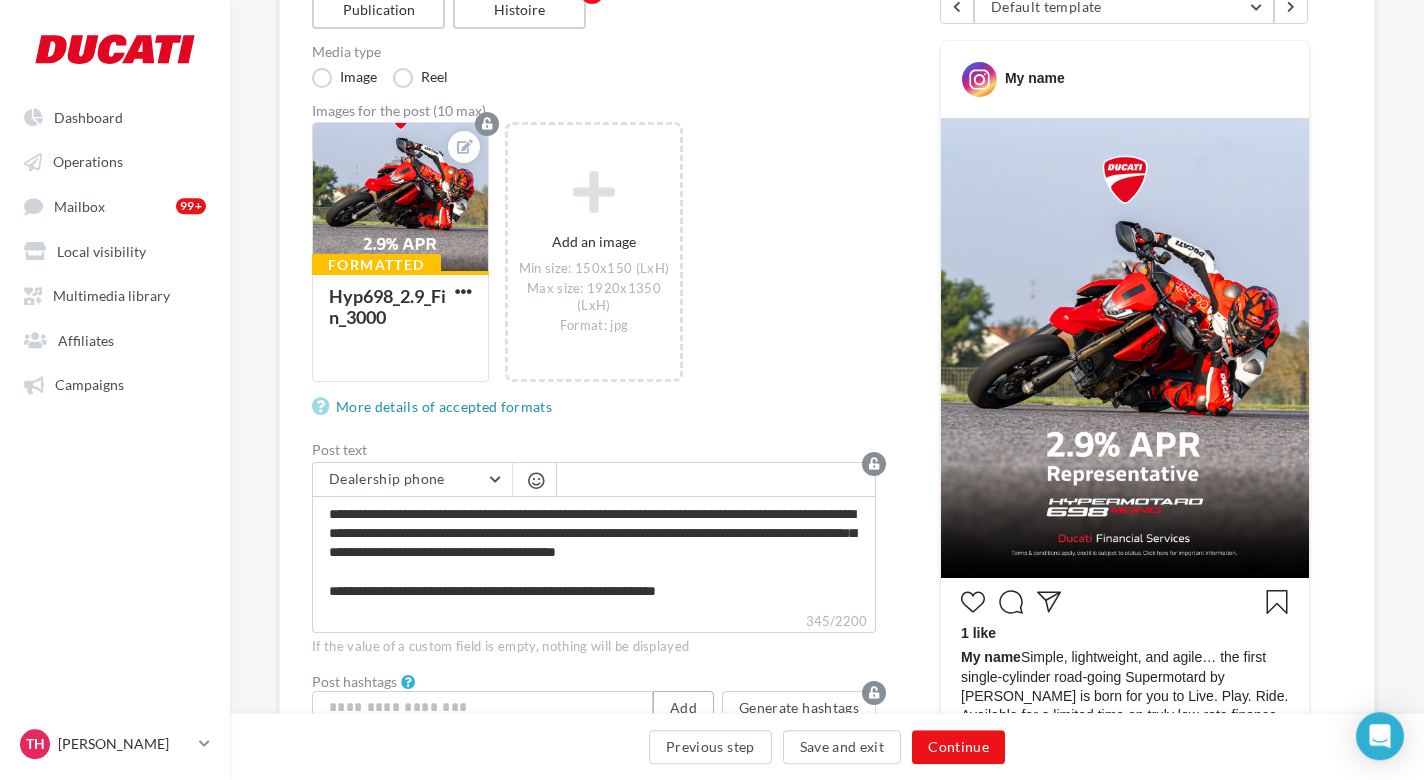 scroll, scrollTop: 292, scrollLeft: 0, axis: vertical 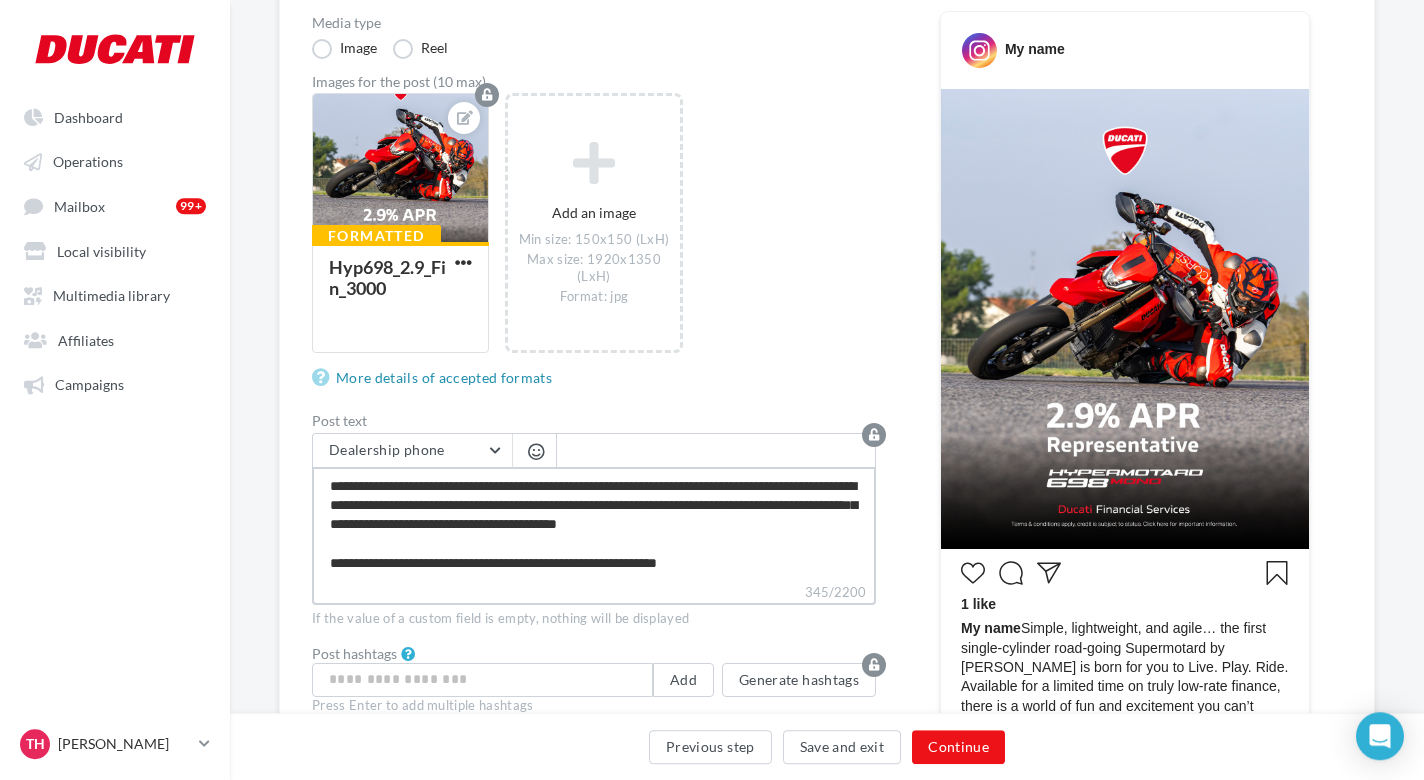 click on "**********" at bounding box center (594, 524) 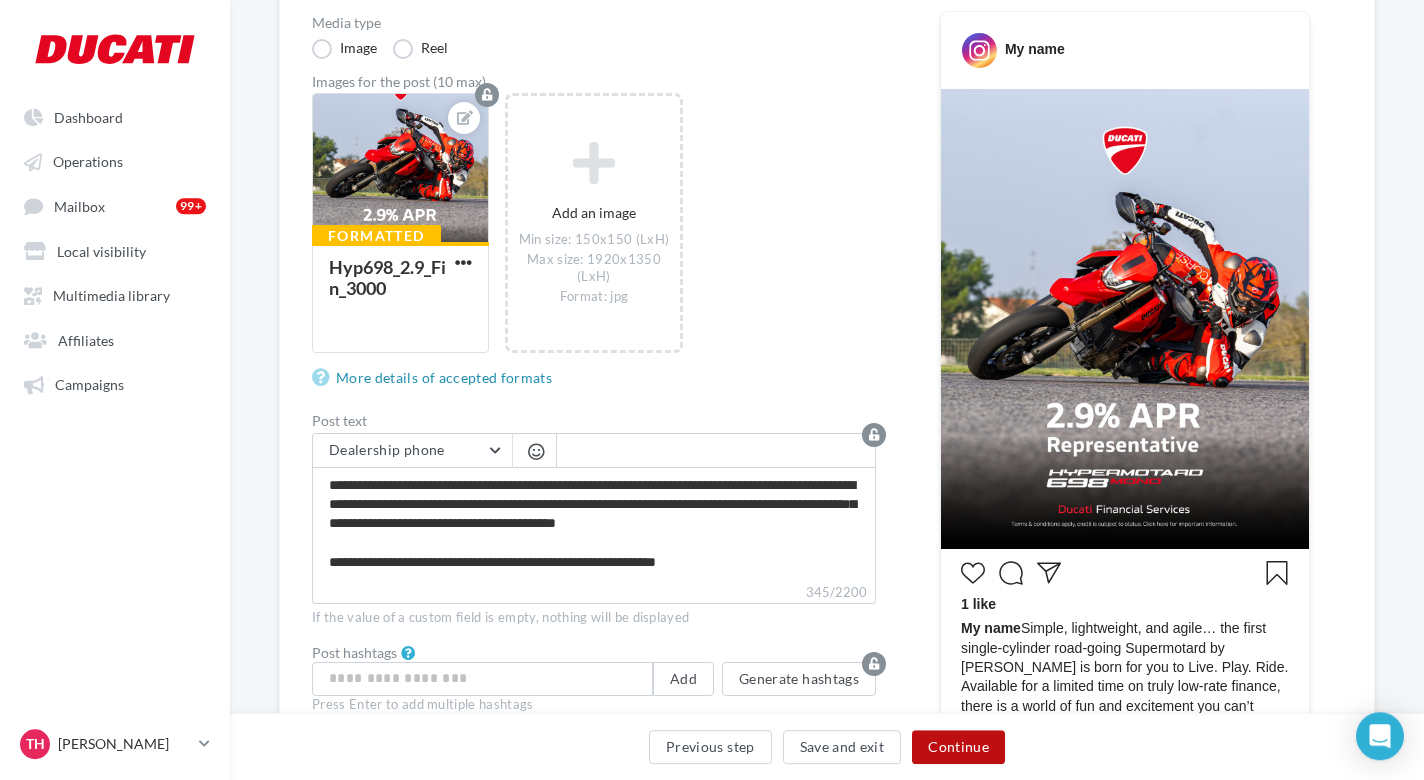 click on "Continue" at bounding box center (958, 747) 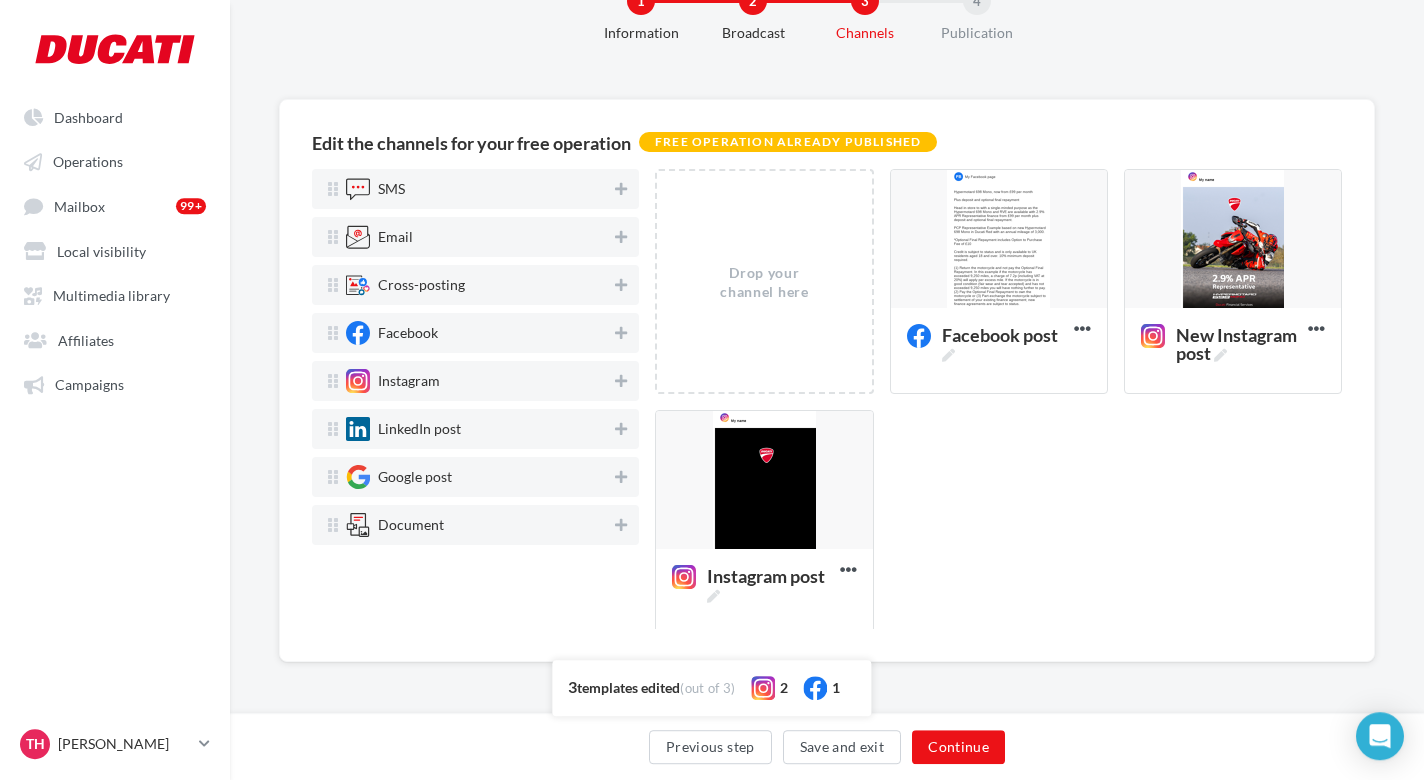 scroll, scrollTop: 69, scrollLeft: 0, axis: vertical 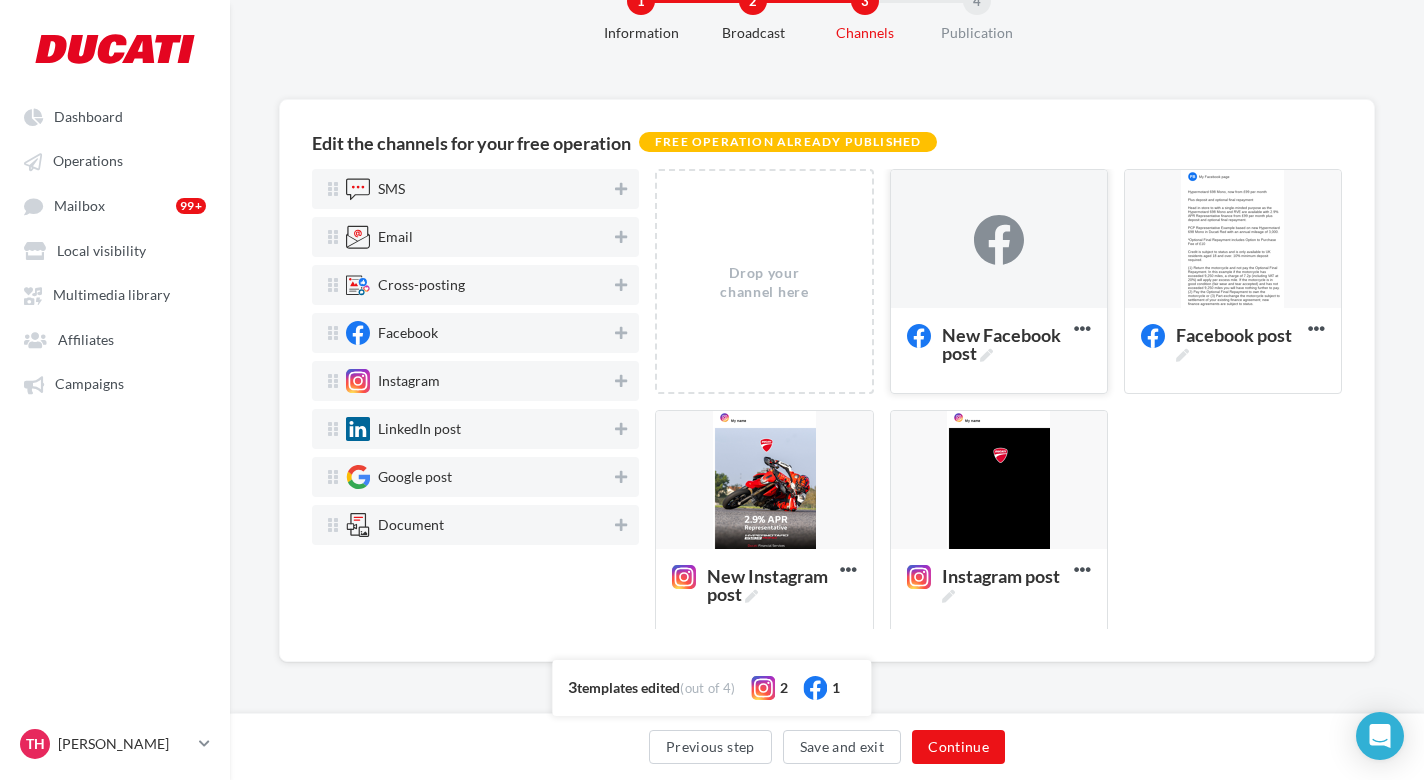 click at bounding box center (999, 240) 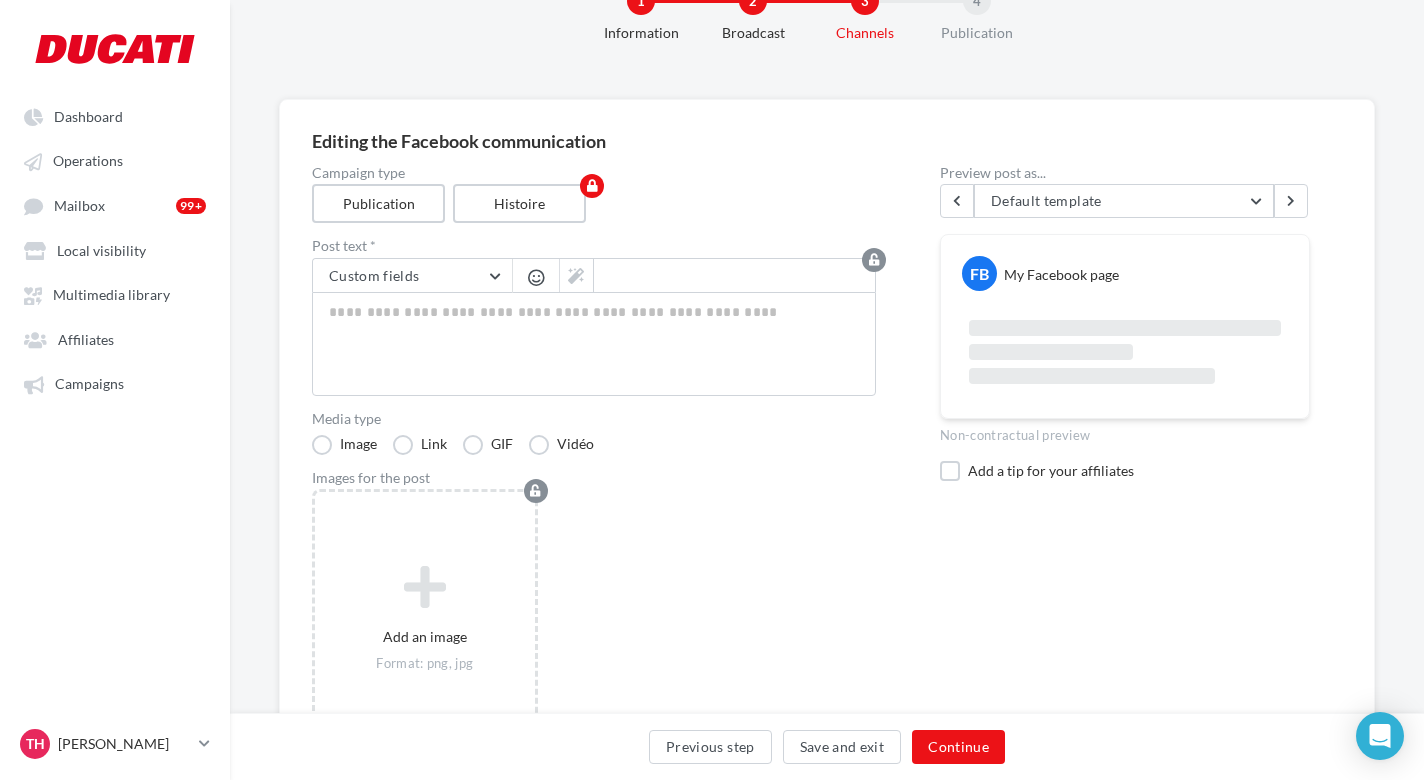 scroll, scrollTop: 201, scrollLeft: 0, axis: vertical 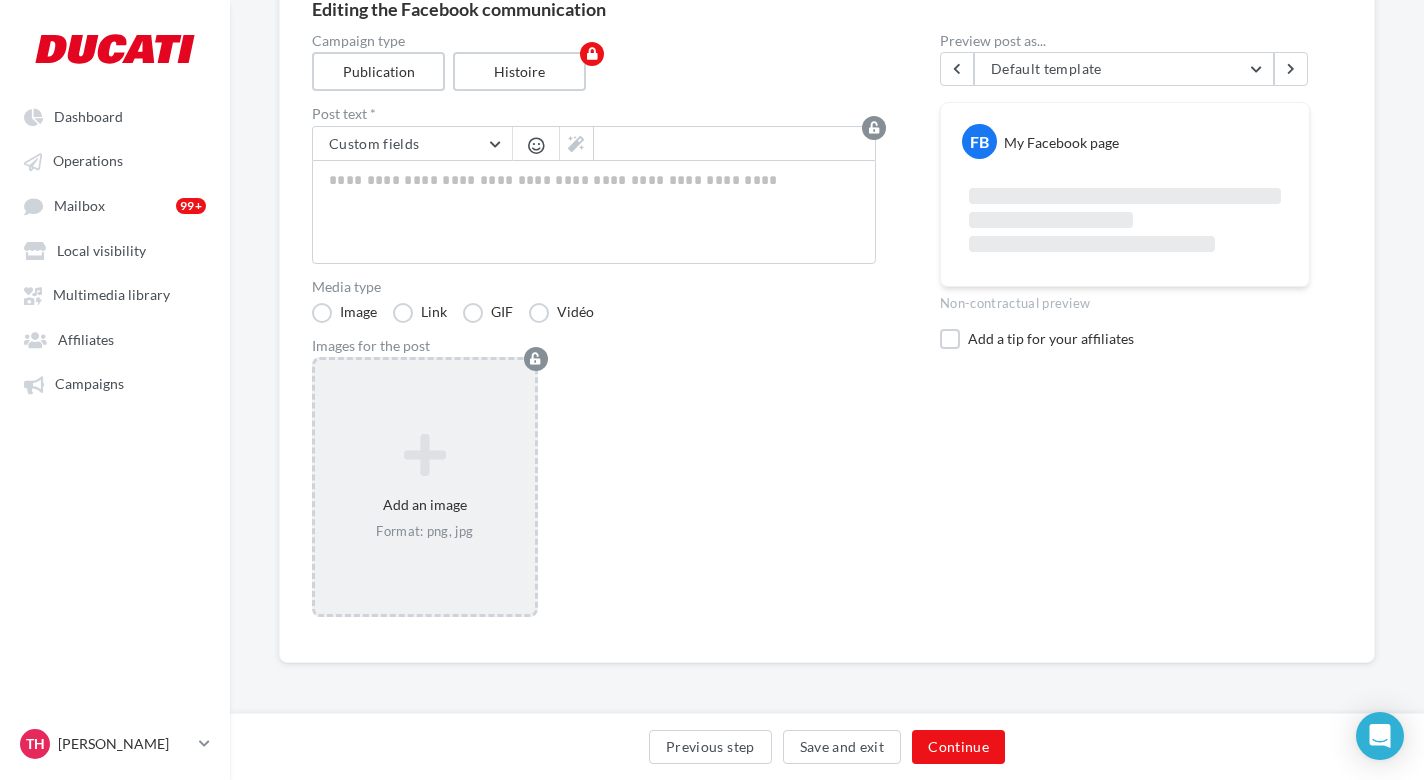 click at bounding box center [425, 456] 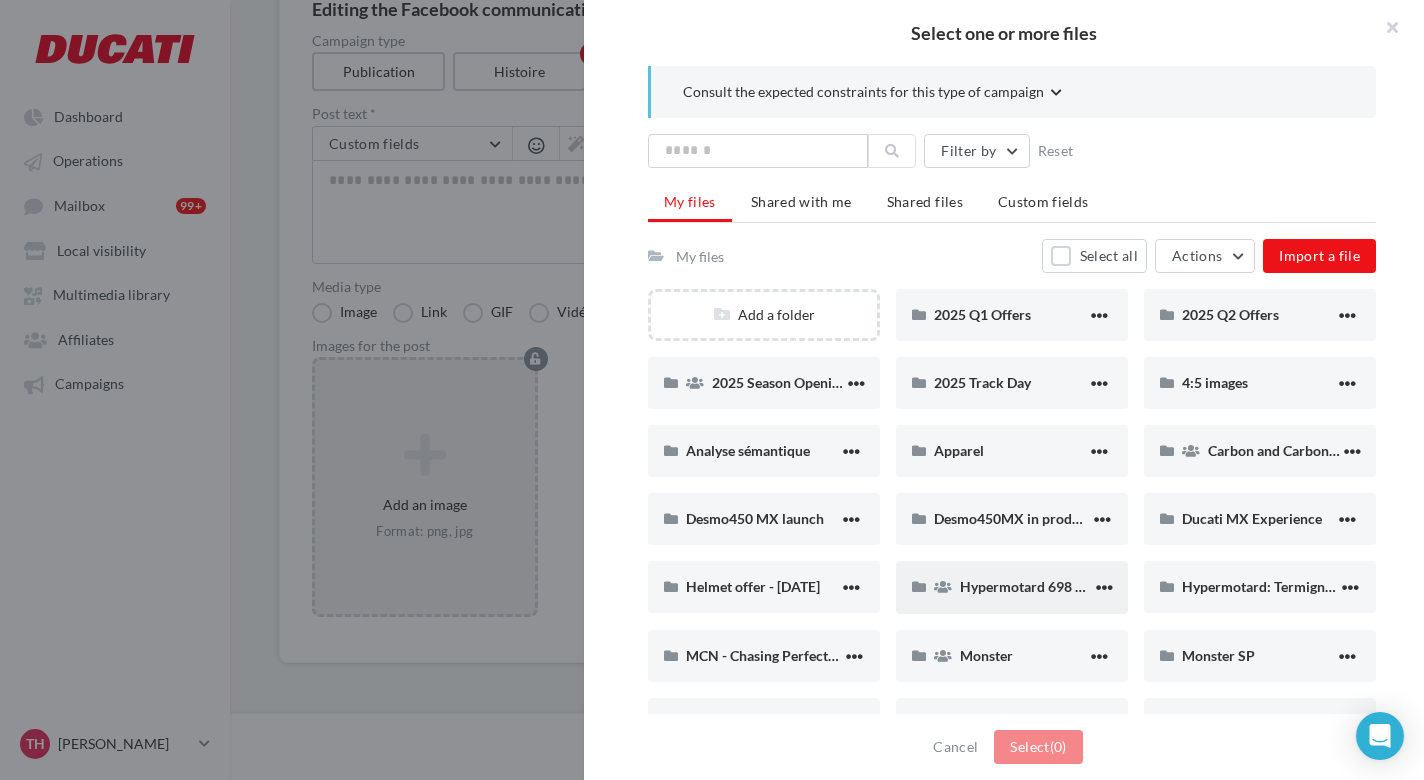click on "Hypermotard 698 Mon" at bounding box center (1012, 587) 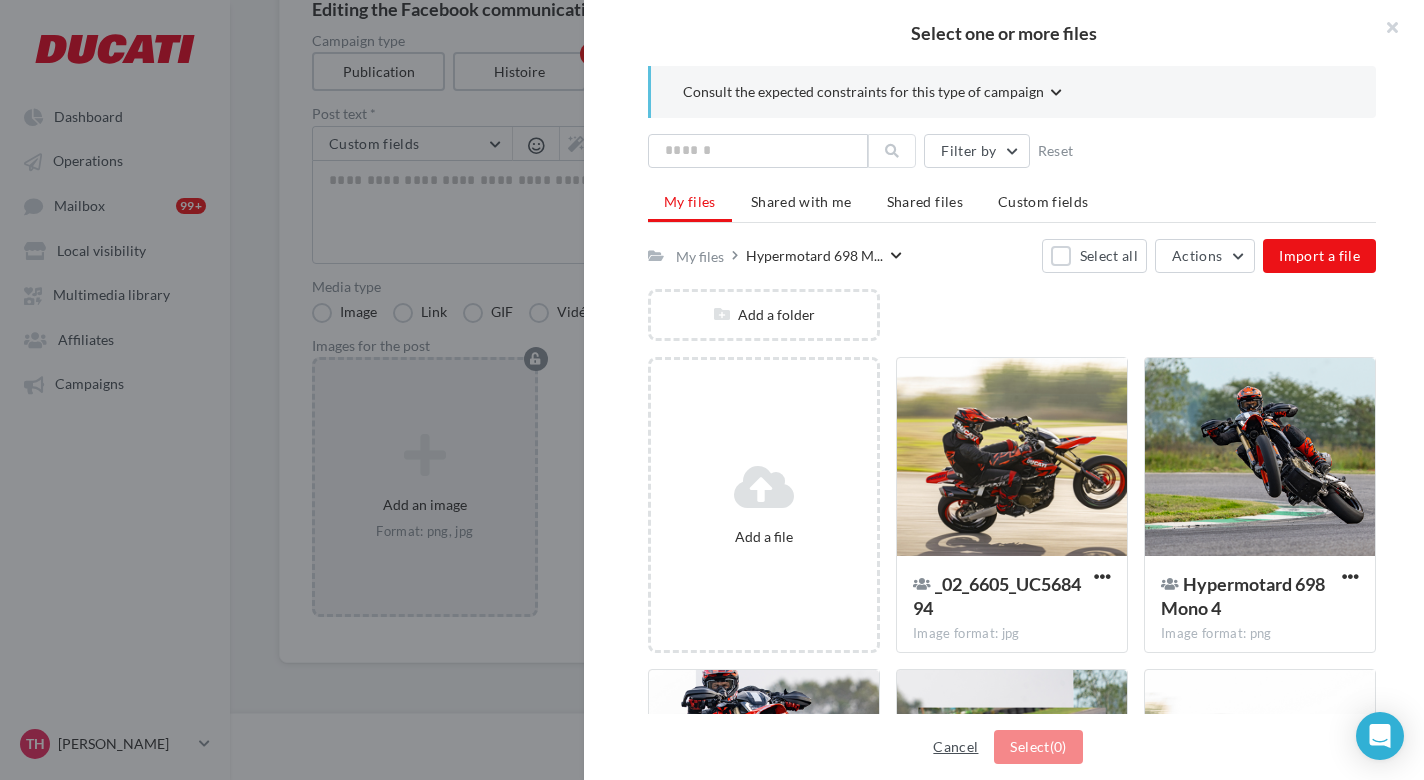 click on "Cancel" at bounding box center [955, 747] 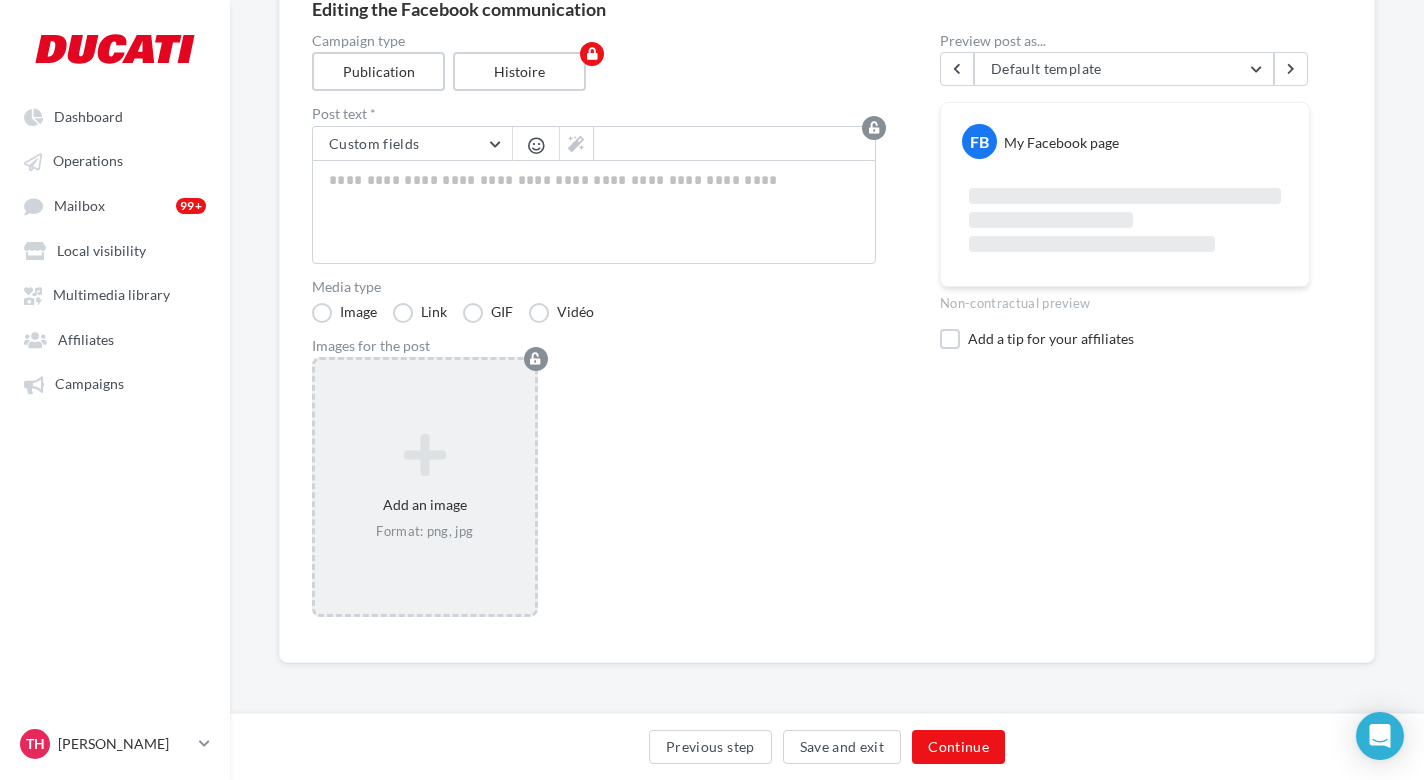 click at bounding box center [425, 456] 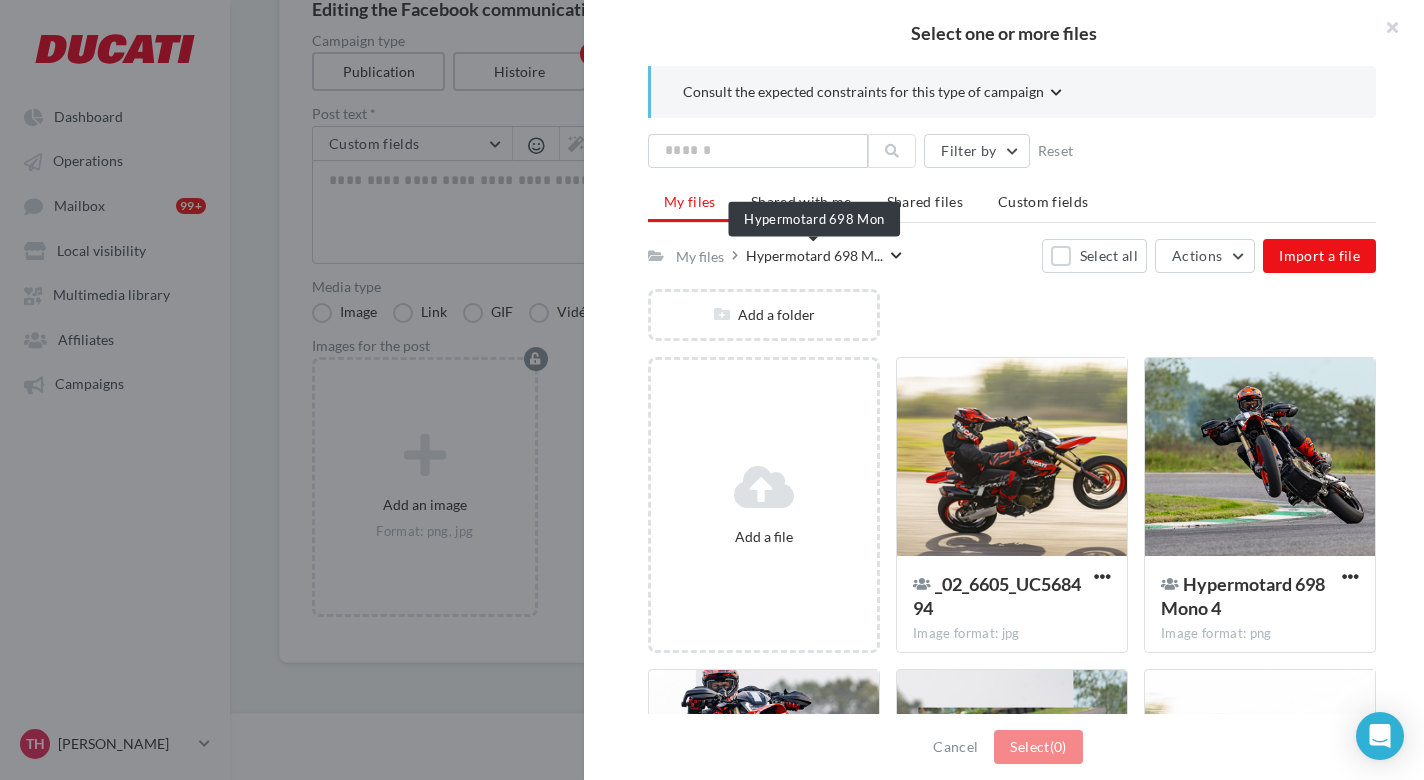 click on "Hypermotard 698 M..." at bounding box center [814, 255] 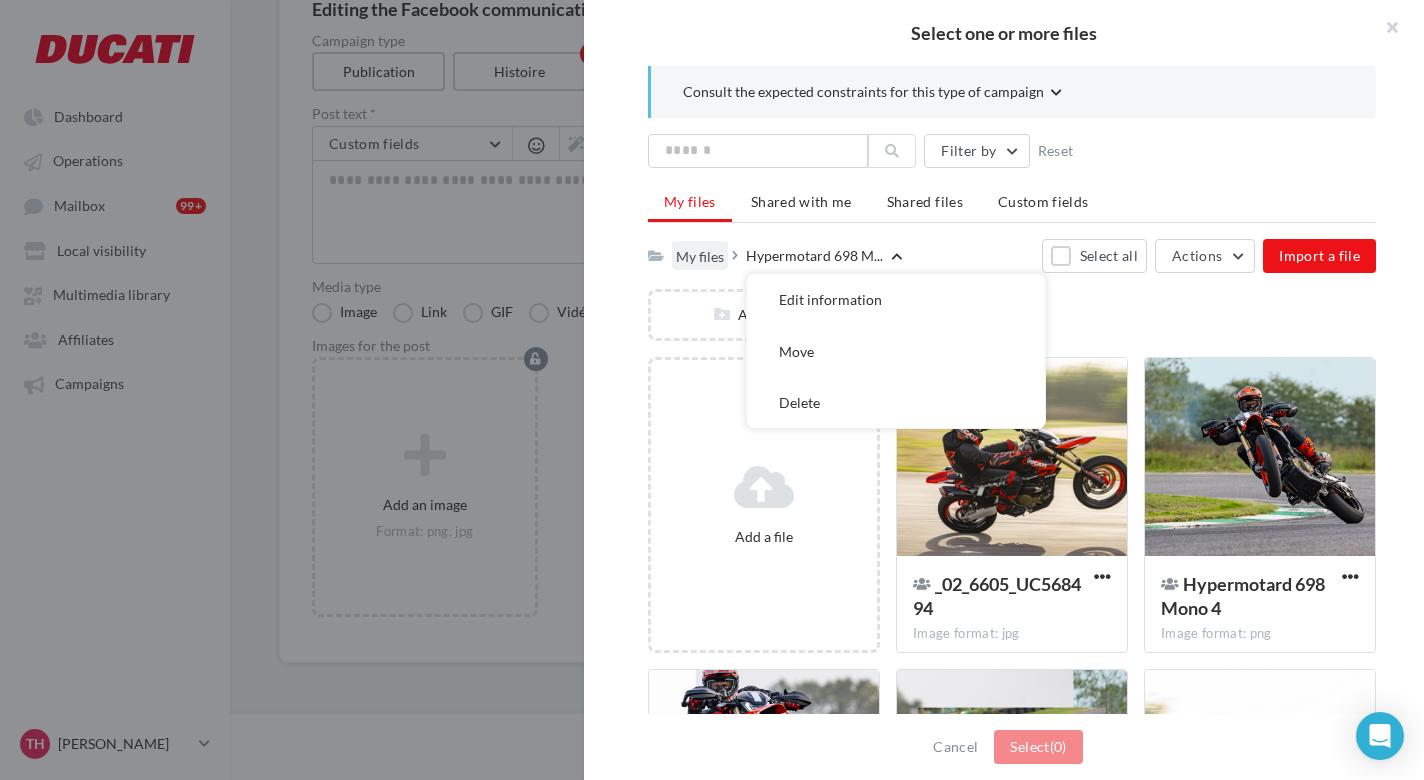 click on "My files" at bounding box center [700, 256] 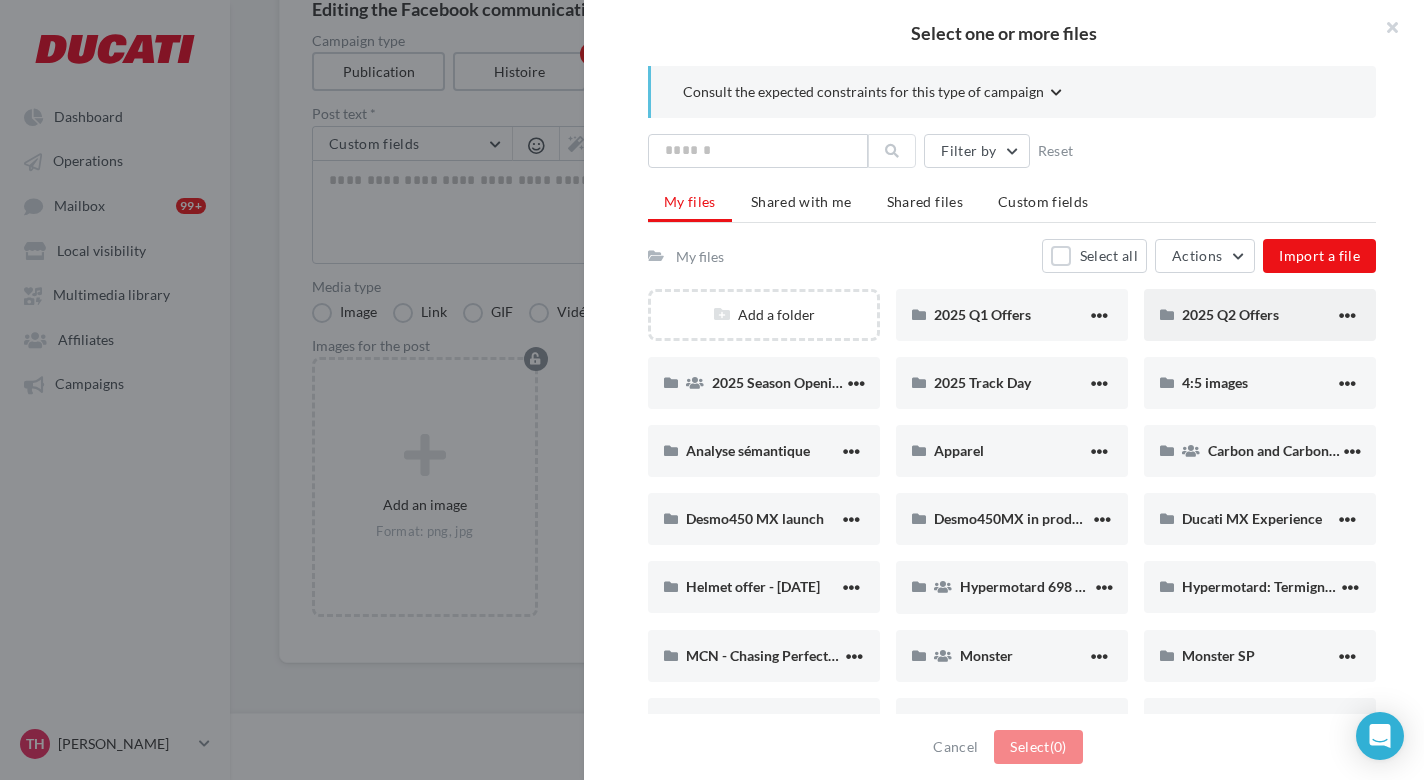 click on "2025 Q2 Offers" at bounding box center (1260, 315) 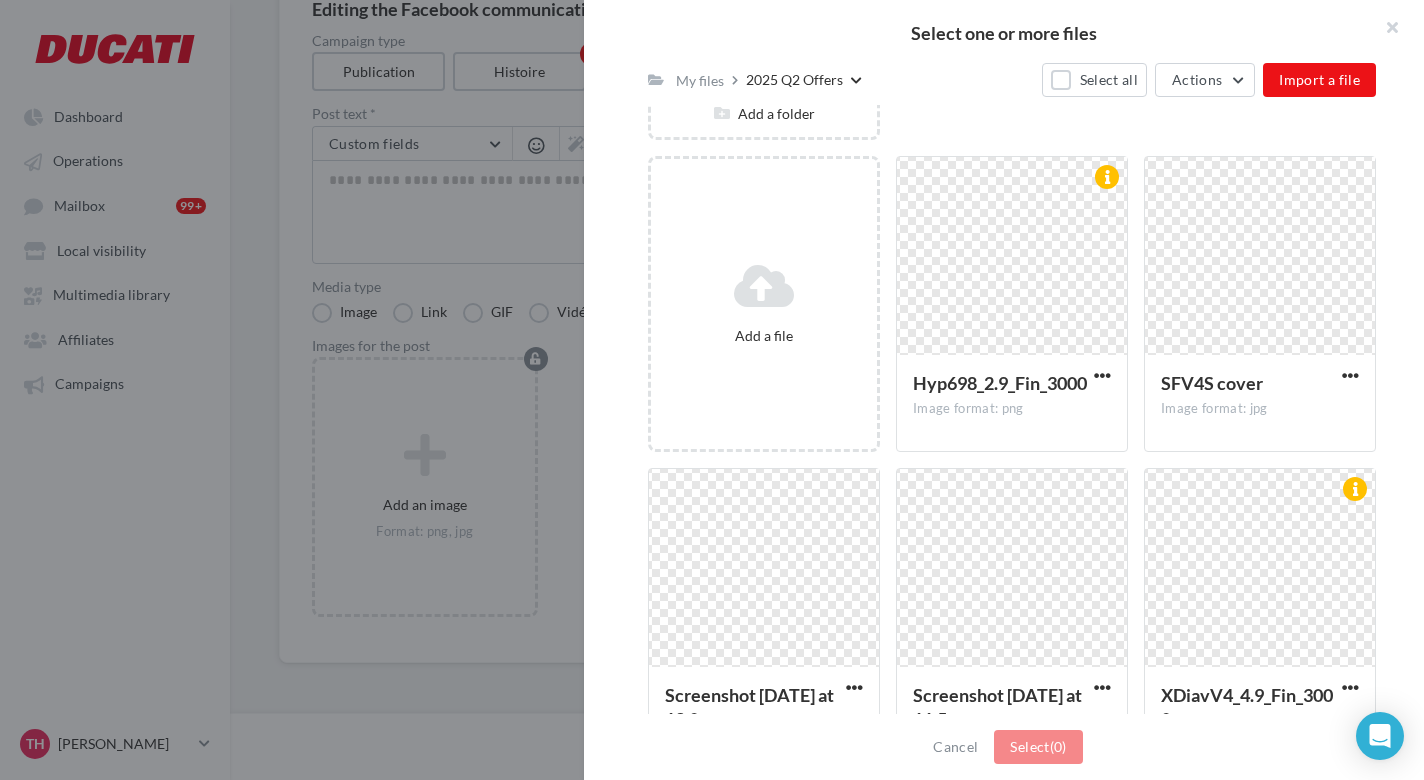 scroll, scrollTop: 205, scrollLeft: 0, axis: vertical 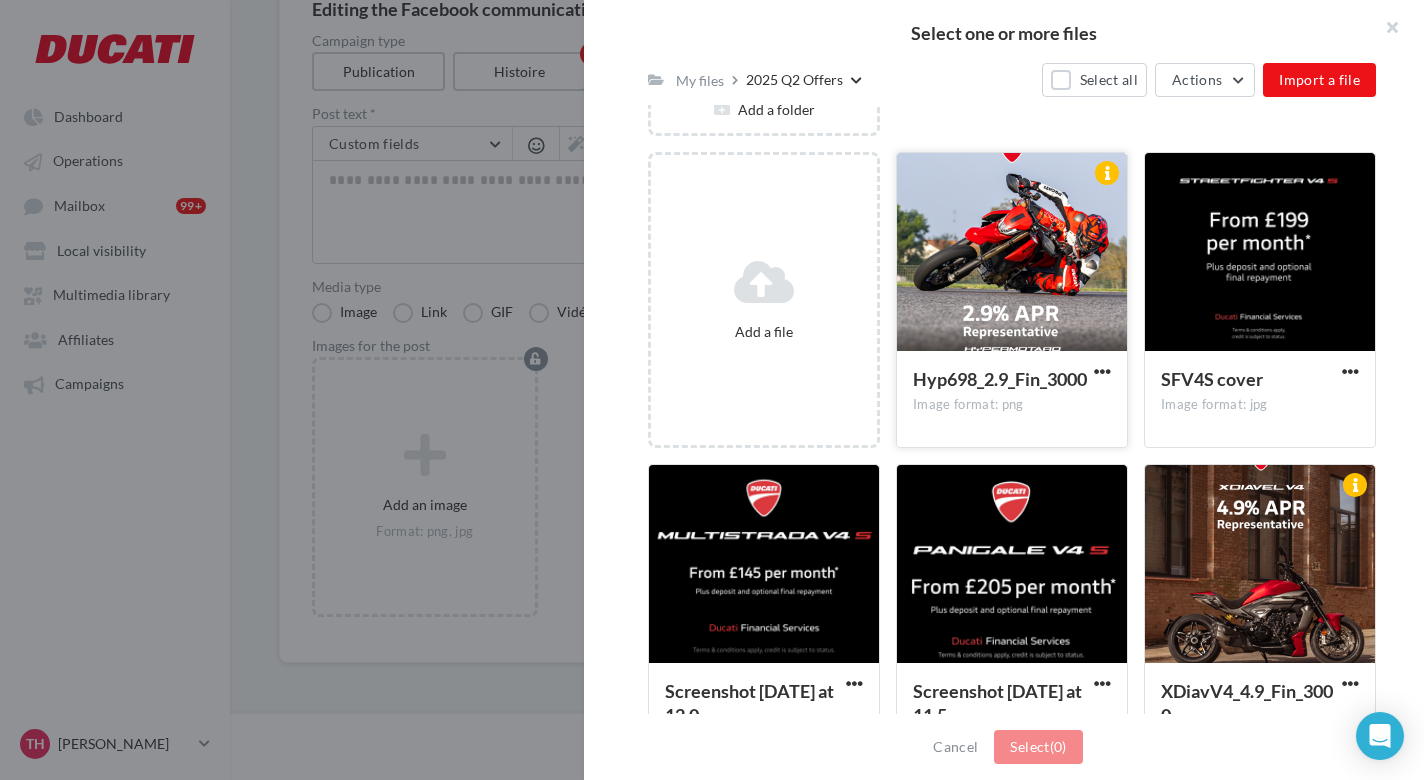 click at bounding box center [1012, 253] 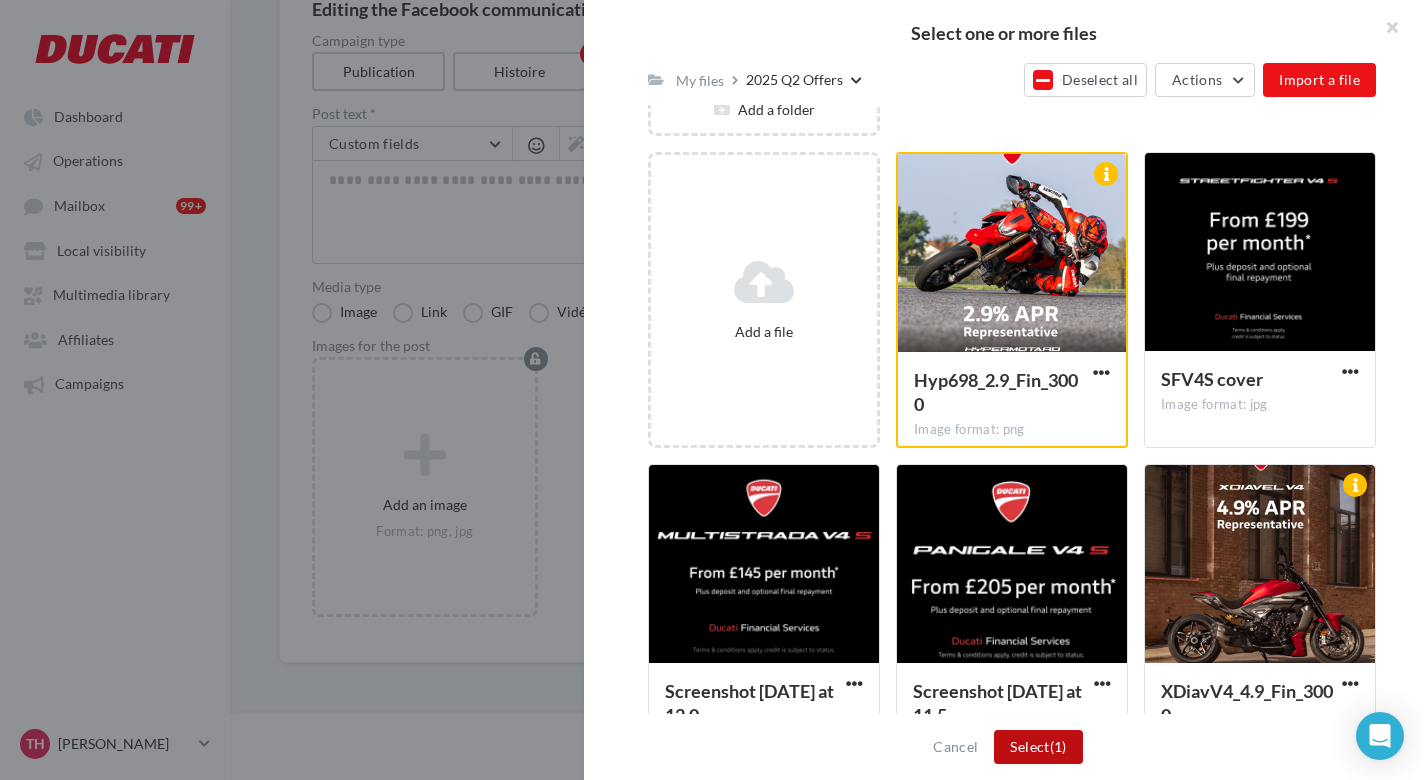 click on "Select   (1)" at bounding box center [1038, 747] 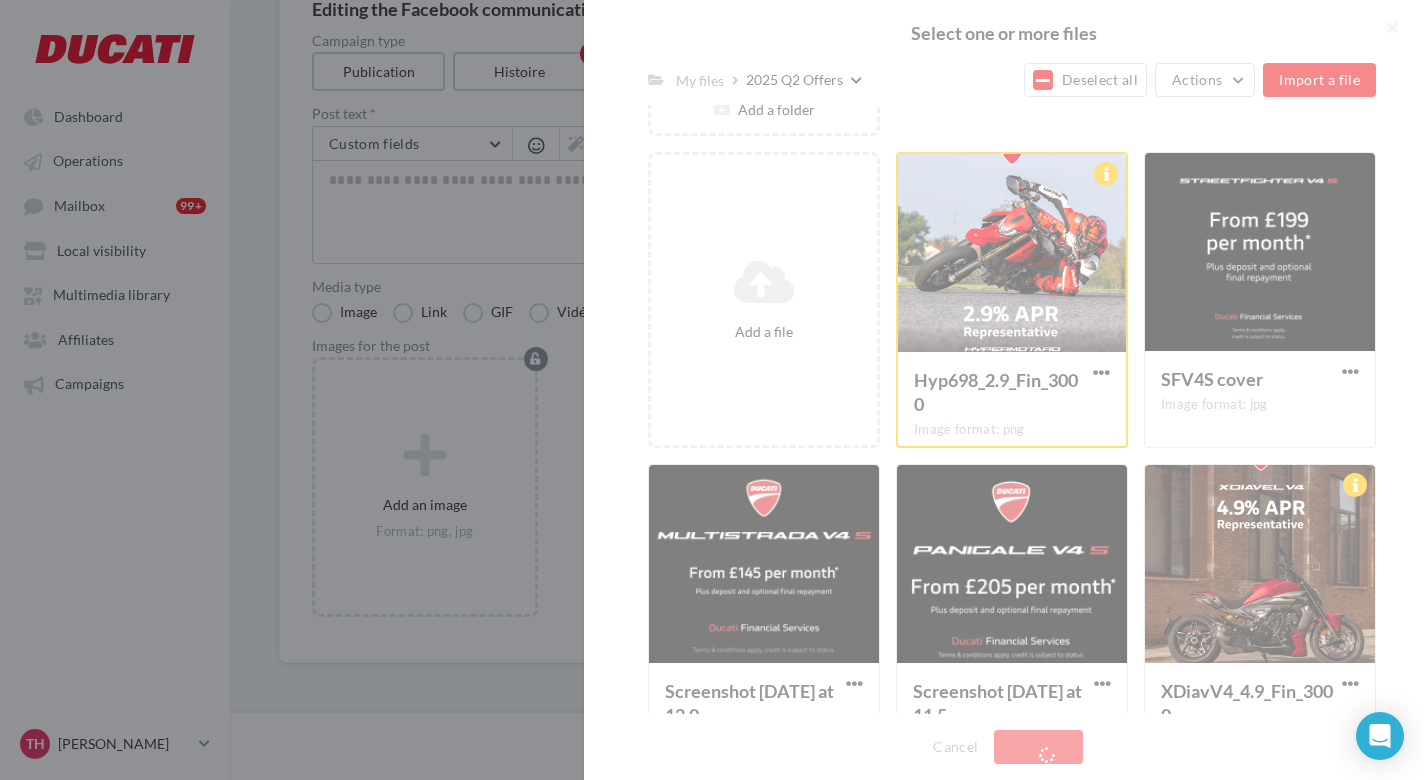 scroll, scrollTop: 205, scrollLeft: 0, axis: vertical 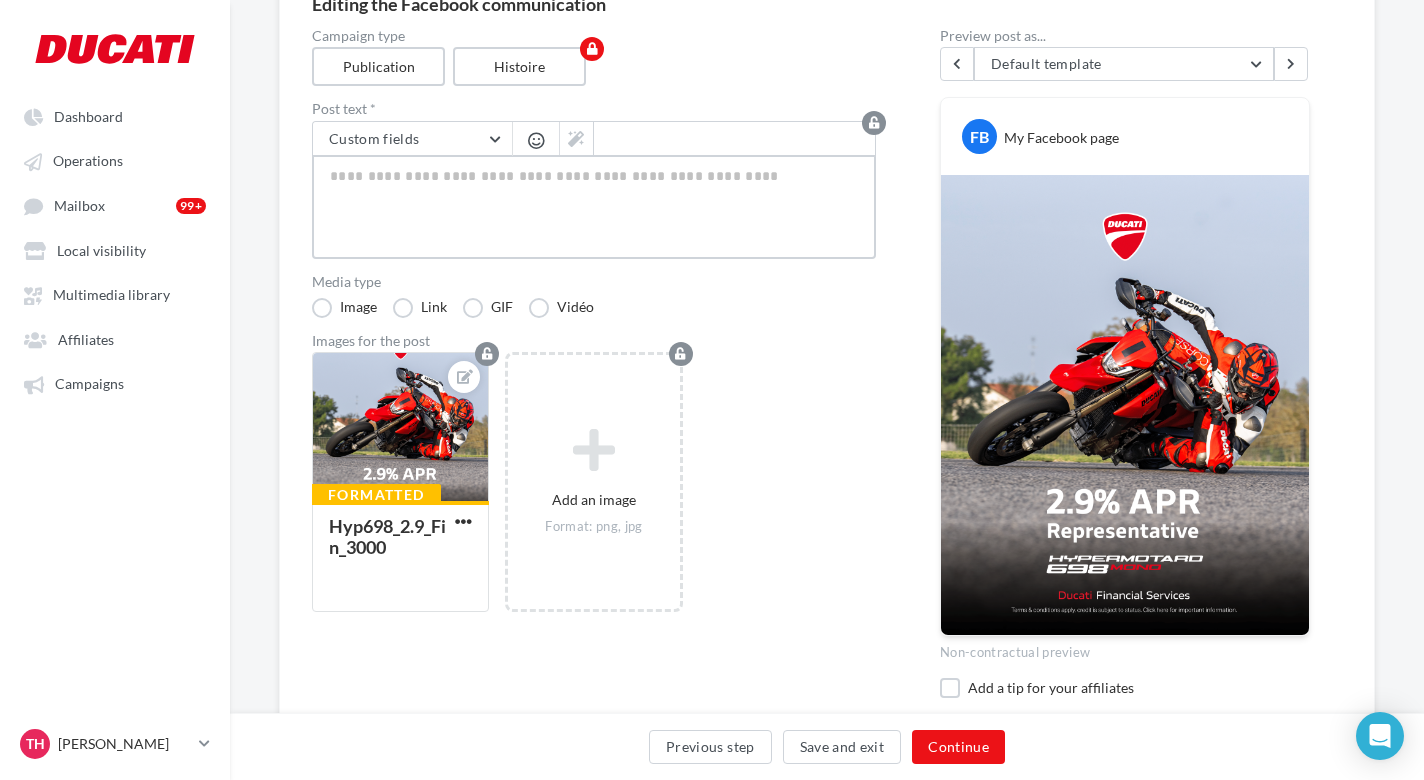 click at bounding box center [594, 207] 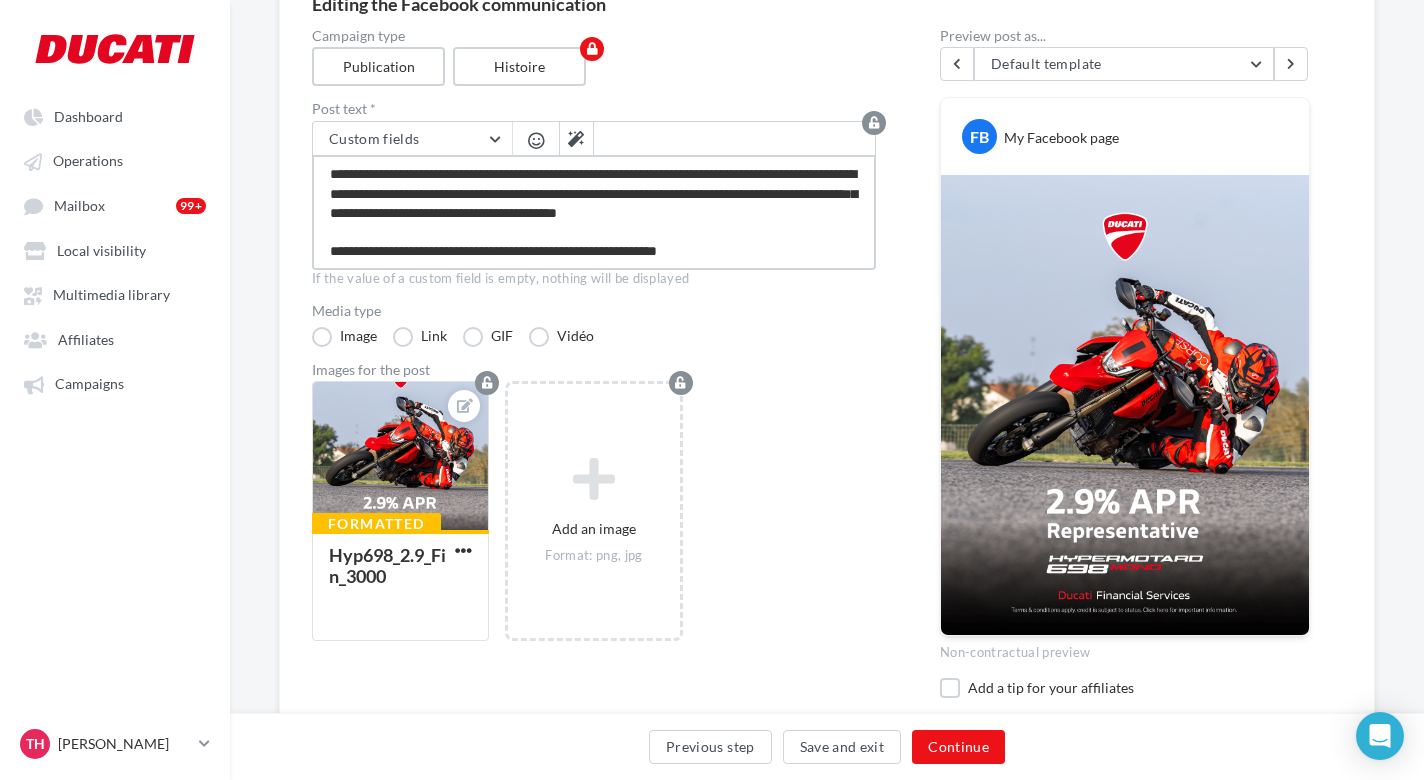 click on "**********" at bounding box center (594, 212) 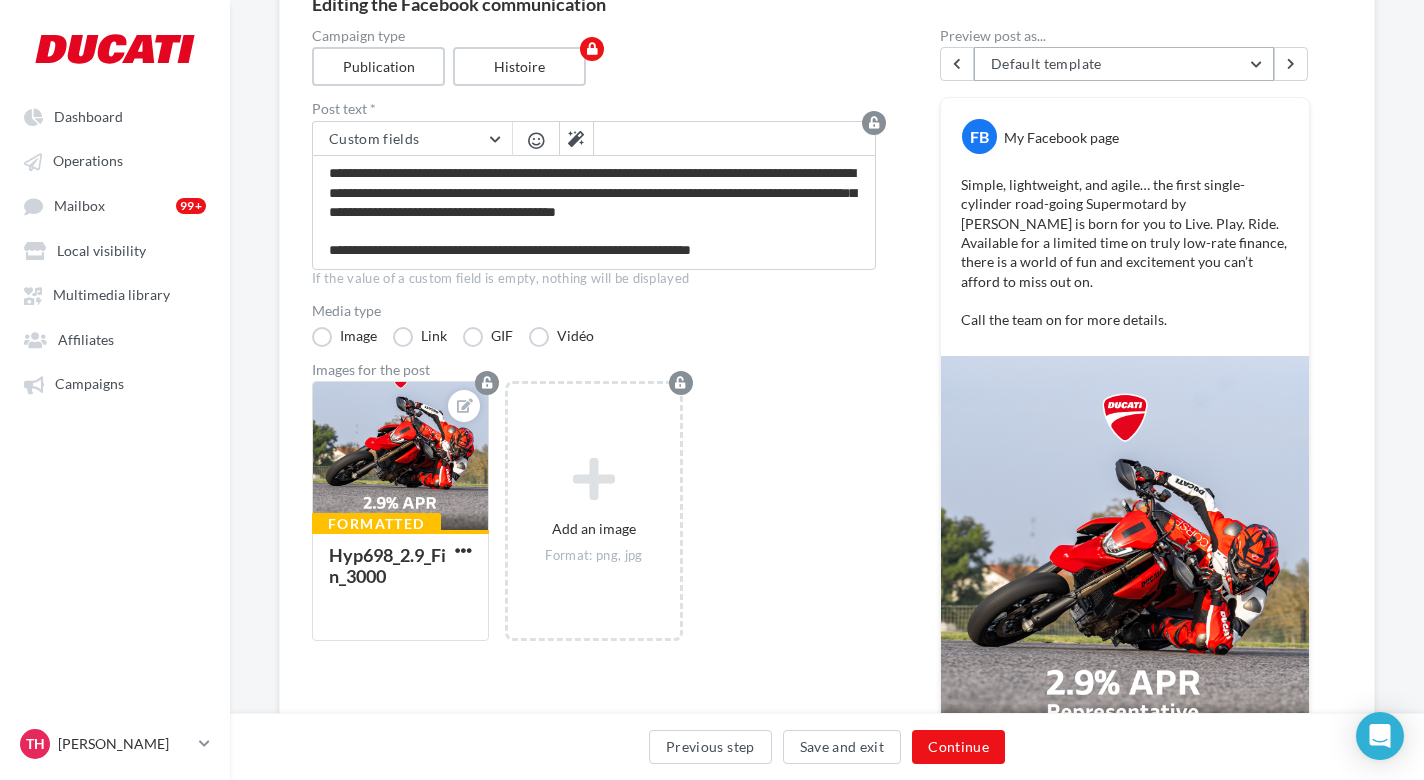 click on "Default template" at bounding box center (1124, 64) 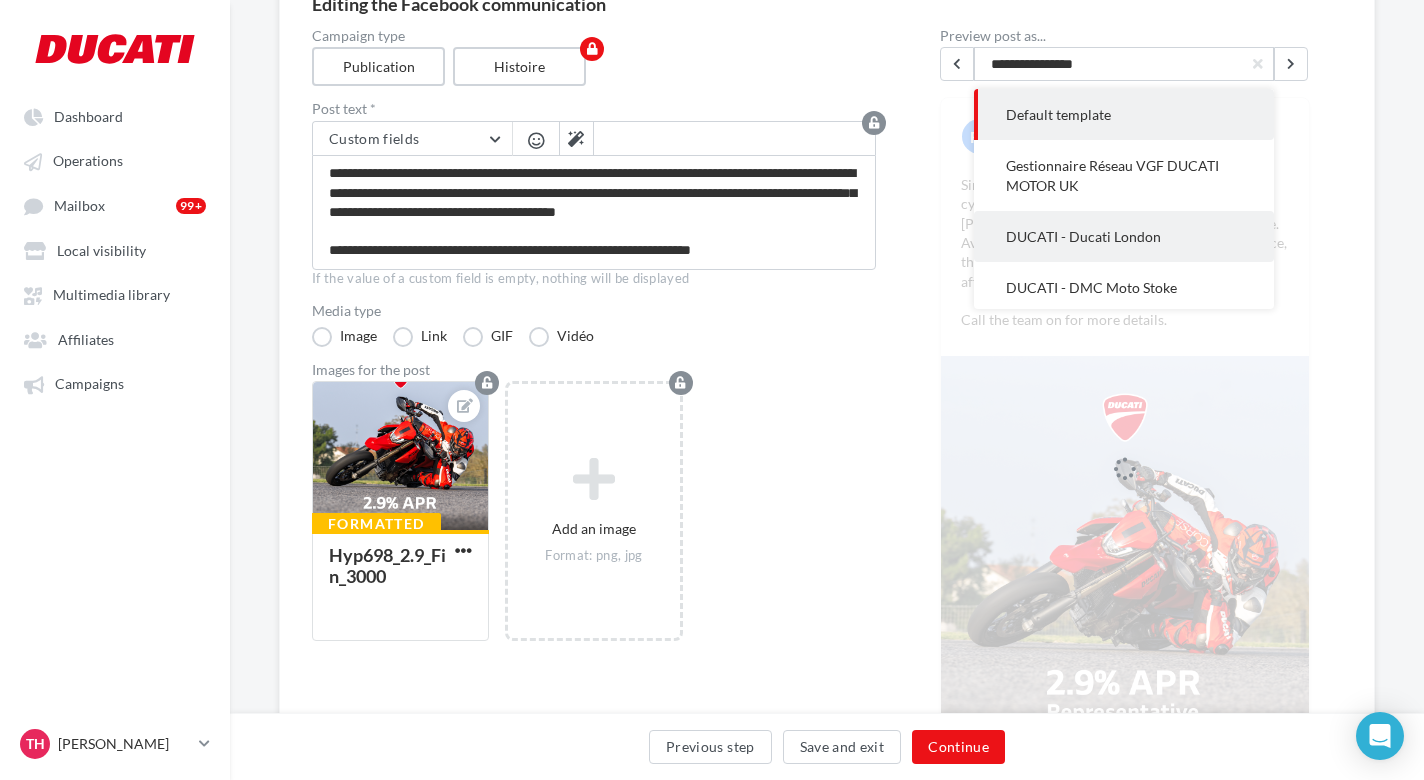 click on "DUCATI - Ducati London" at bounding box center (1083, 236) 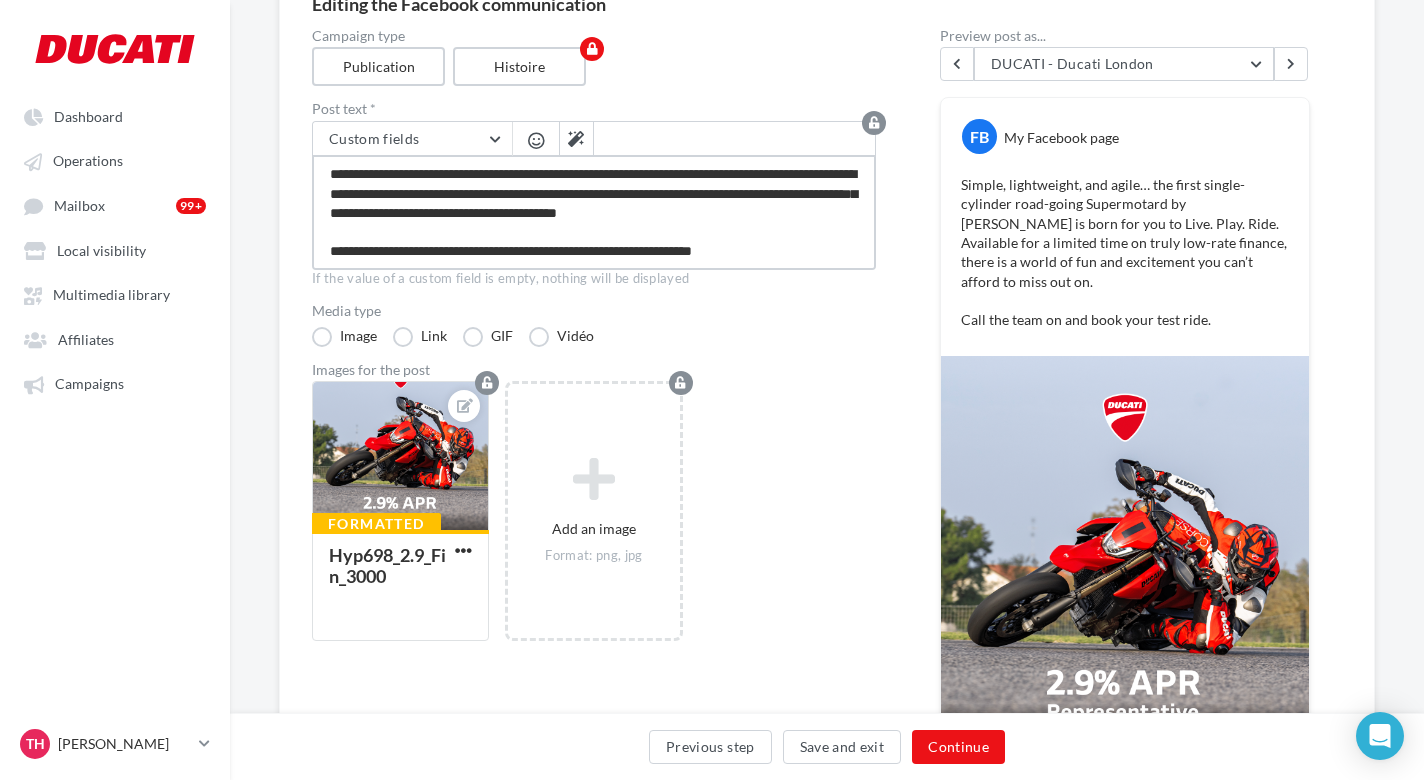 click on "**********" at bounding box center [594, 212] 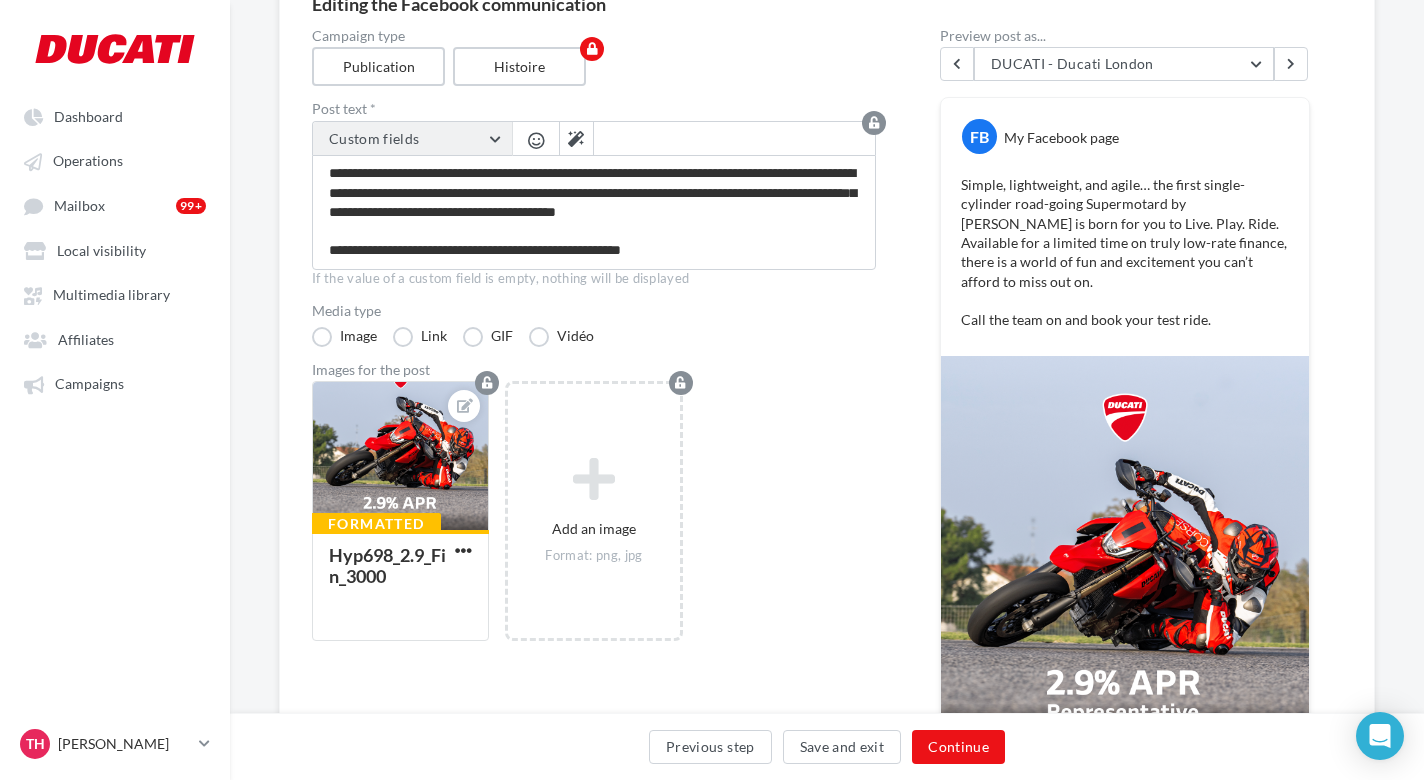 click on "Custom fields" at bounding box center [412, 139] 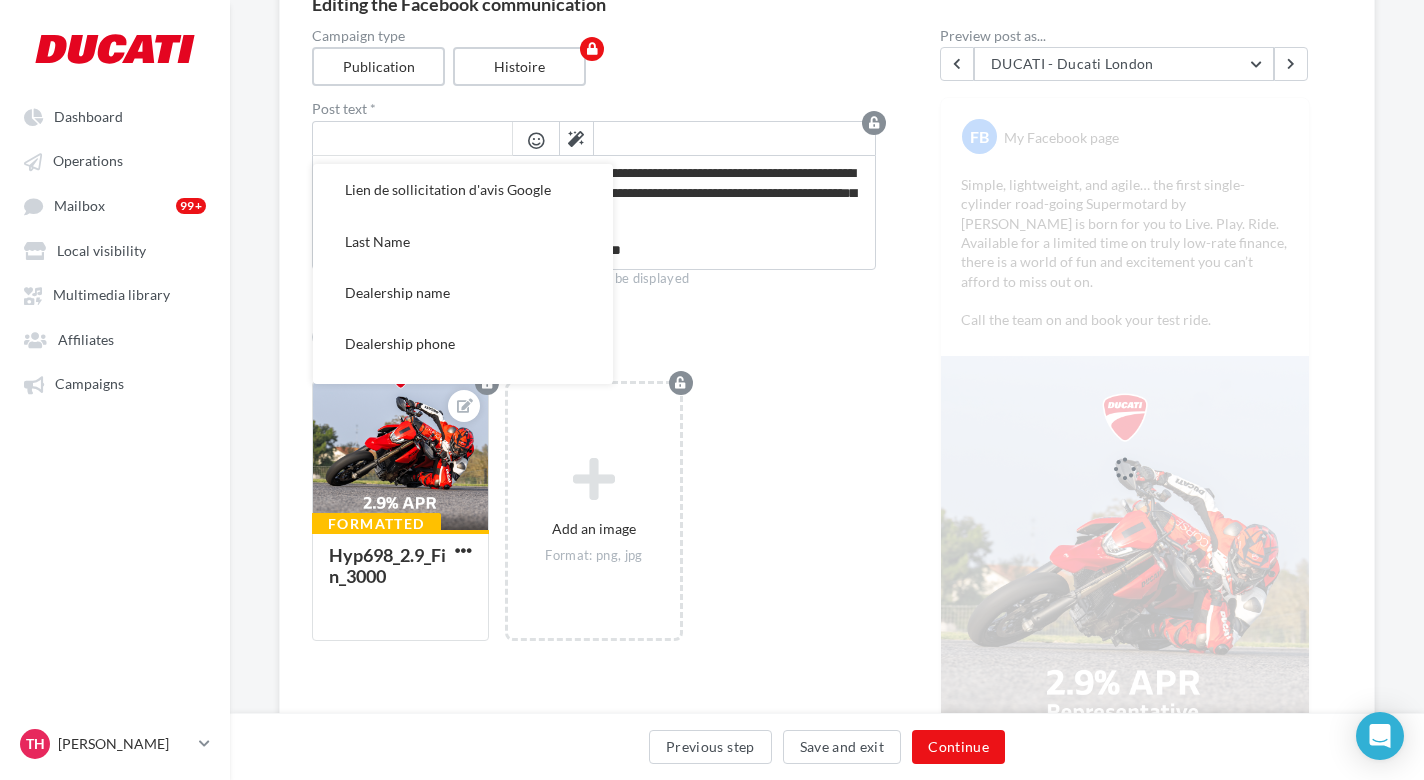 scroll, scrollTop: 315, scrollLeft: 0, axis: vertical 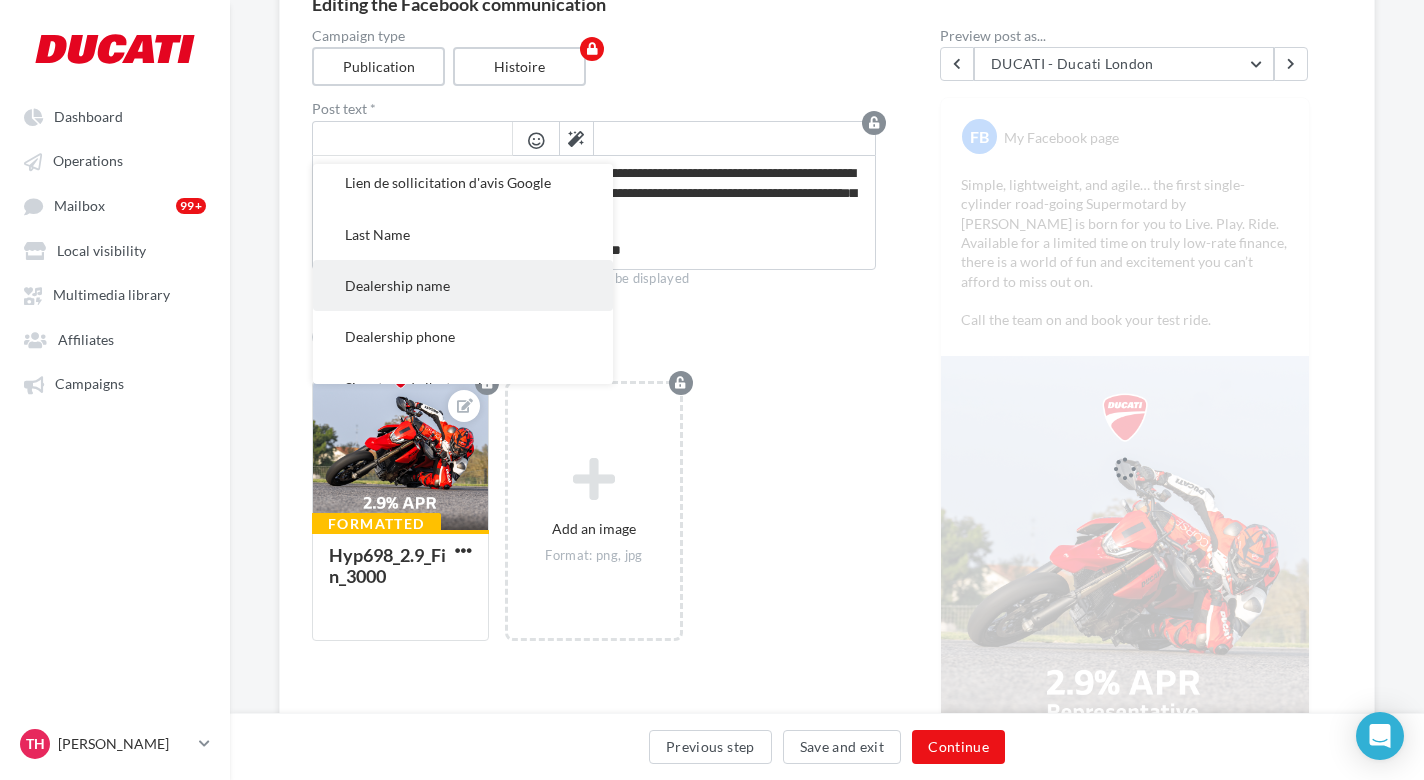 click on "Dealership name" at bounding box center (463, 285) 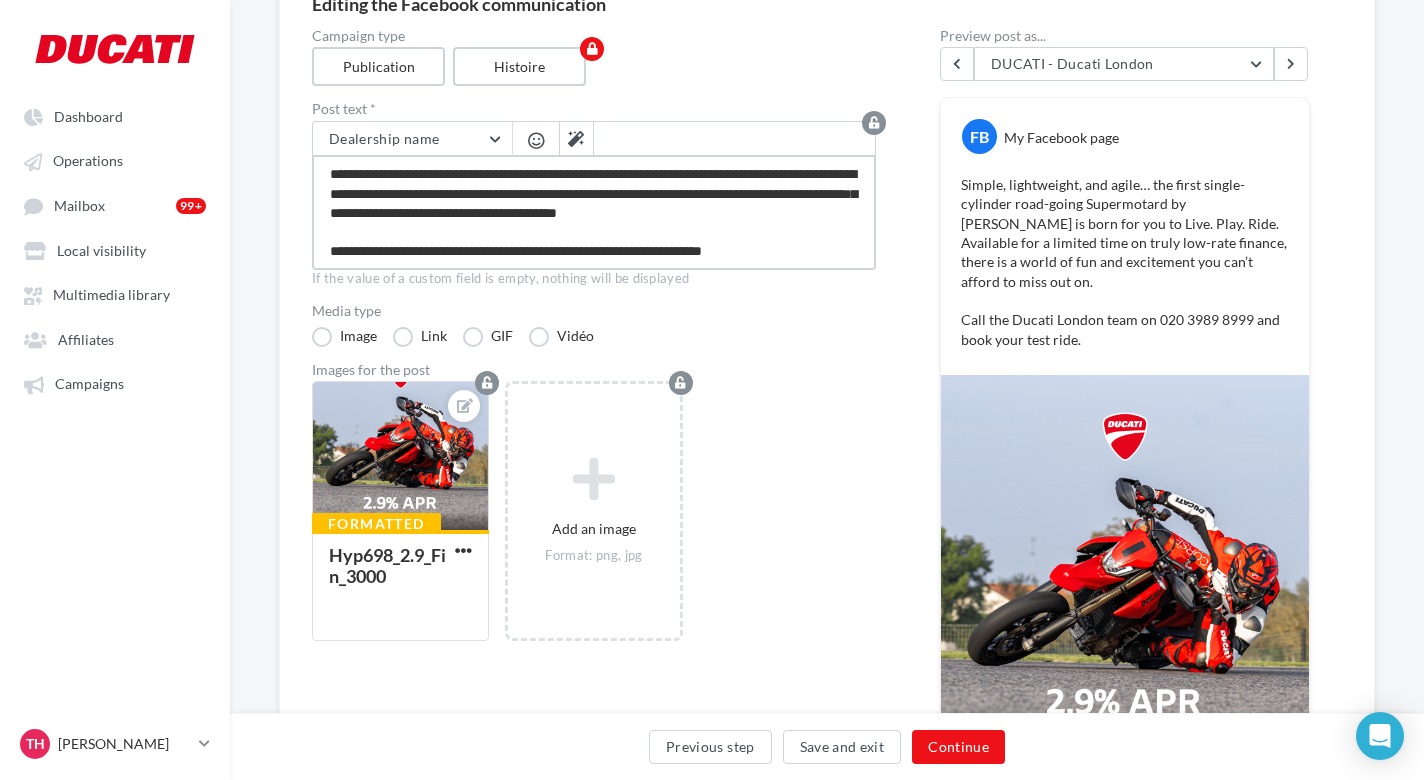 click on "**********" at bounding box center [594, 212] 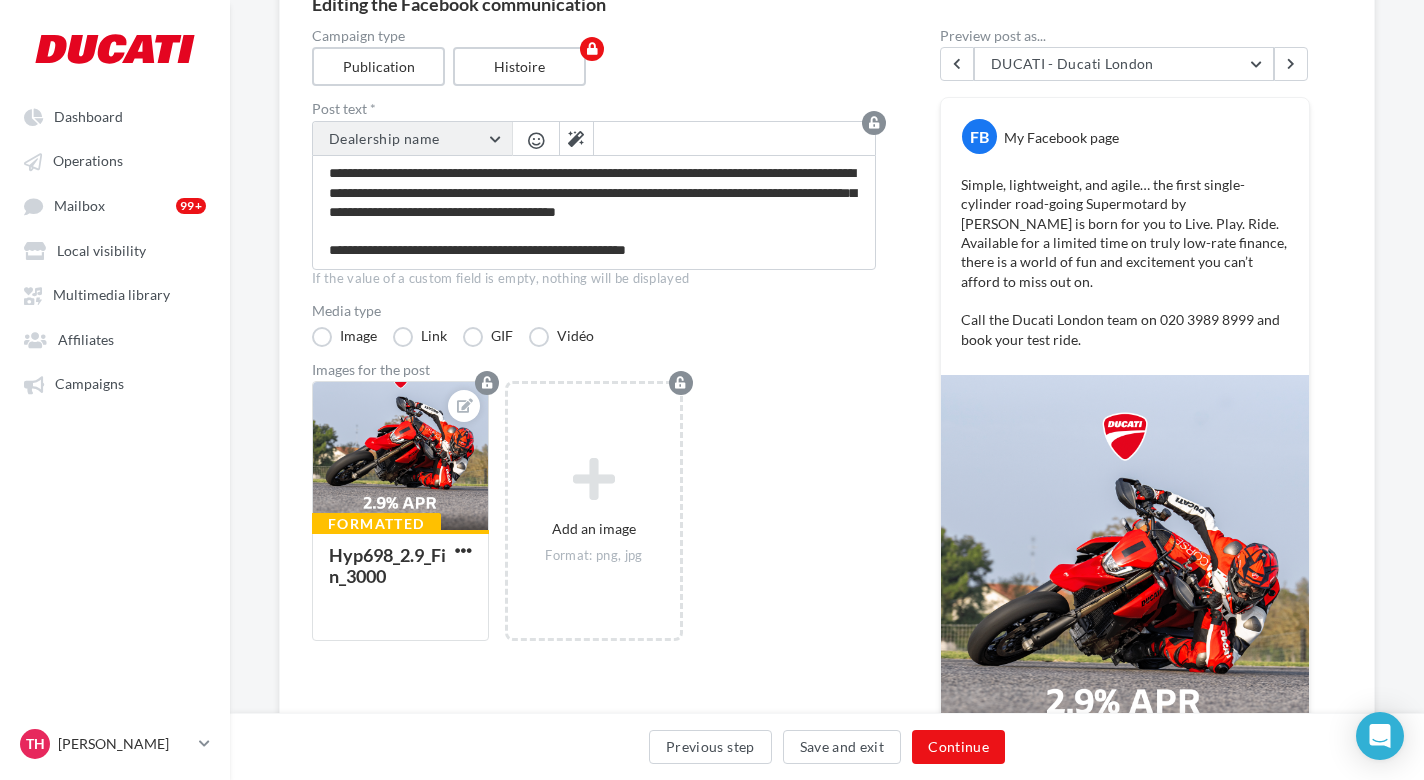 click on "Dealership name" at bounding box center (412, 139) 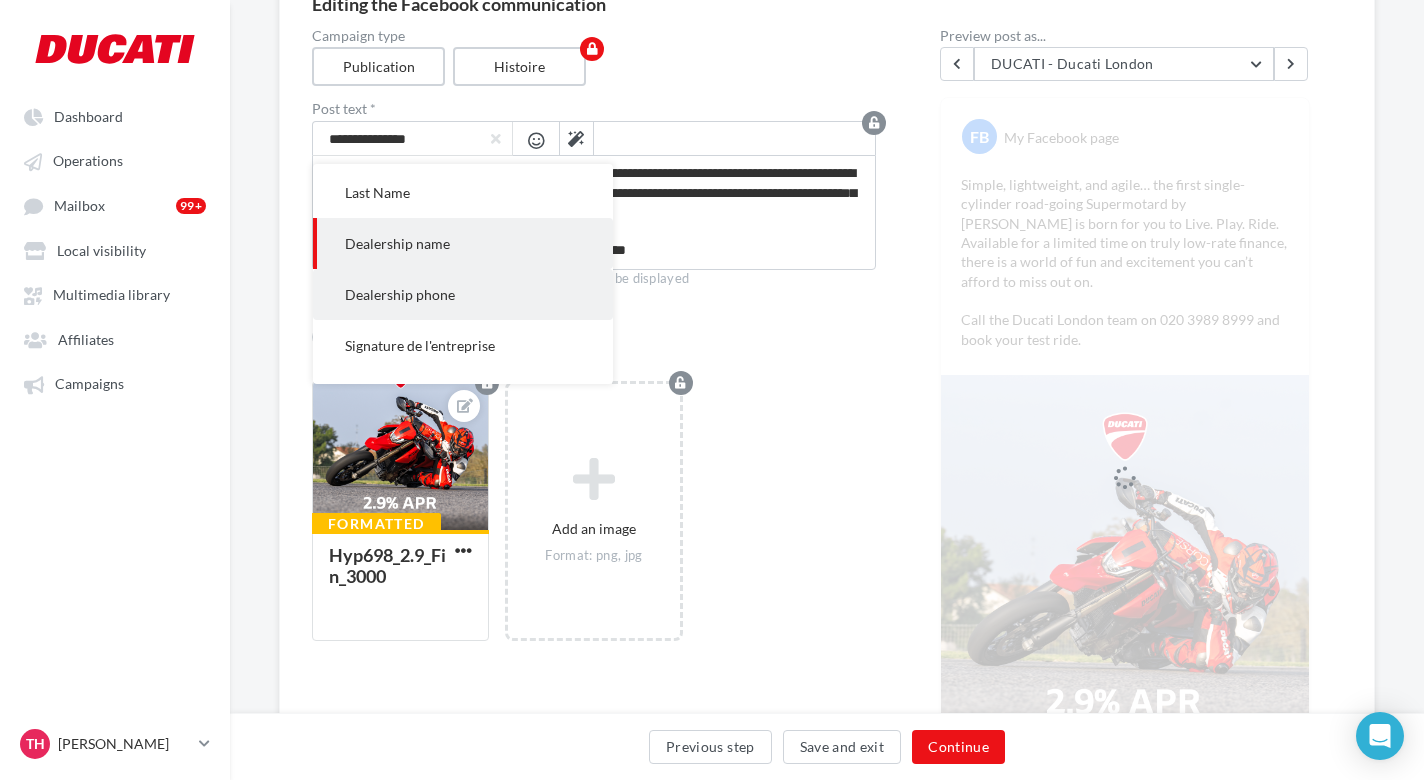click on "Dealership phone" at bounding box center (463, 294) 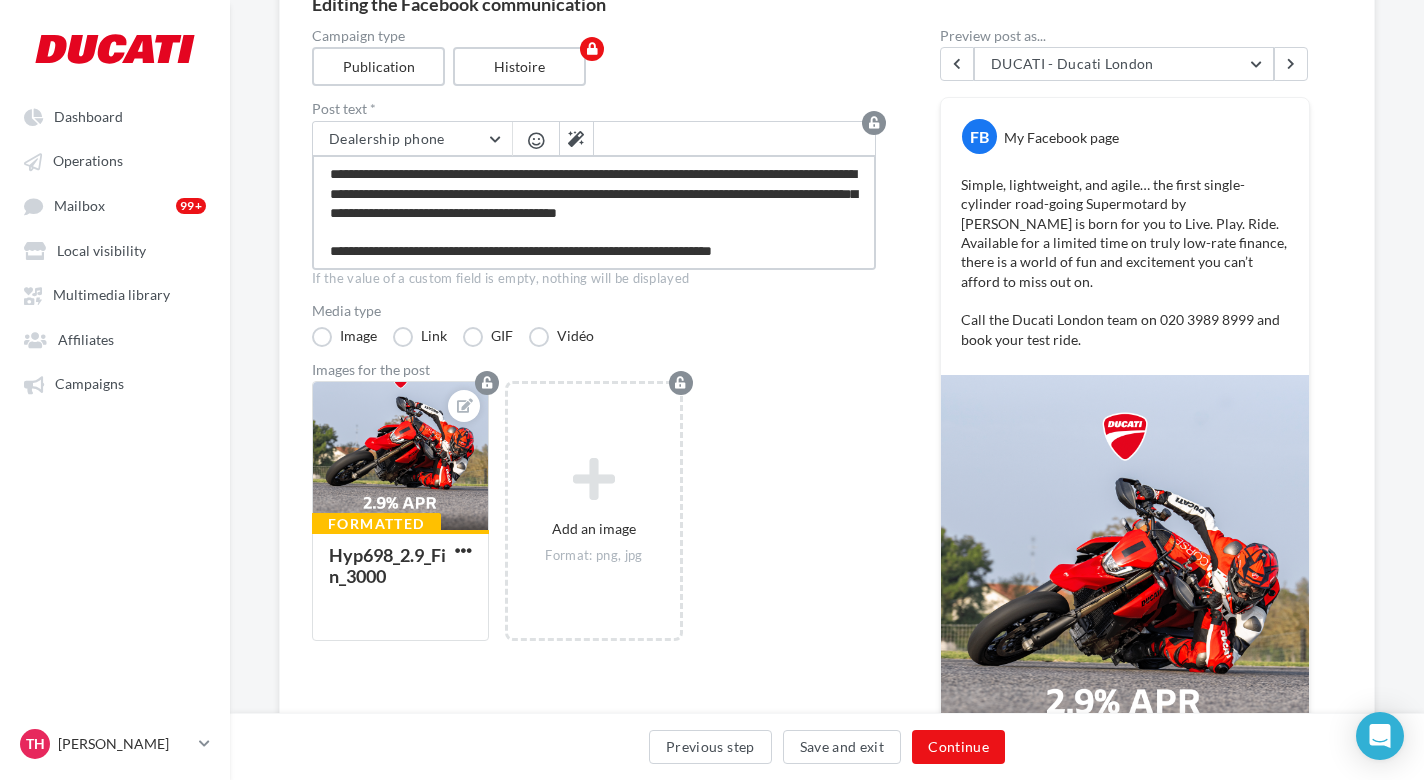 scroll, scrollTop: 1, scrollLeft: 0, axis: vertical 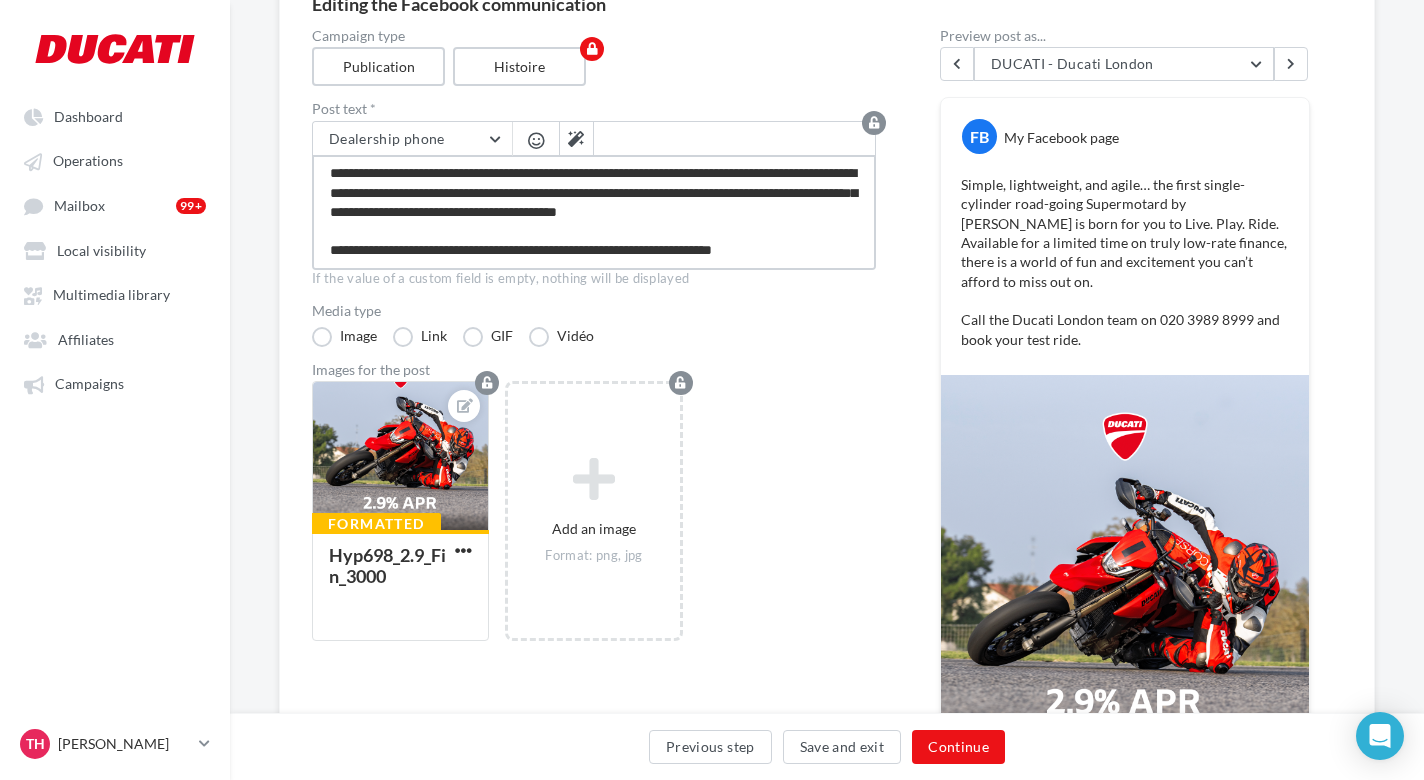 click on "**********" at bounding box center (594, 212) 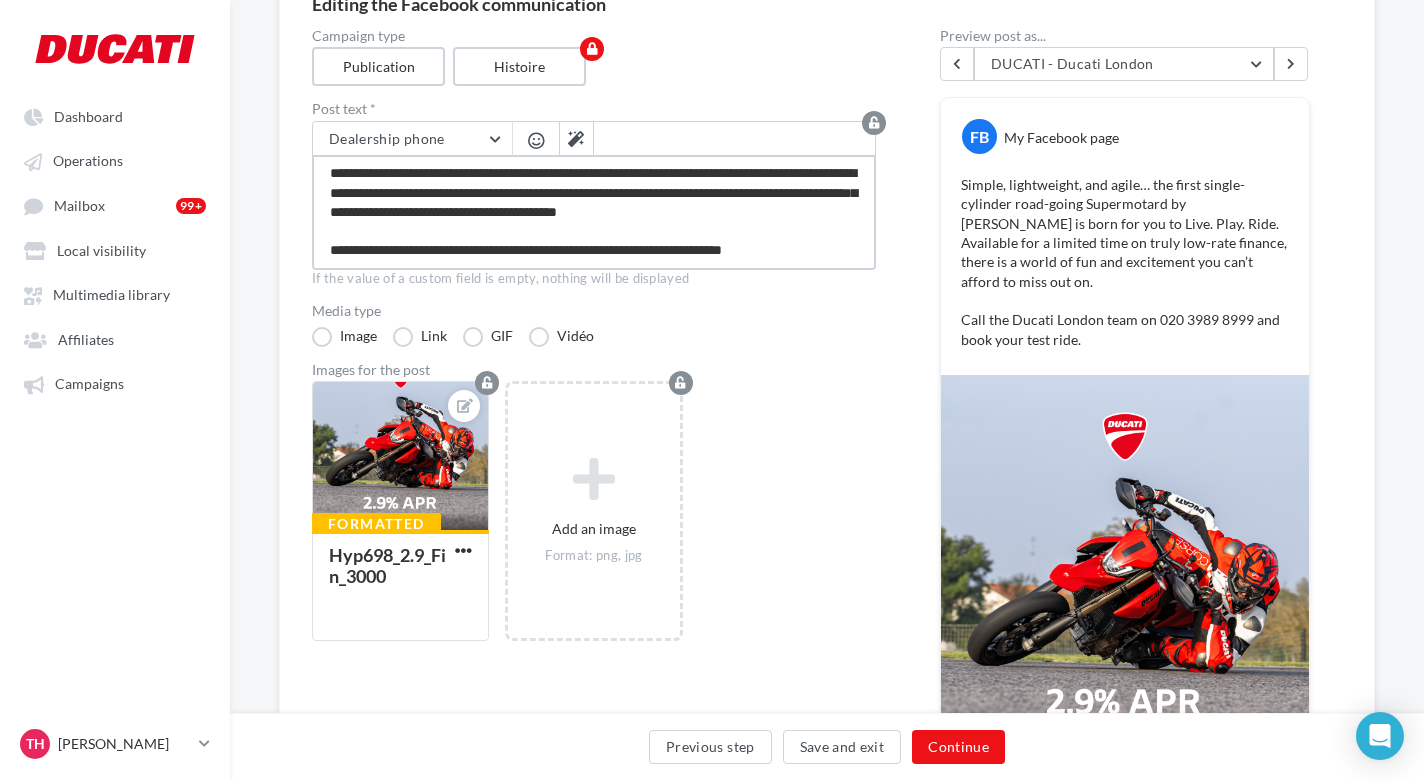 scroll, scrollTop: 32, scrollLeft: 0, axis: vertical 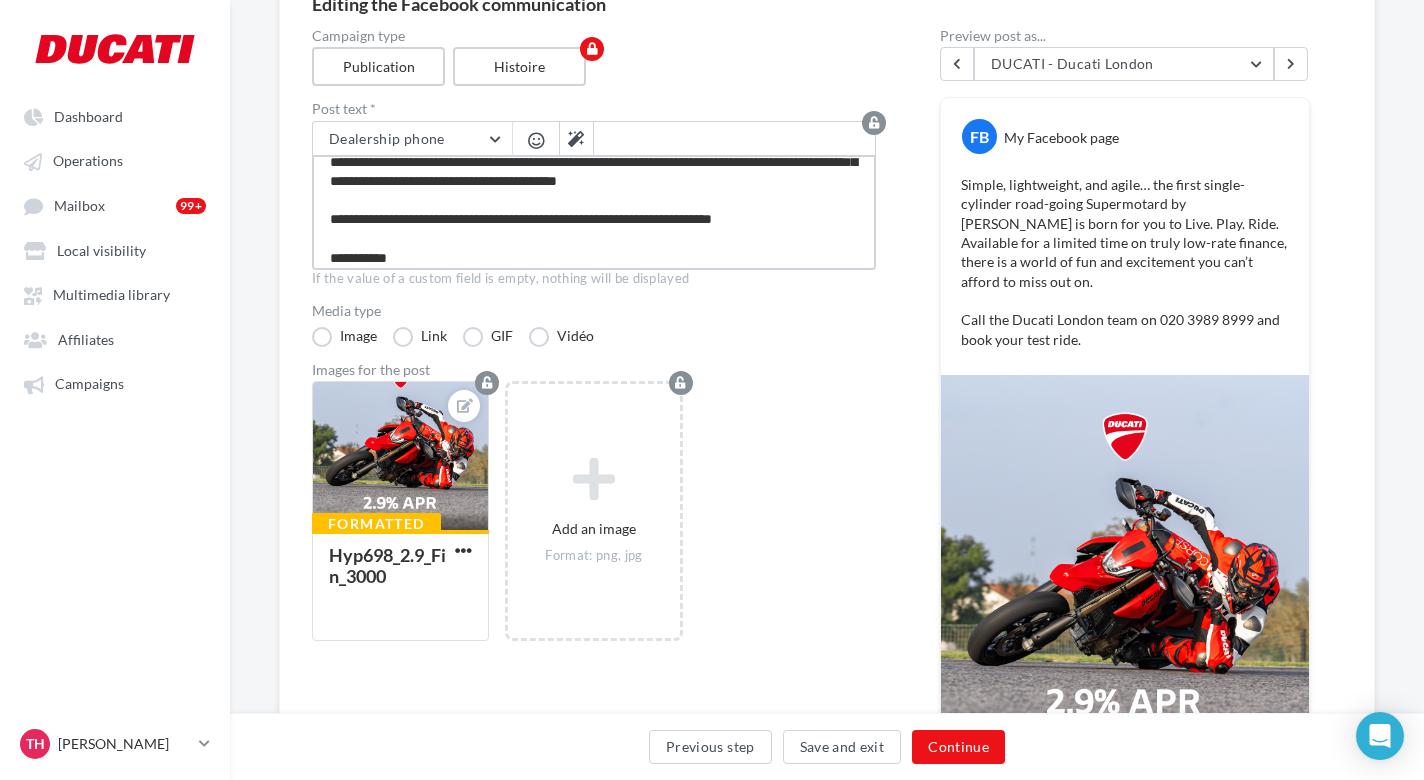 paste on "**********" 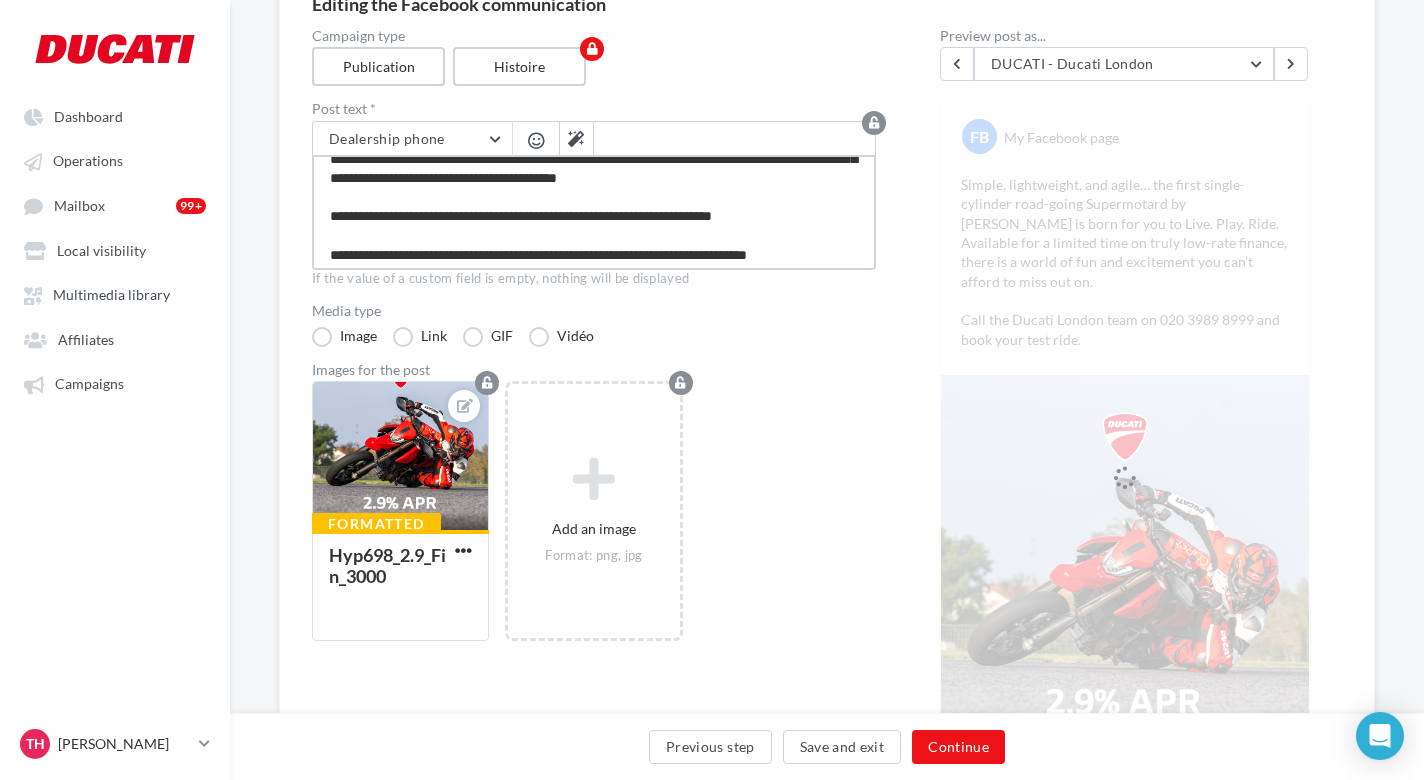 scroll, scrollTop: 59, scrollLeft: 0, axis: vertical 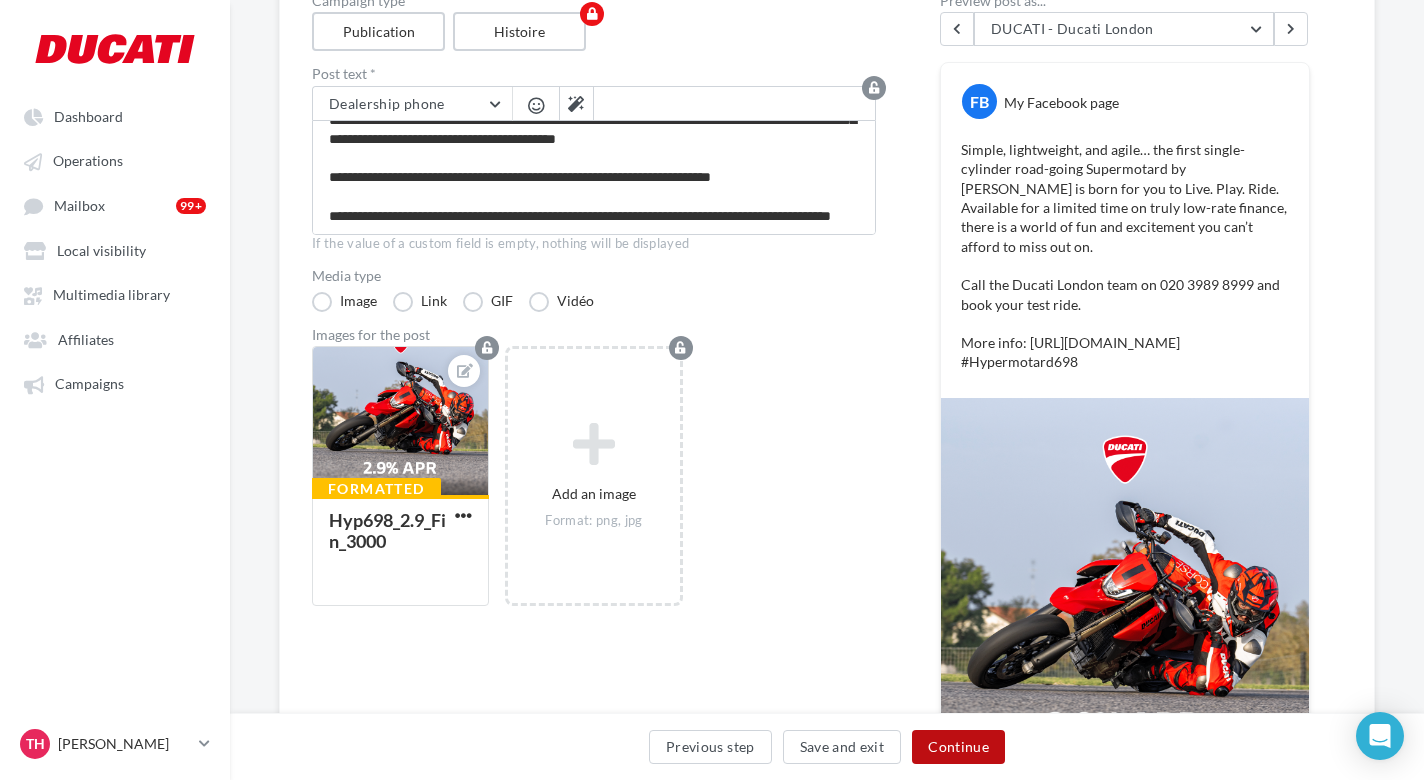 click on "Continue" at bounding box center (958, 747) 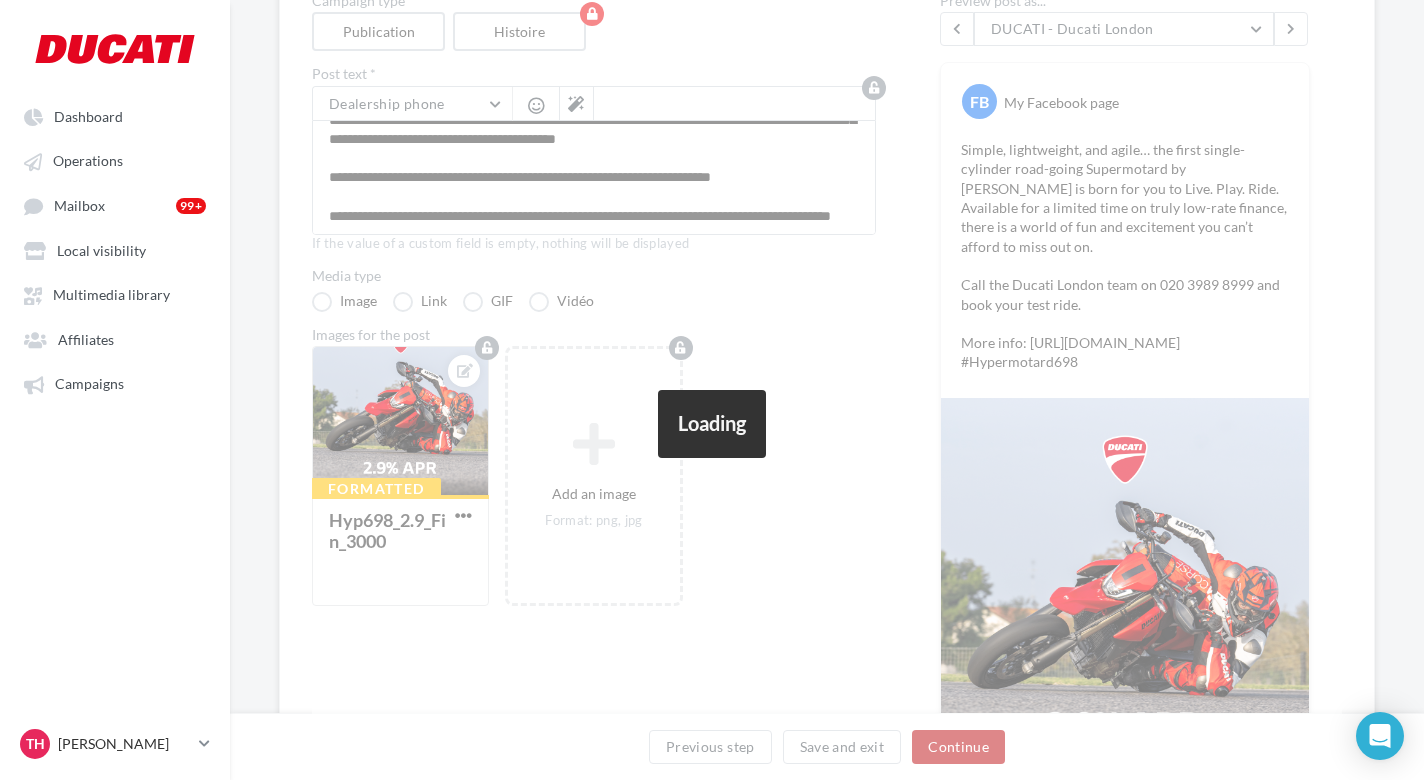 scroll, scrollTop: 69, scrollLeft: 0, axis: vertical 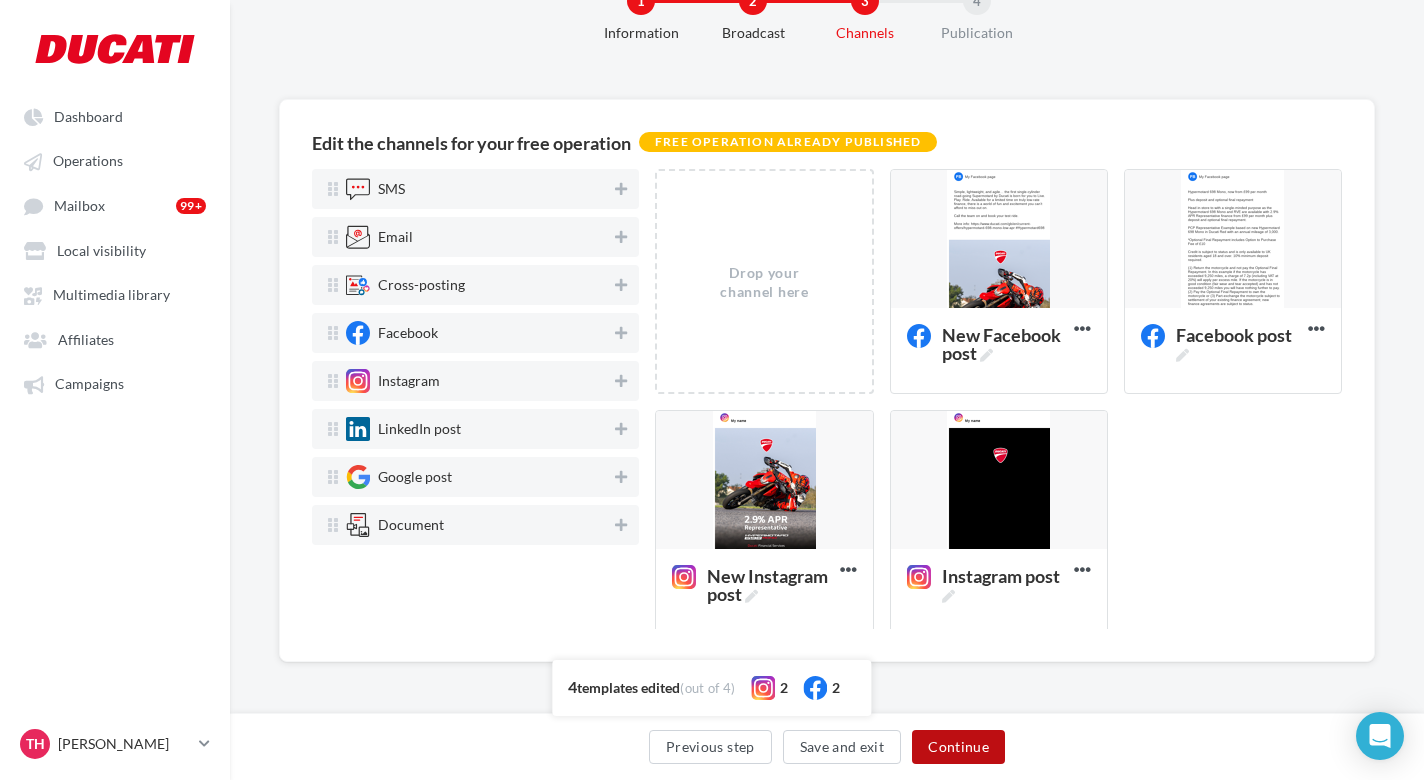 click on "Continue" at bounding box center [958, 747] 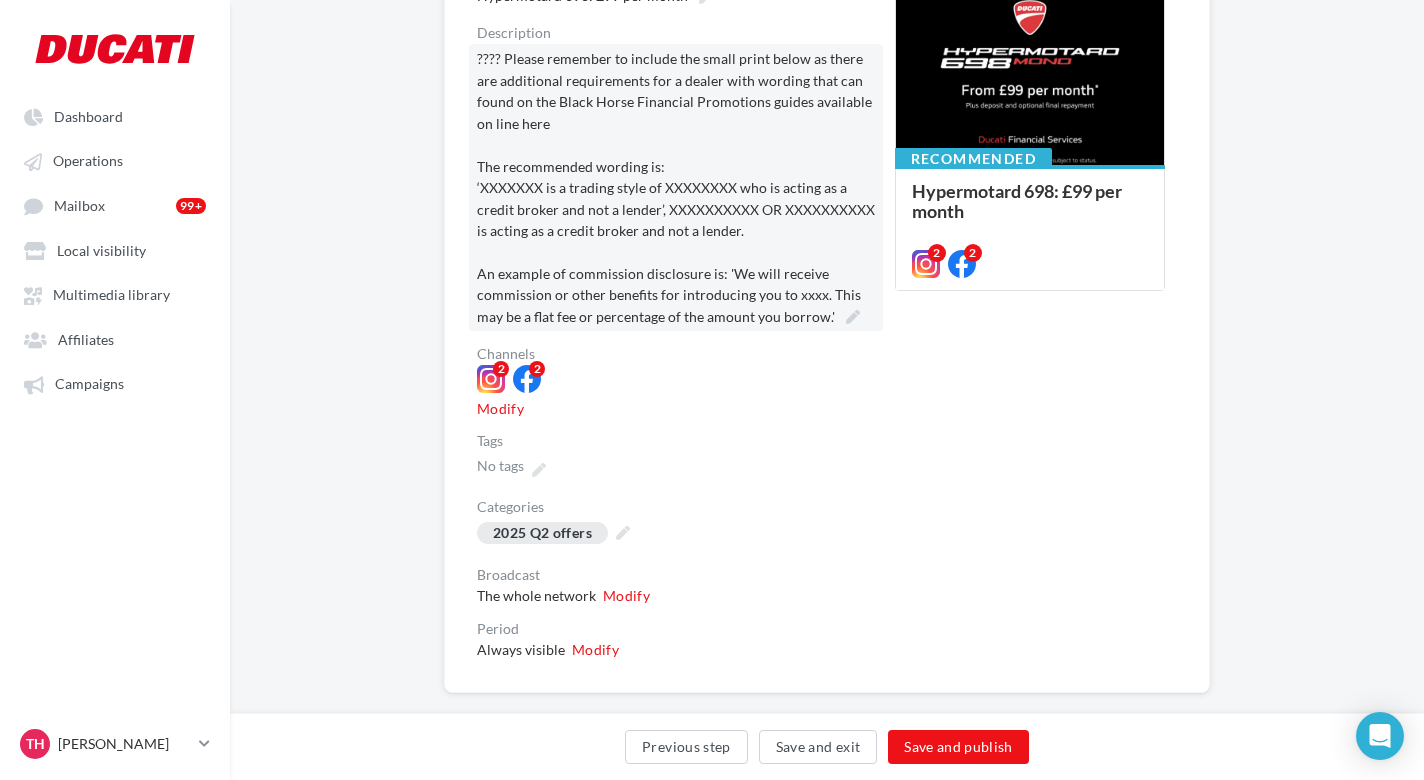 scroll, scrollTop: 275, scrollLeft: 0, axis: vertical 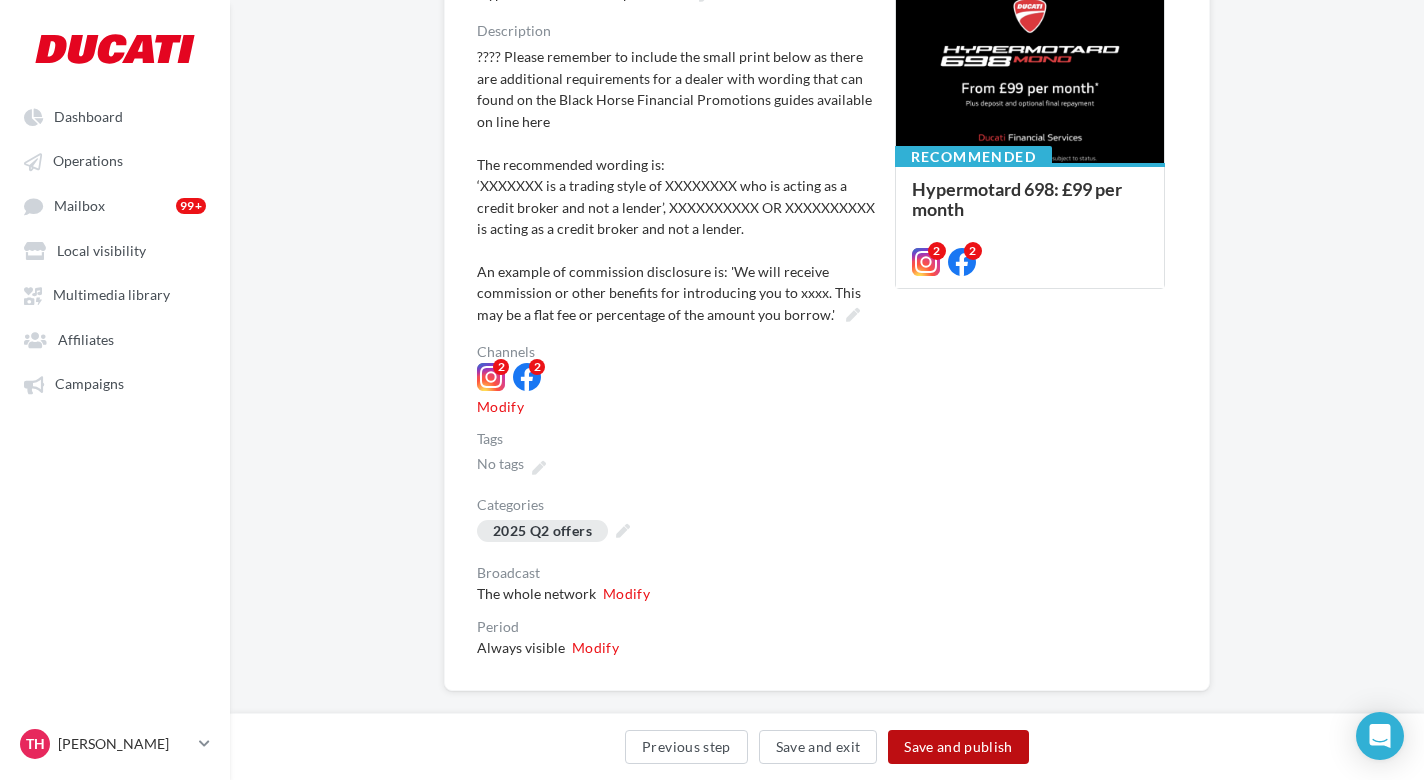 click on "Save and publish" at bounding box center (958, 747) 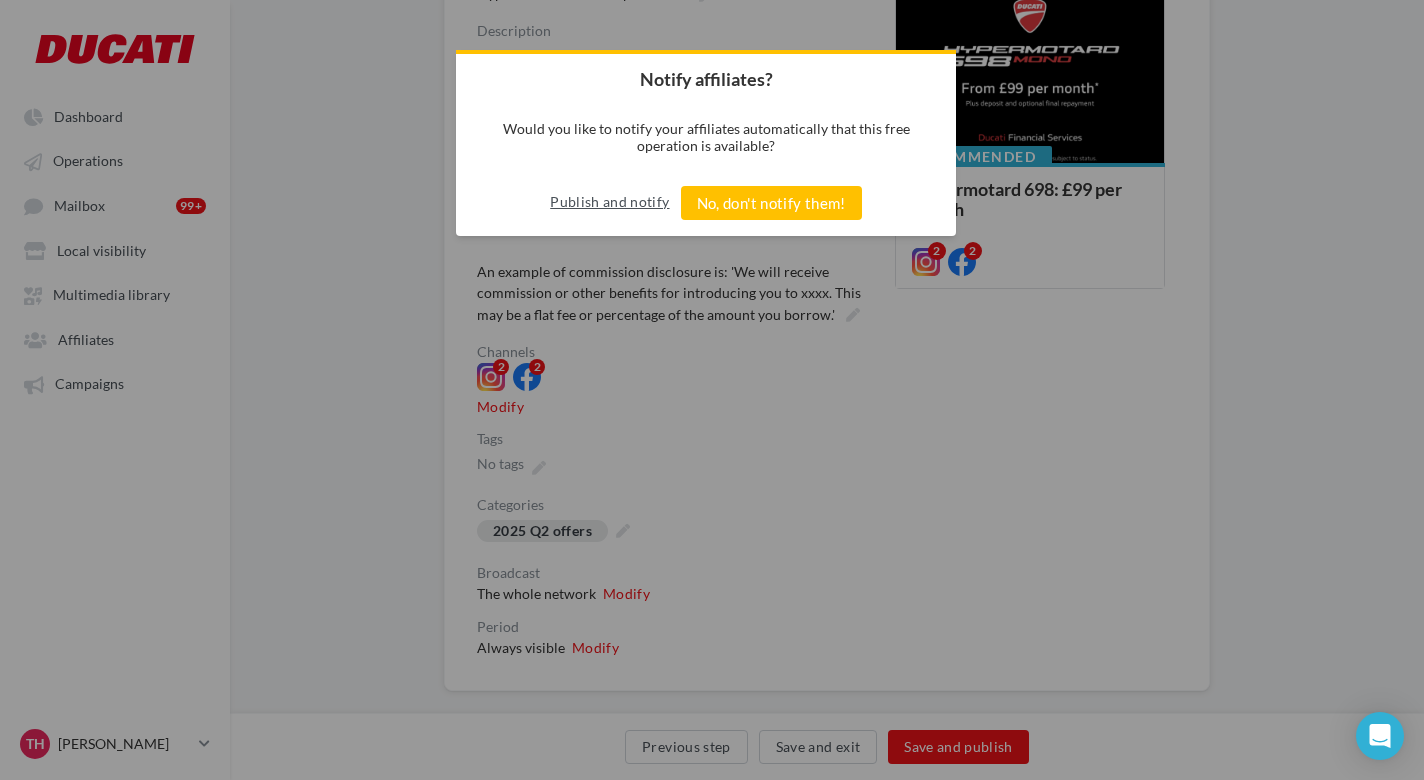 click on "Publish and notify" at bounding box center [609, 202] 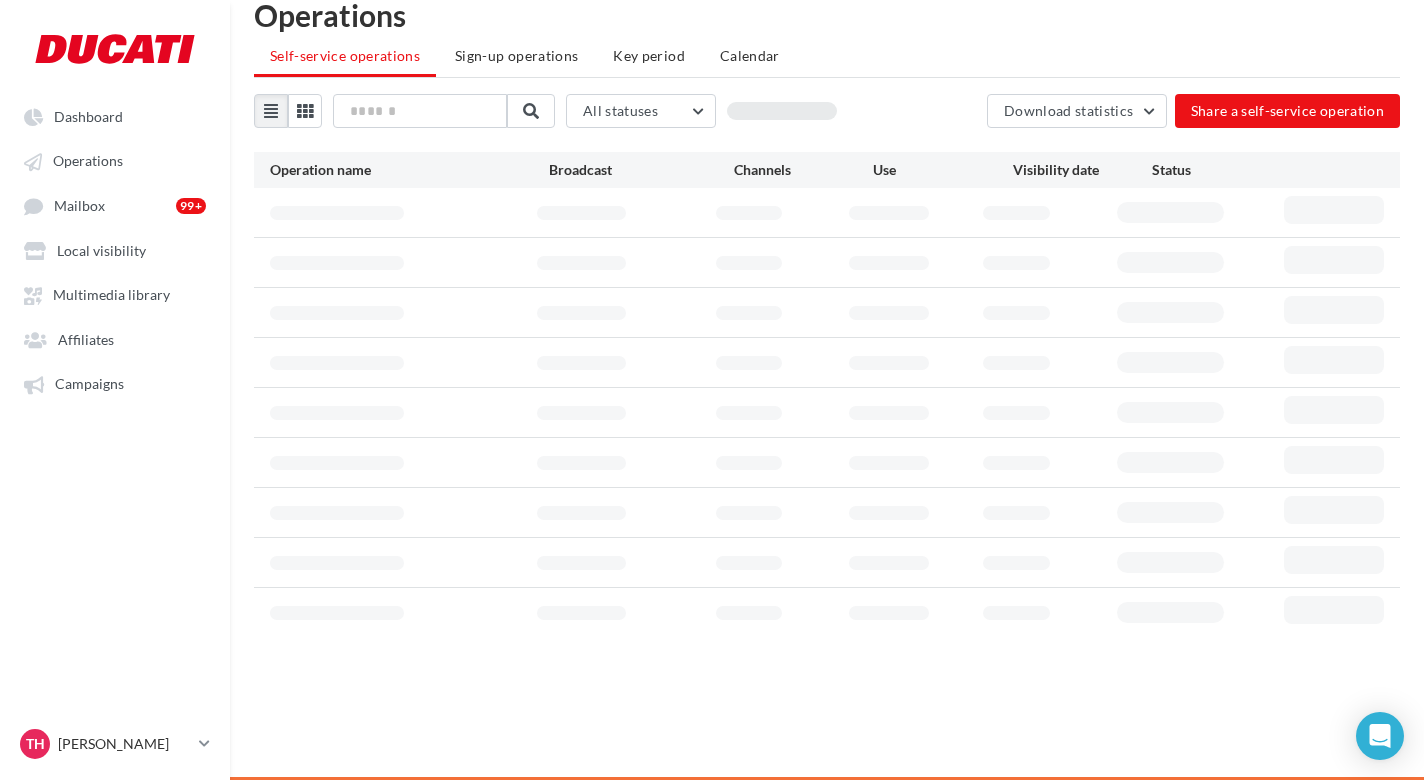 scroll, scrollTop: 32, scrollLeft: 0, axis: vertical 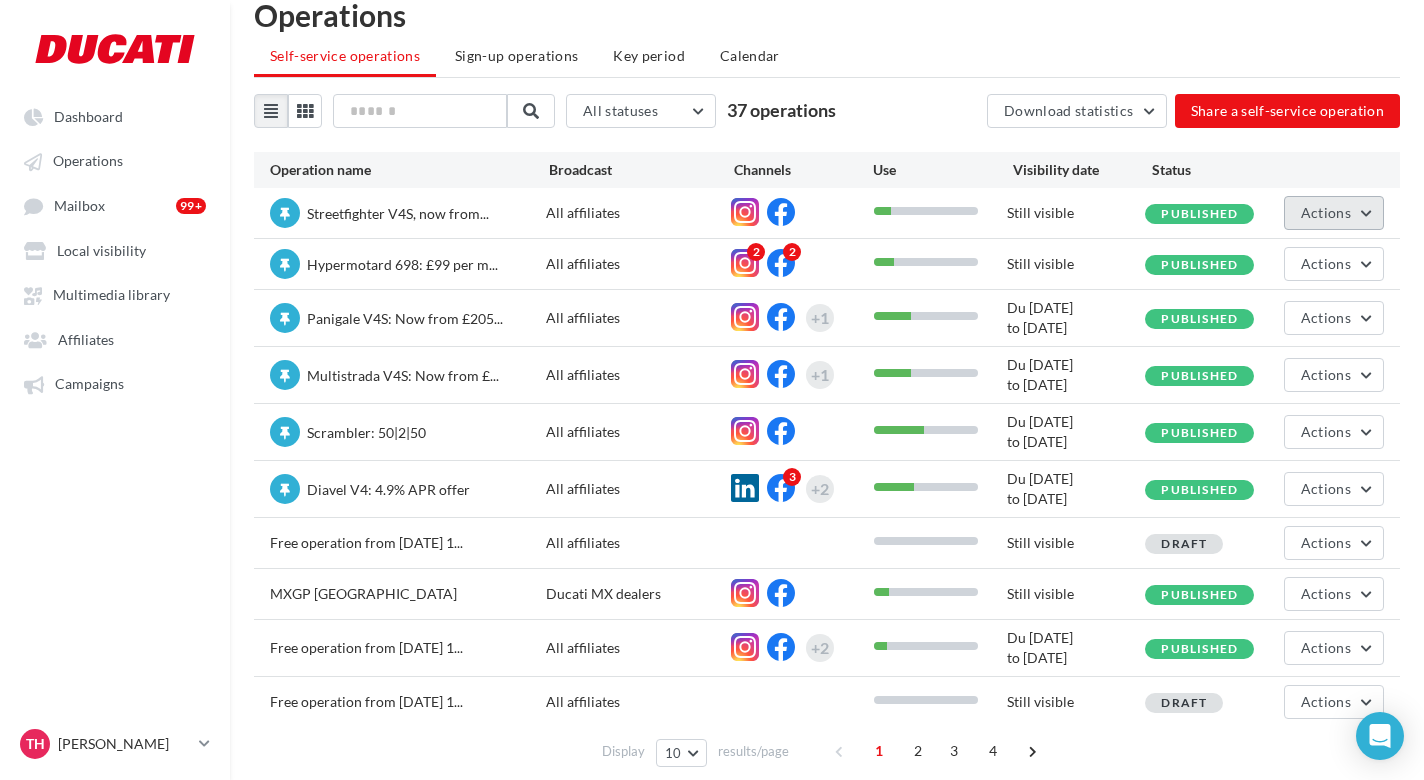 click on "Actions" at bounding box center [1334, 213] 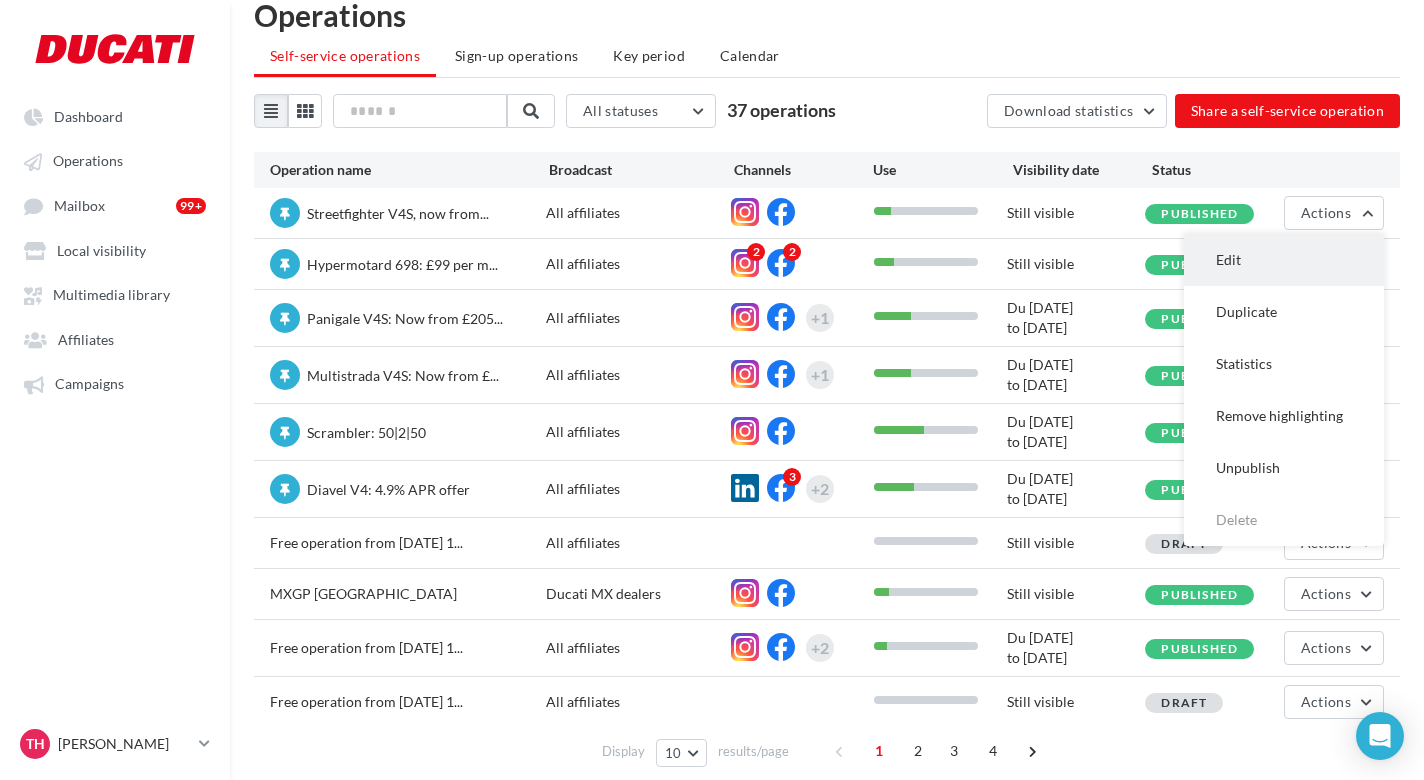 click on "Edit" at bounding box center [1284, 260] 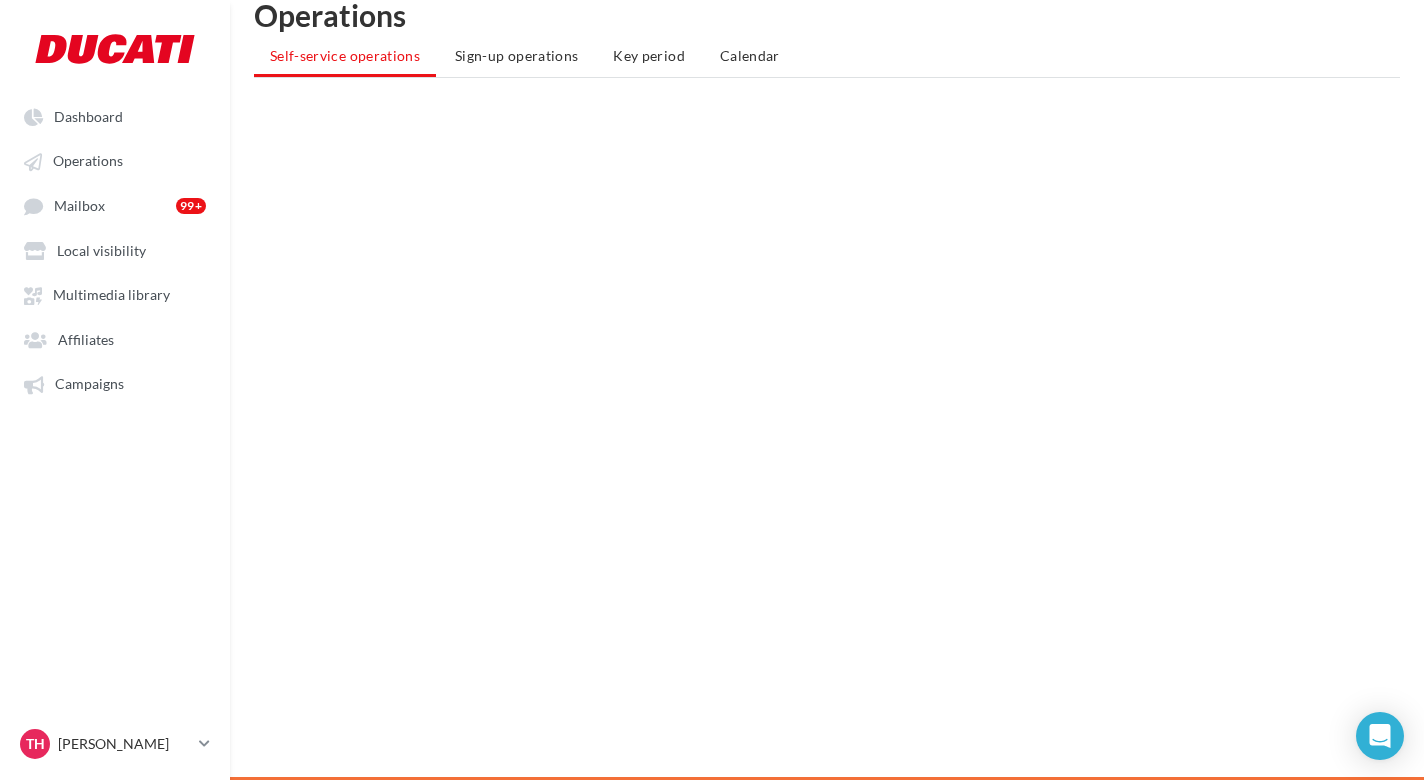 scroll, scrollTop: 0, scrollLeft: 0, axis: both 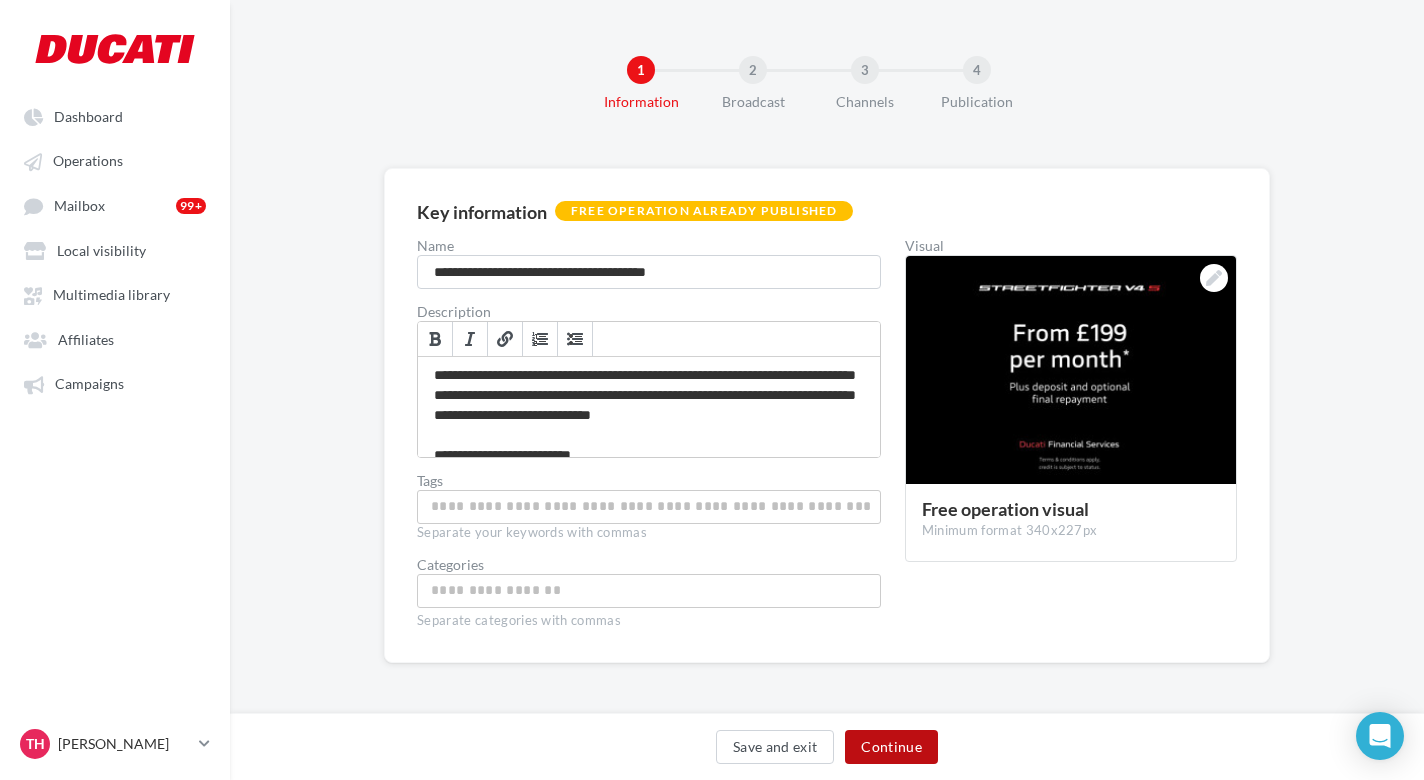 click on "Continue" at bounding box center [891, 747] 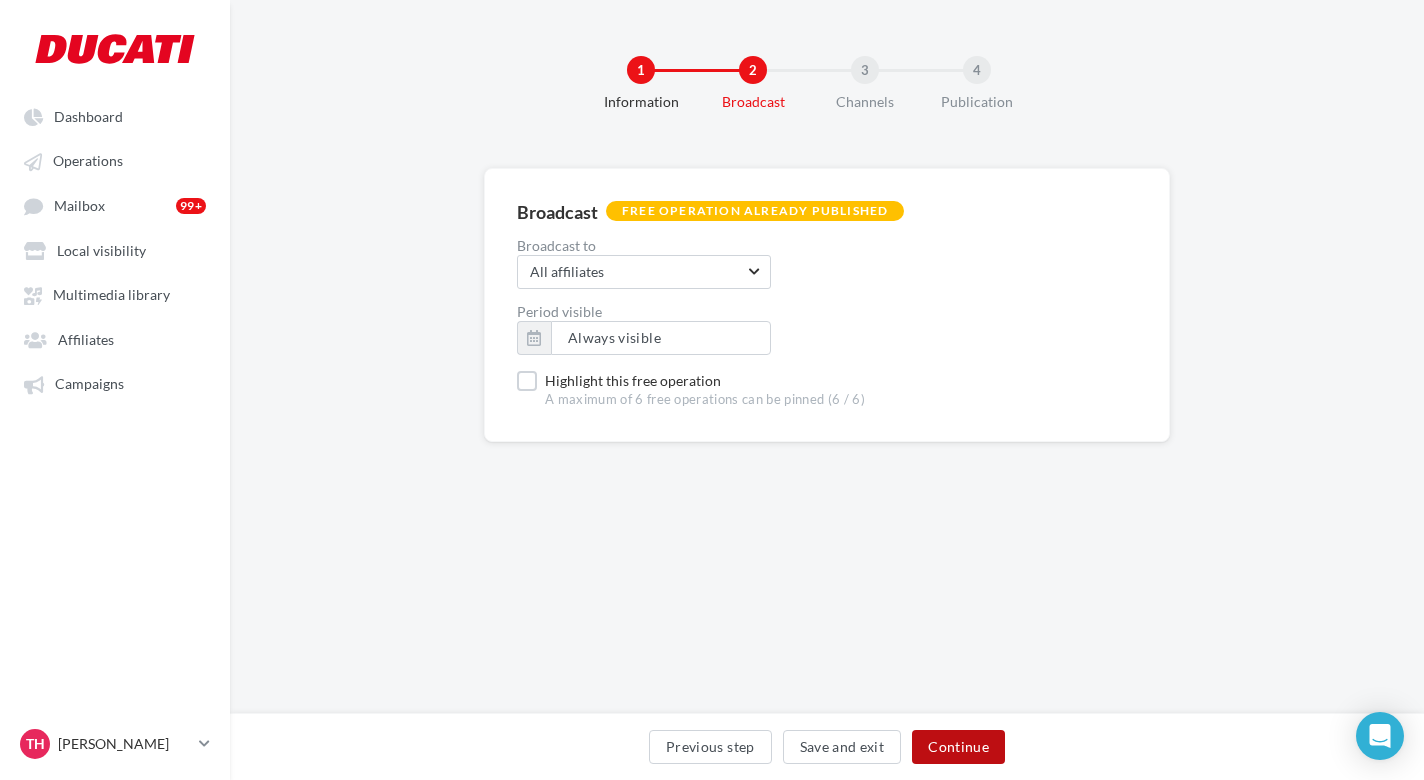 click on "Continue" at bounding box center [958, 747] 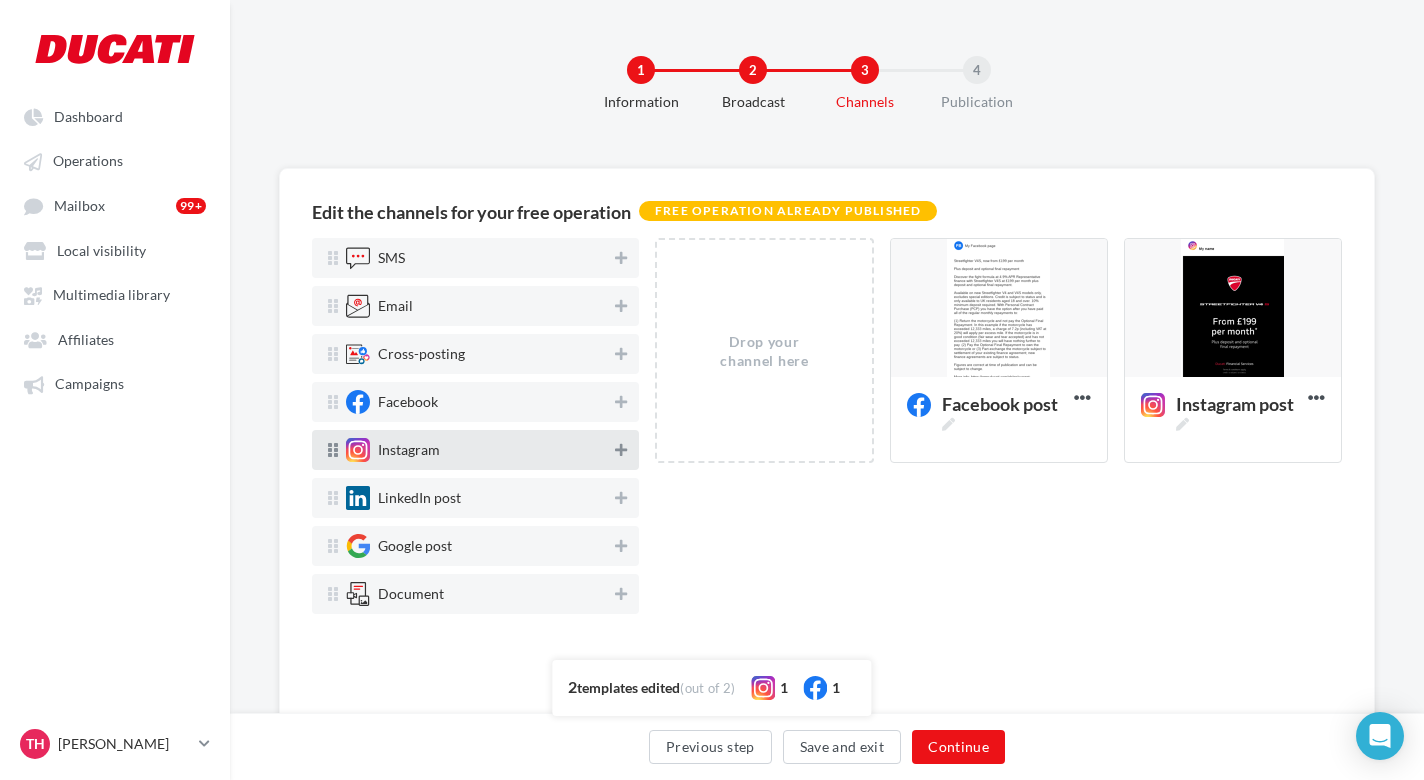 click at bounding box center (621, 450) 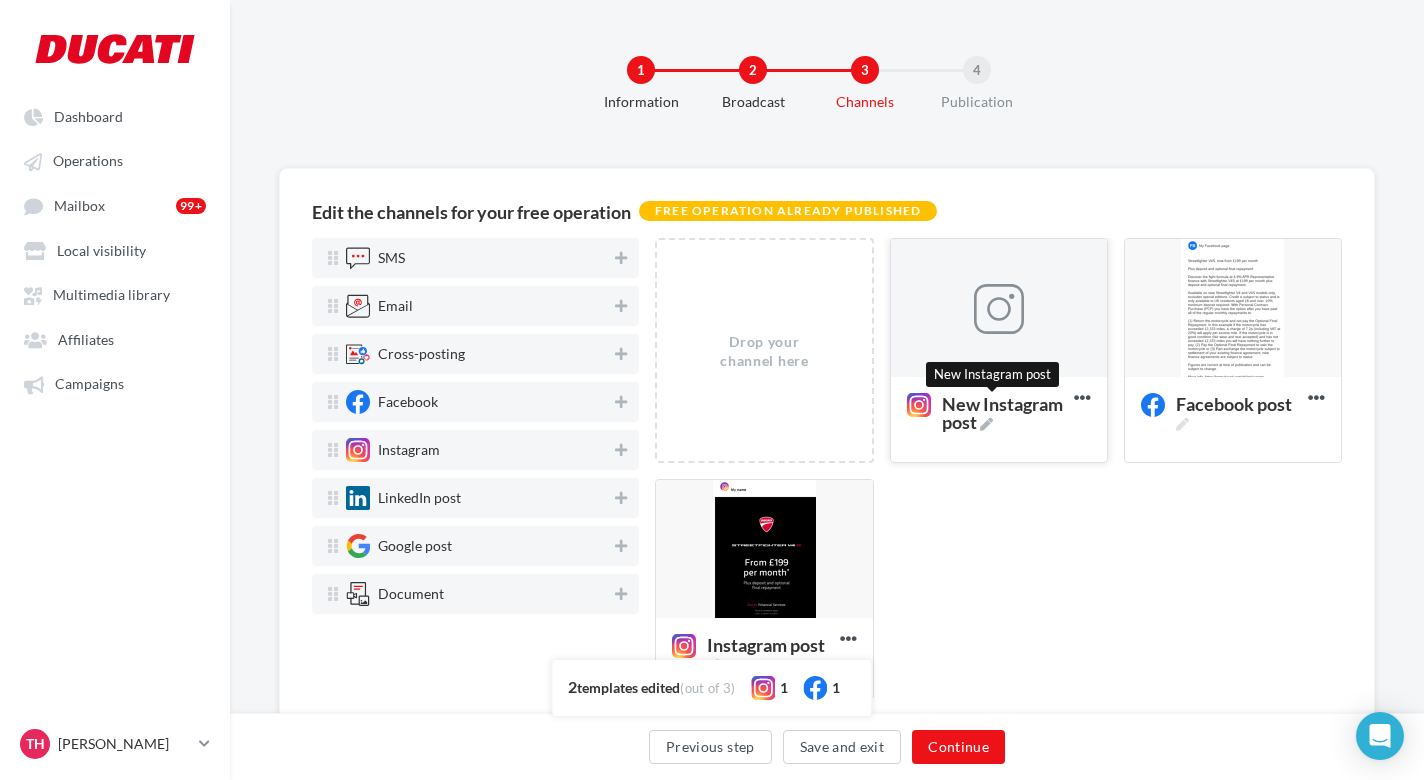click at bounding box center (986, 424) 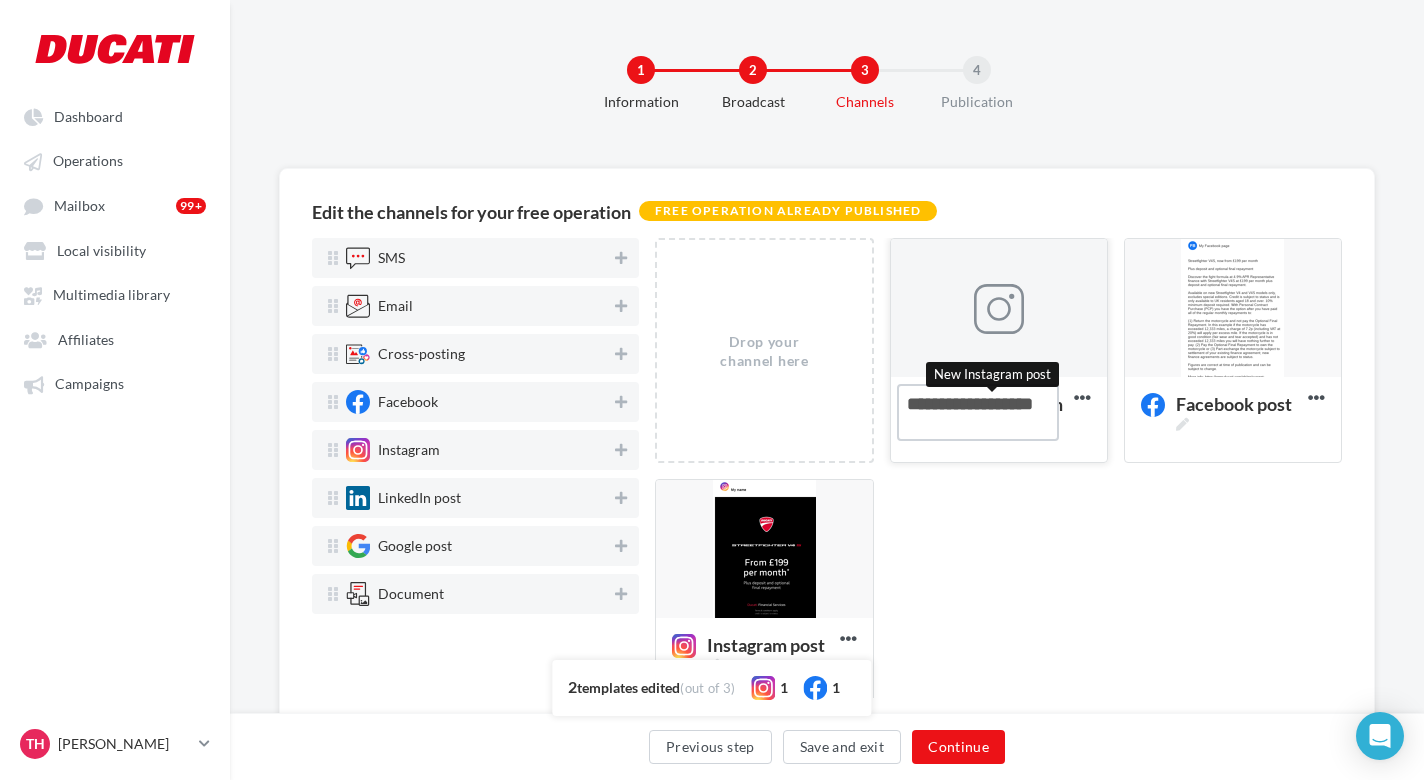 click on "New Instagram post
New Instagram post" at bounding box center (978, 412) 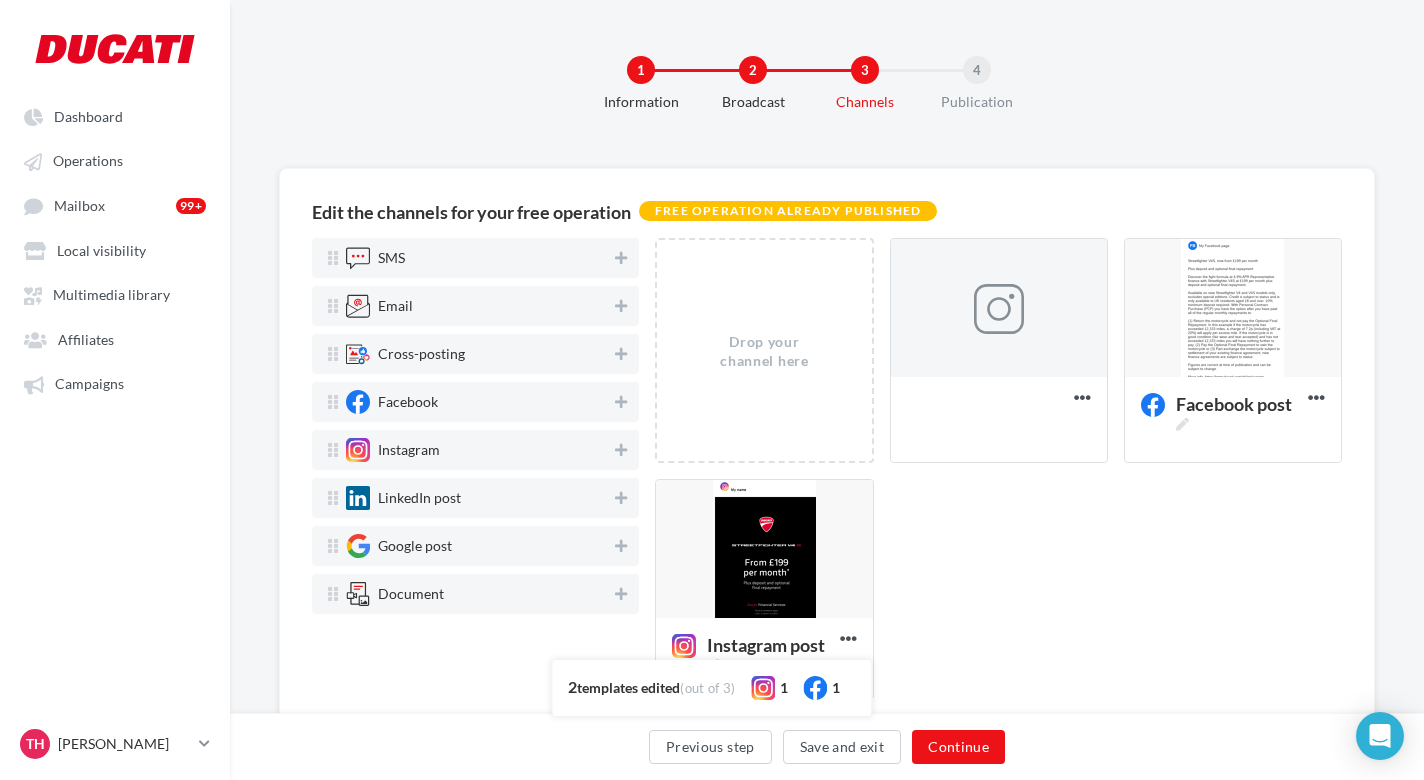 click on "Drop your channel here                                New Instagram post
New Instagram post
Delete                                Facebook post   Edit Preview Duplicate Delete                                Instagram post   Edit Preview Duplicate Delete" at bounding box center [1006, 479] 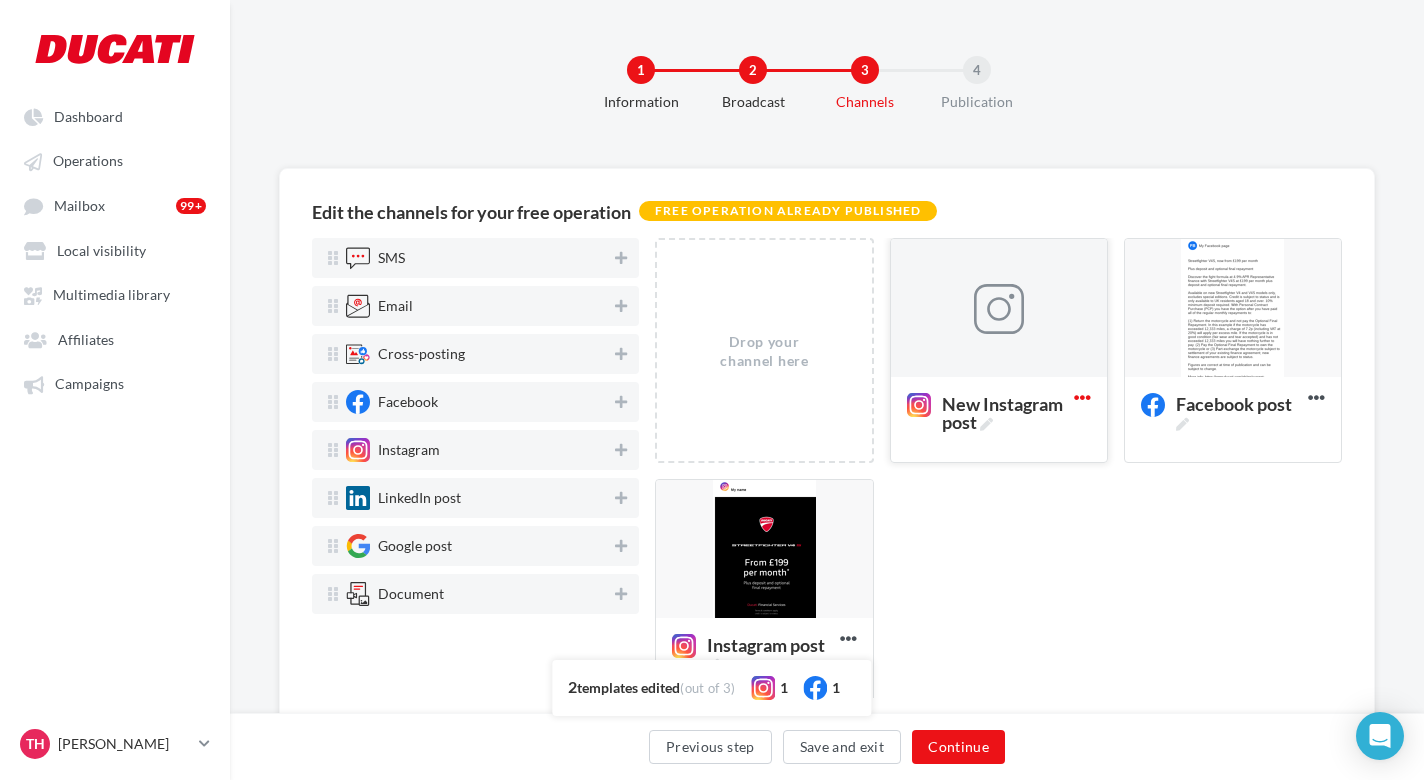 click at bounding box center [1082, 397] 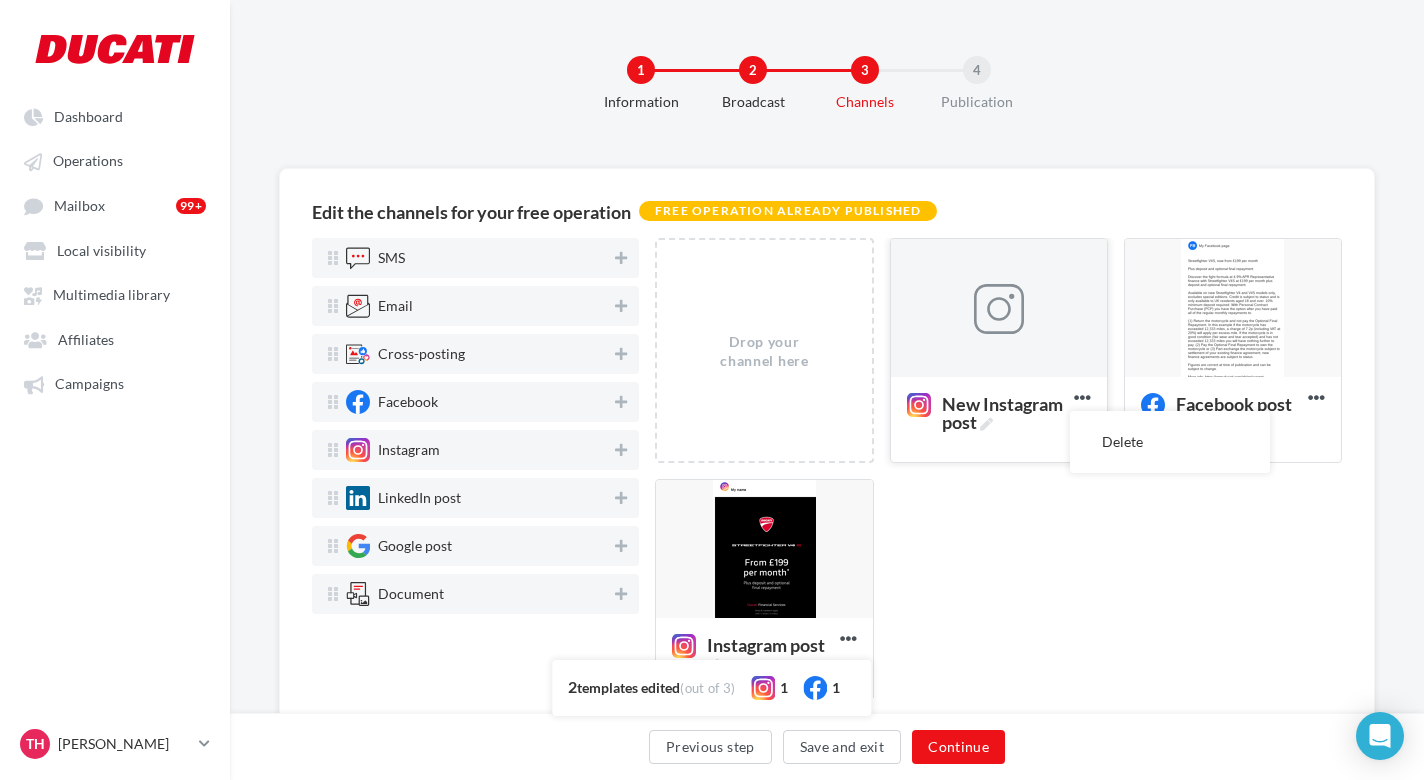click at bounding box center (999, 309) 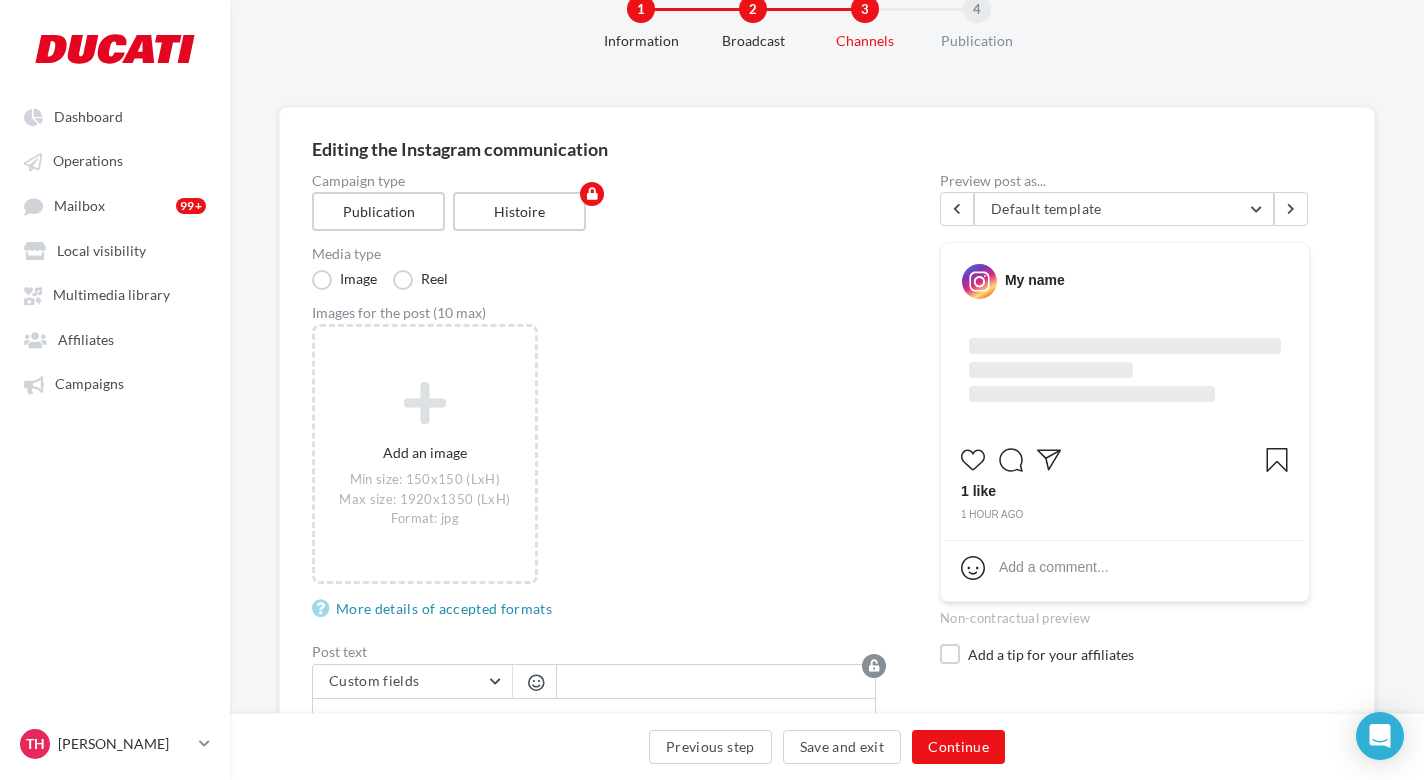 scroll, scrollTop: 86, scrollLeft: 0, axis: vertical 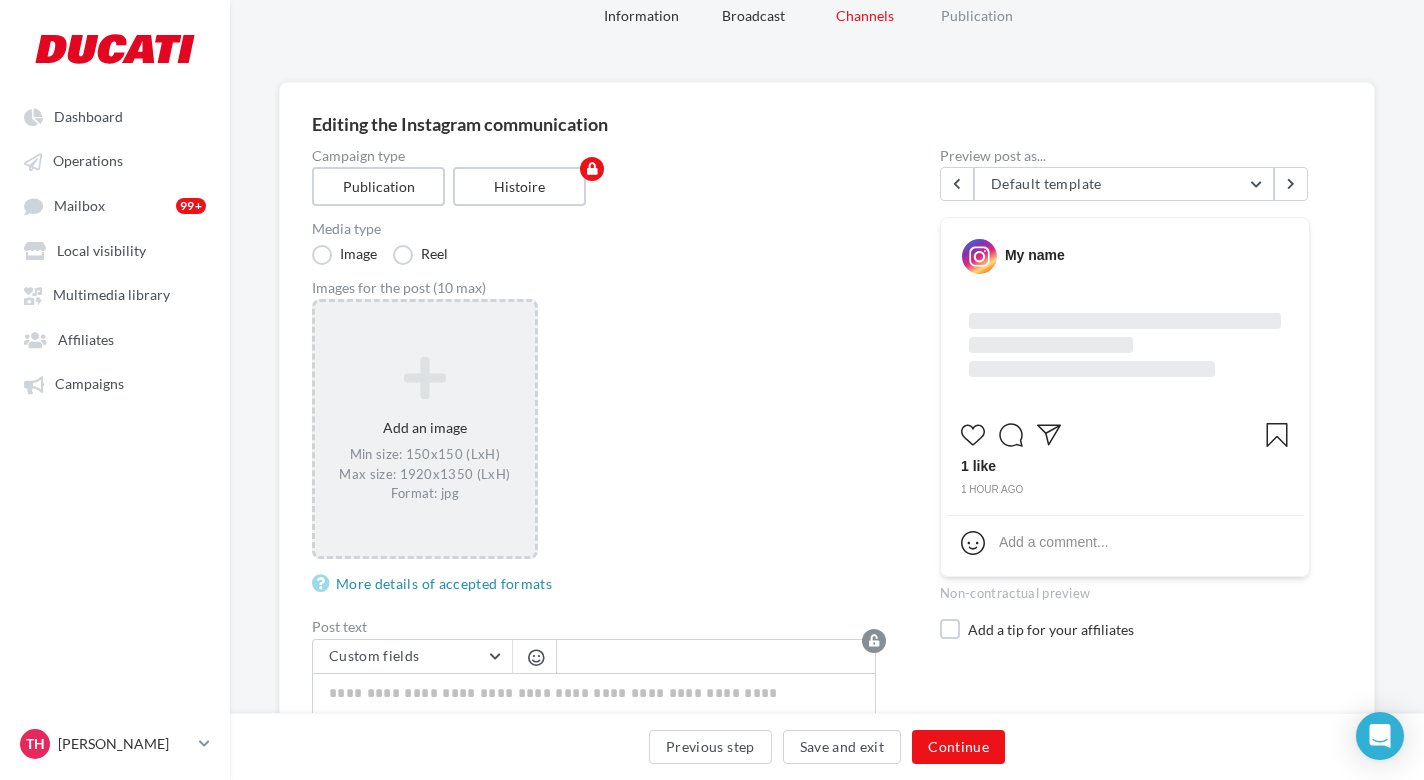 click at bounding box center (425, 378) 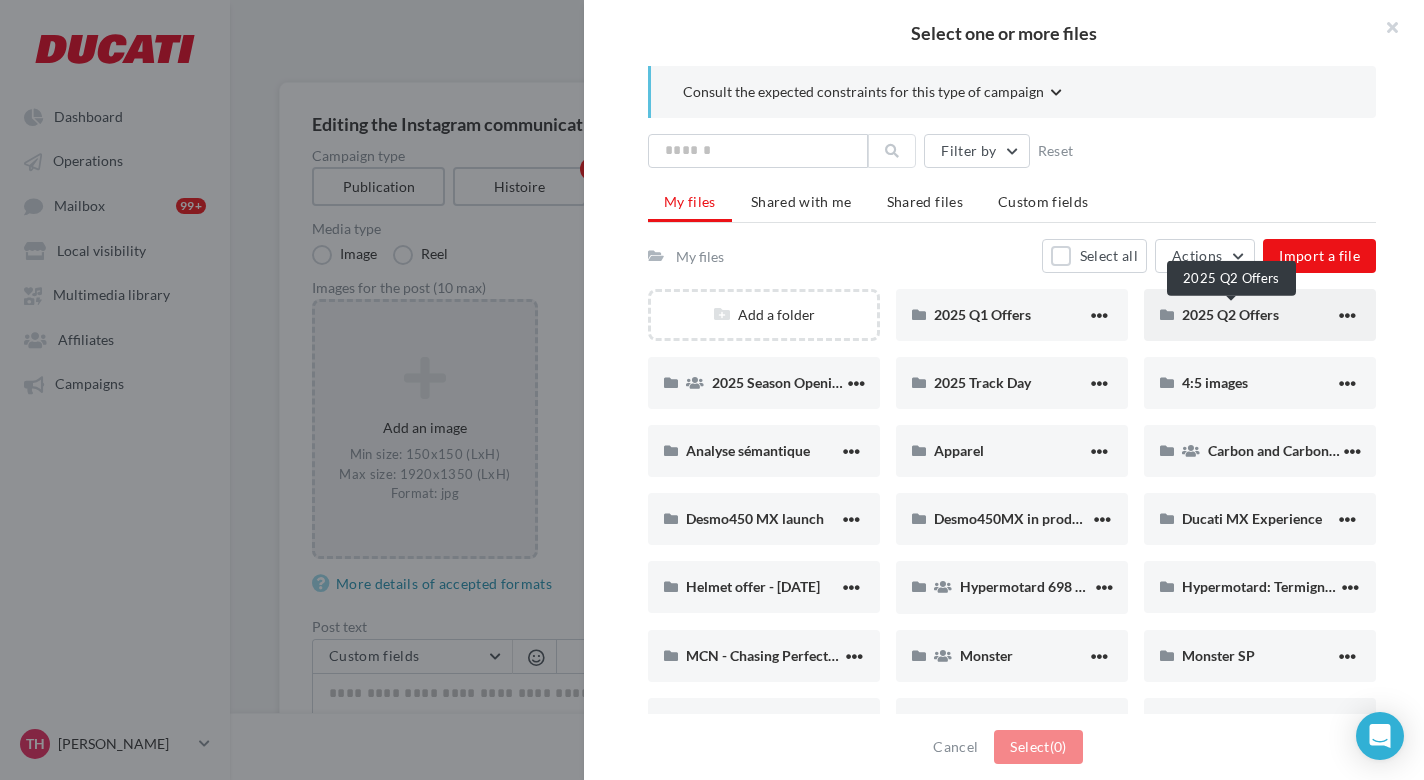 click on "2025 Q2 Offers" at bounding box center [1230, 314] 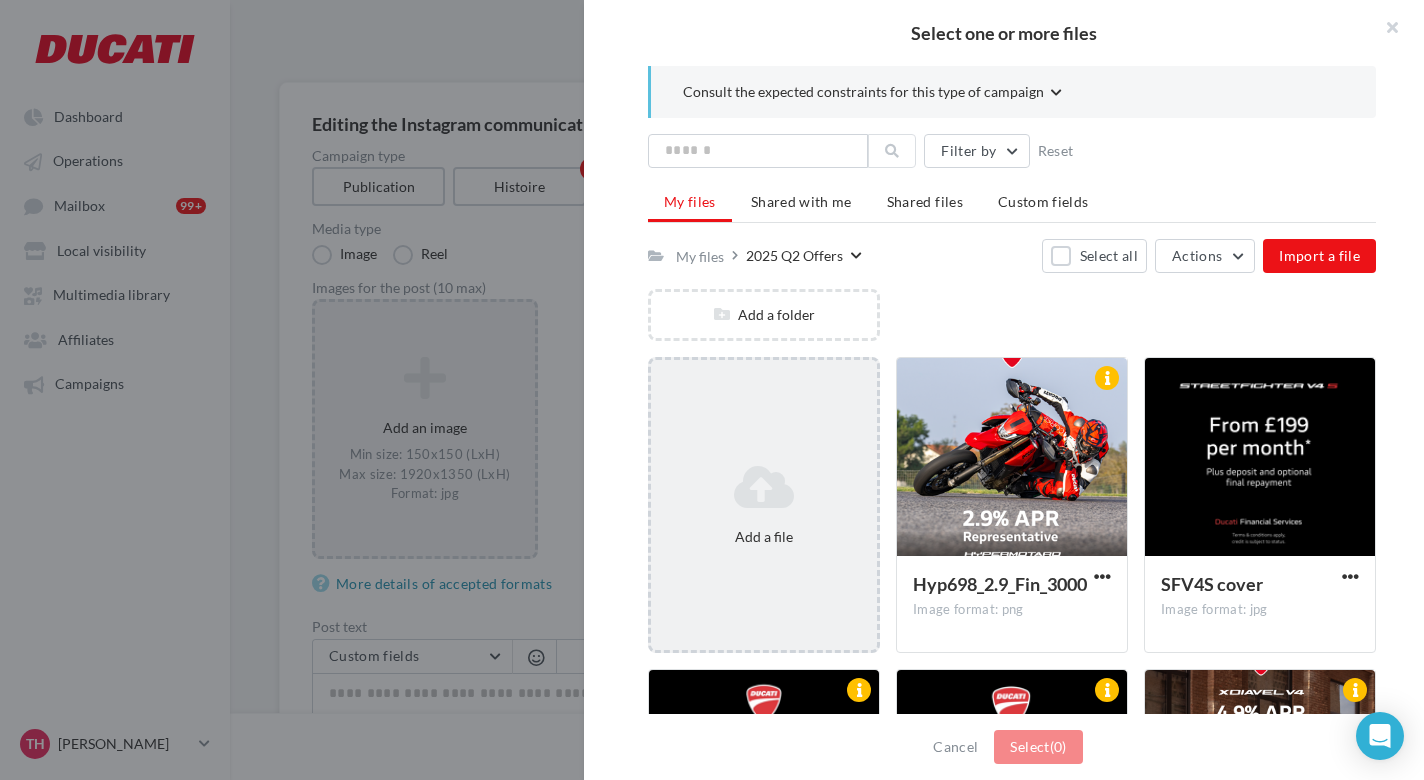 click on "Add a file" at bounding box center [764, 505] 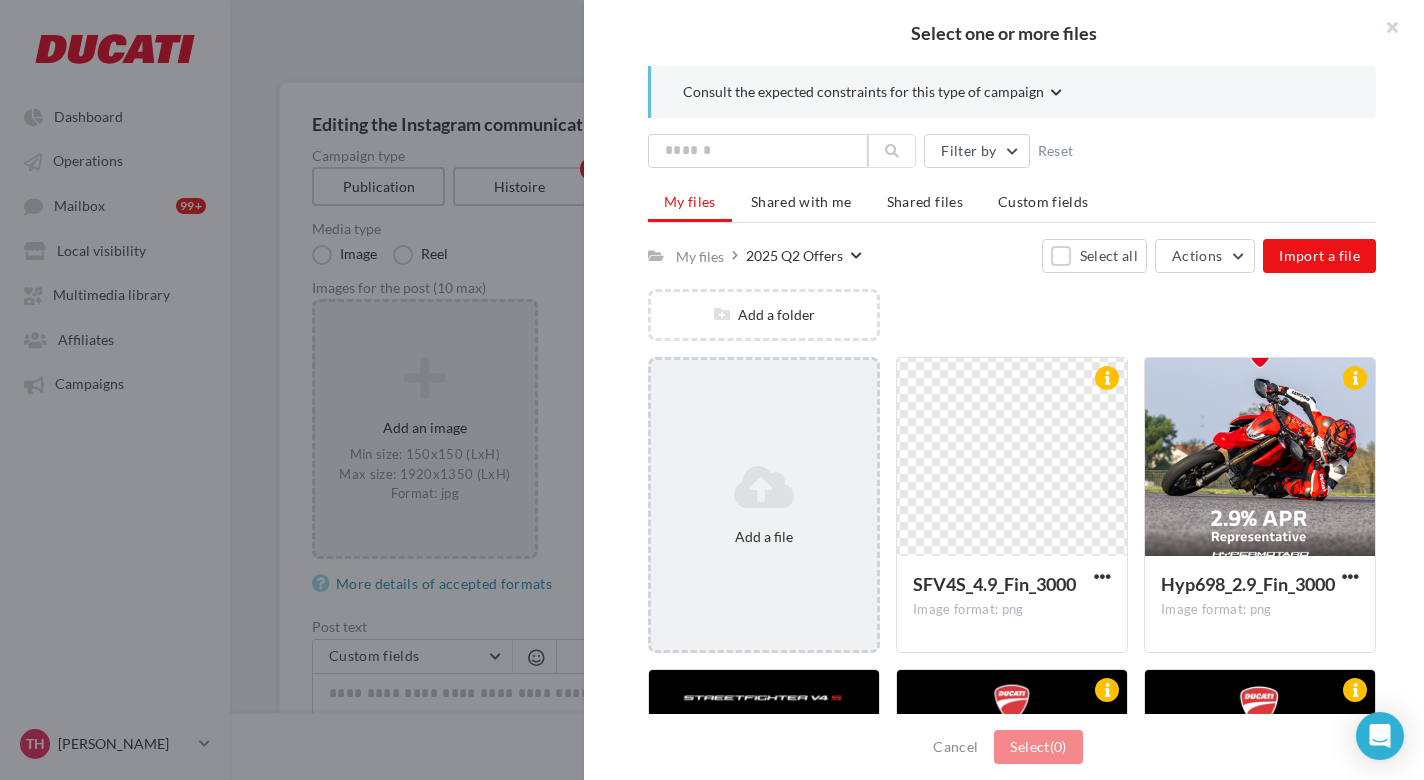 scroll, scrollTop: 118, scrollLeft: 0, axis: vertical 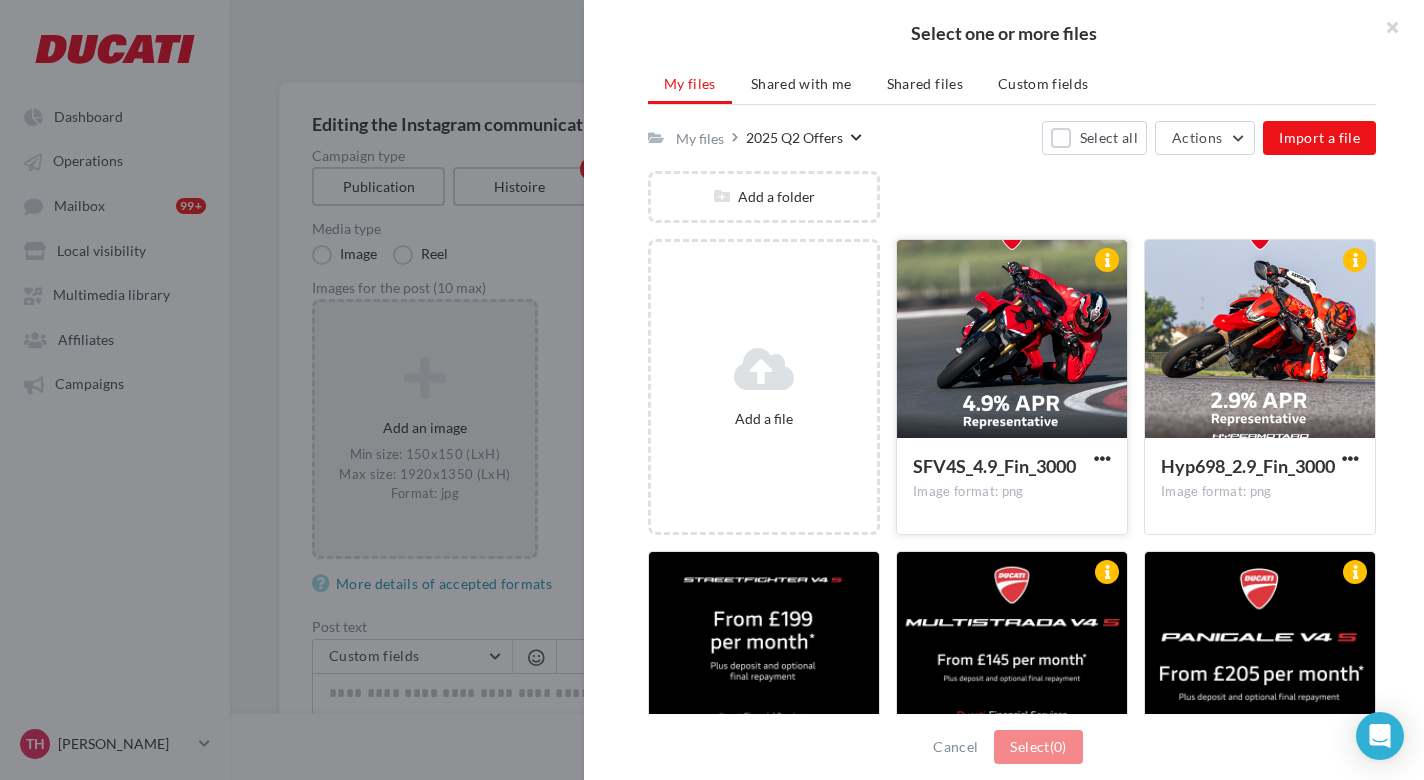 click at bounding box center [1012, 340] 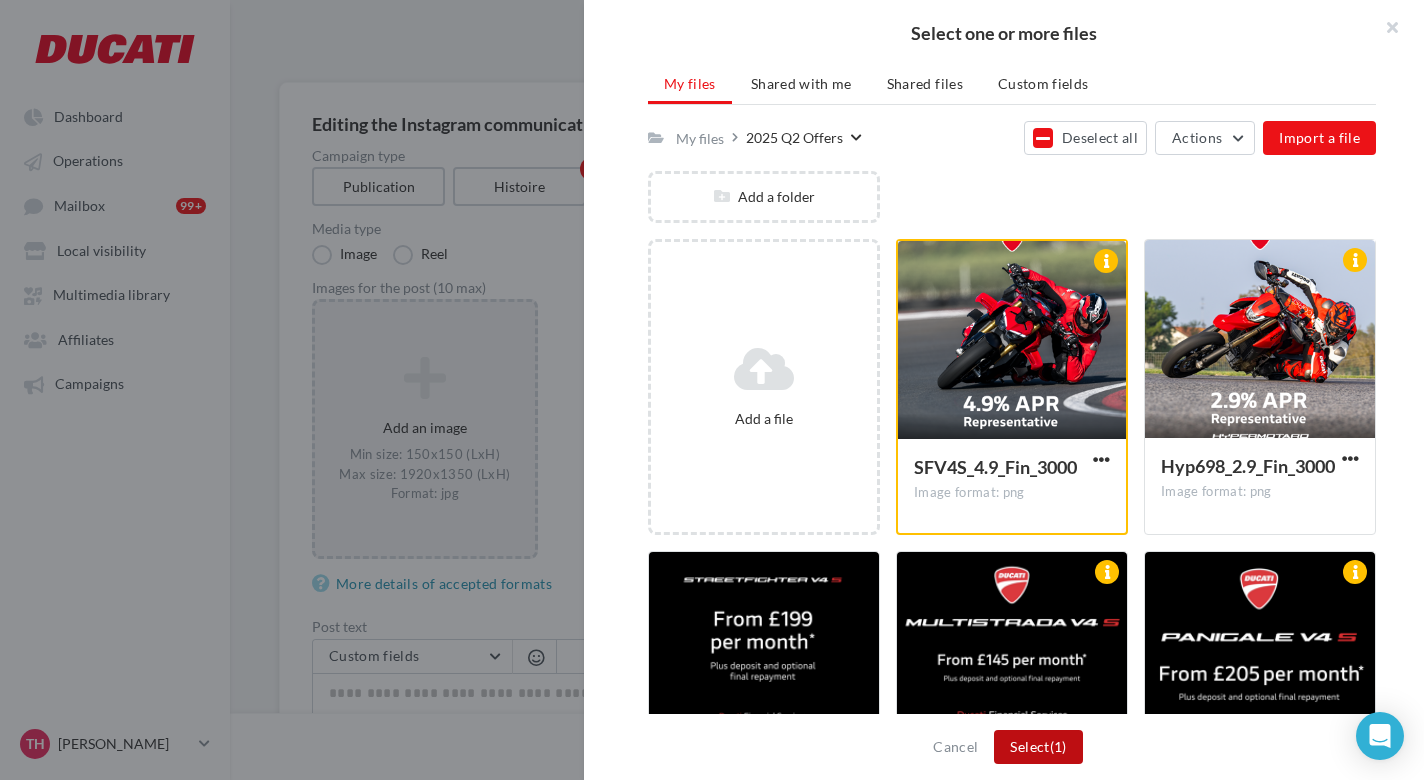 click on "Select   (1)" at bounding box center (1038, 747) 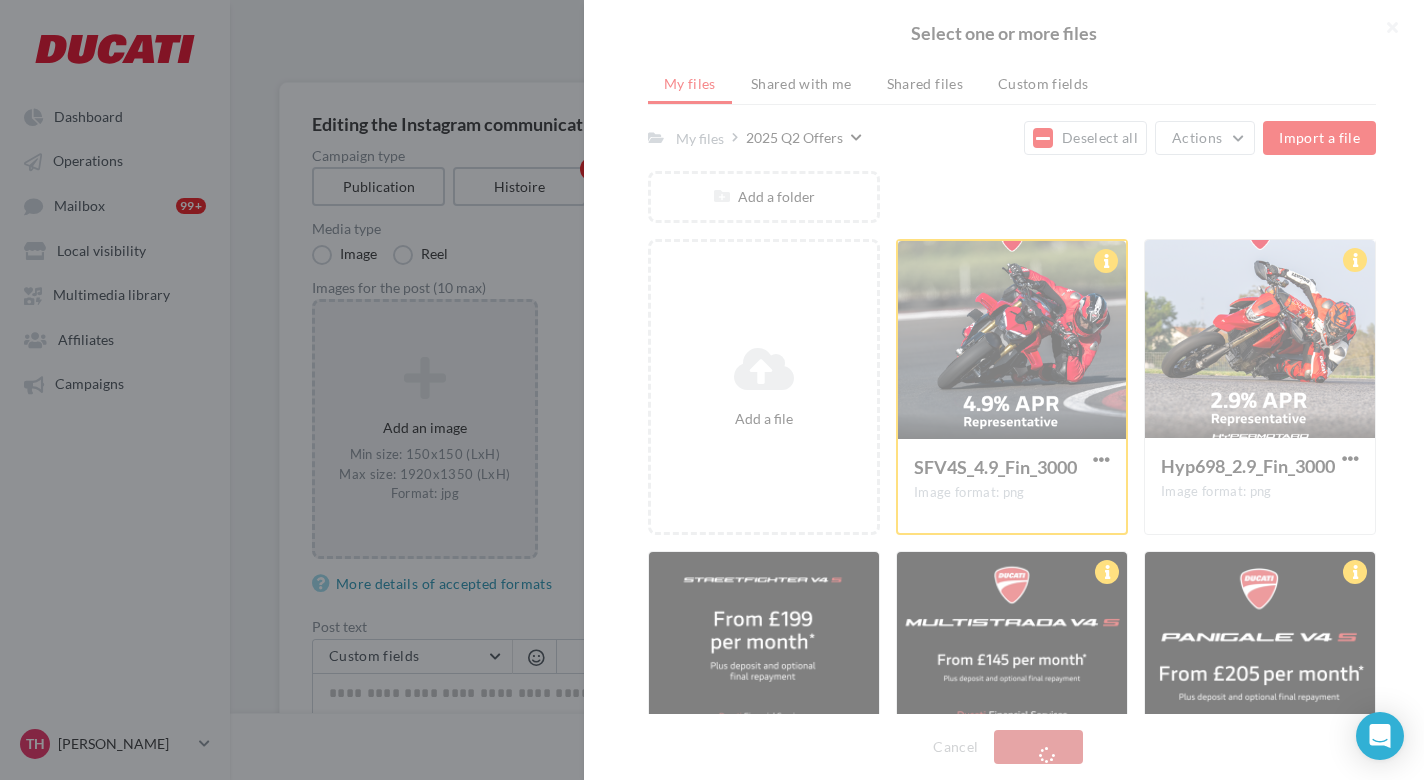 scroll, scrollTop: 118, scrollLeft: 0, axis: vertical 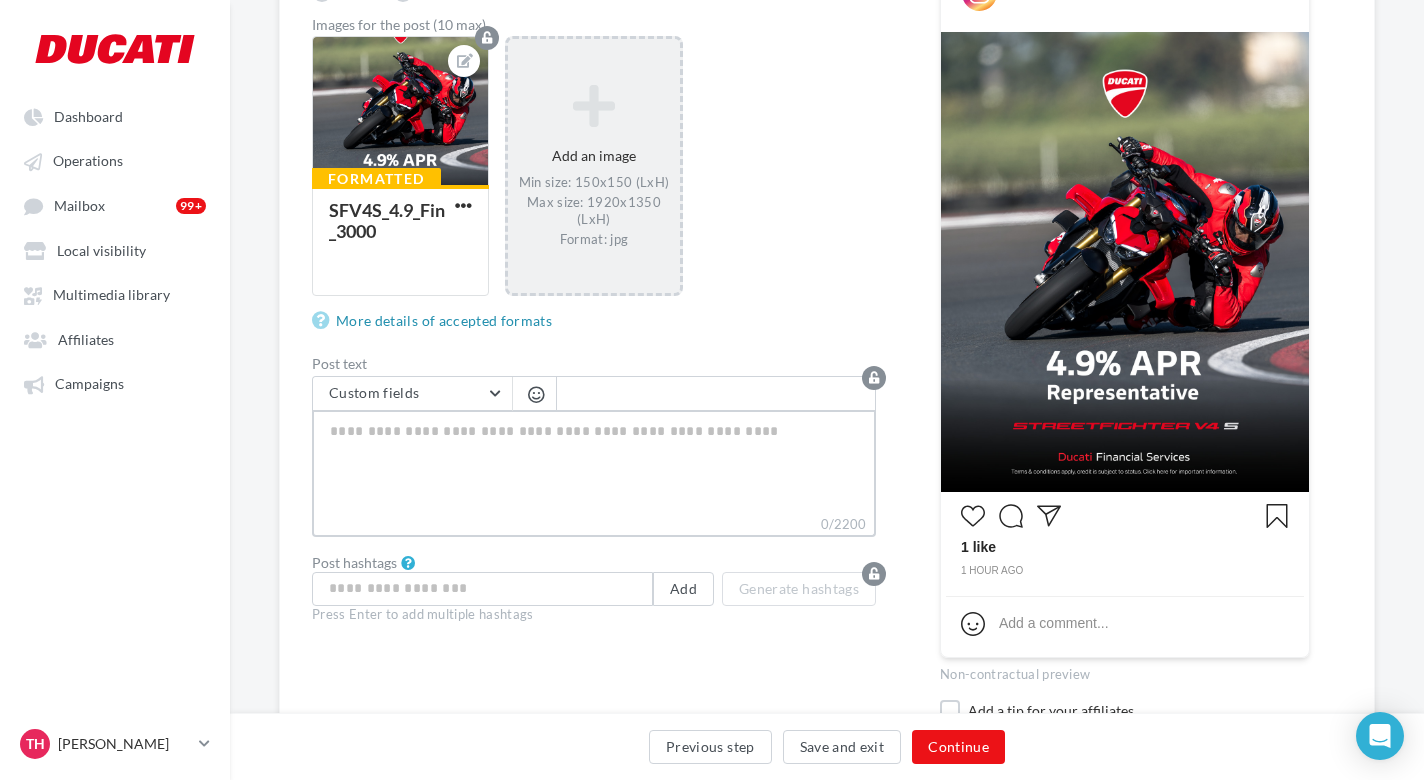 click on "0/2200" at bounding box center [594, 462] 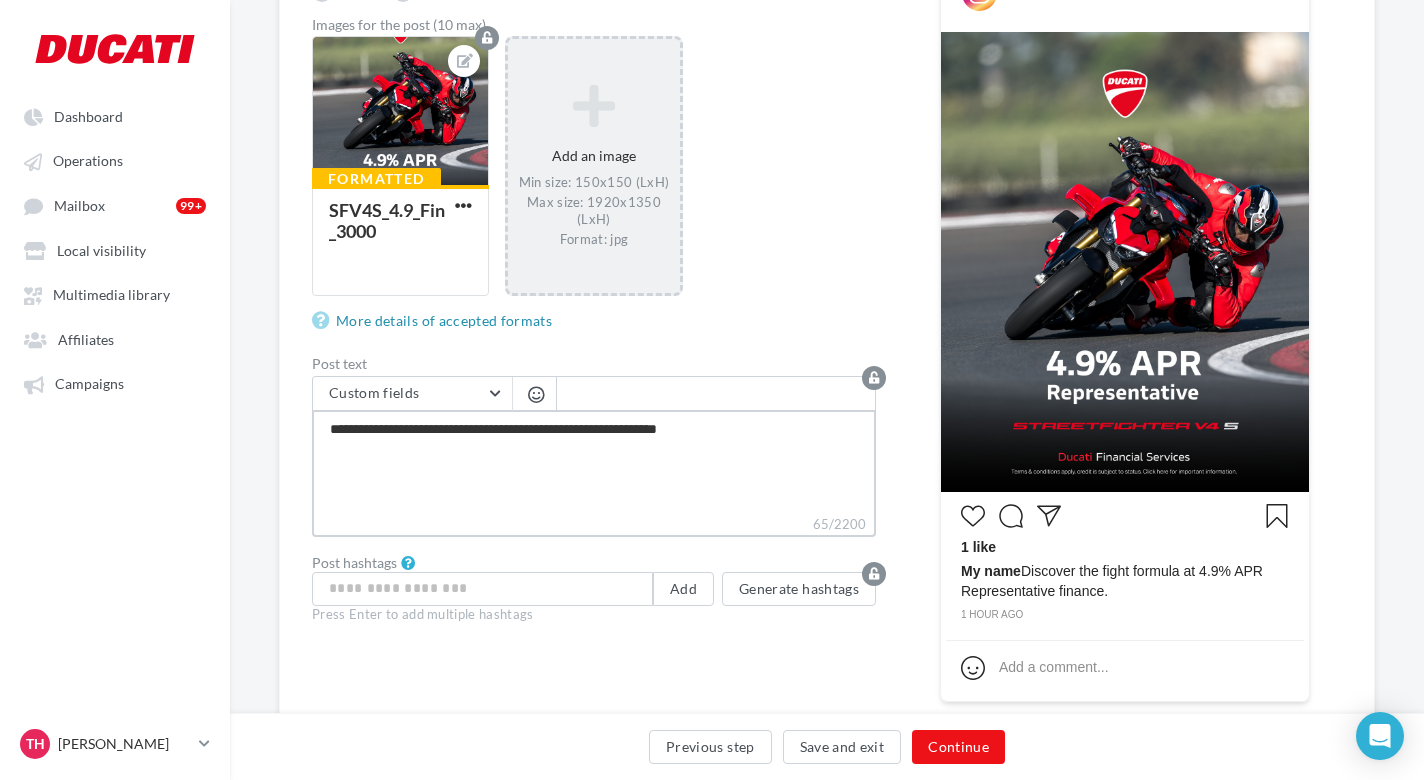 paste on "**********" 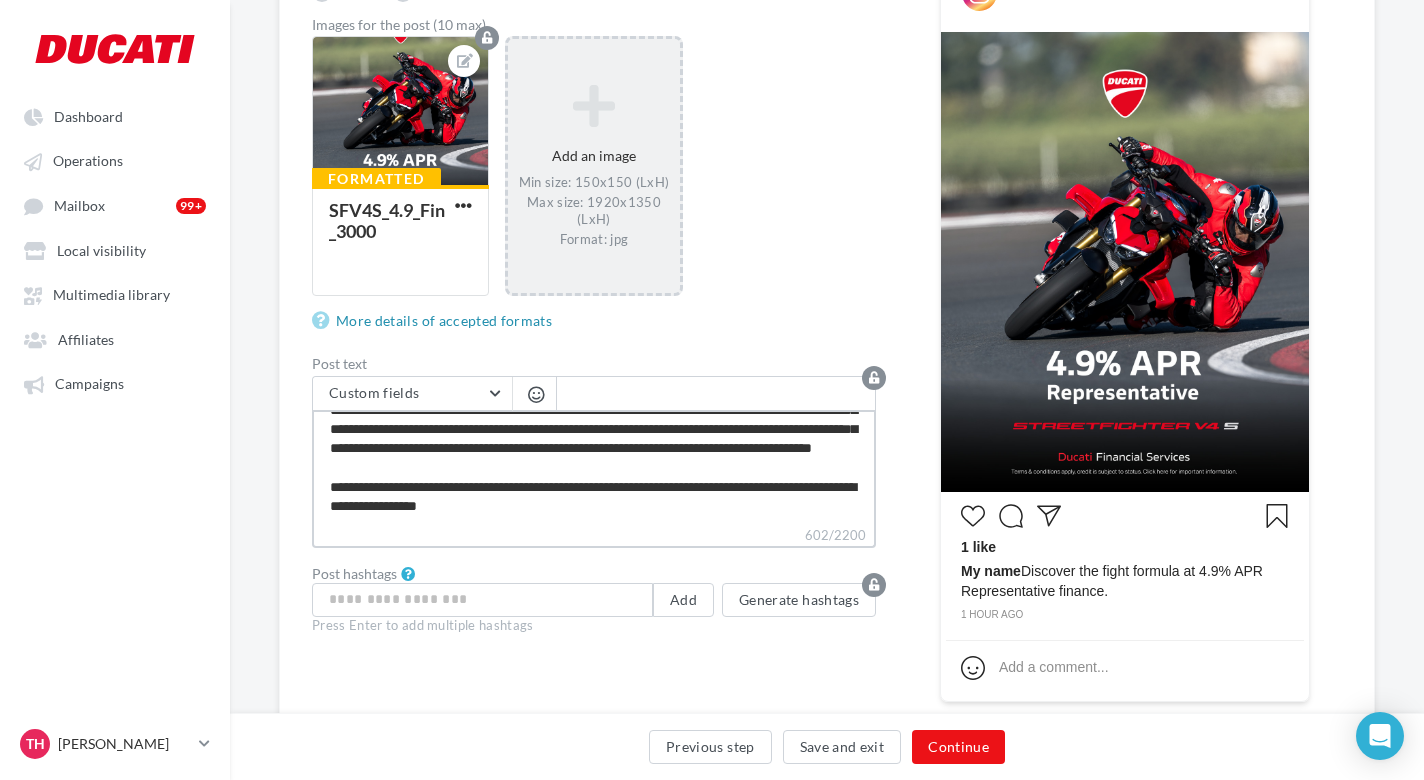 scroll, scrollTop: 134, scrollLeft: 0, axis: vertical 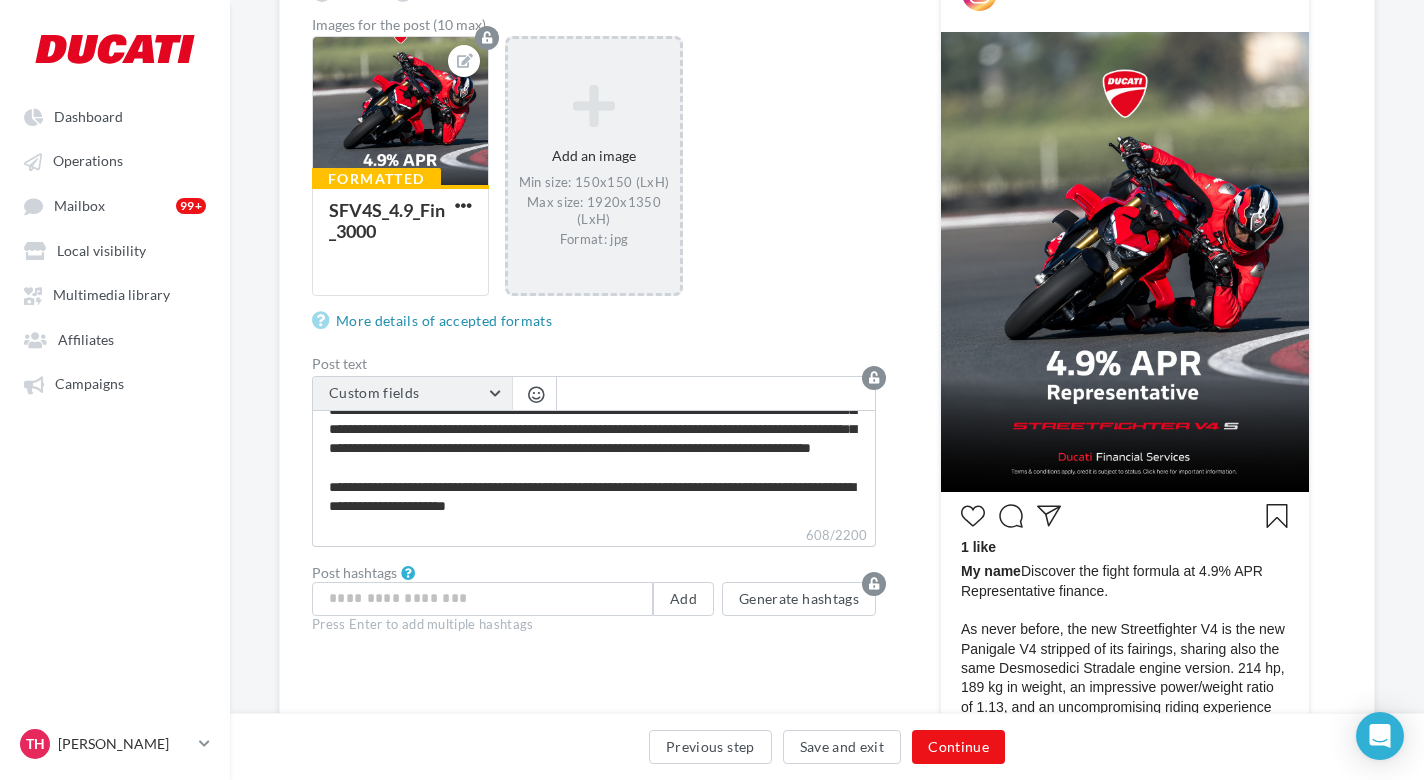 click on "Custom fields" at bounding box center [412, 394] 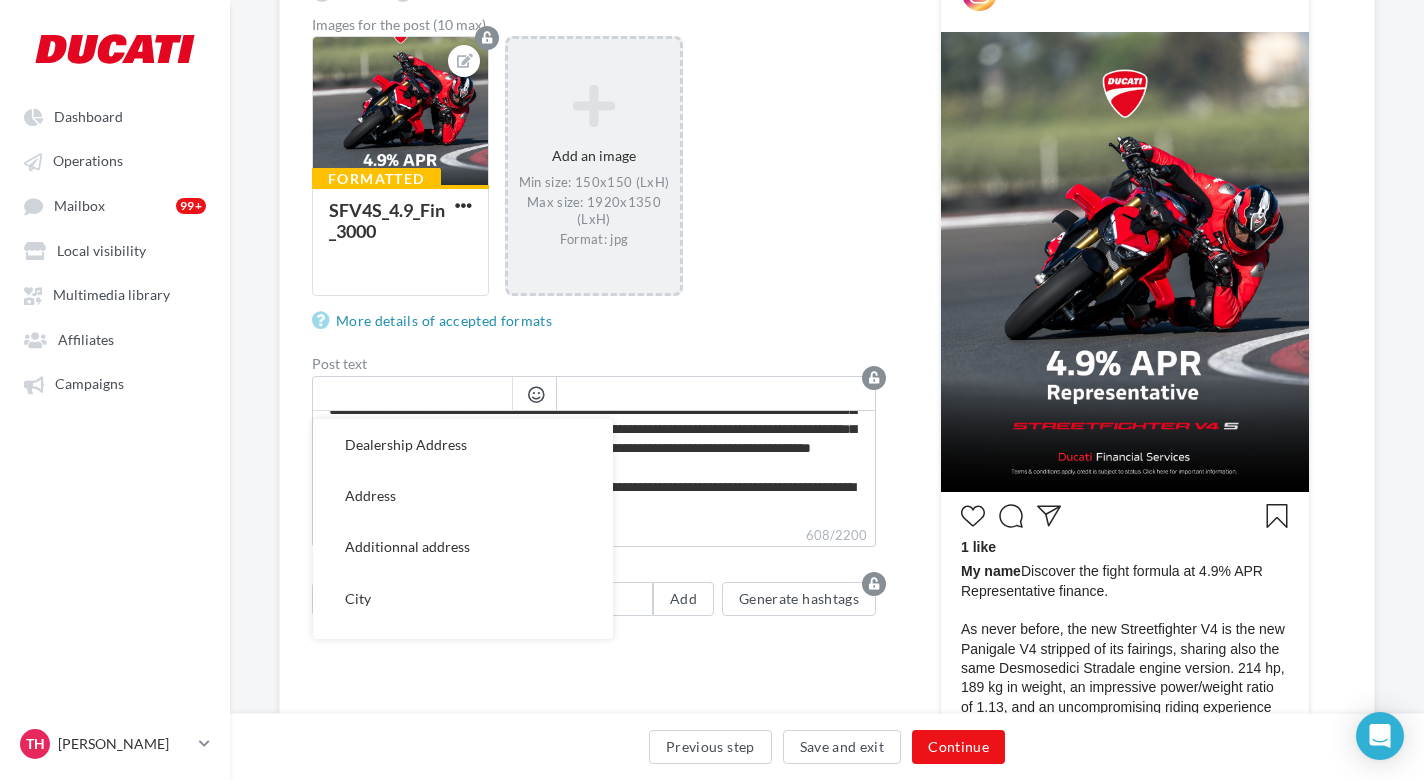 scroll, scrollTop: 357, scrollLeft: 0, axis: vertical 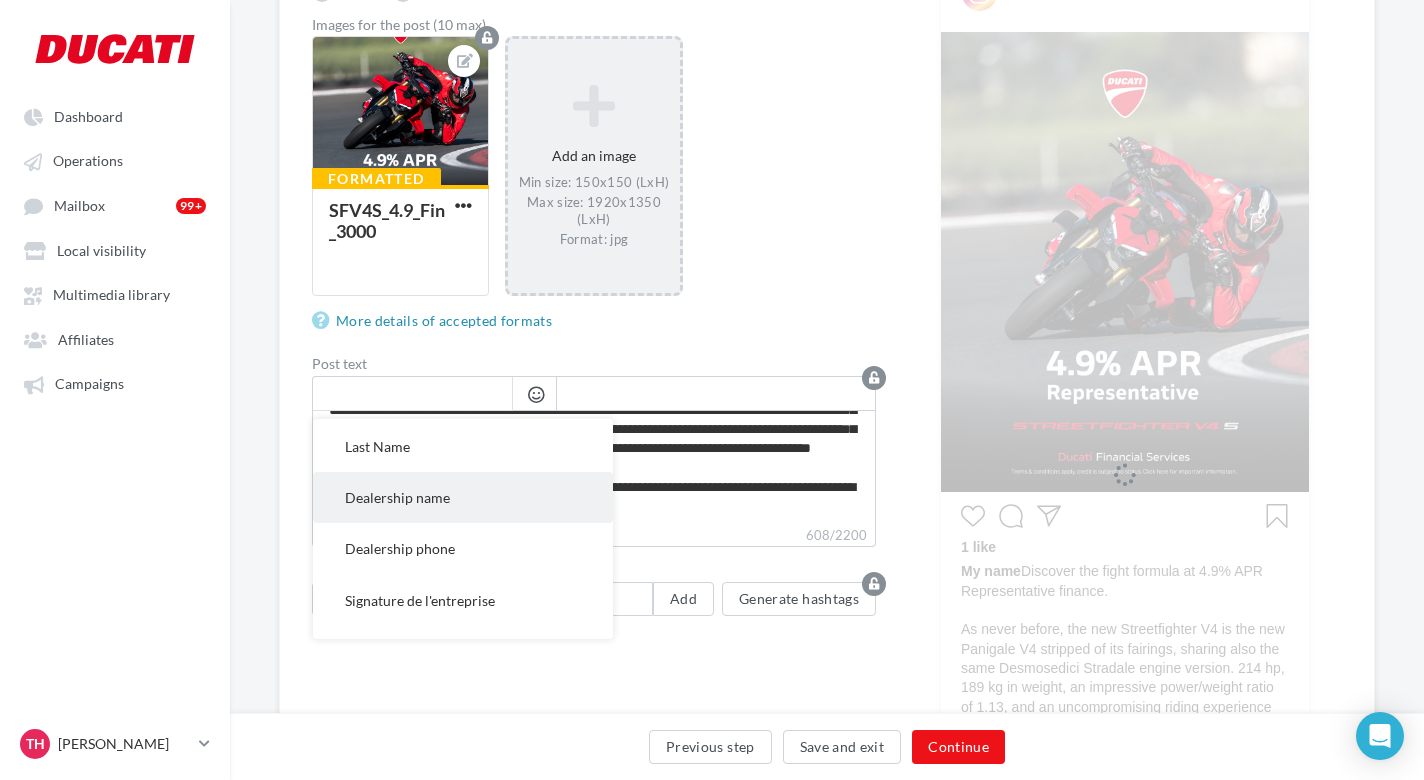 click on "Dealership name" at bounding box center [463, 497] 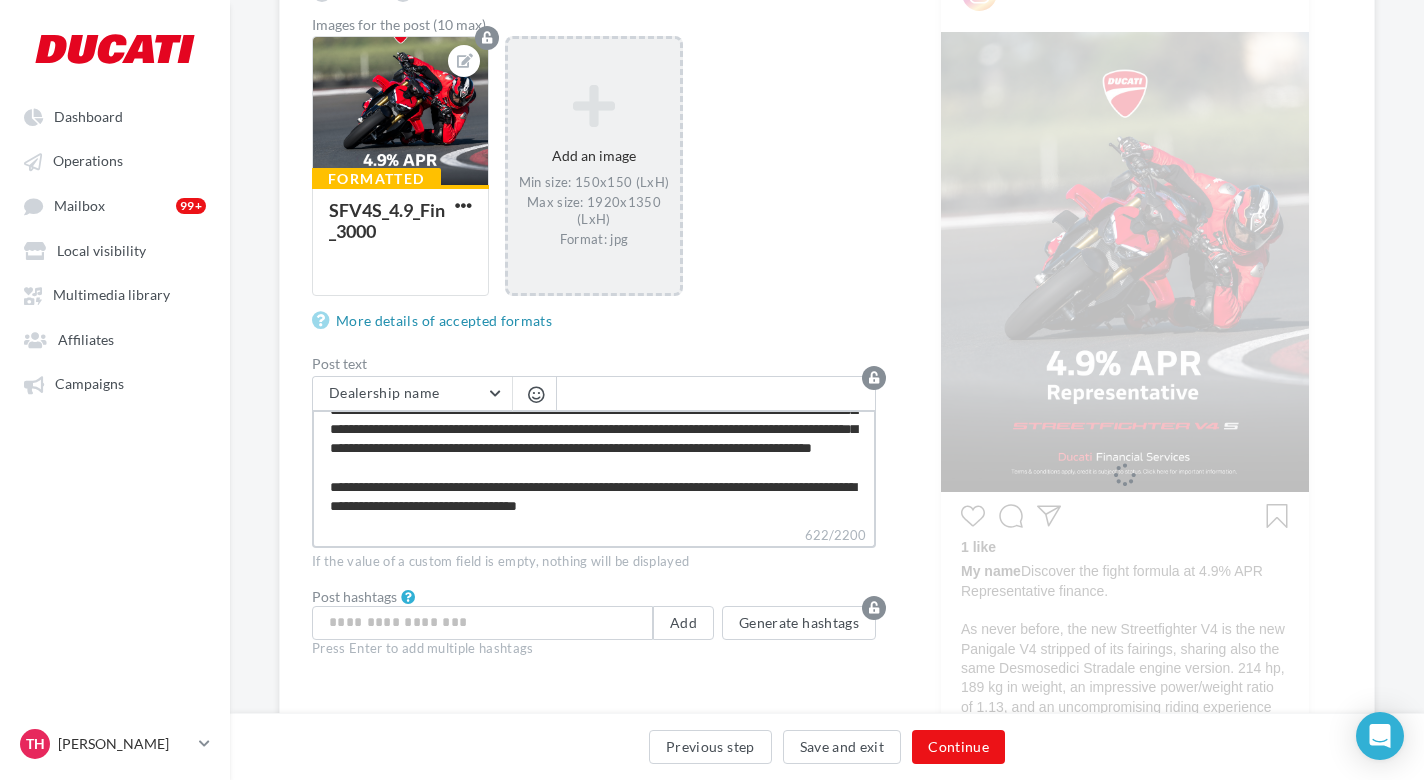 click on "**********" at bounding box center (594, 467) 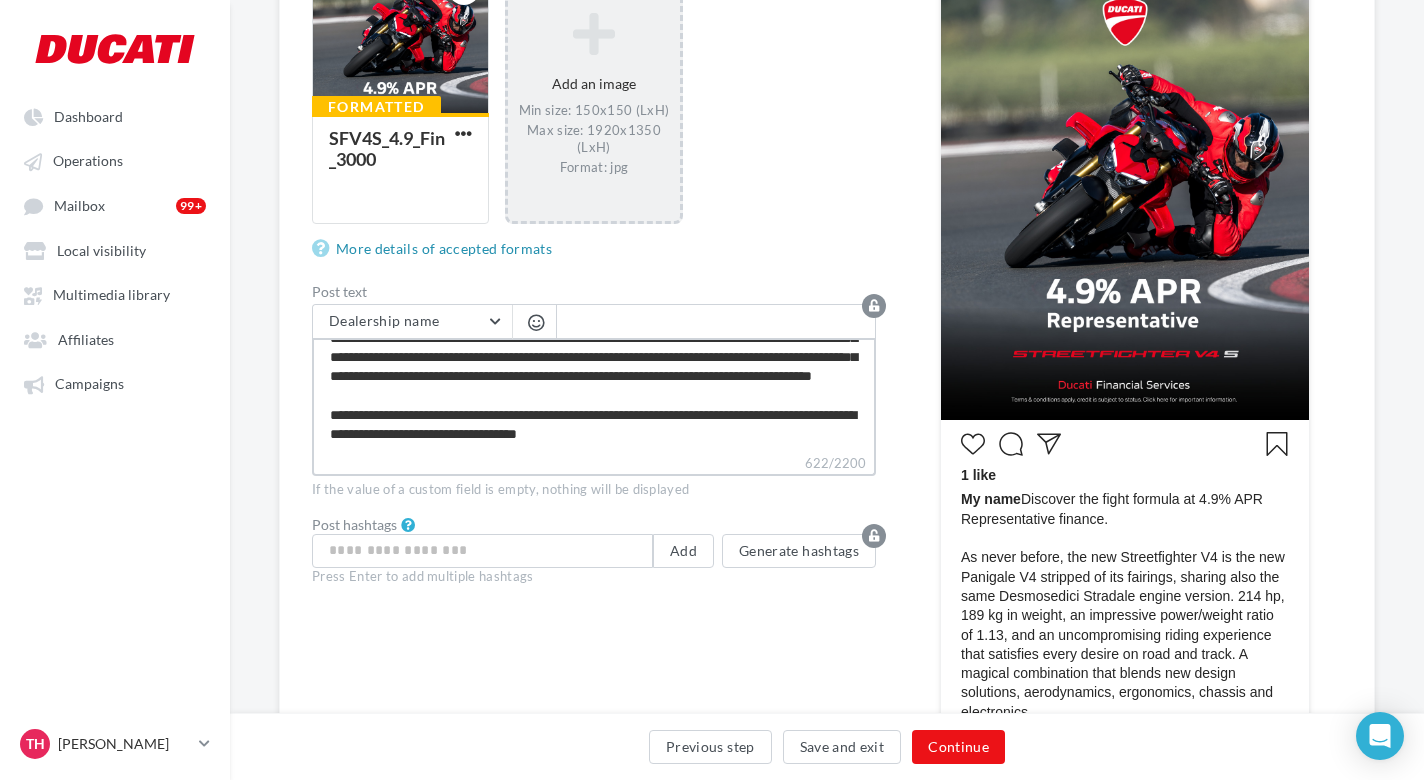scroll, scrollTop: 435, scrollLeft: 0, axis: vertical 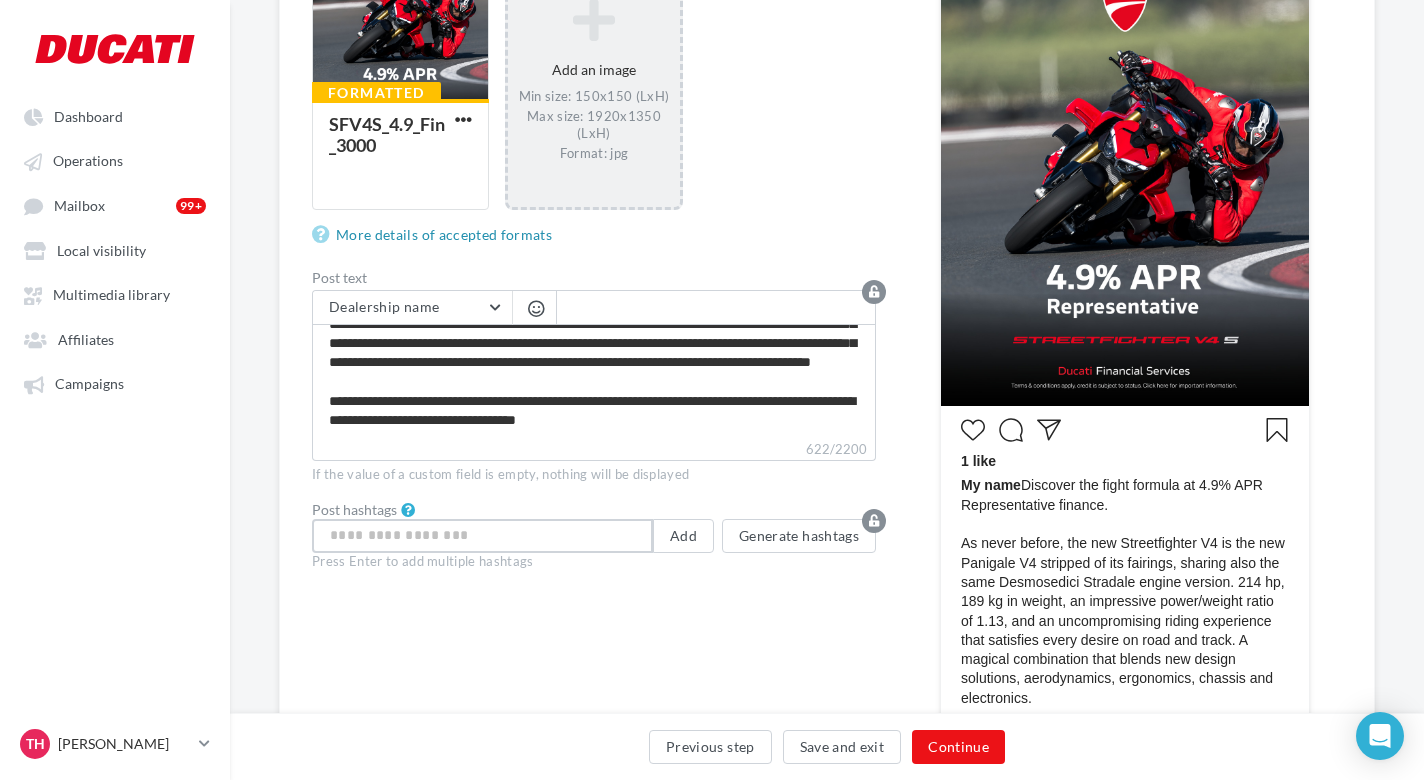 click at bounding box center [482, 536] 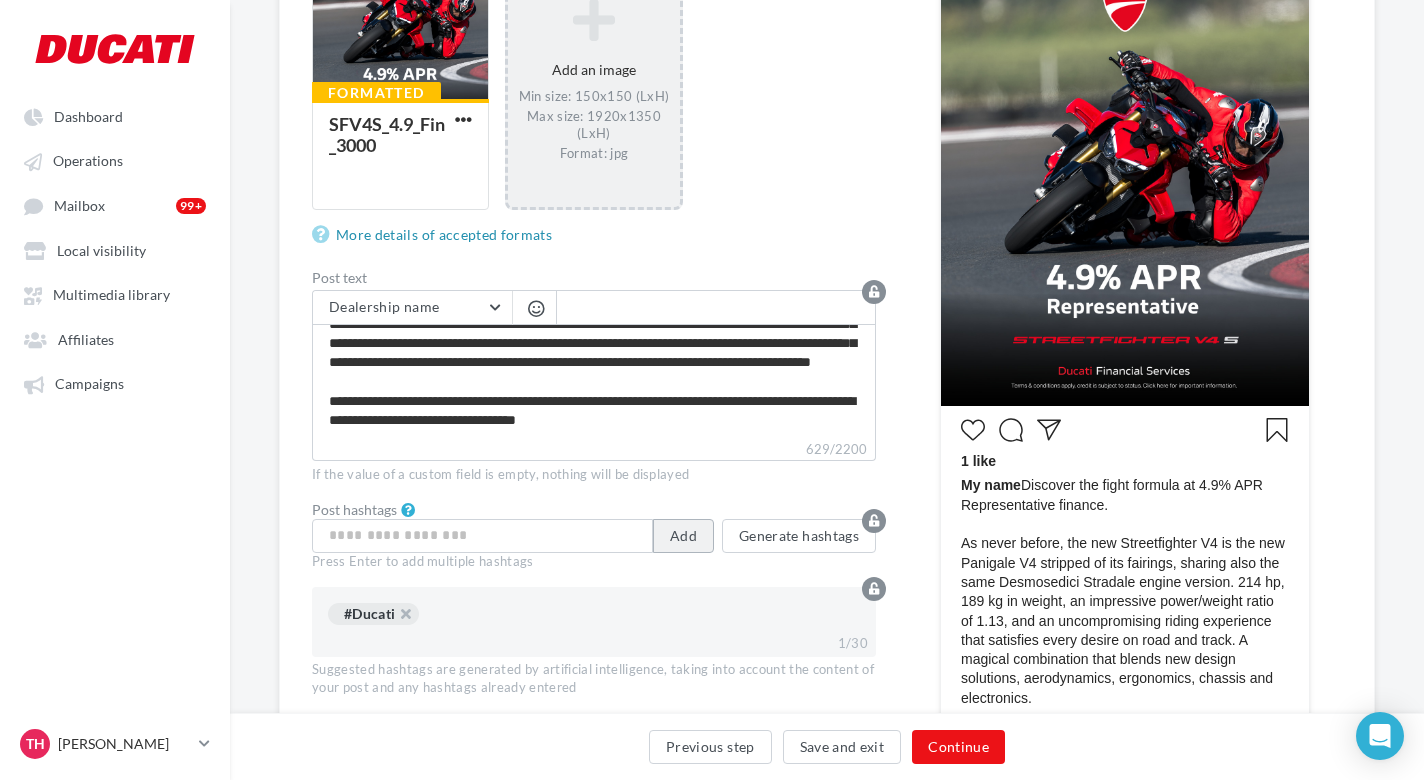 click on "Add" at bounding box center (683, 536) 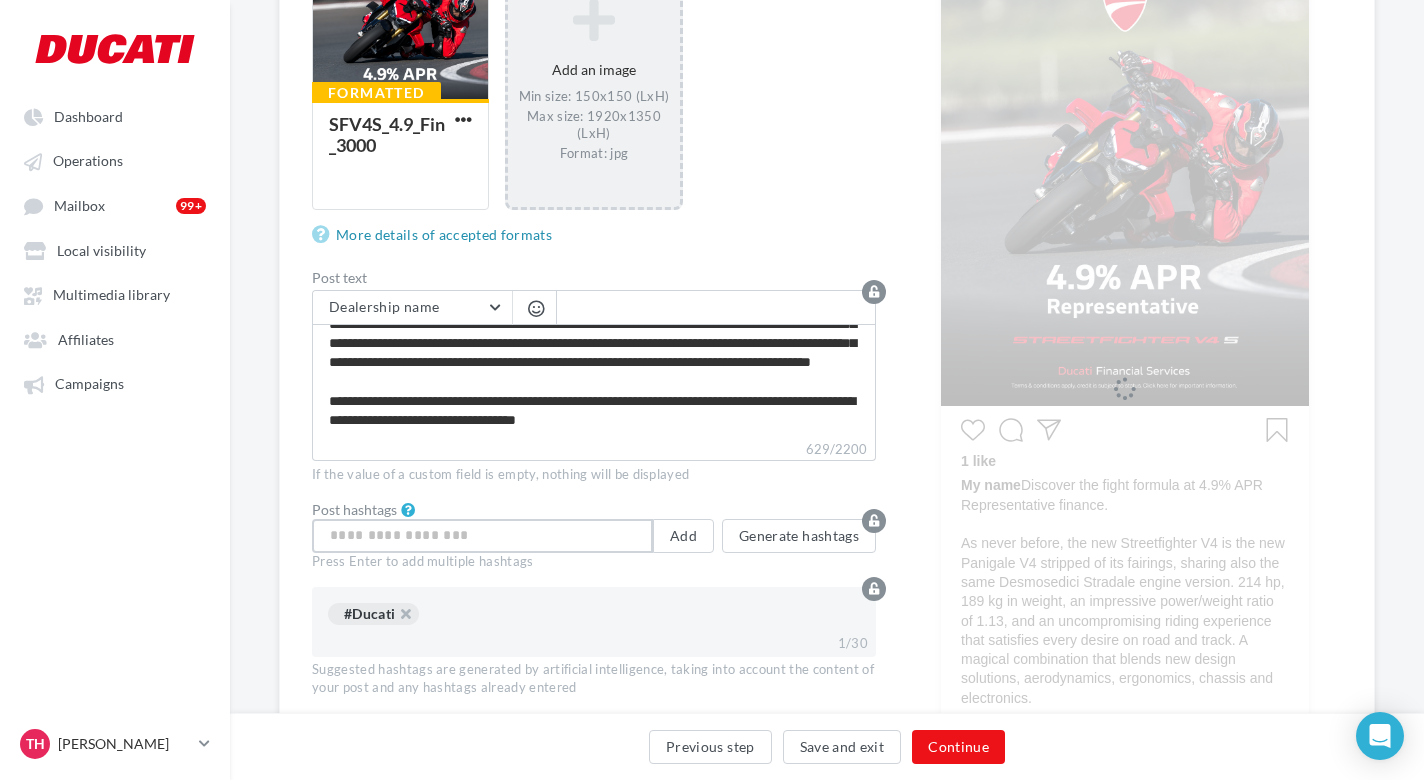 click at bounding box center [482, 536] 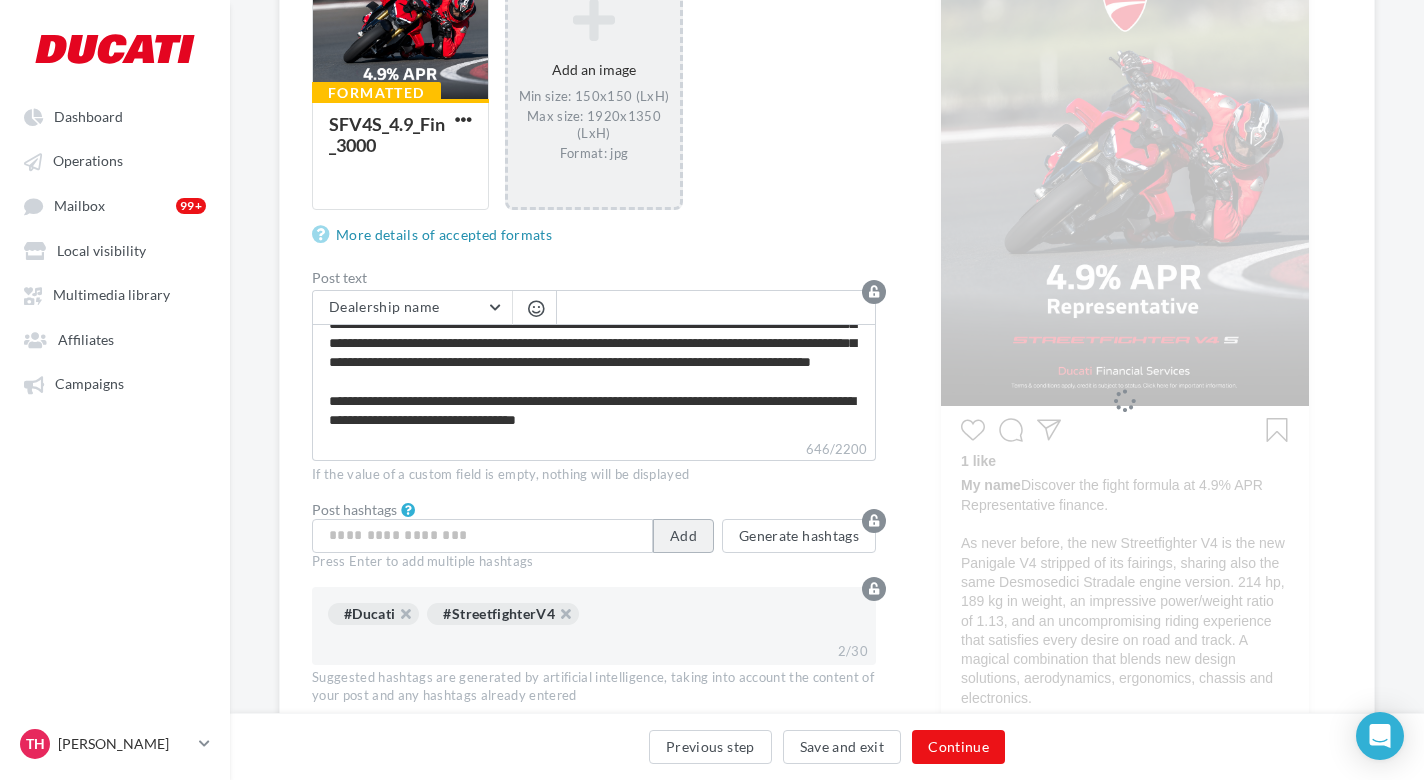 click on "Add" at bounding box center [683, 536] 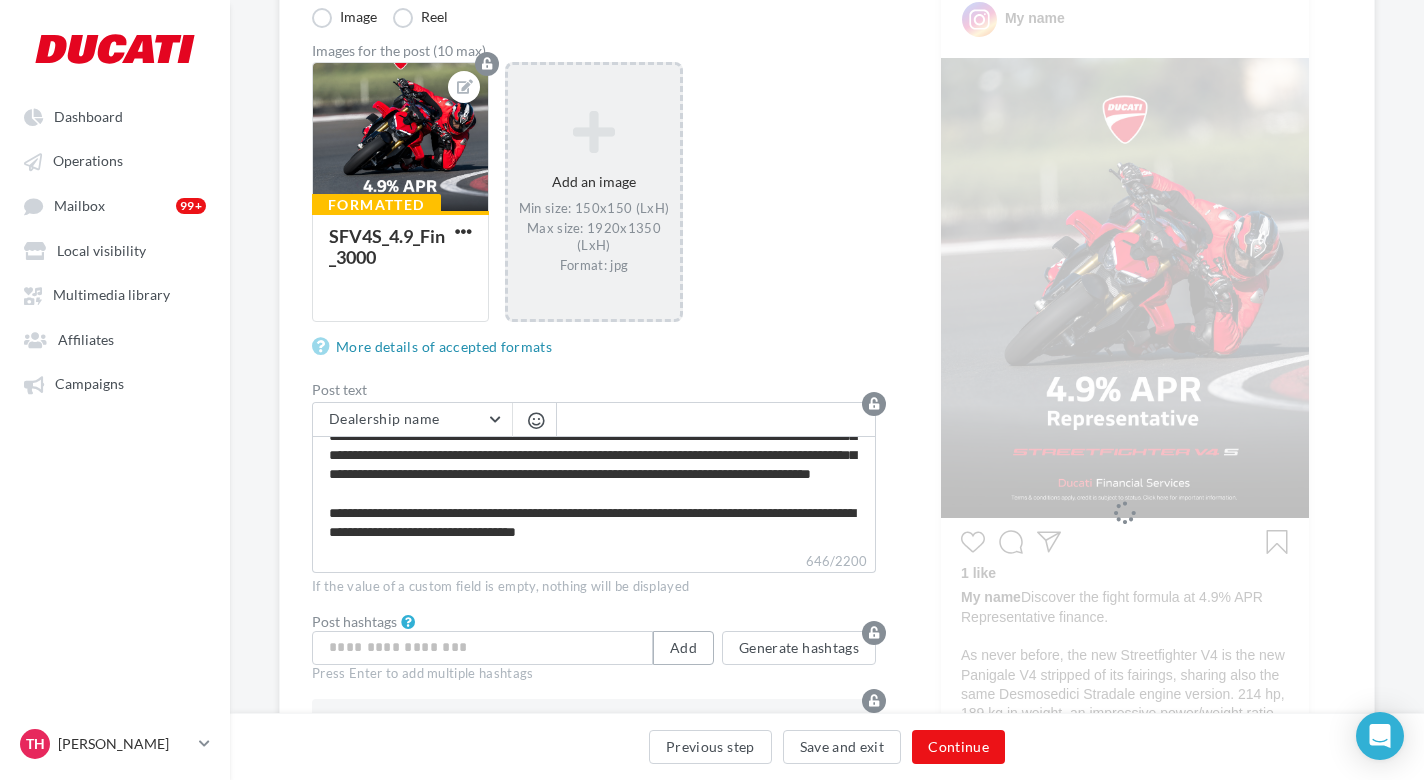 scroll, scrollTop: 491, scrollLeft: 0, axis: vertical 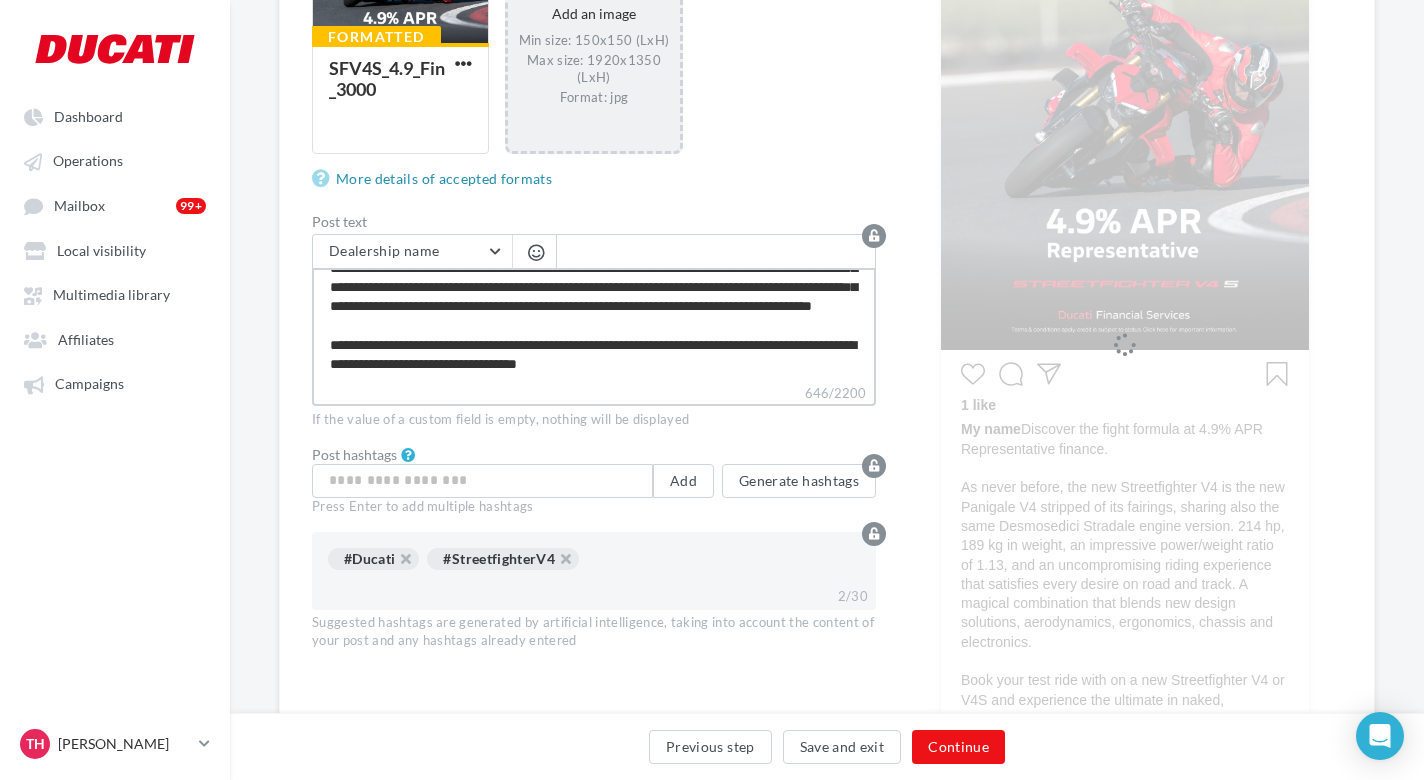 click on "**********" at bounding box center [594, 325] 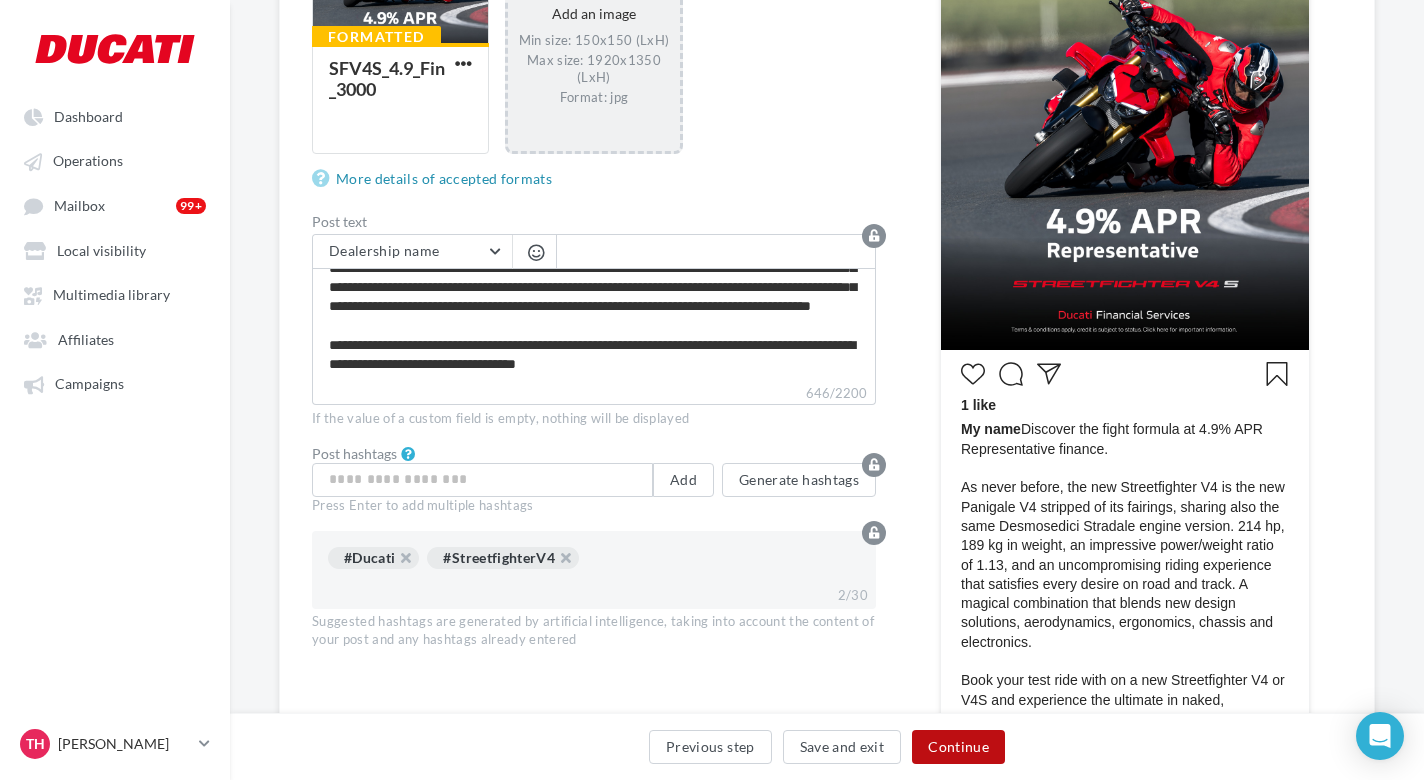 click on "Continue" at bounding box center (958, 747) 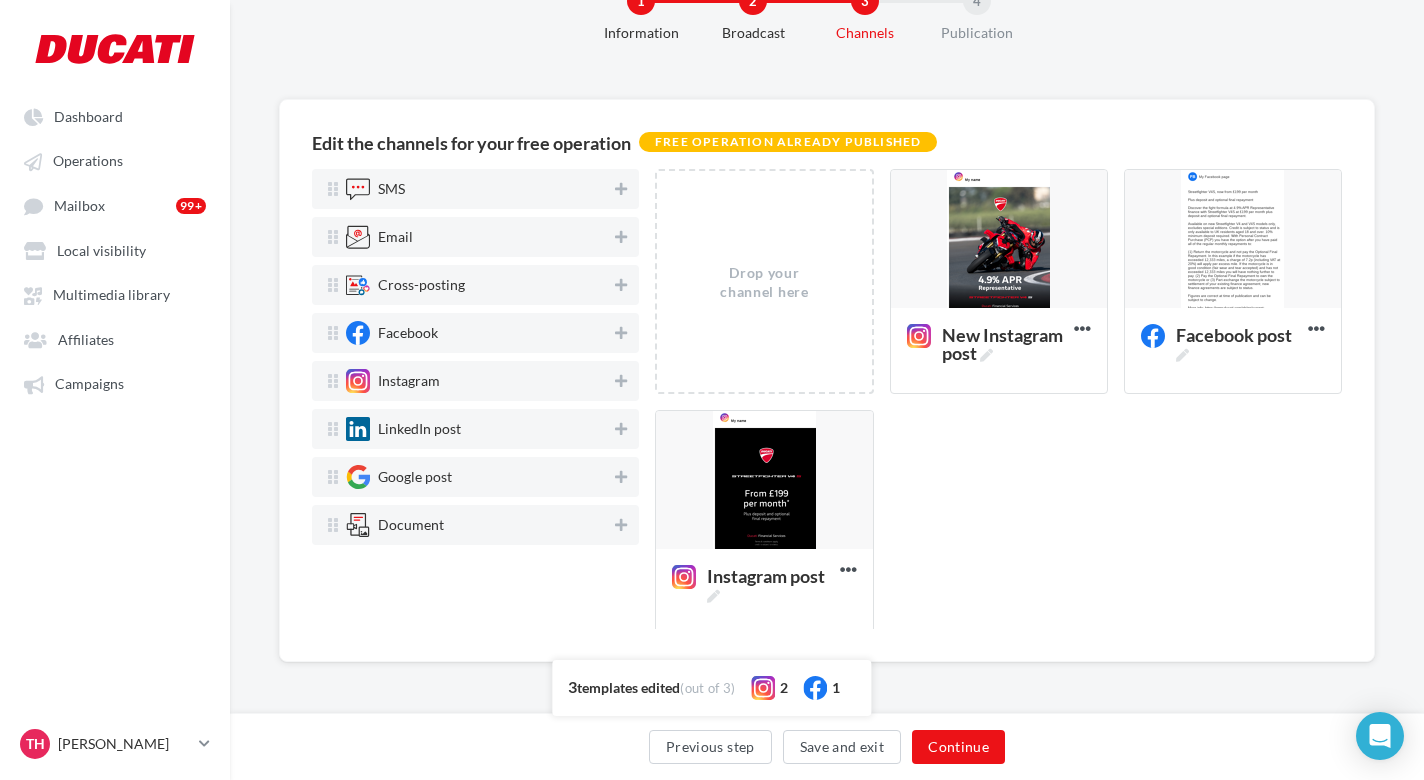 scroll, scrollTop: 69, scrollLeft: 0, axis: vertical 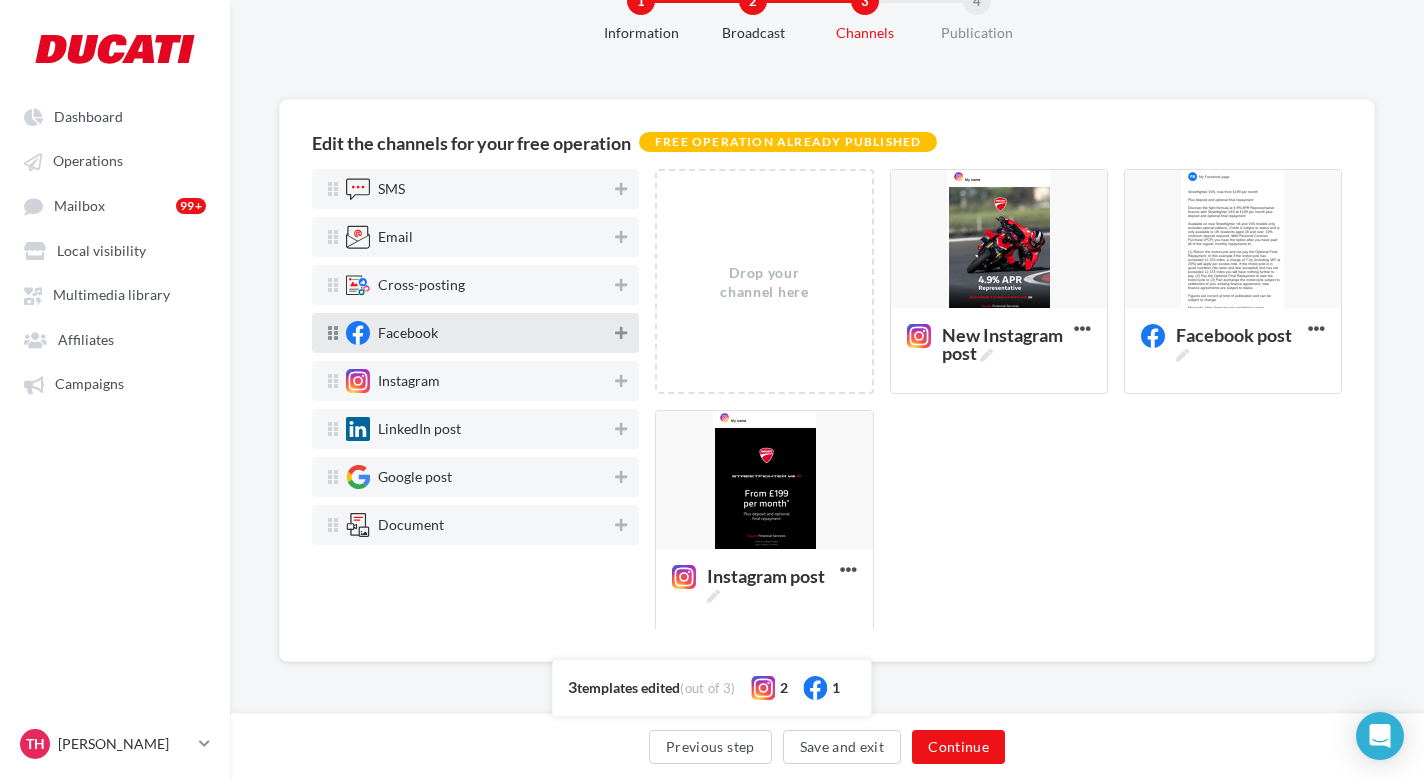 click at bounding box center [621, 333] 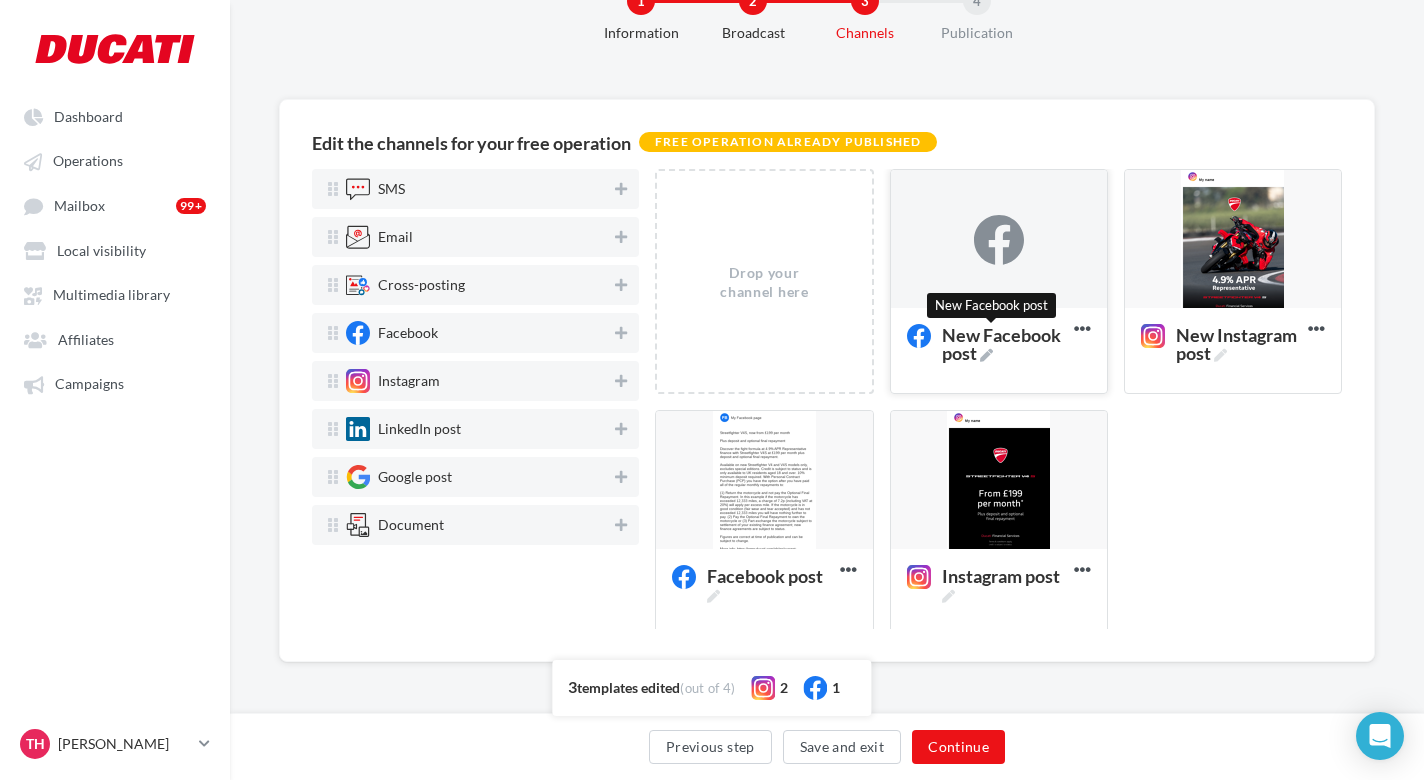 click at bounding box center (986, 355) 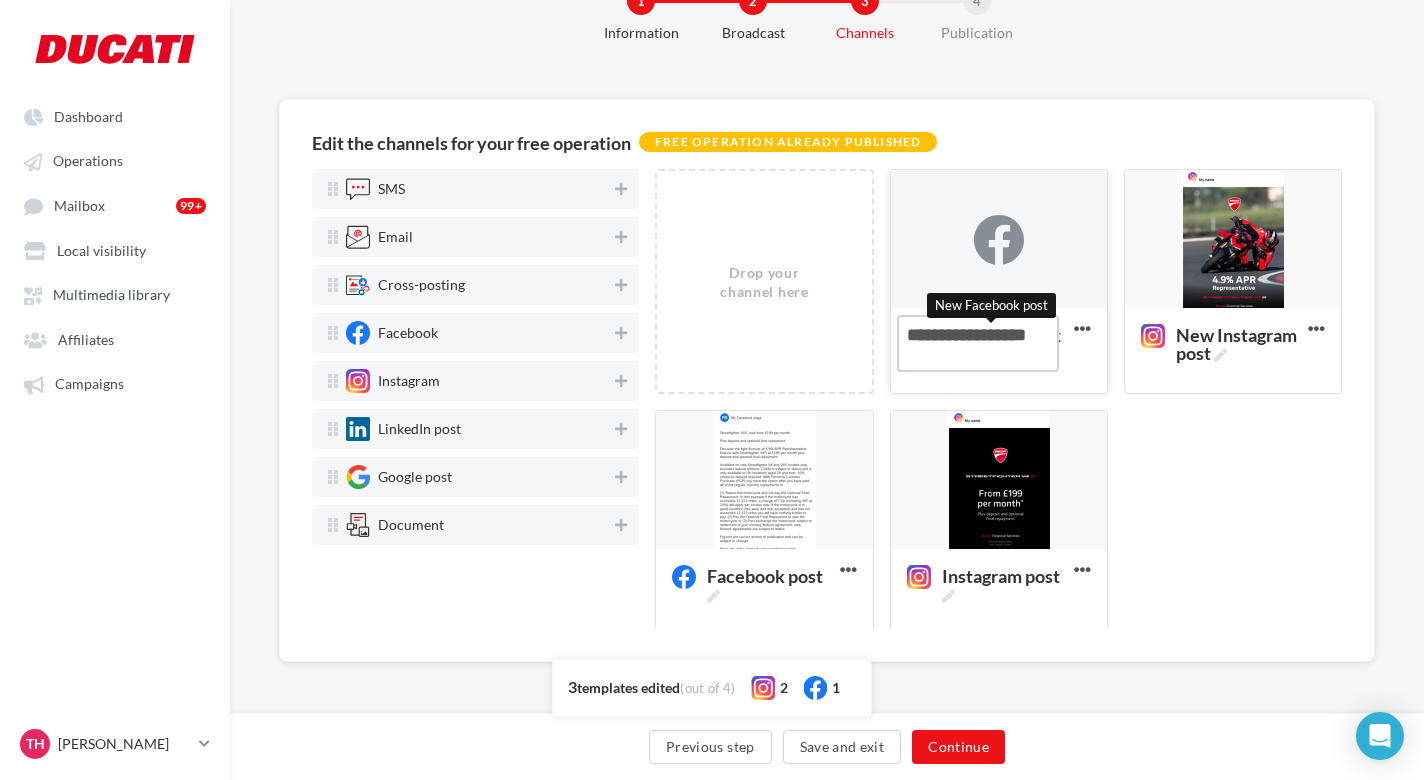 click on "New Facebook post
New Facebook post" at bounding box center [978, 343] 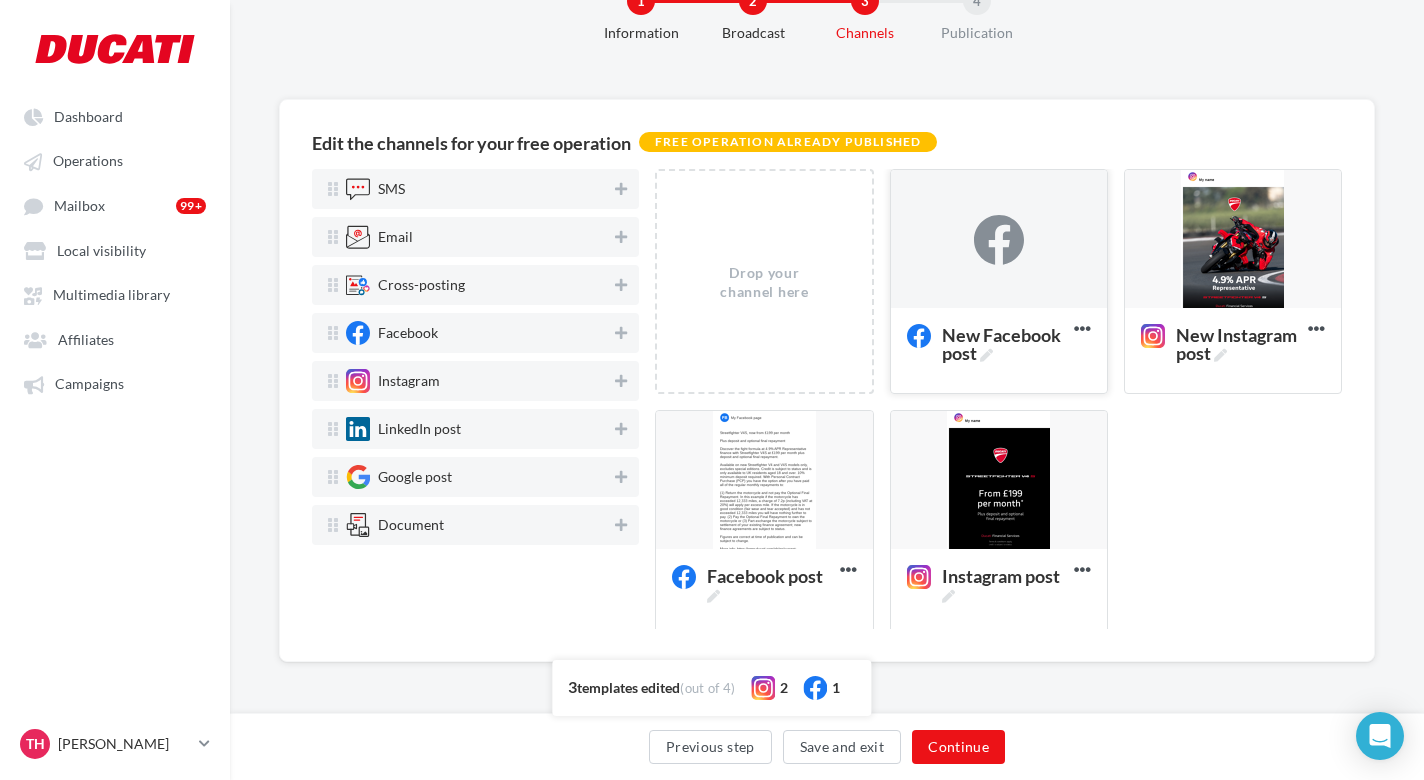 click at bounding box center [999, 240] 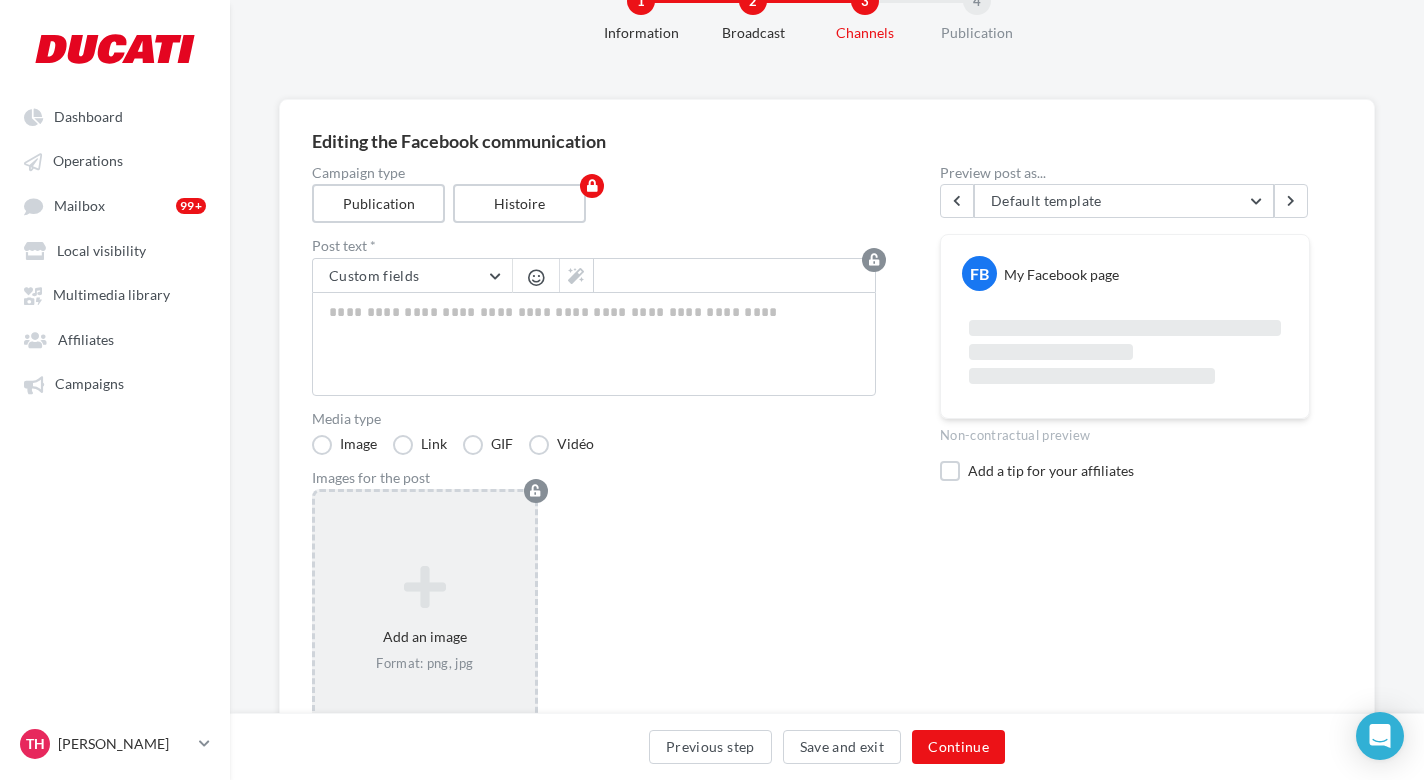 click on "Add an image     Format: png, jpg" at bounding box center (425, 619) 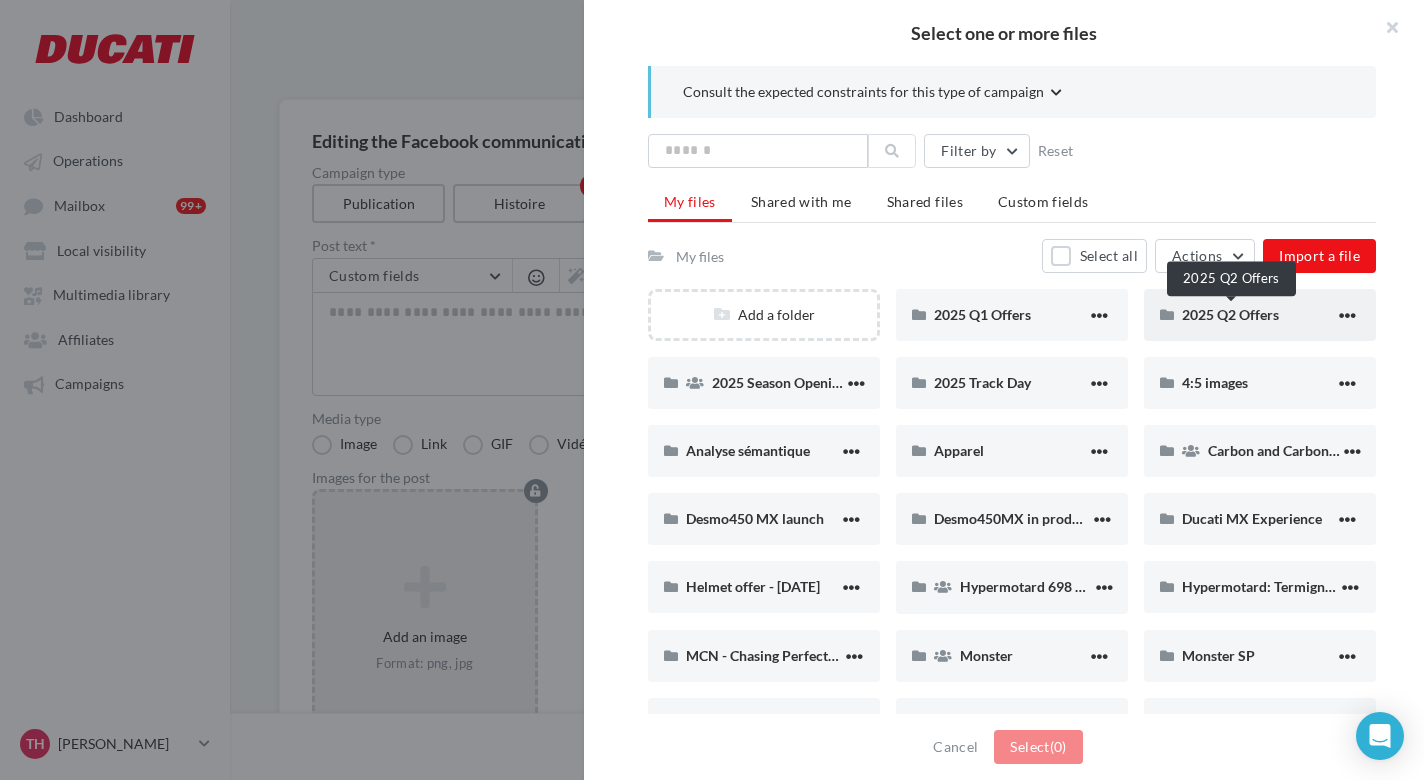 click on "2025 Q2 Offers" at bounding box center [1230, 314] 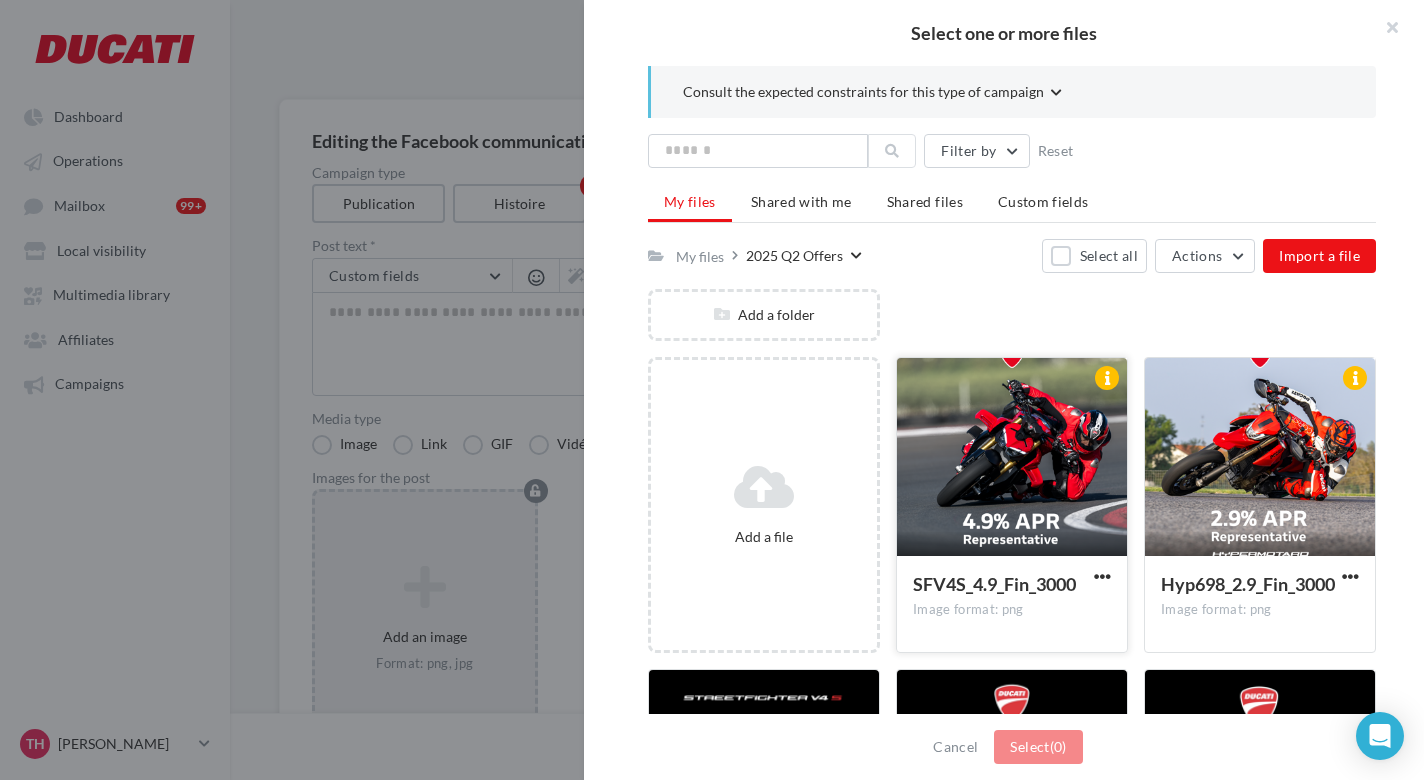 click at bounding box center [1012, 458] 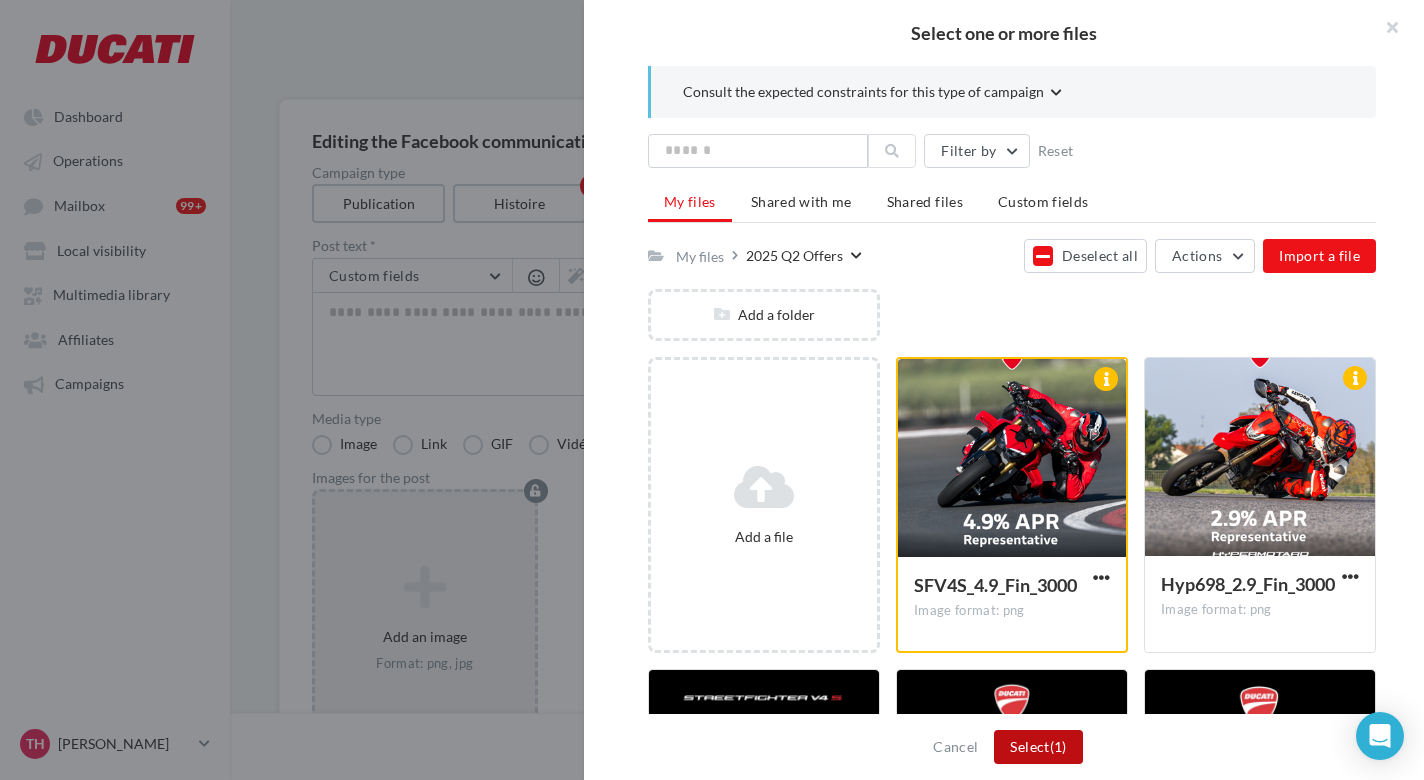 click on "(1)" at bounding box center (1058, 746) 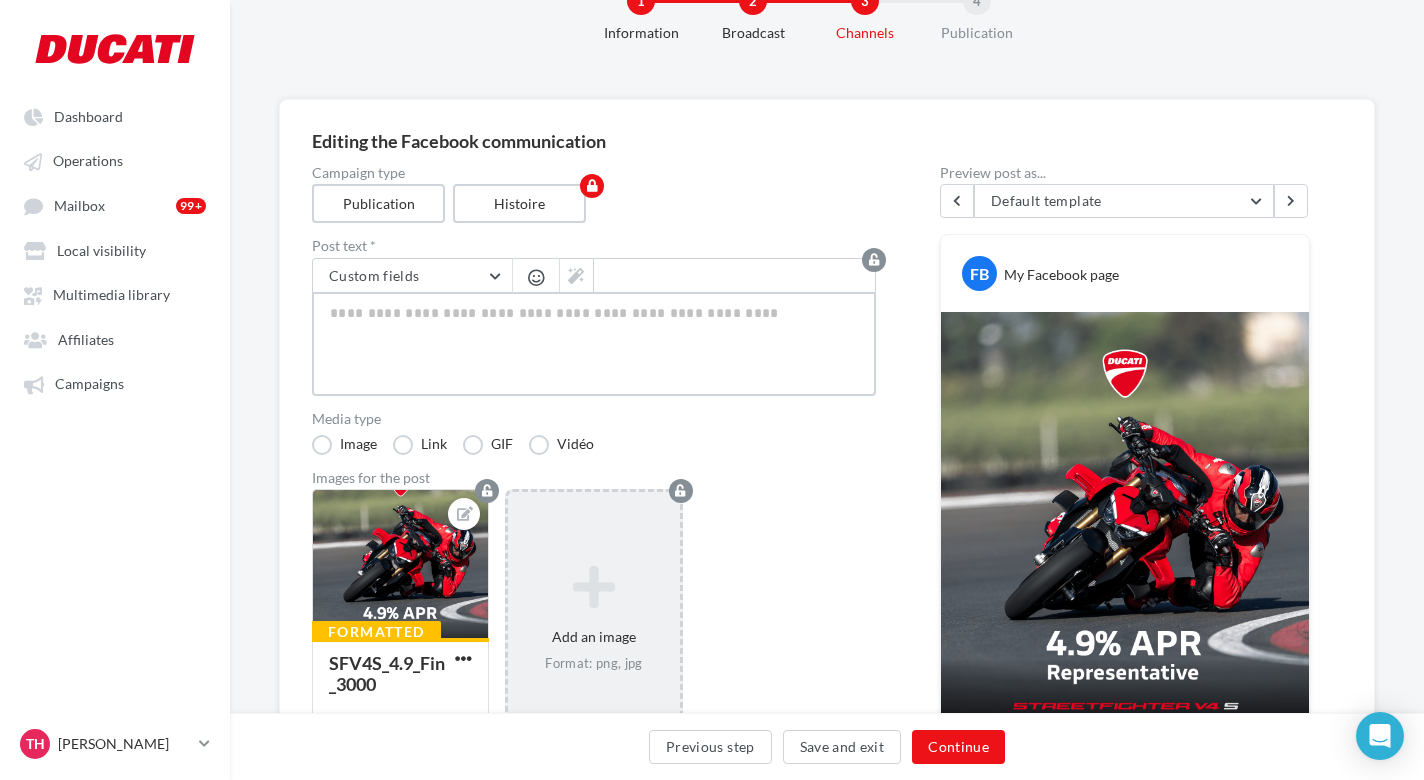 click at bounding box center (594, 344) 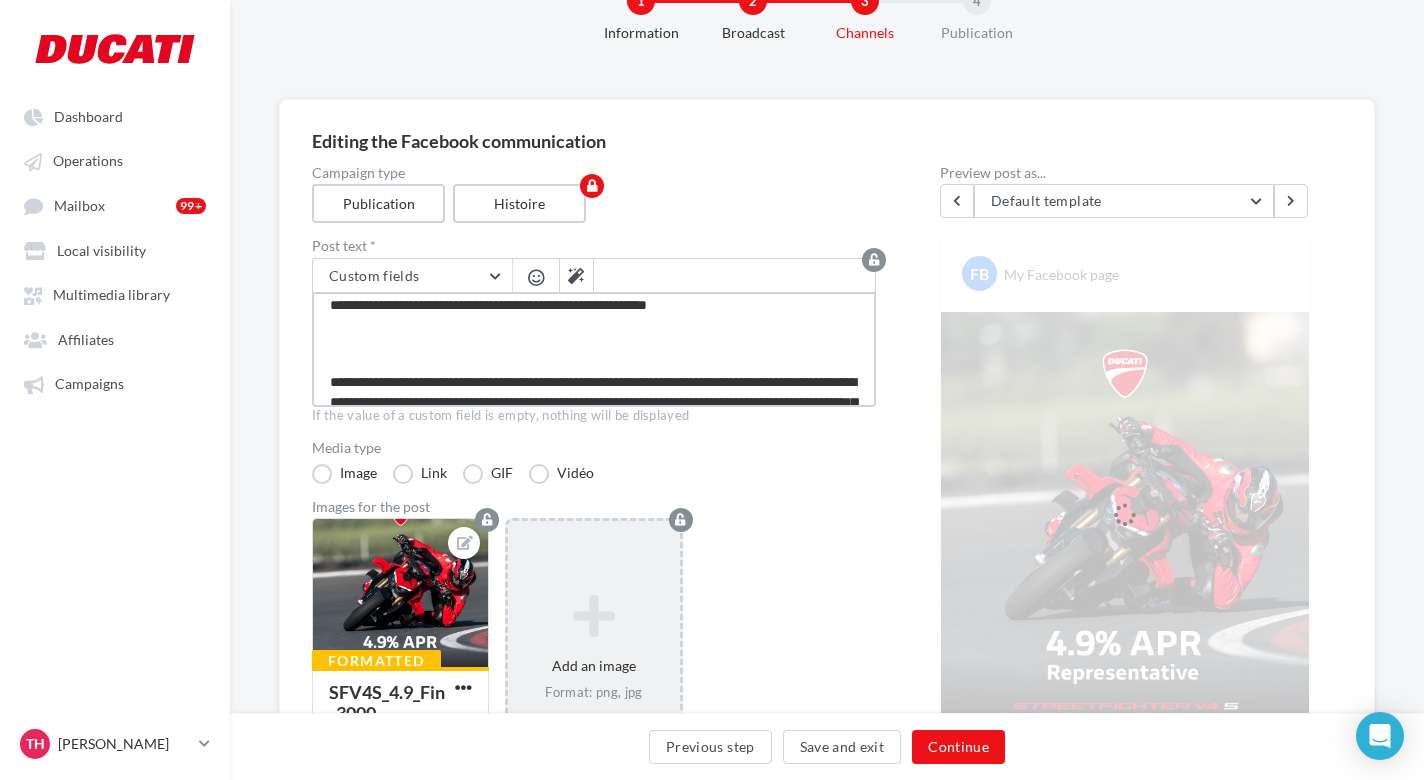 scroll, scrollTop: 0, scrollLeft: 0, axis: both 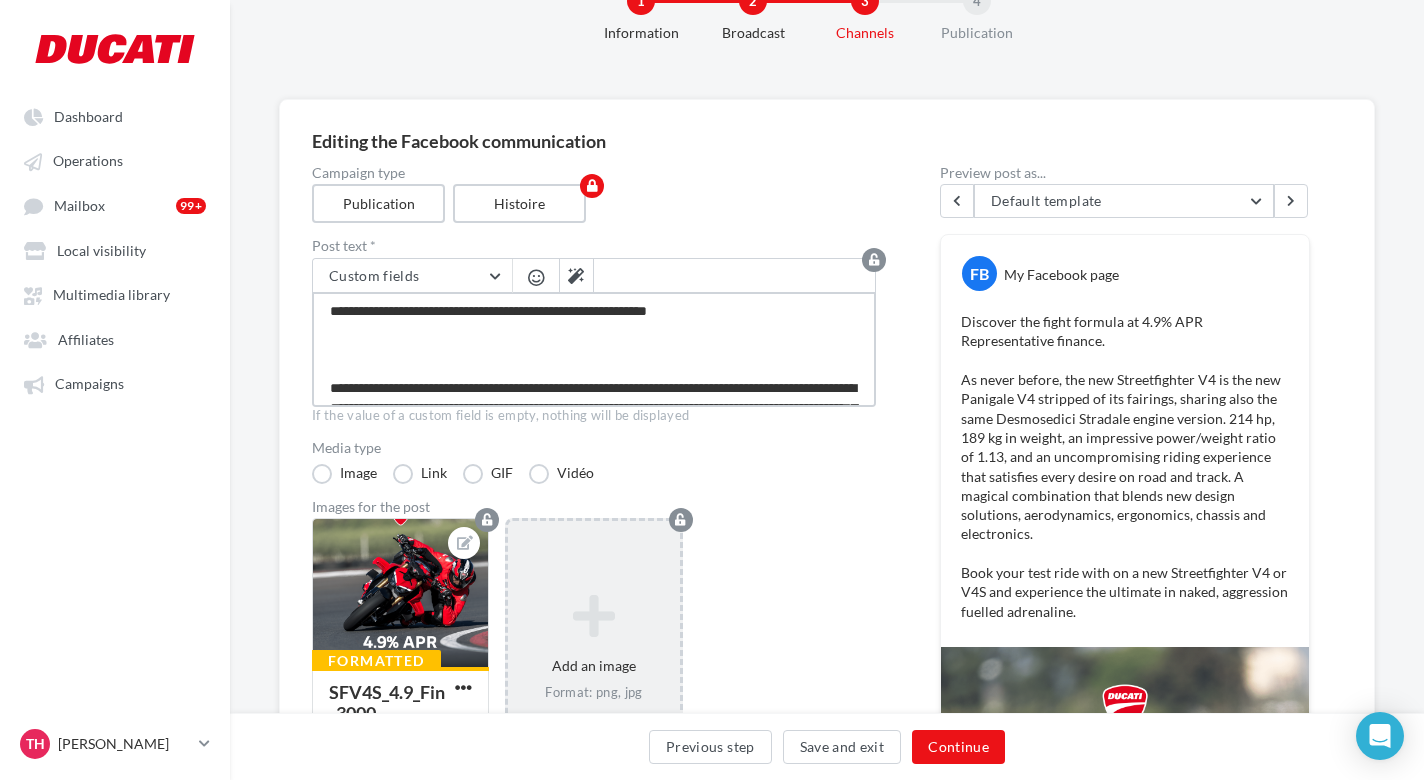 click on "**********" at bounding box center [594, 349] 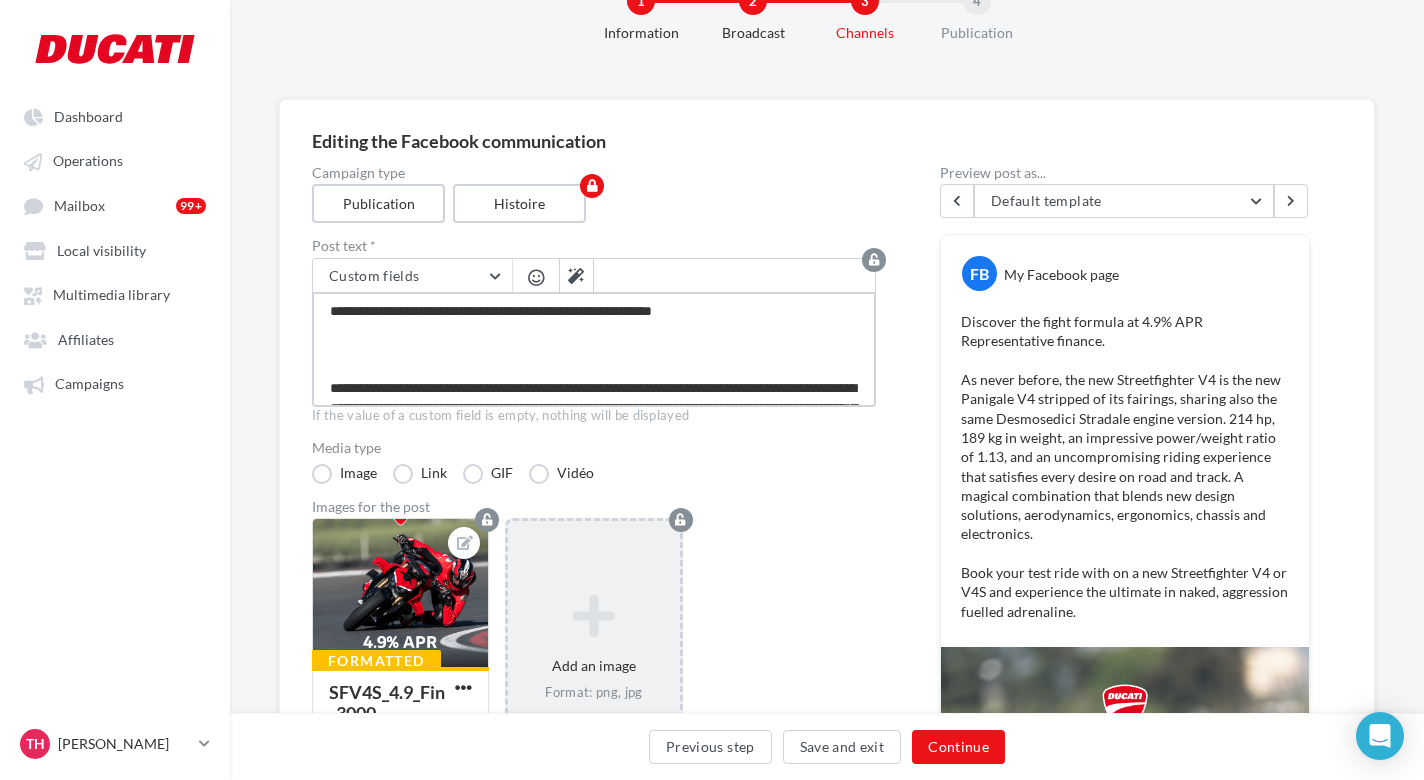 paste on "**********" 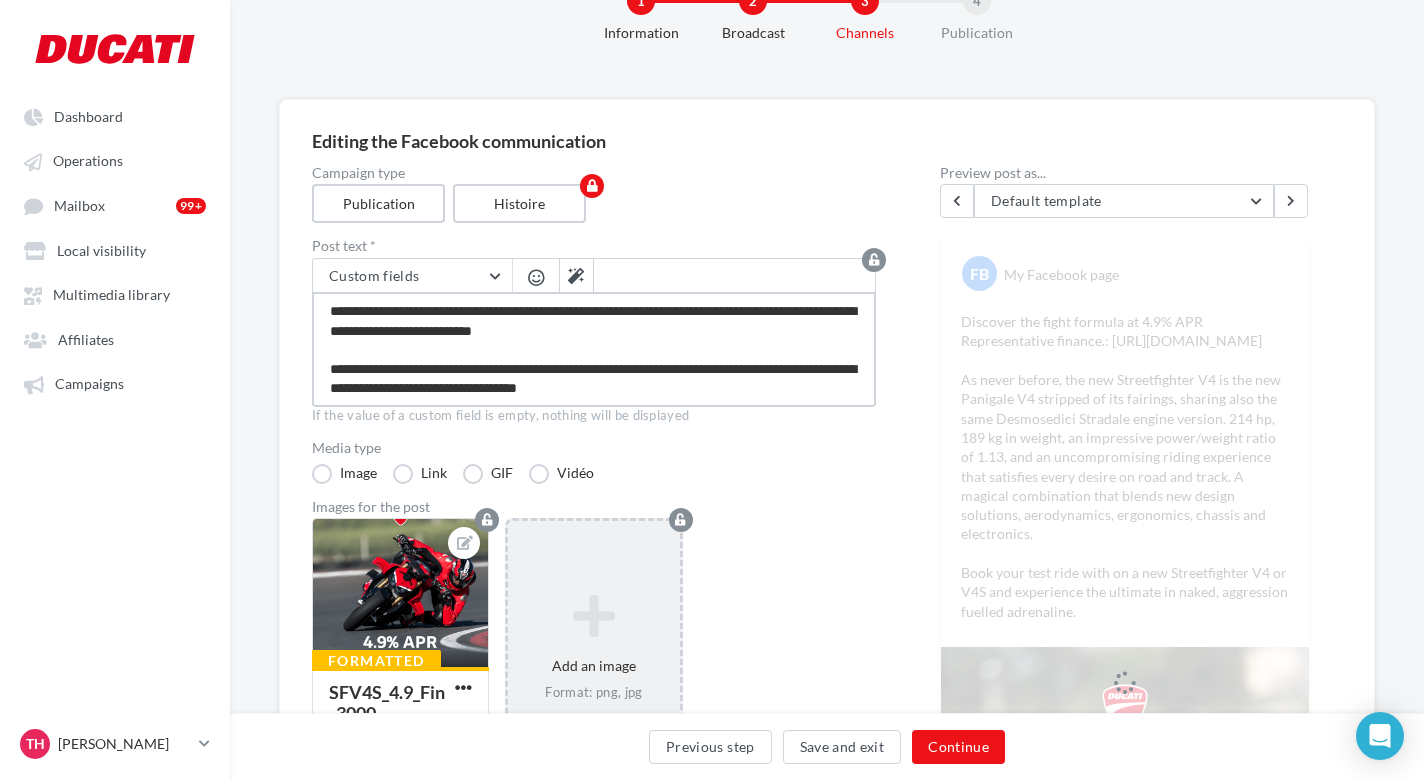 scroll, scrollTop: 1, scrollLeft: 0, axis: vertical 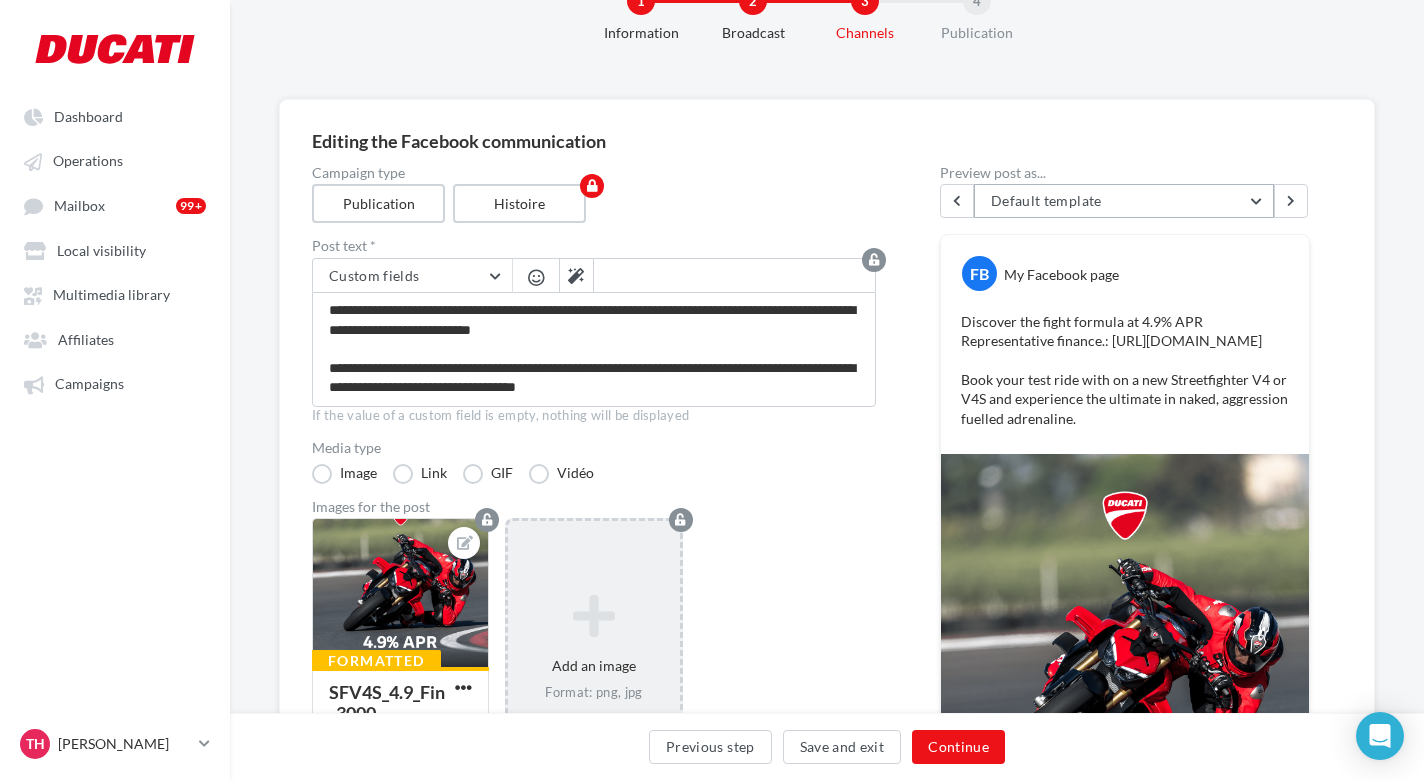 click on "Default template" at bounding box center (1124, 201) 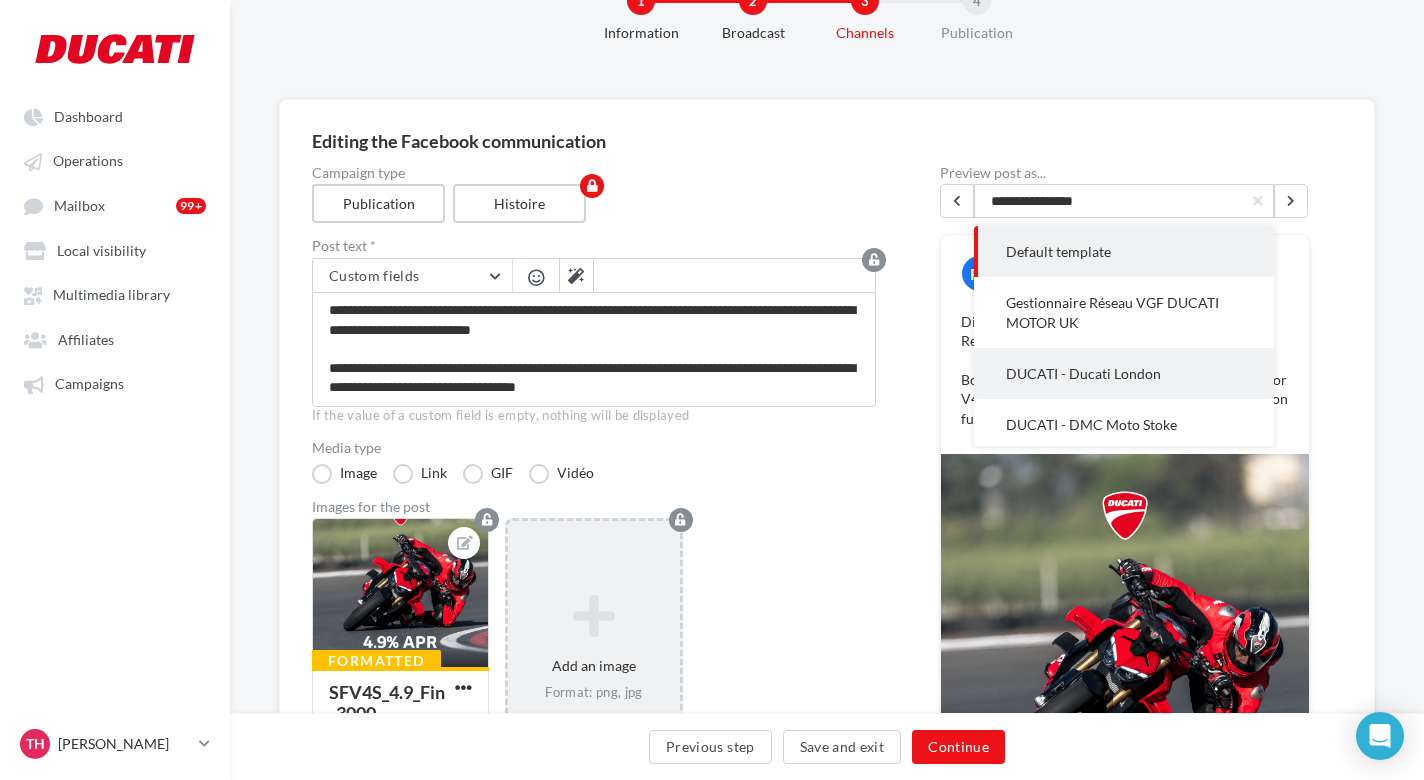 click on "DUCATI - Ducati London" at bounding box center (1124, 373) 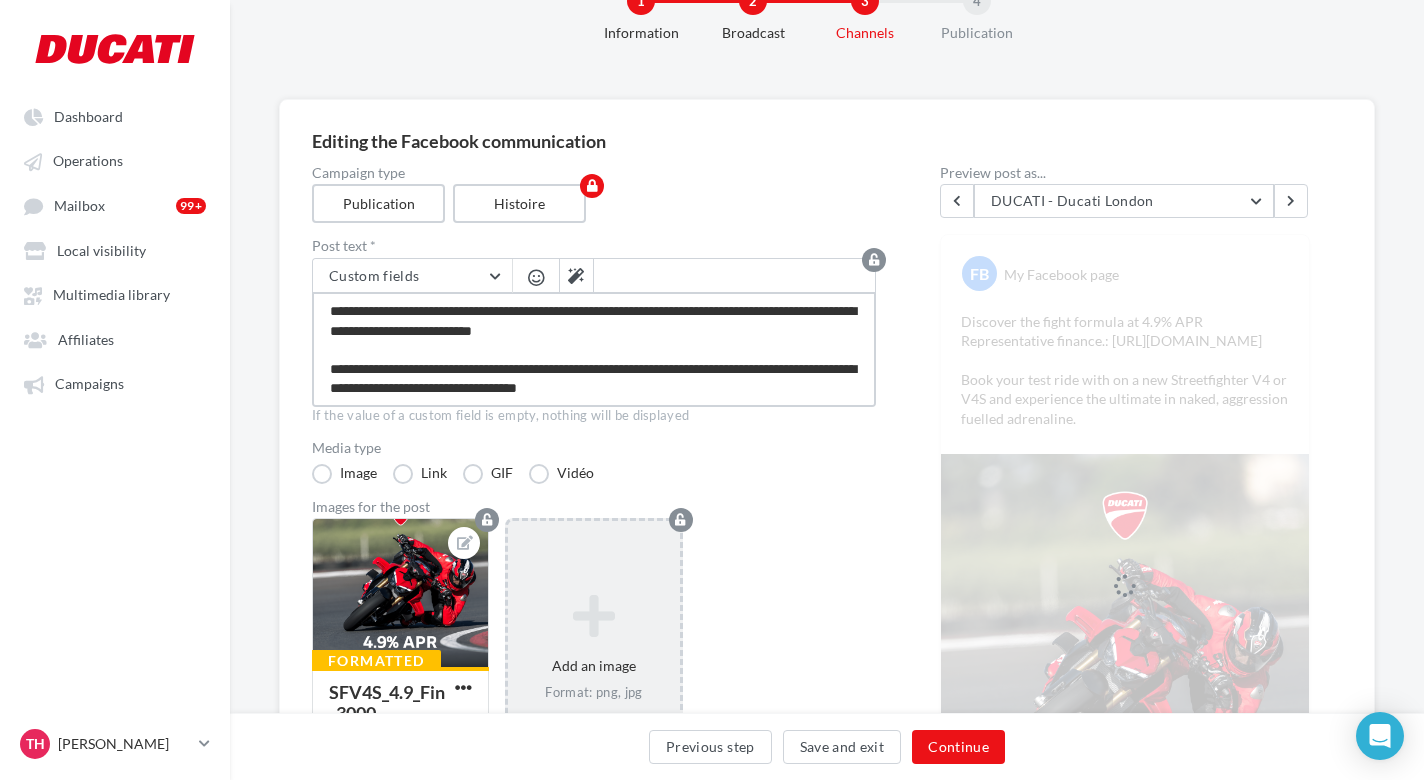 click on "**********" at bounding box center (594, 349) 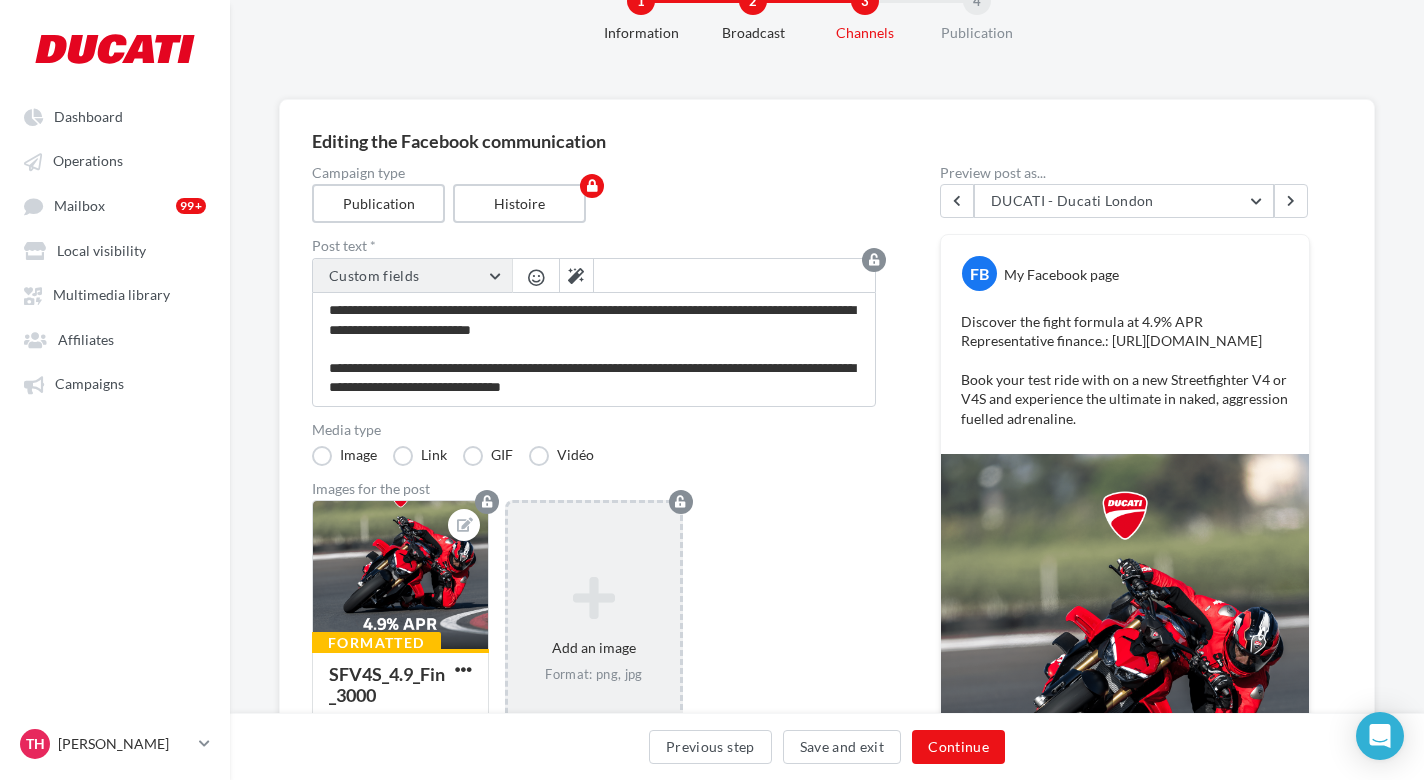 click on "Custom fields" at bounding box center (412, 276) 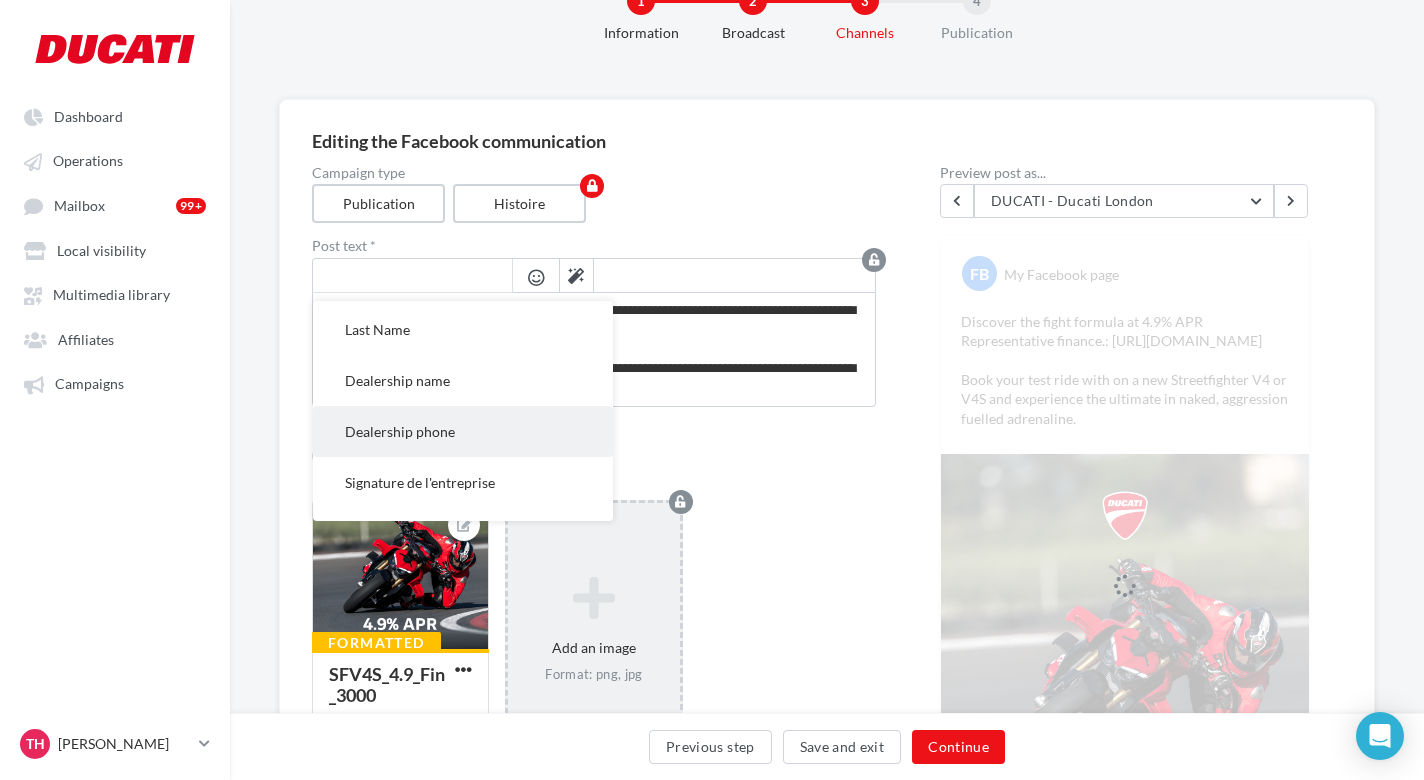 click on "Dealership phone" at bounding box center [463, 431] 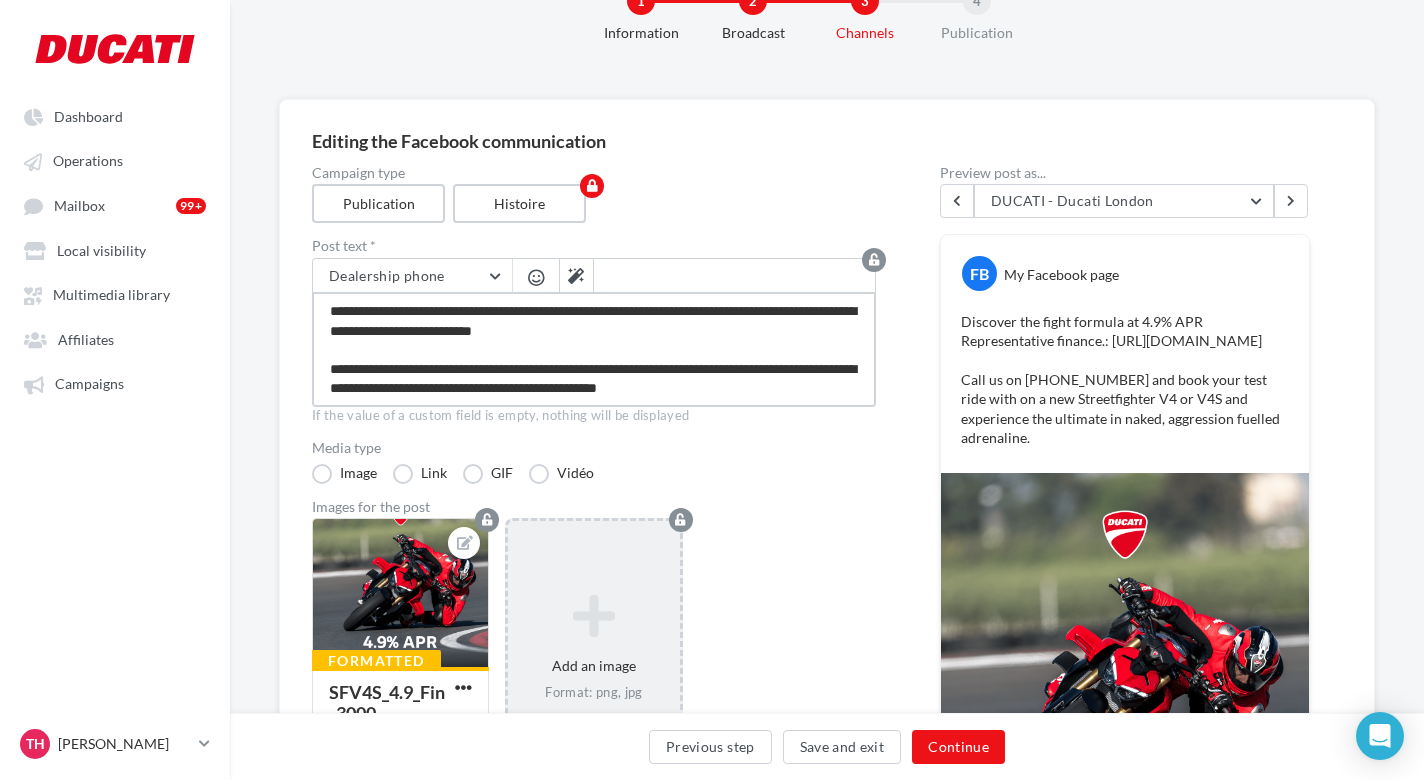 click on "**********" at bounding box center (594, 349) 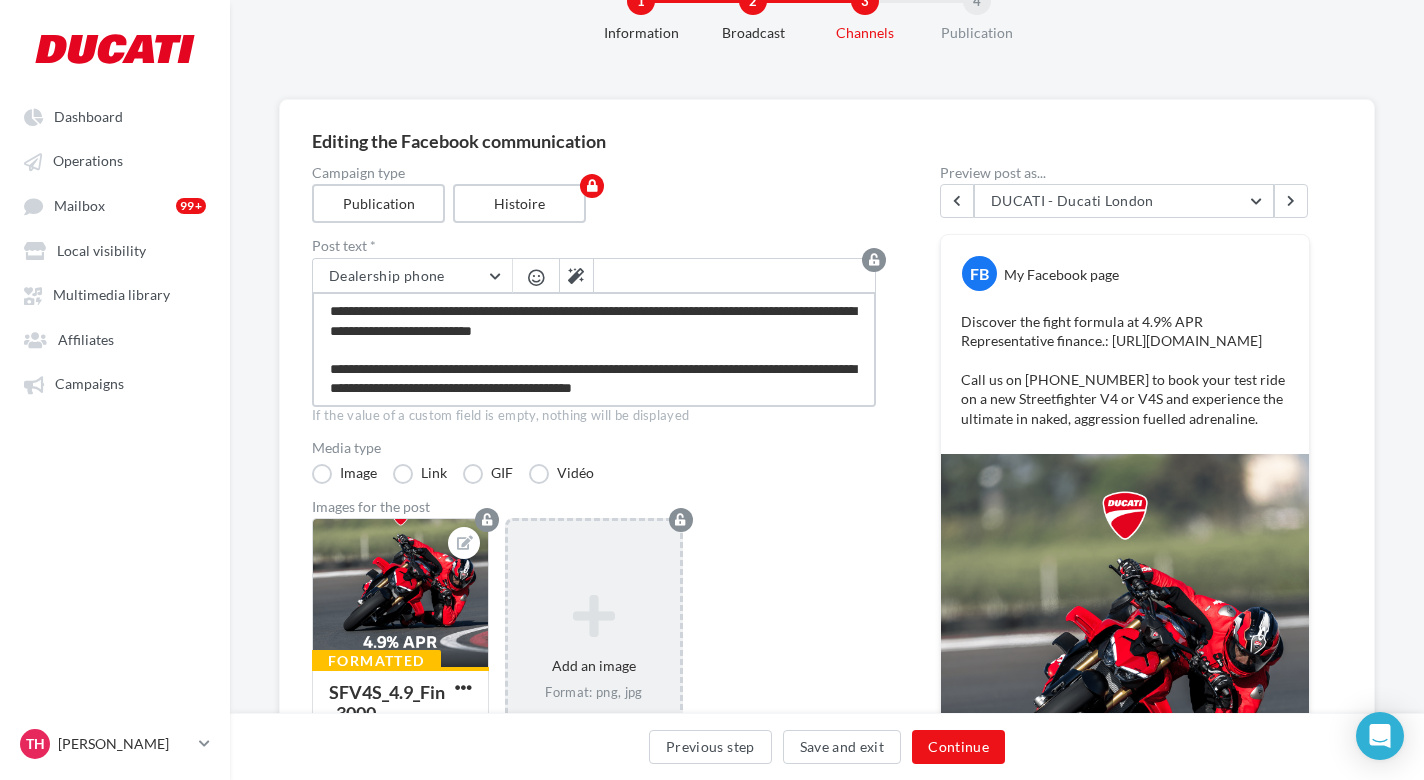 scroll, scrollTop: 1, scrollLeft: 0, axis: vertical 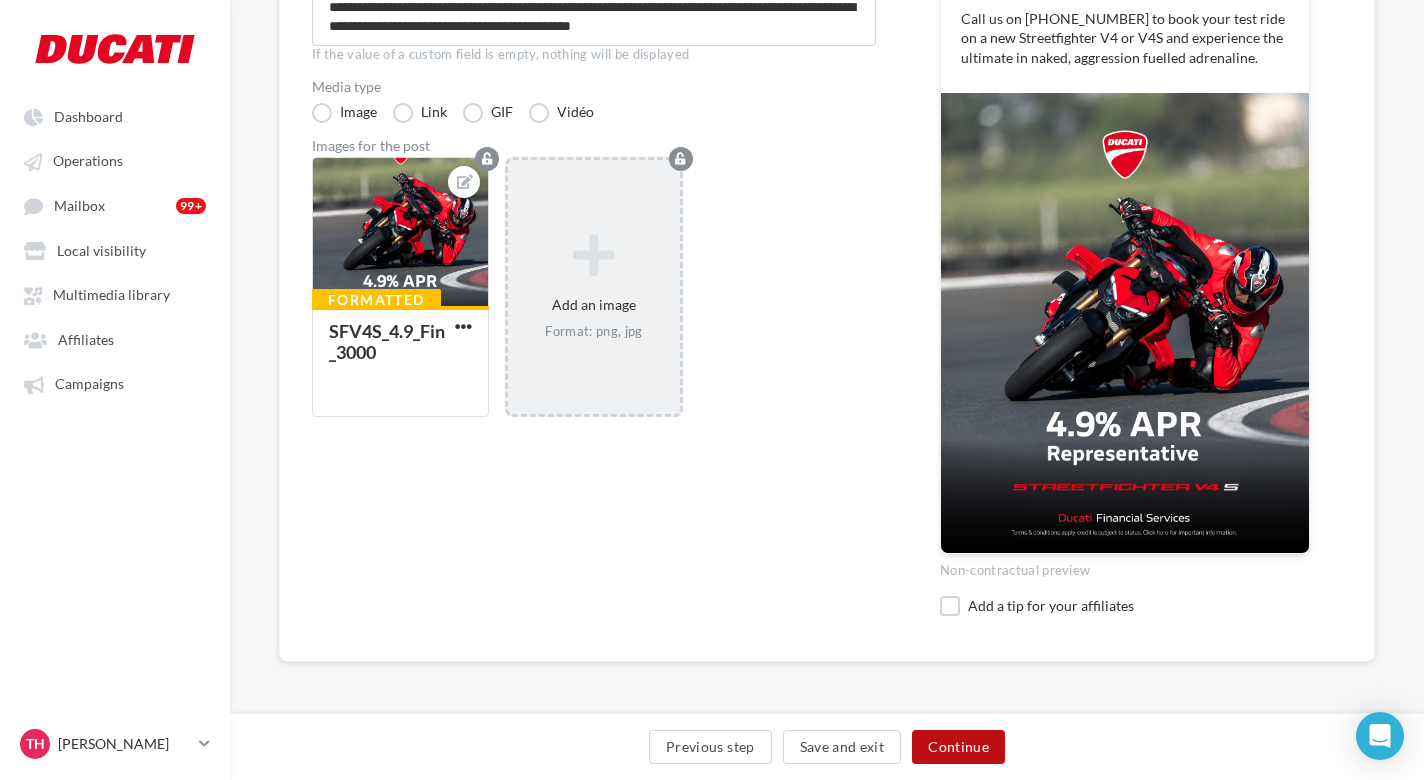 click on "Continue" at bounding box center [958, 747] 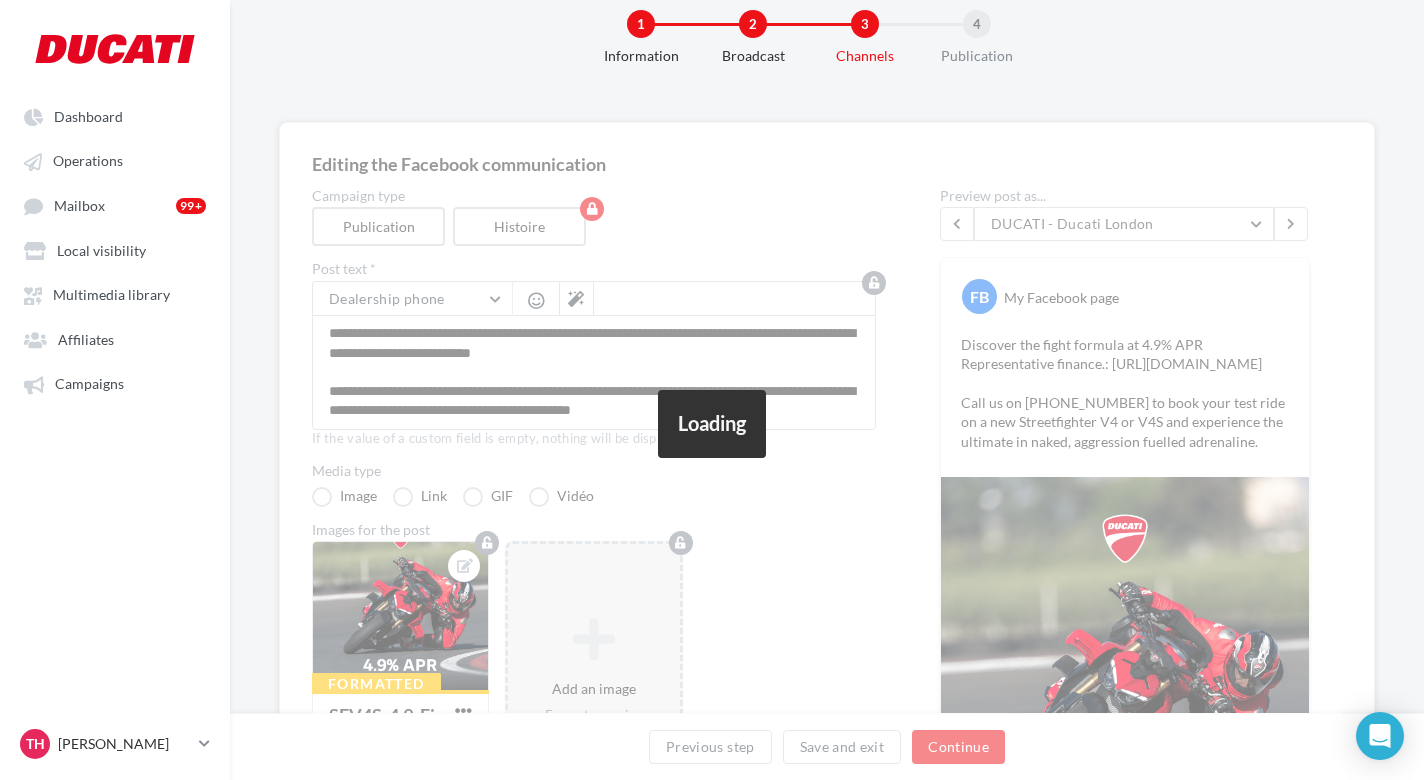 scroll, scrollTop: 0, scrollLeft: 0, axis: both 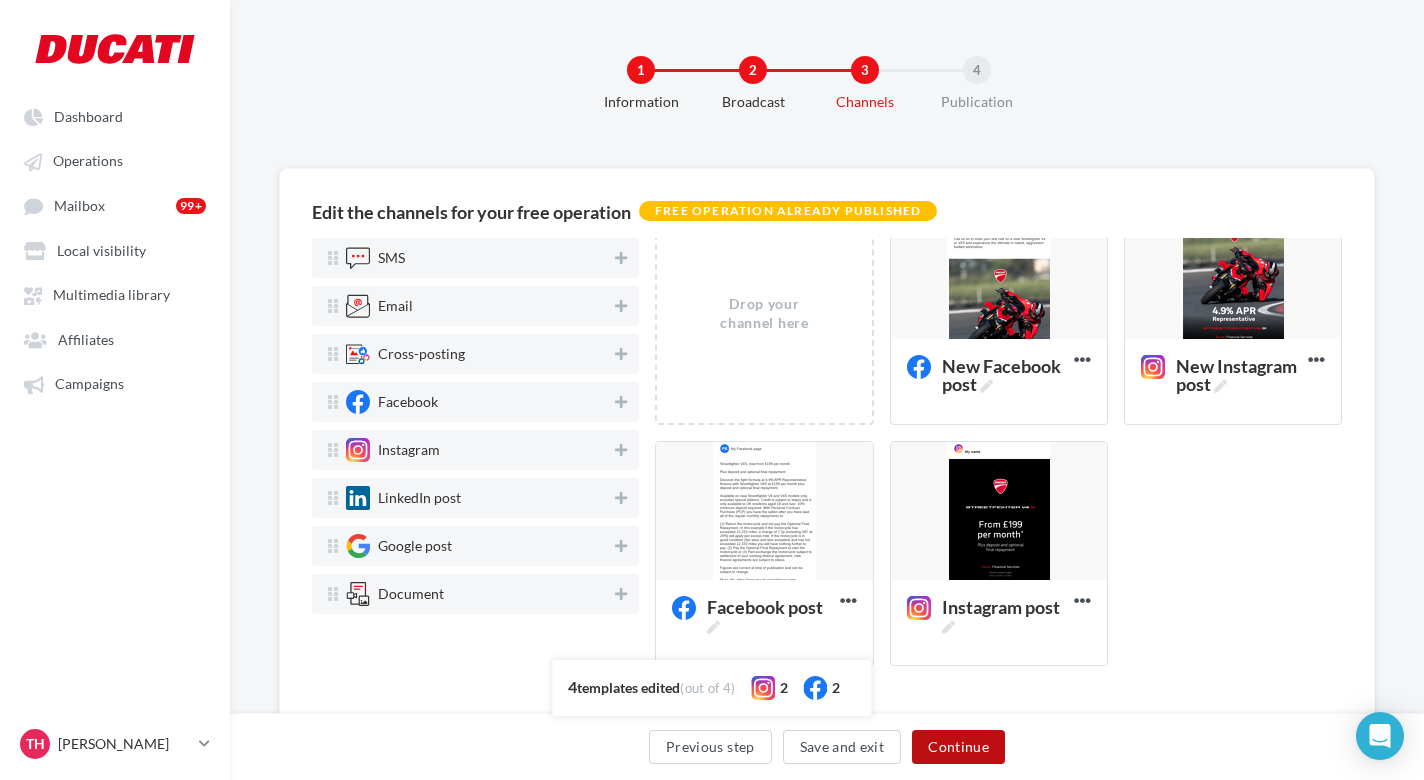 click on "Continue" at bounding box center [958, 747] 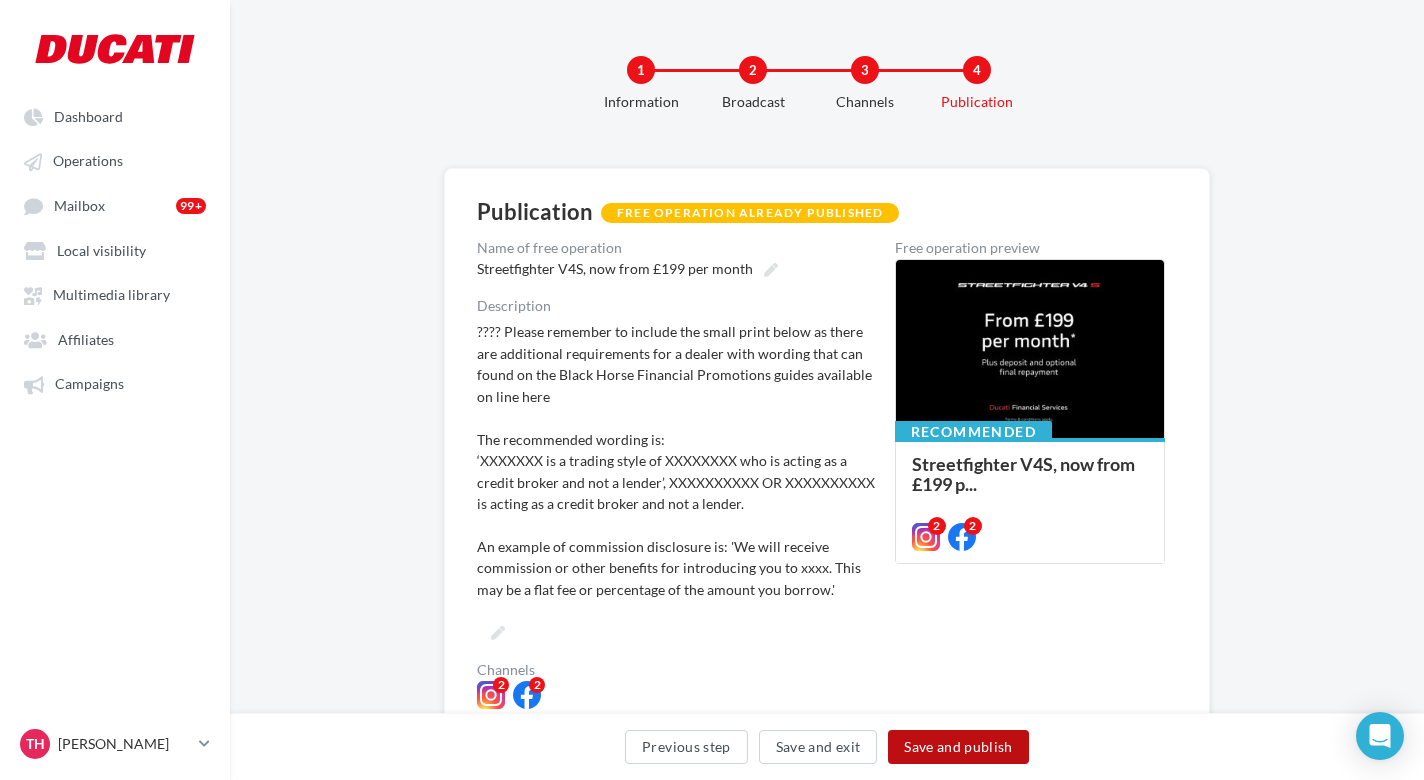 click on "Save and publish" at bounding box center [958, 747] 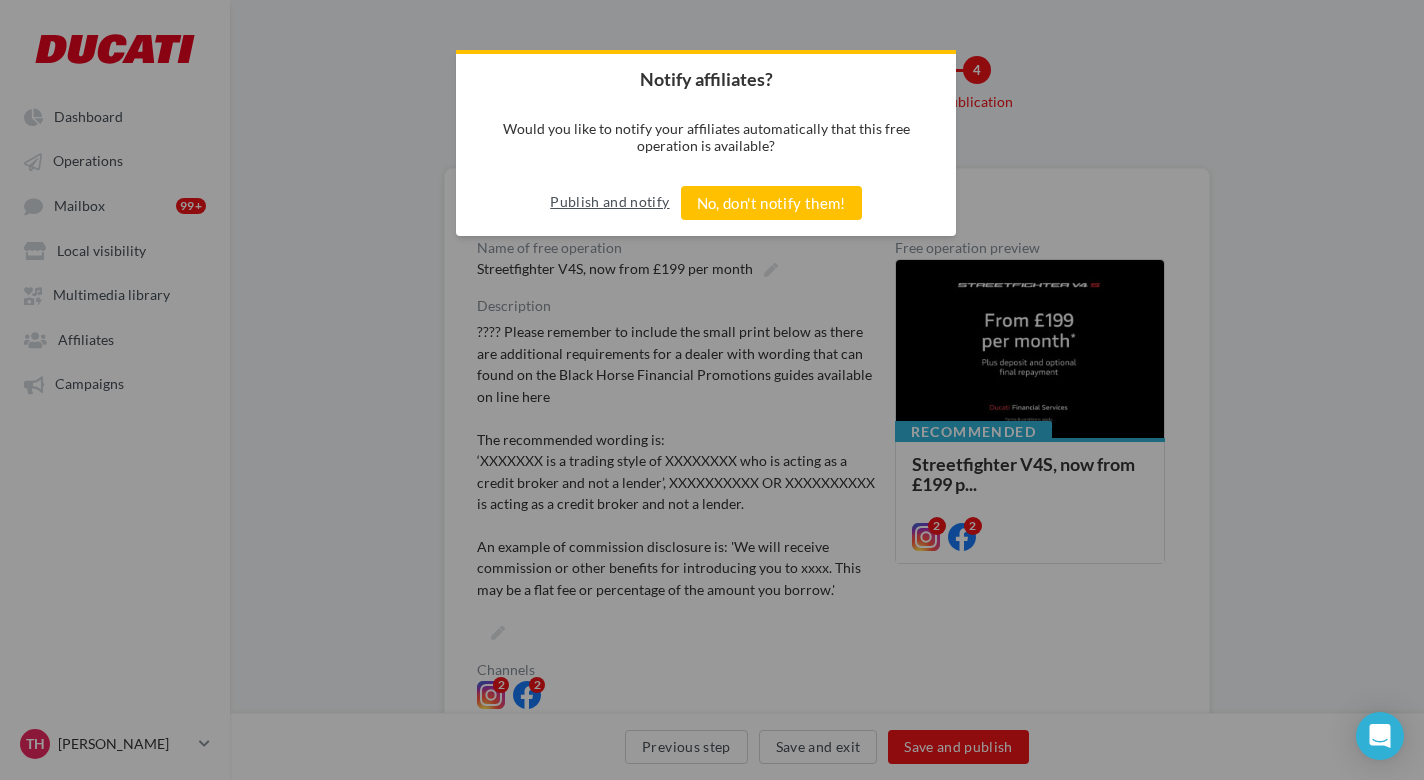 click on "Publish and notify" at bounding box center (609, 202) 